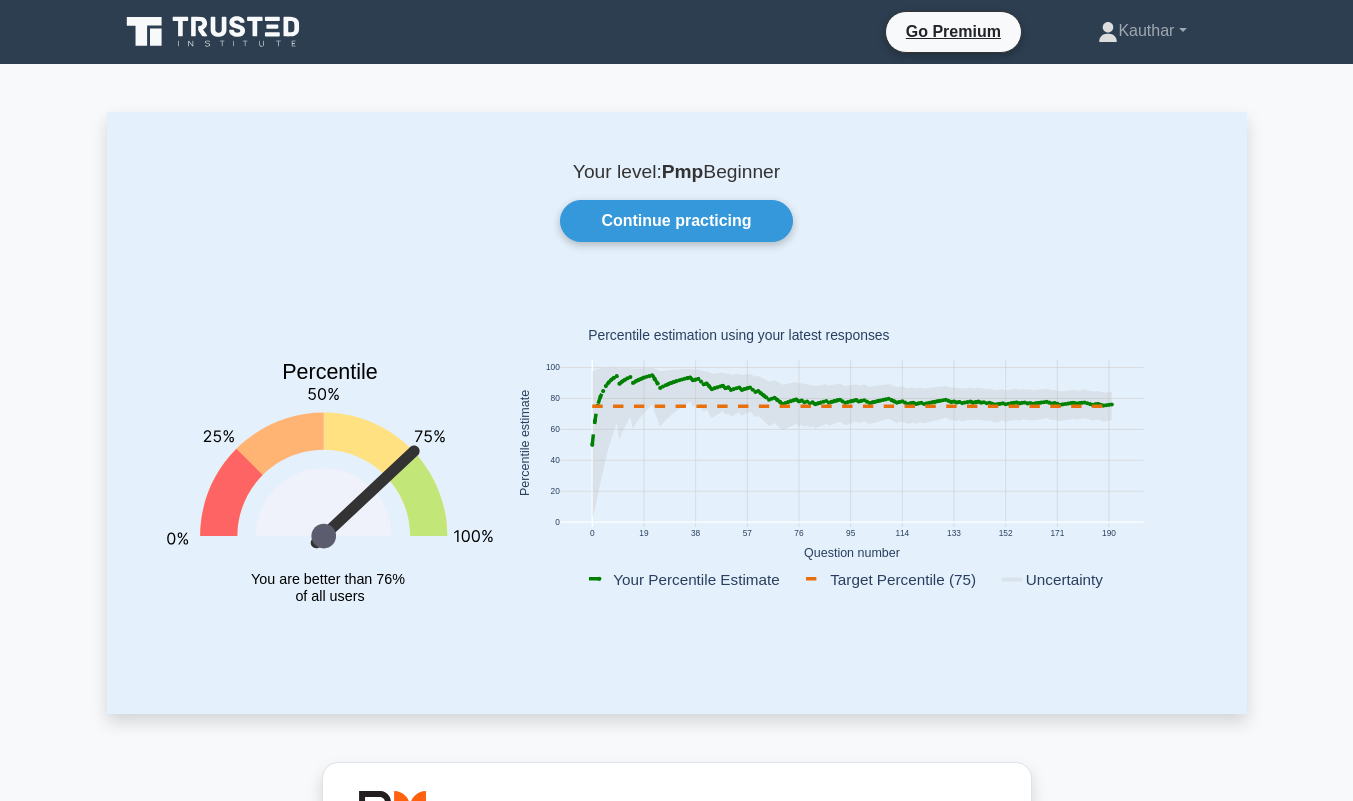 scroll, scrollTop: 990, scrollLeft: 0, axis: vertical 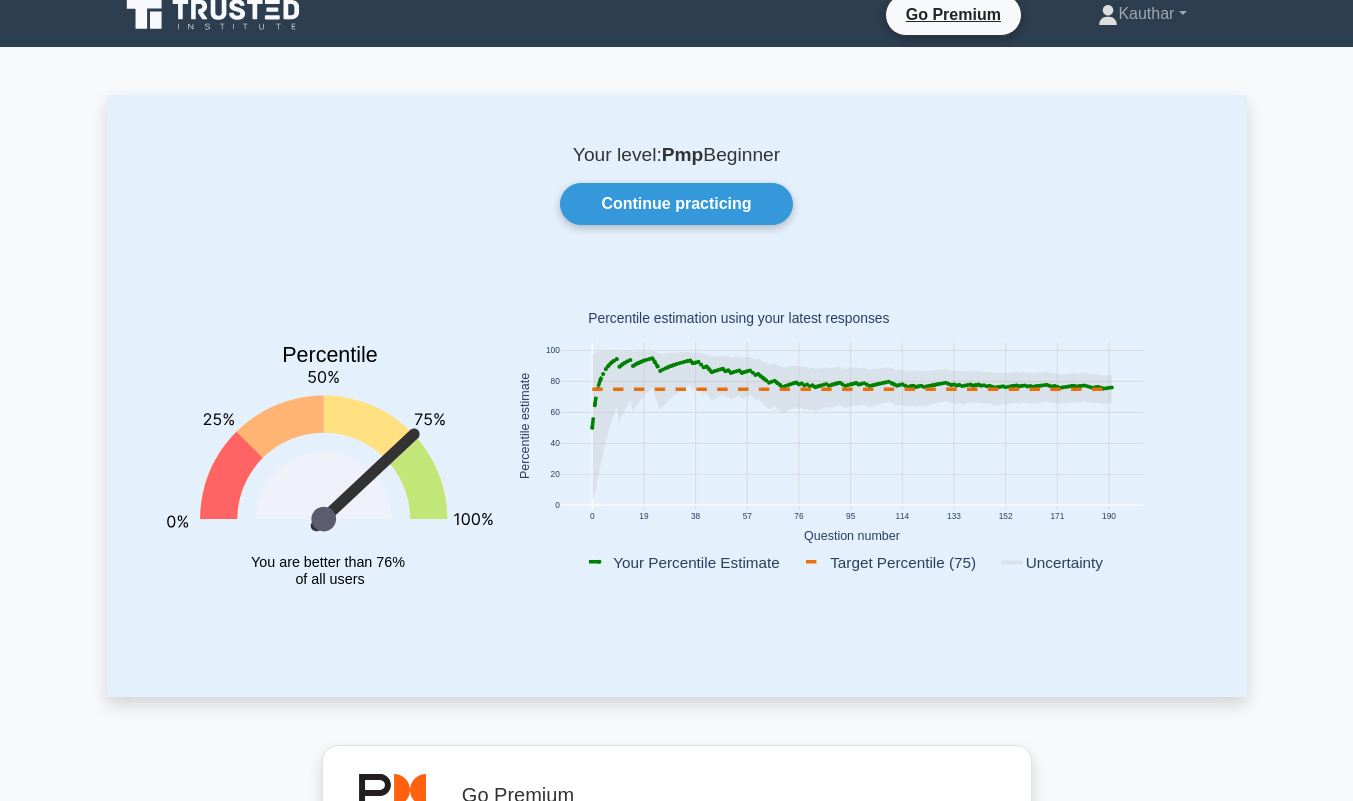 click on "Continue practicing" at bounding box center (676, 204) 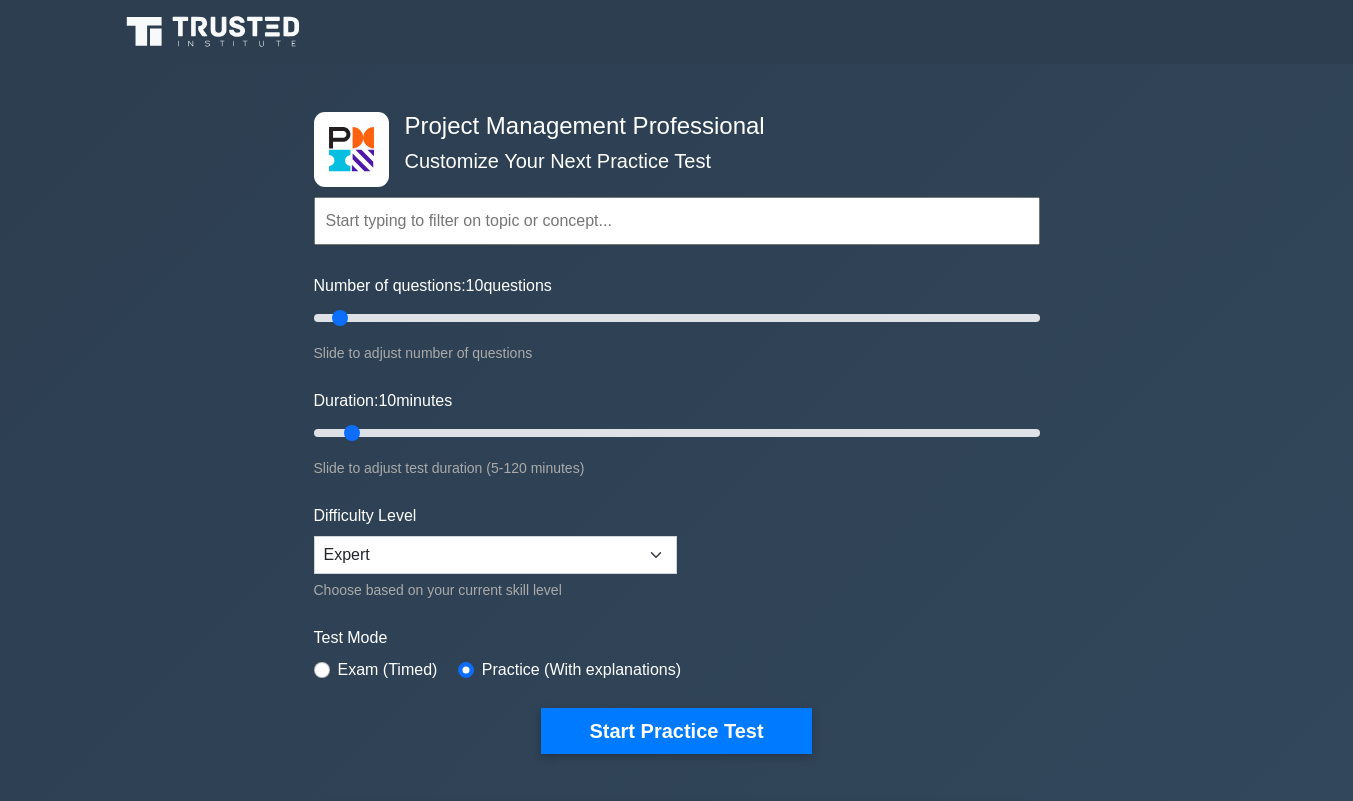 scroll, scrollTop: 0, scrollLeft: 0, axis: both 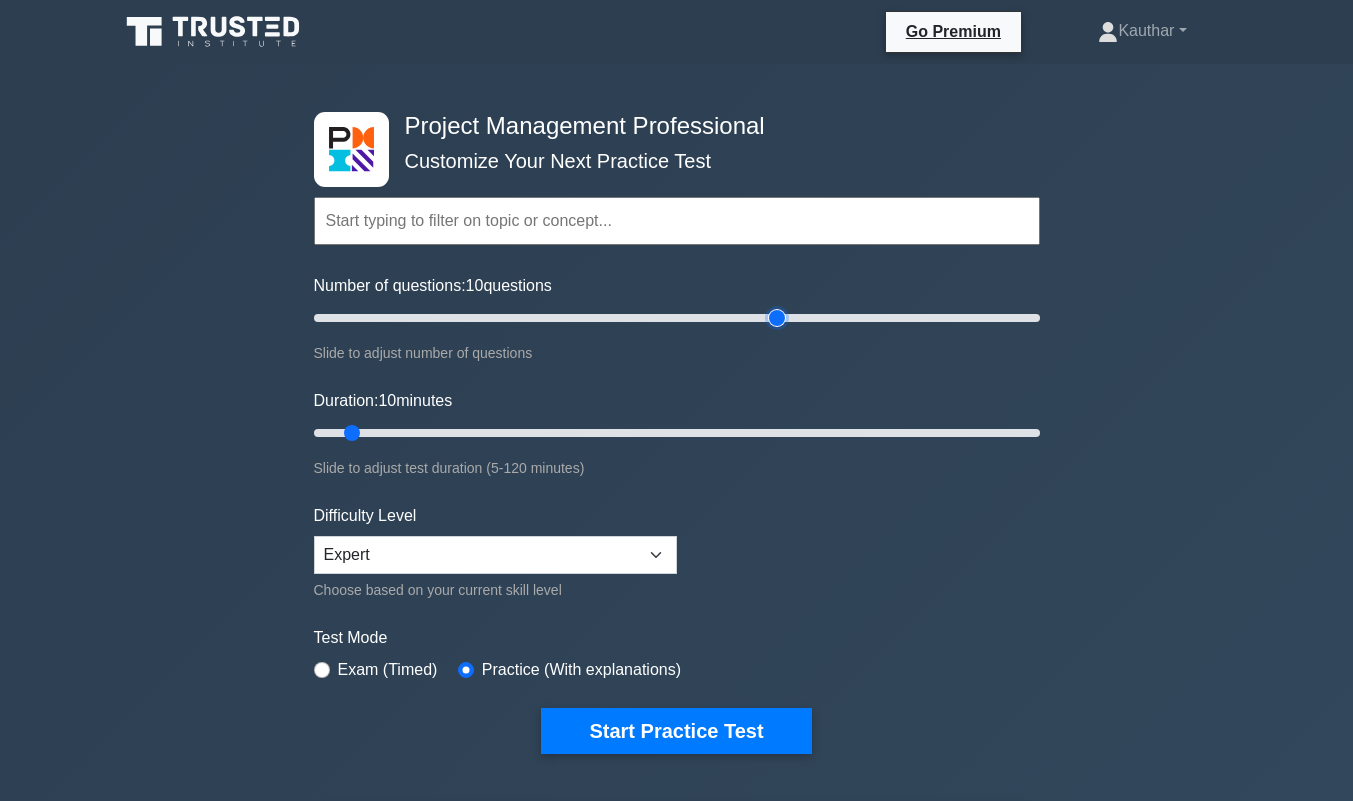 click on "Number of questions:  10  questions" at bounding box center [677, 318] 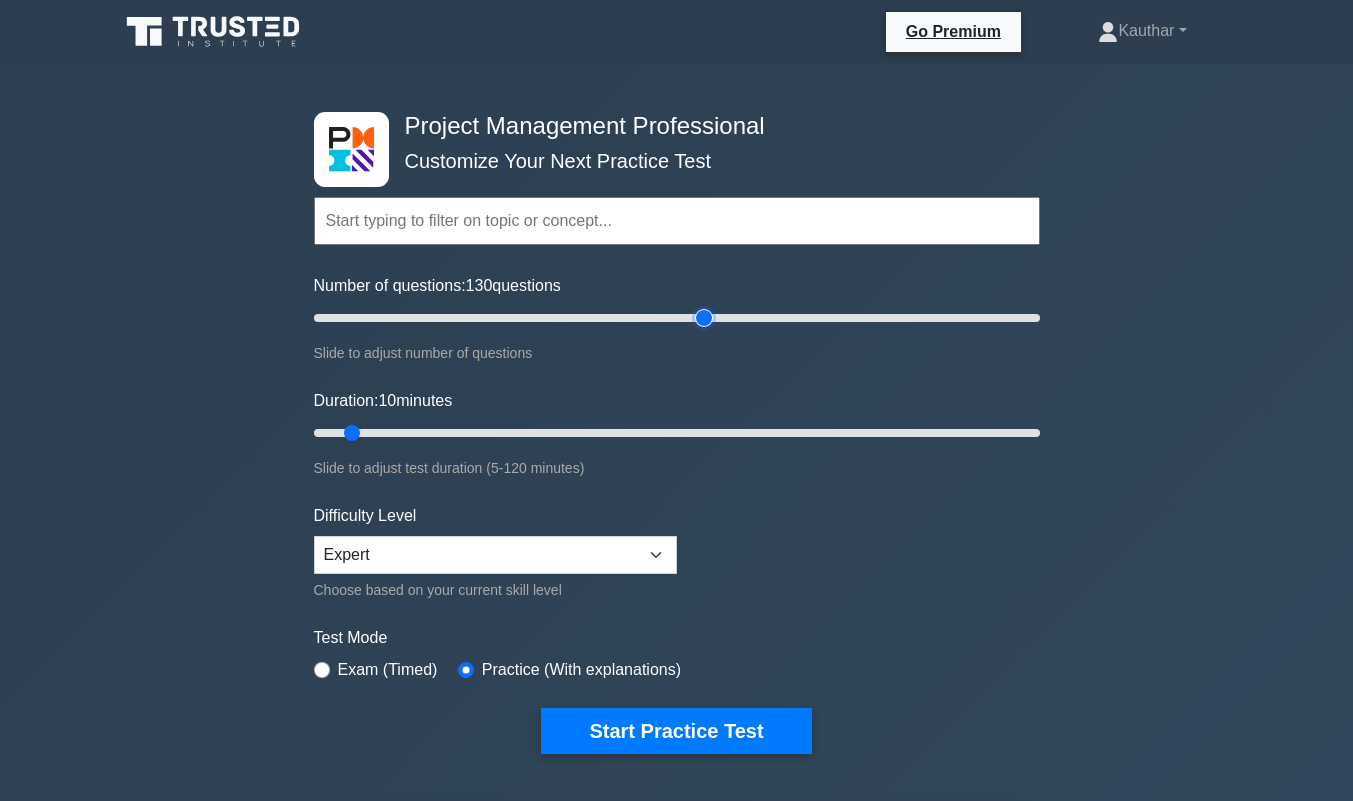click on "Number of questions:  130  questions" at bounding box center (677, 318) 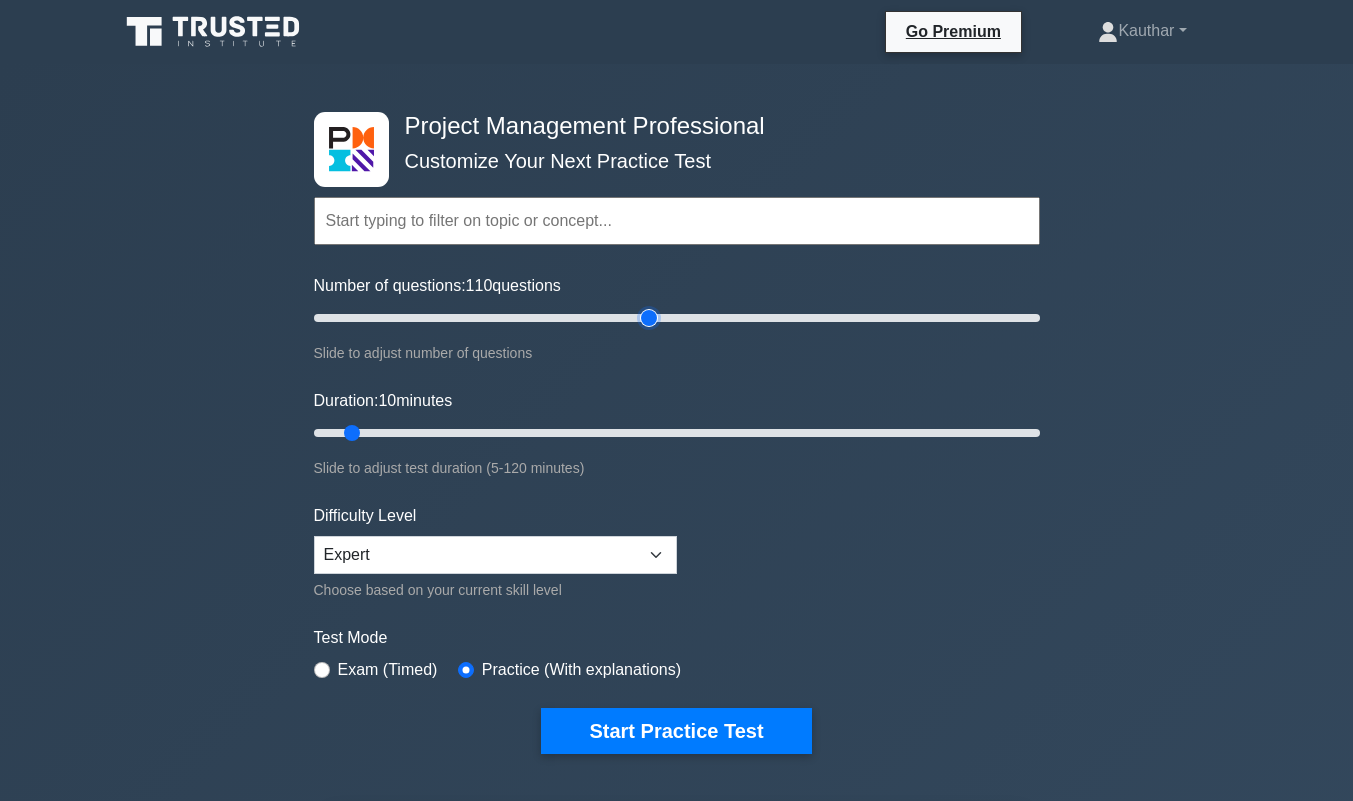 click on "Number of questions:  110  questions" at bounding box center (677, 318) 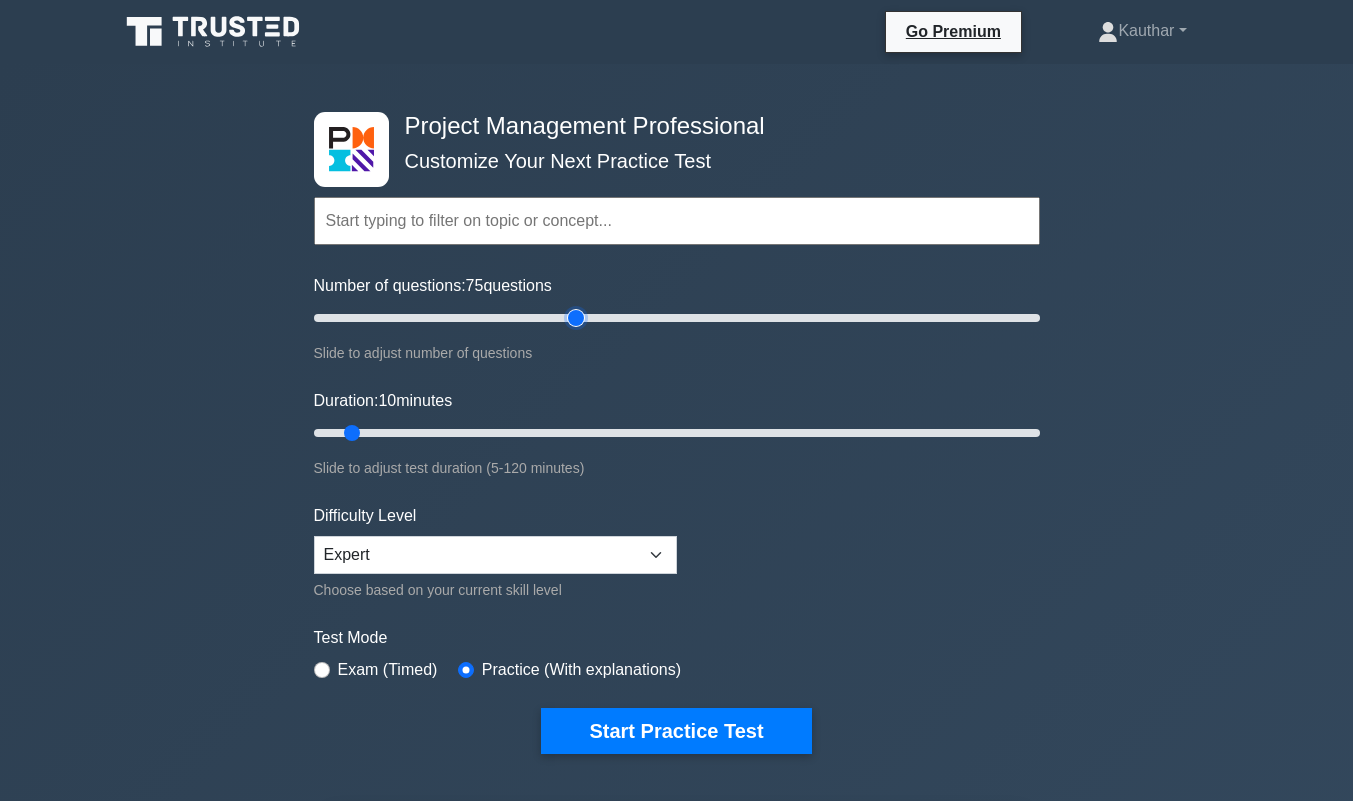 click on "Number of questions:  75  questions" at bounding box center [677, 318] 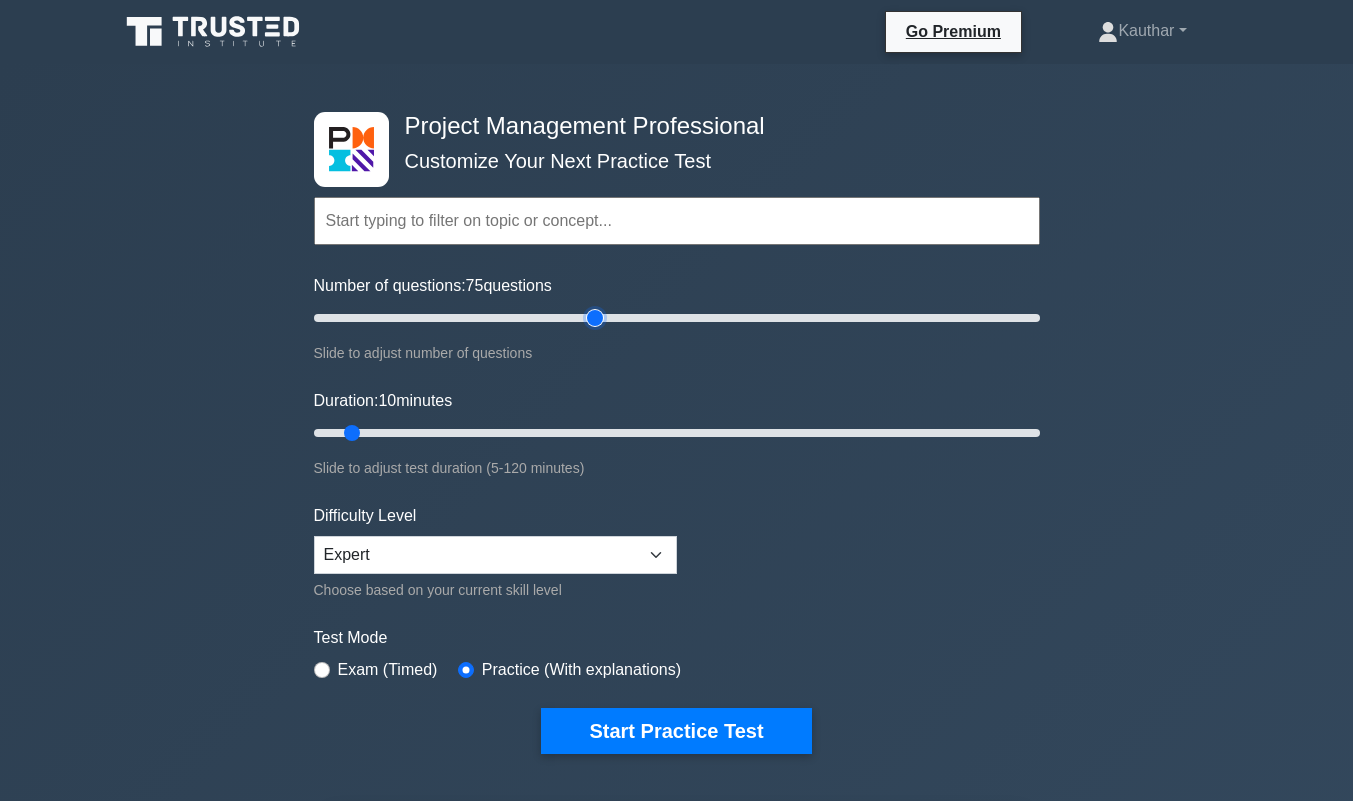 click on "Number of questions:  75  questions" at bounding box center (677, 318) 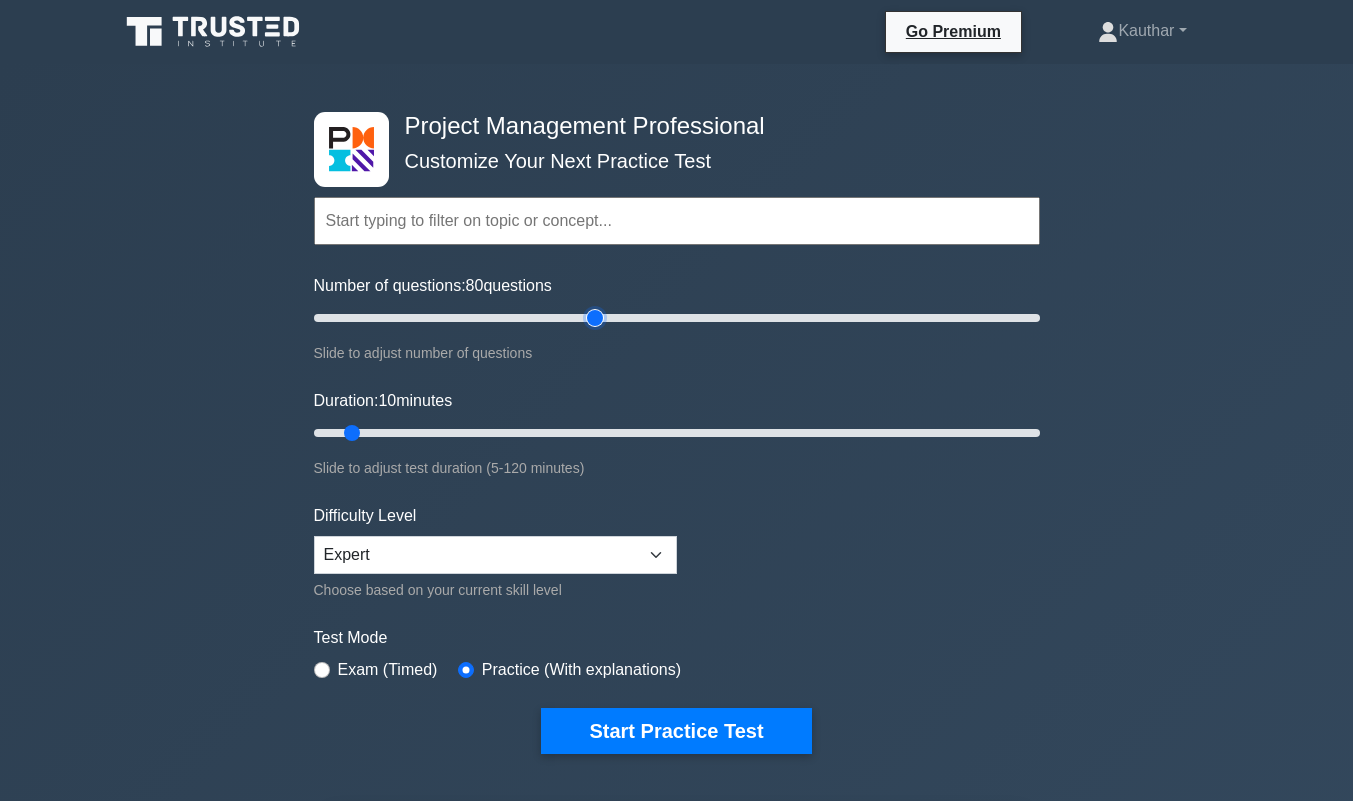 drag, startPoint x: 598, startPoint y: 320, endPoint x: 471, endPoint y: 422, distance: 162.88953 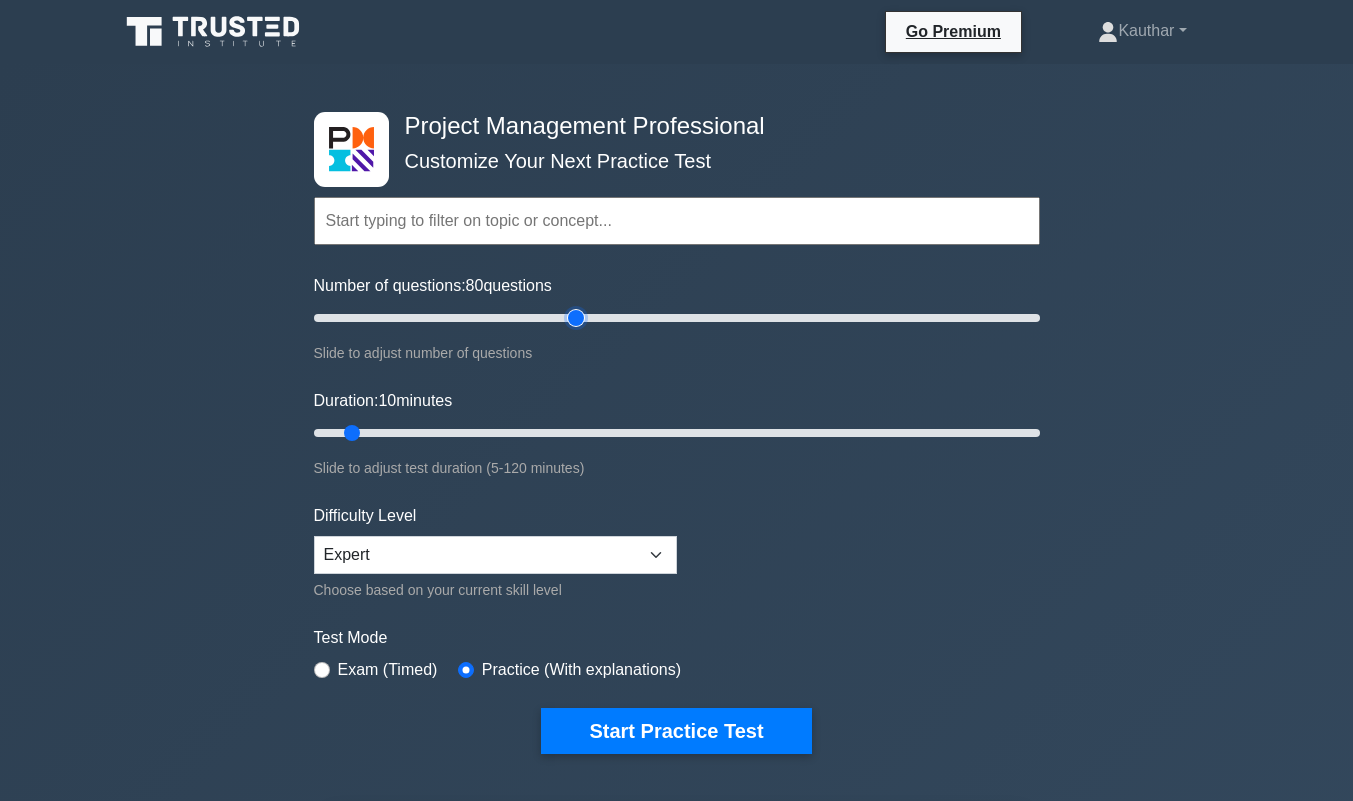 click on "Number of questions:  80  questions" at bounding box center (677, 318) 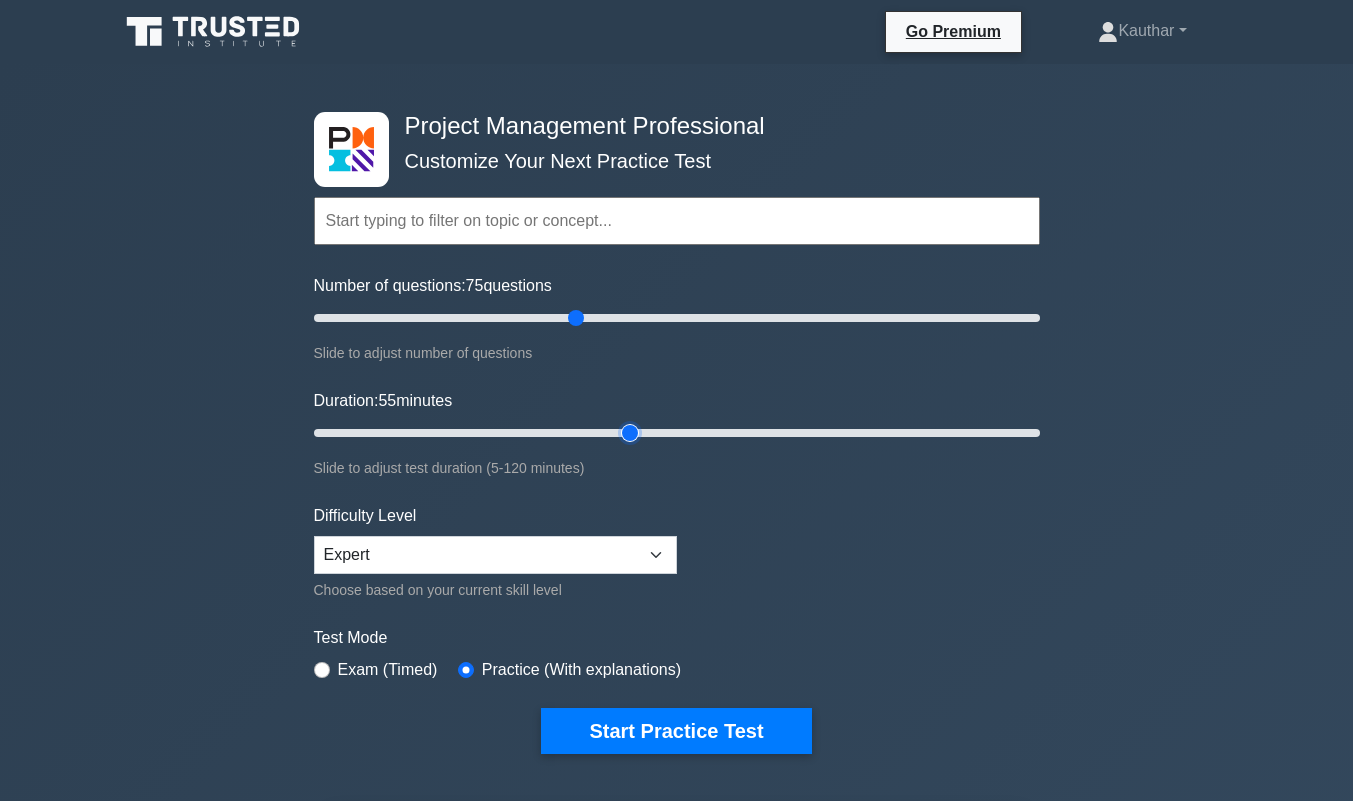 click on "Duration:  55  minutes" at bounding box center [677, 433] 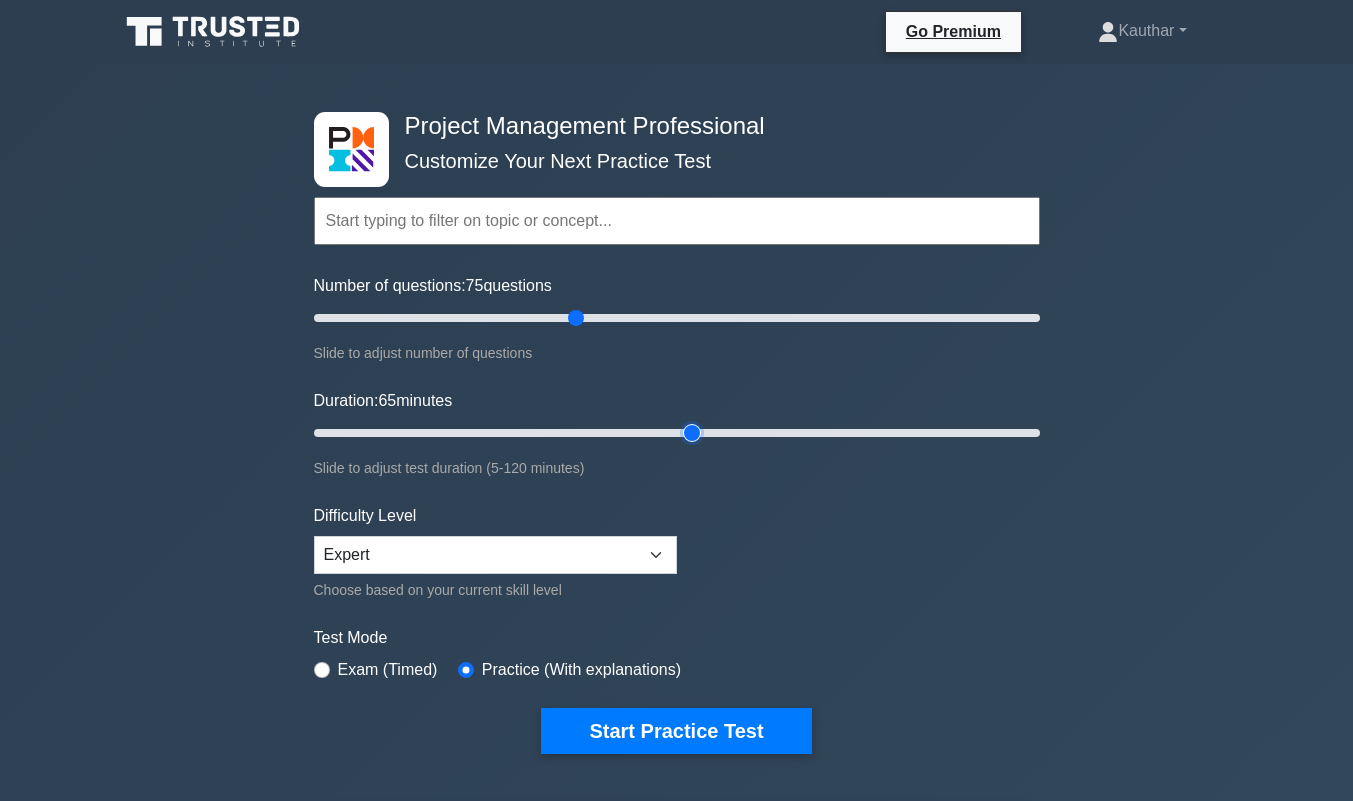 click on "Duration:  65  minutes" at bounding box center (677, 433) 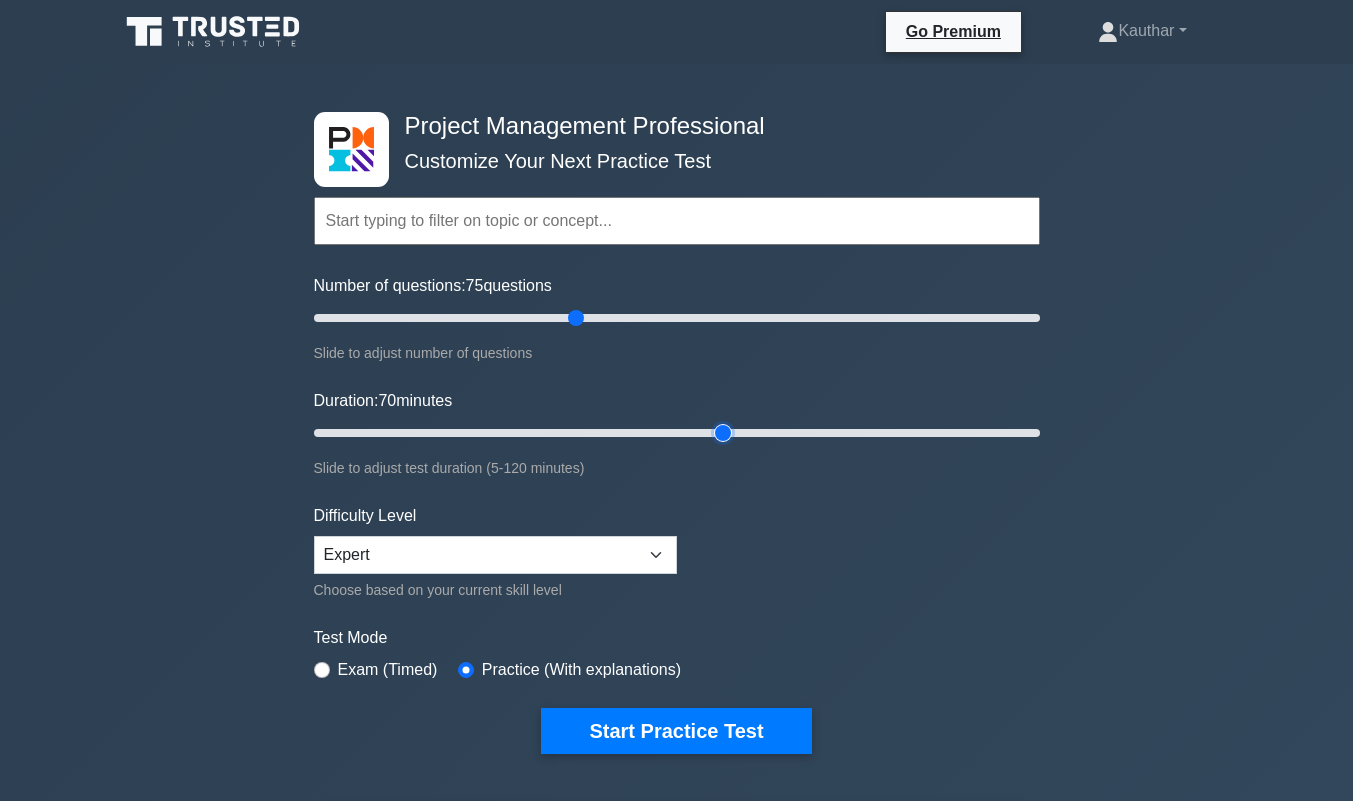 click on "Duration:  70  minutes" at bounding box center [677, 433] 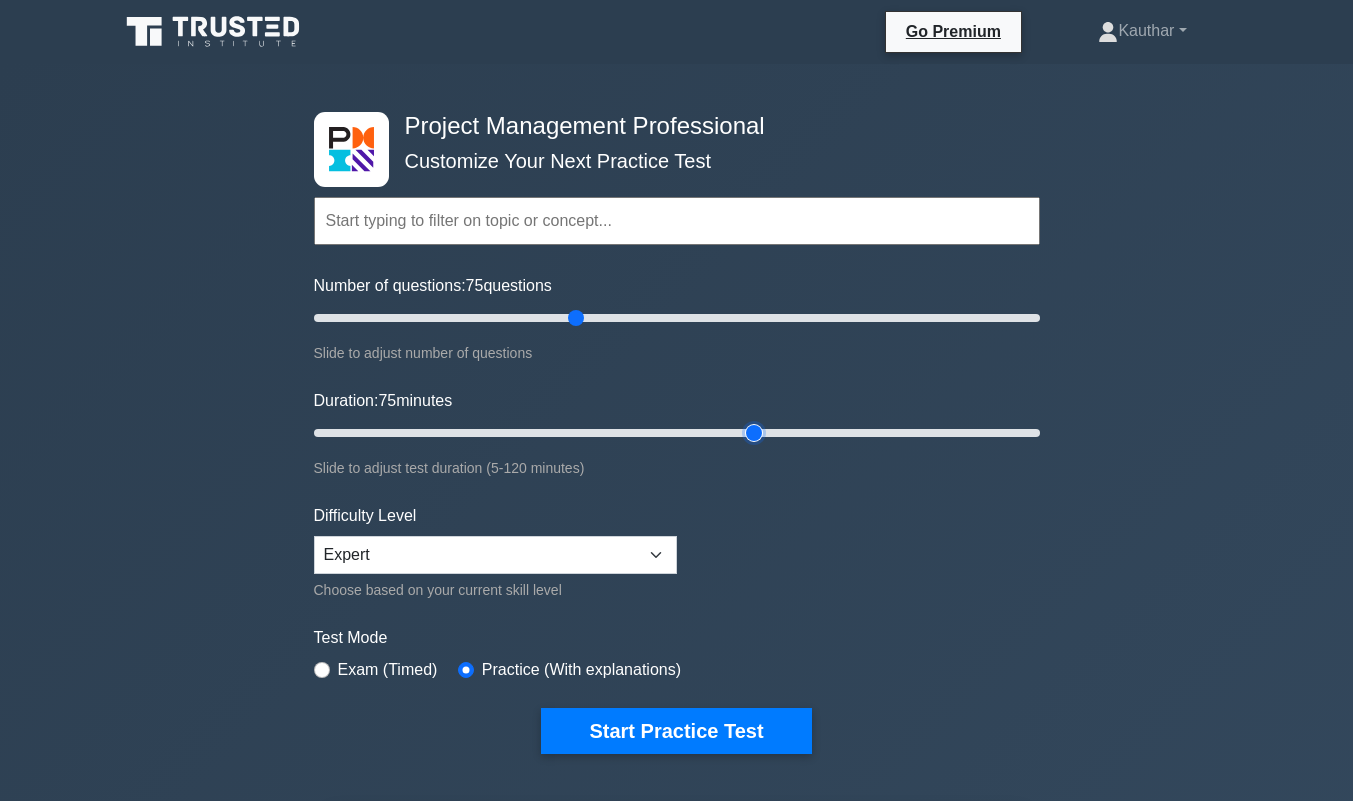click on "Duration:  75  minutes" at bounding box center [677, 433] 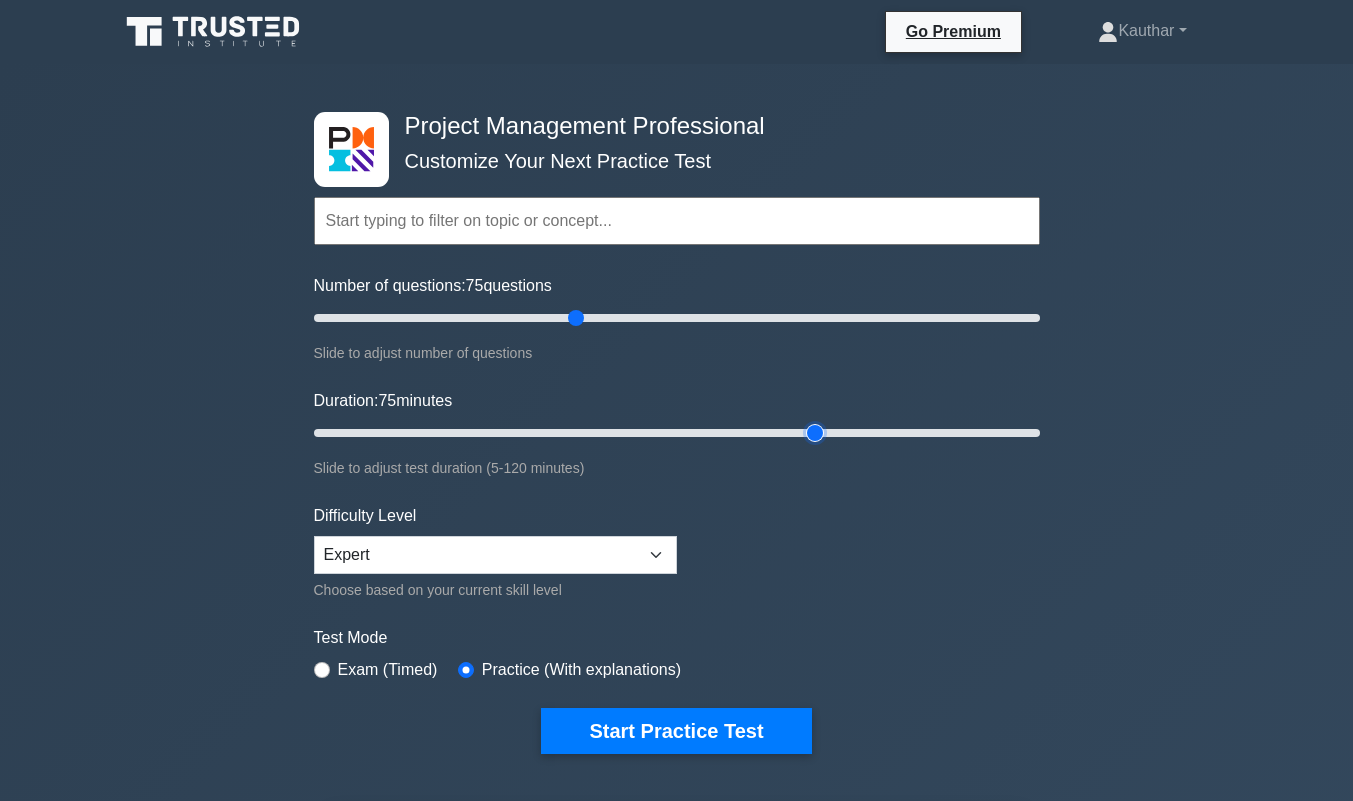 click on "Duration:  75  minutes" at bounding box center [677, 433] 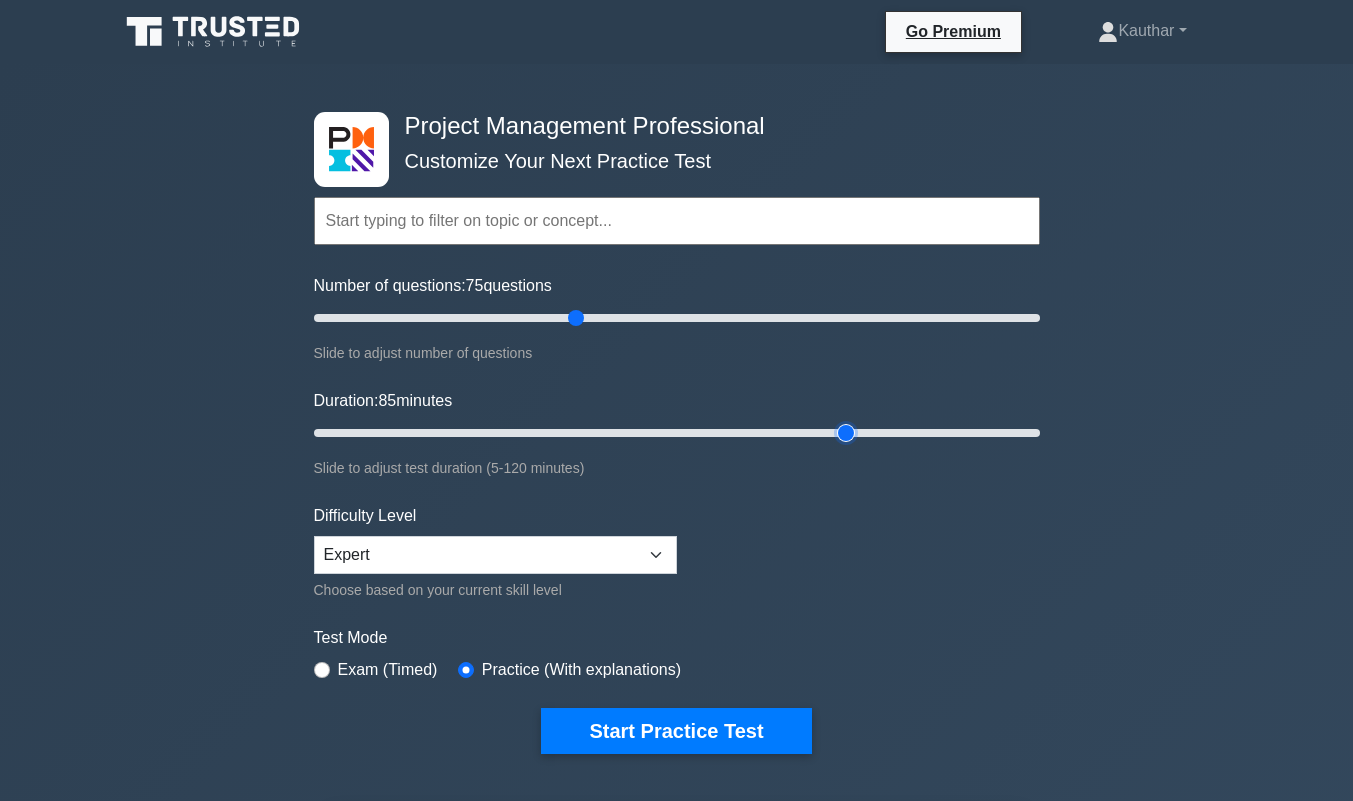 click on "Duration:  85  minutes" at bounding box center [677, 433] 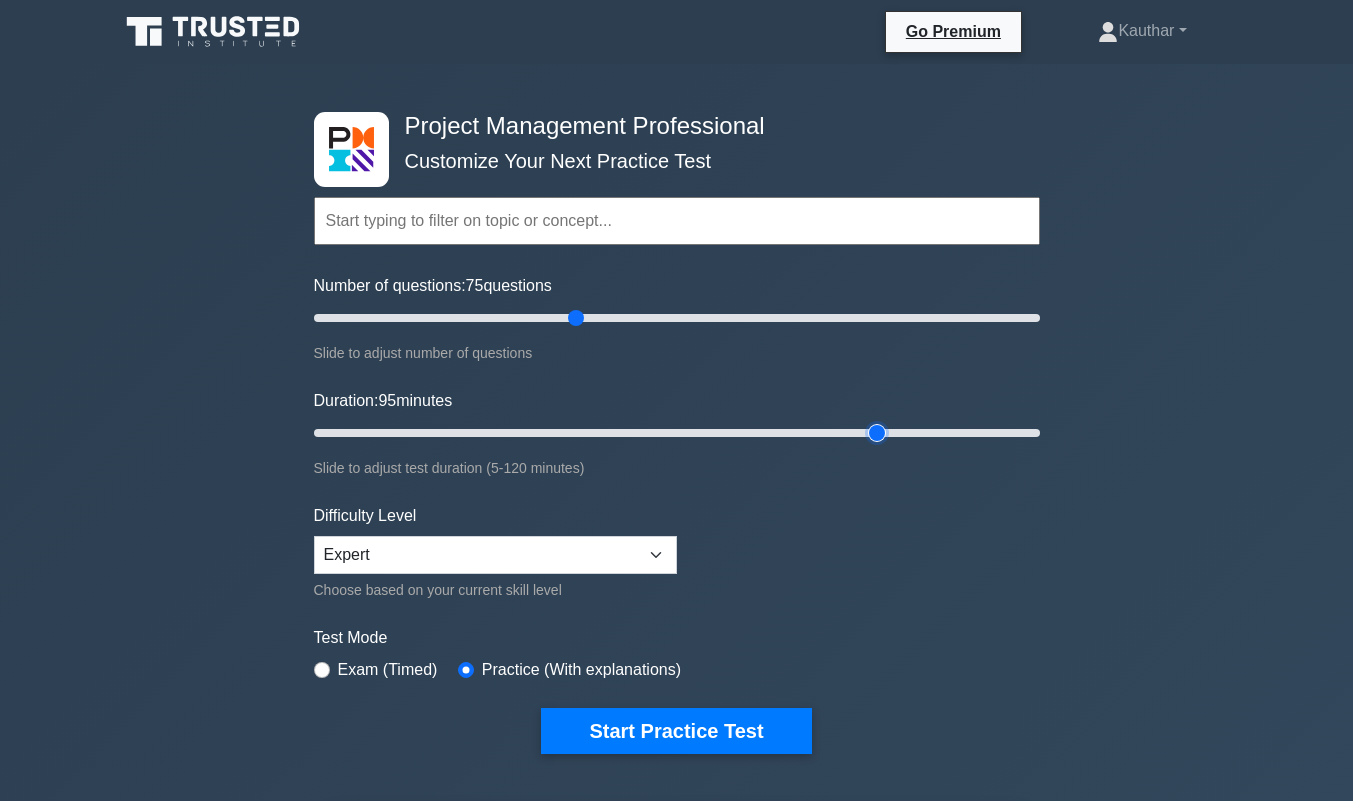 click on "Duration:  95  minutes" at bounding box center (677, 433) 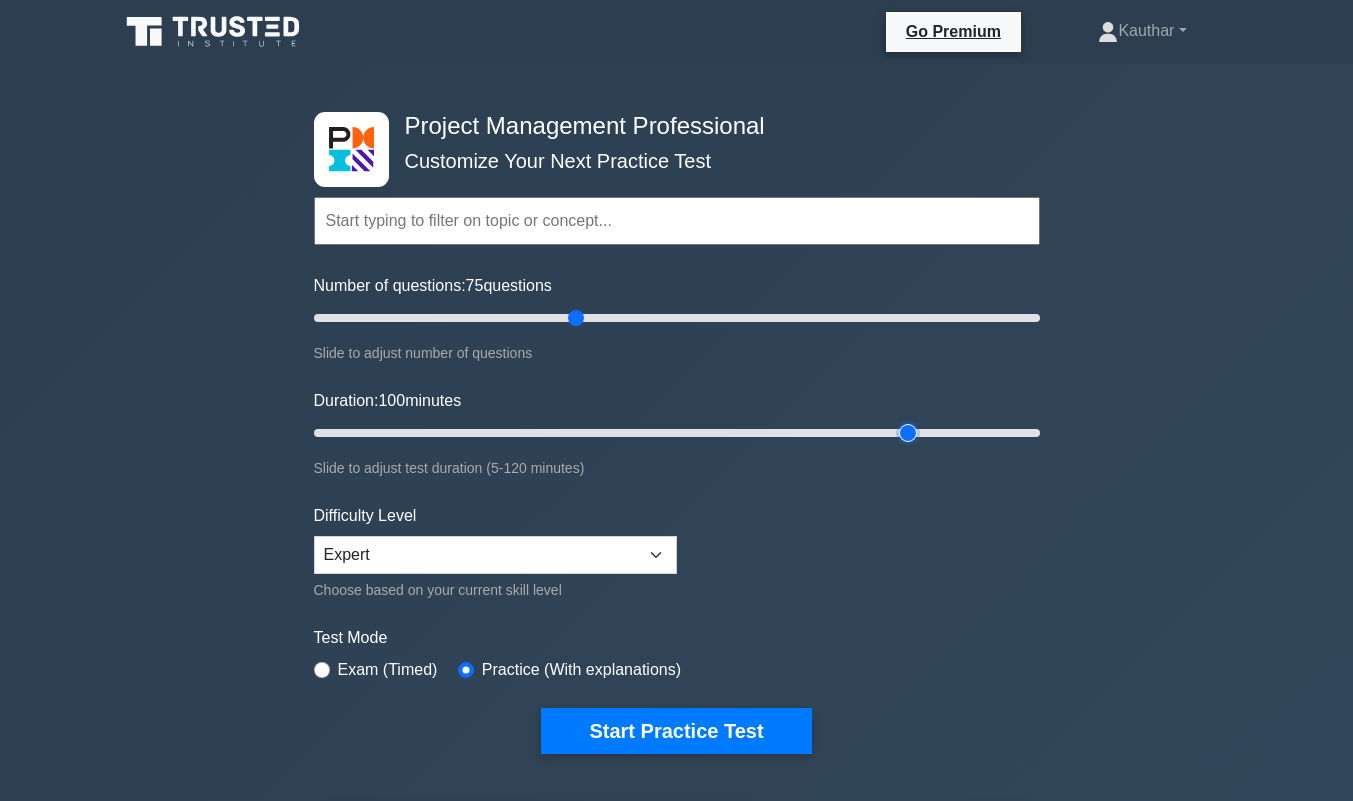 type on "100" 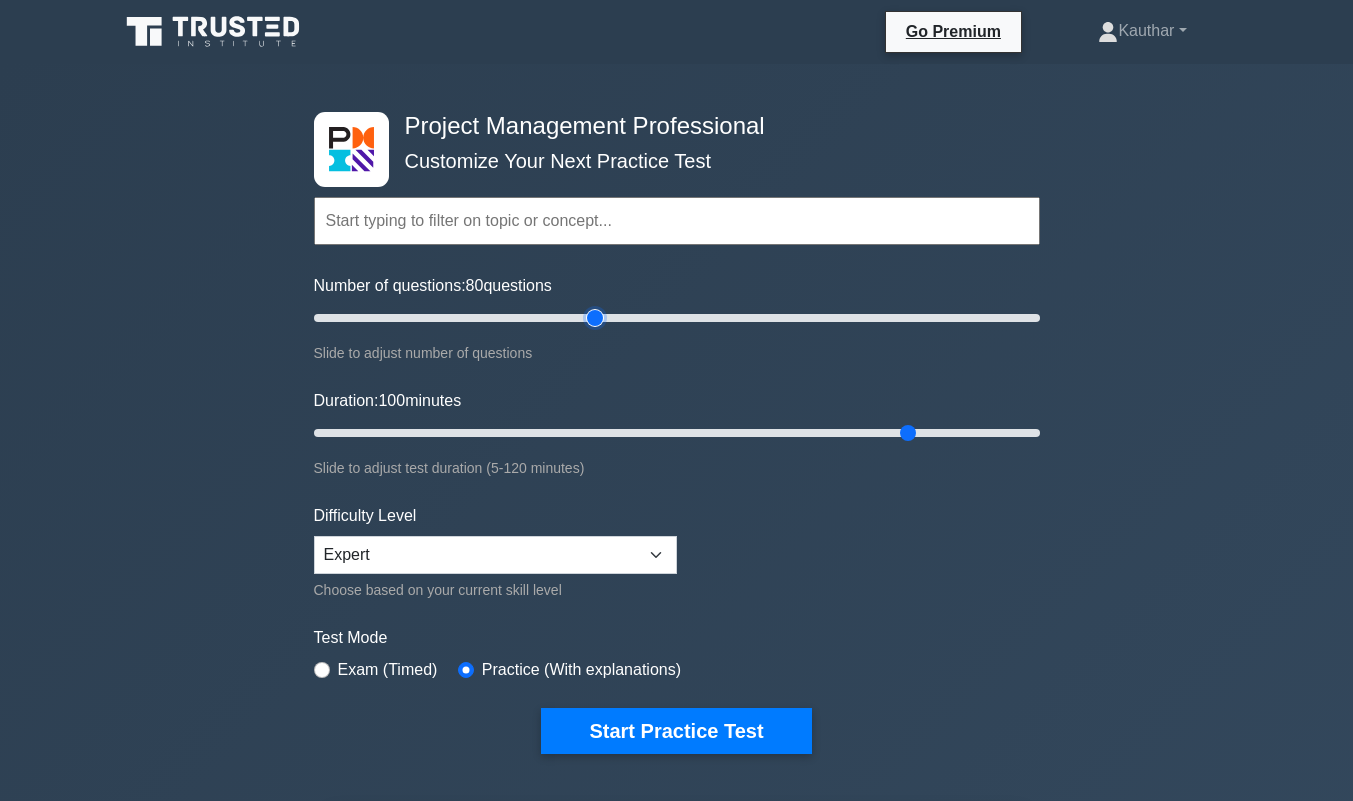 type on "80" 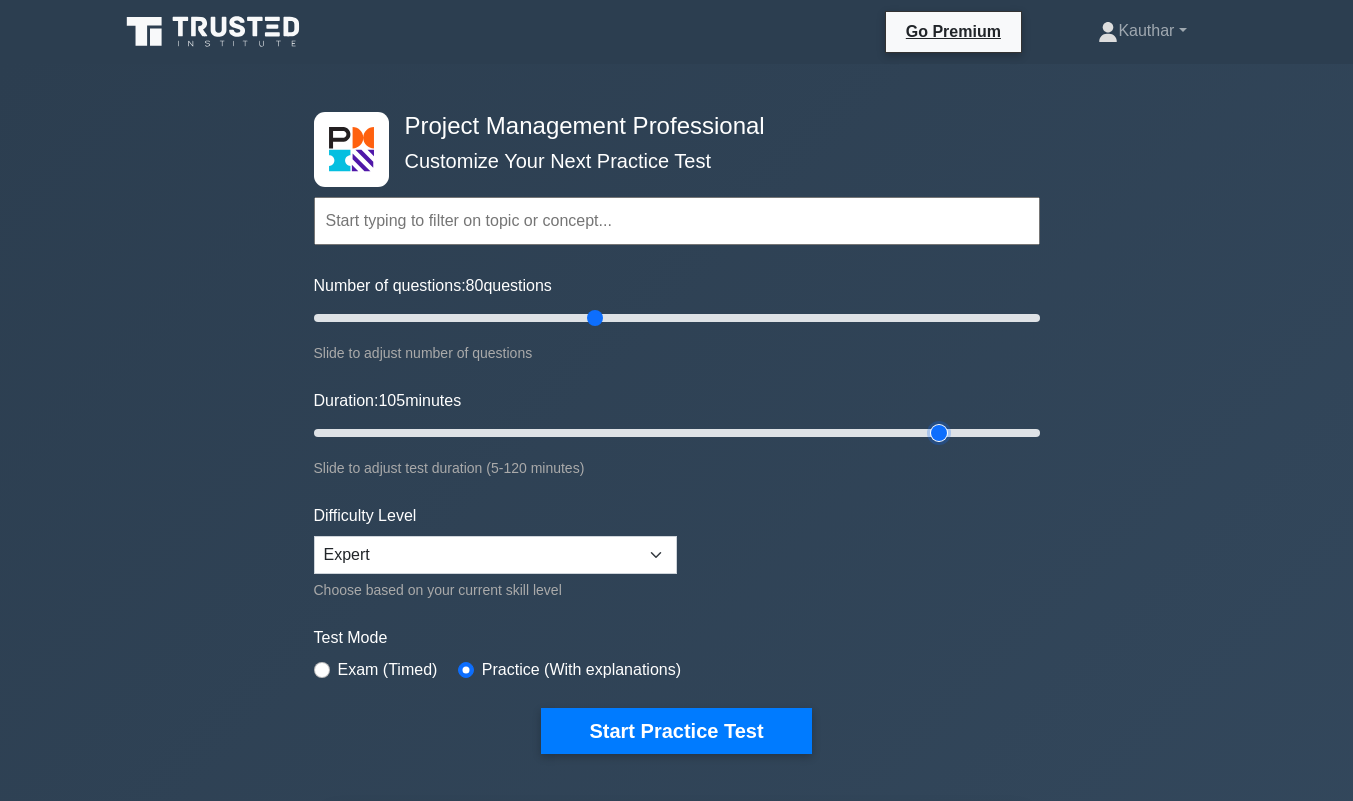click on "Duration:  105  minutes" at bounding box center [677, 433] 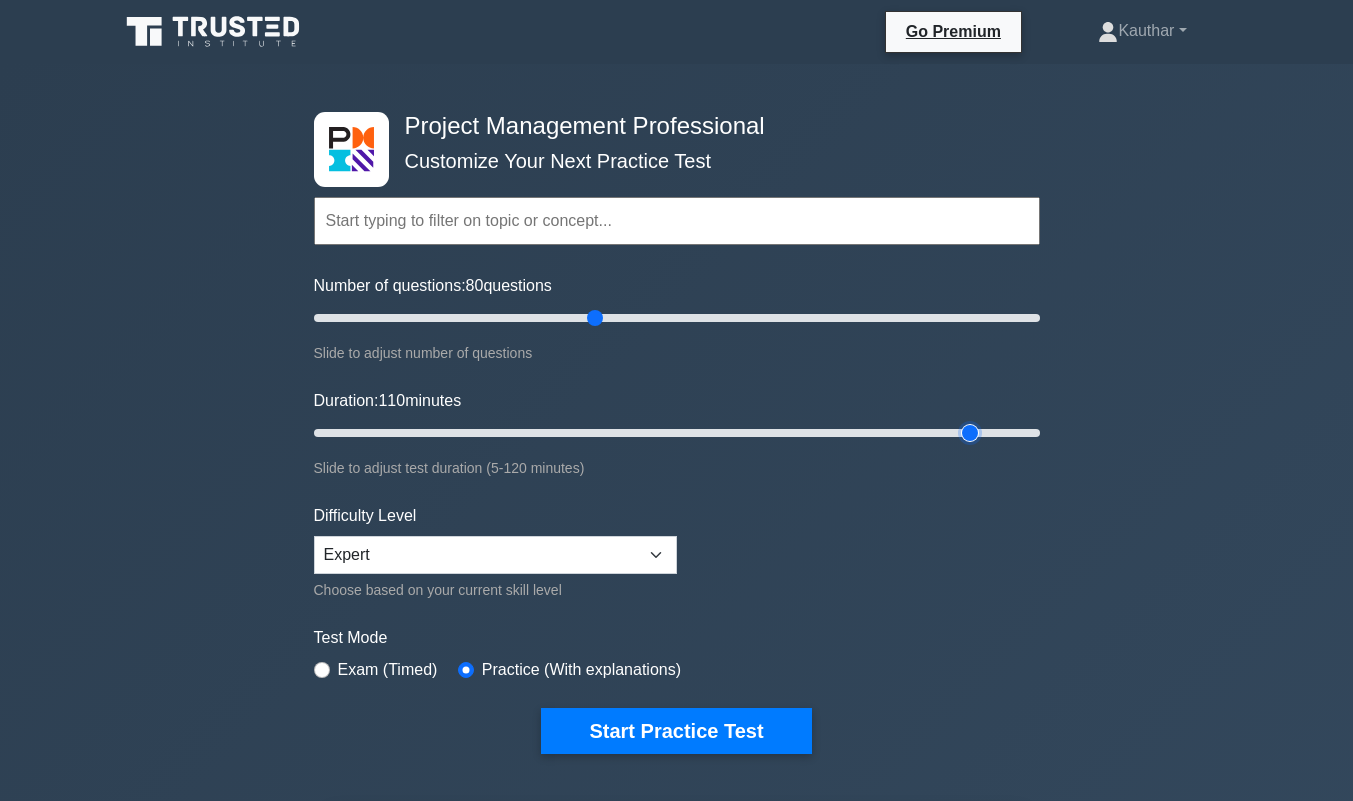 type on "110" 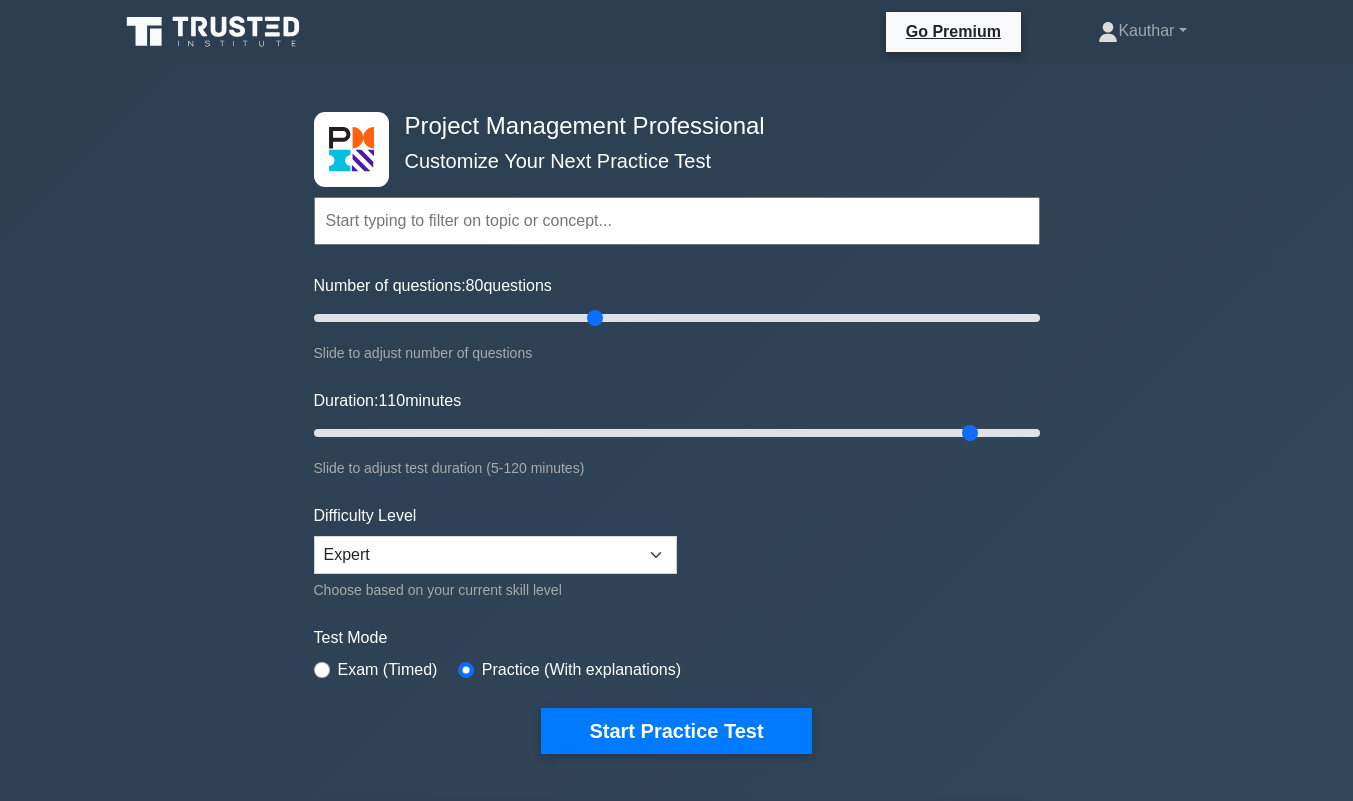 click on "Start Practice Test" at bounding box center (676, 731) 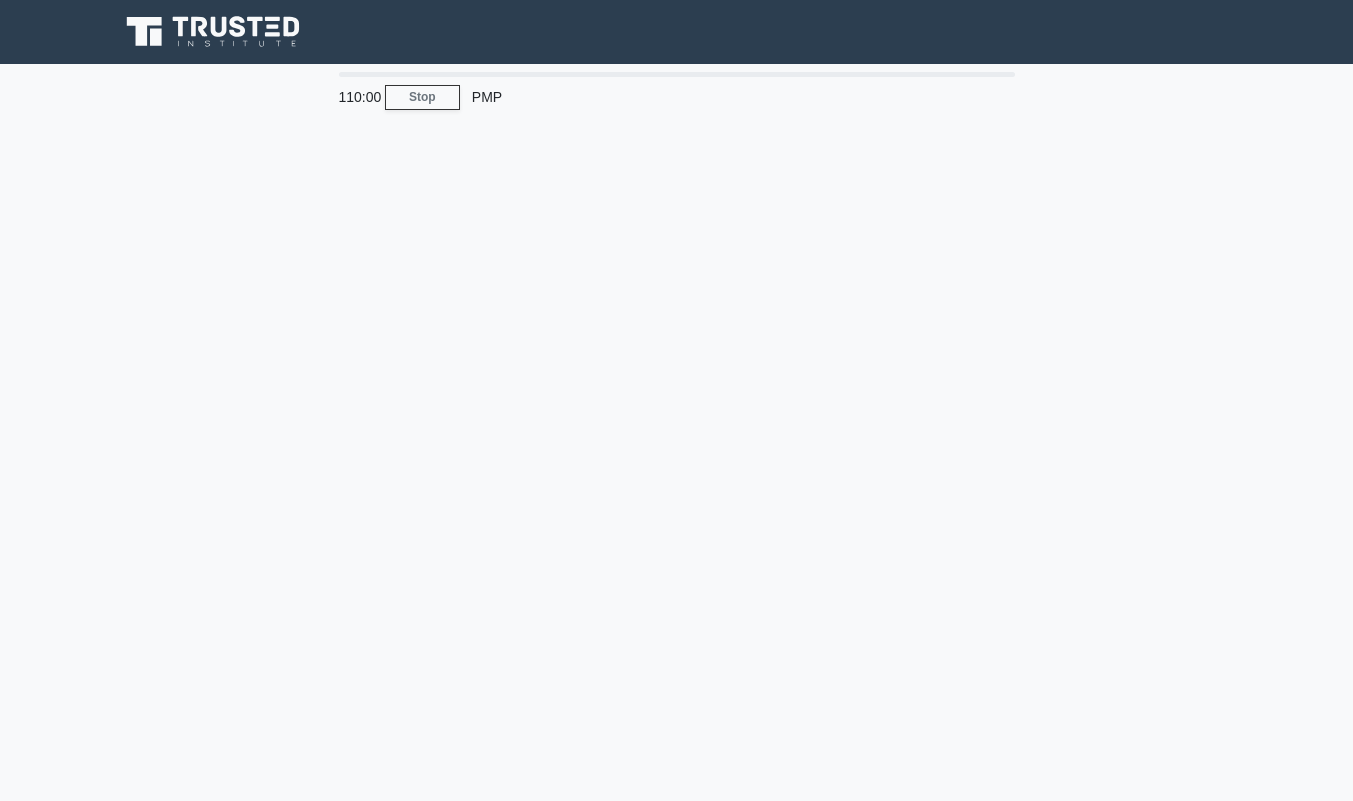 scroll, scrollTop: 0, scrollLeft: 0, axis: both 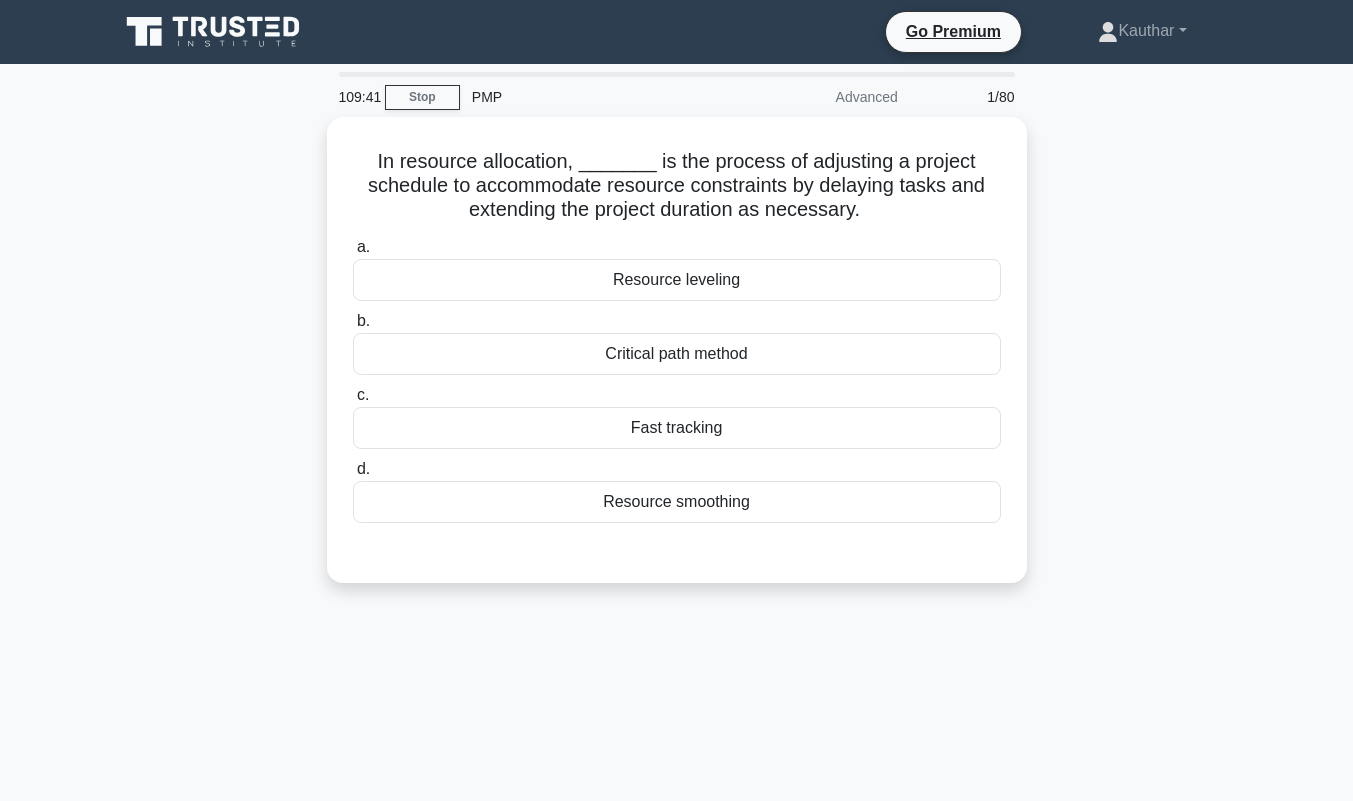 click on "Resource leveling" at bounding box center (677, 280) 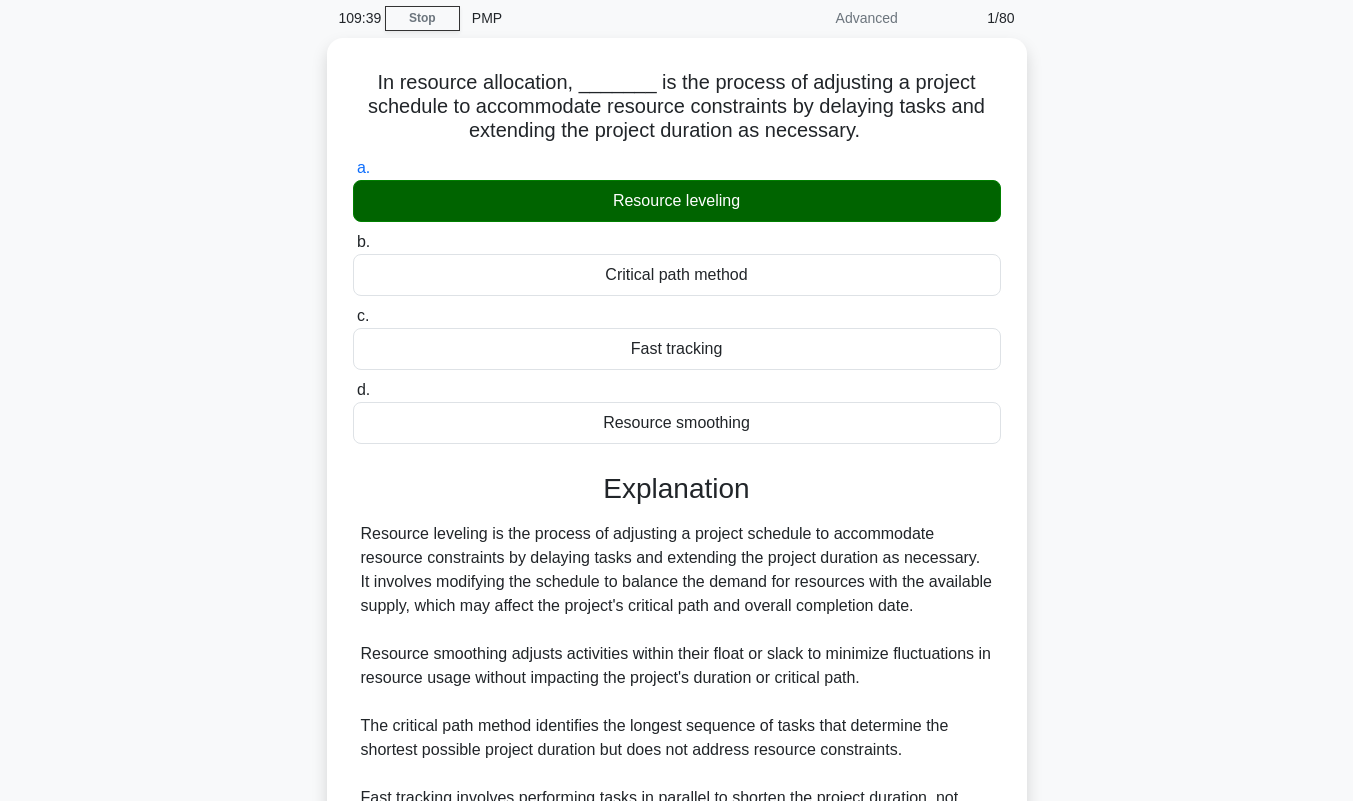 scroll, scrollTop: 236, scrollLeft: 0, axis: vertical 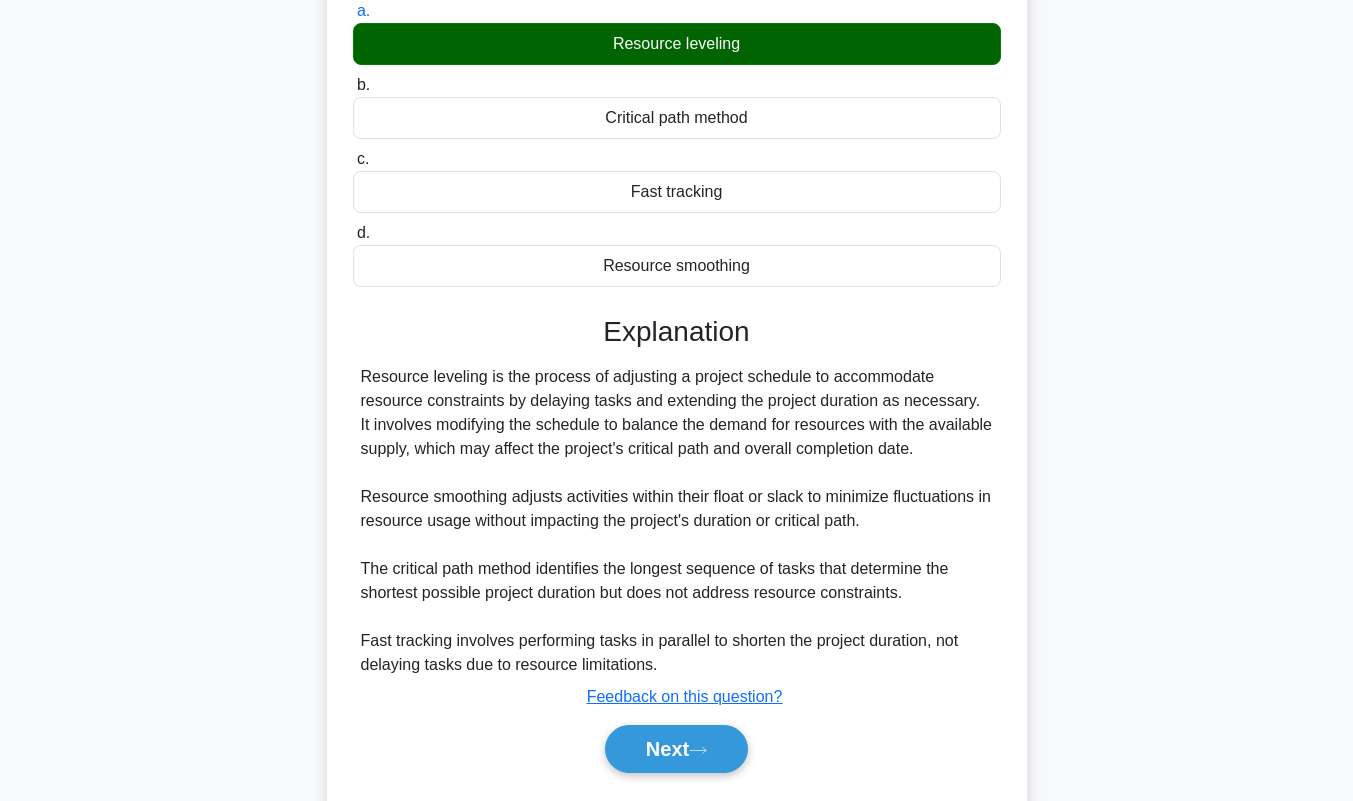 click on "Next" at bounding box center [676, 749] 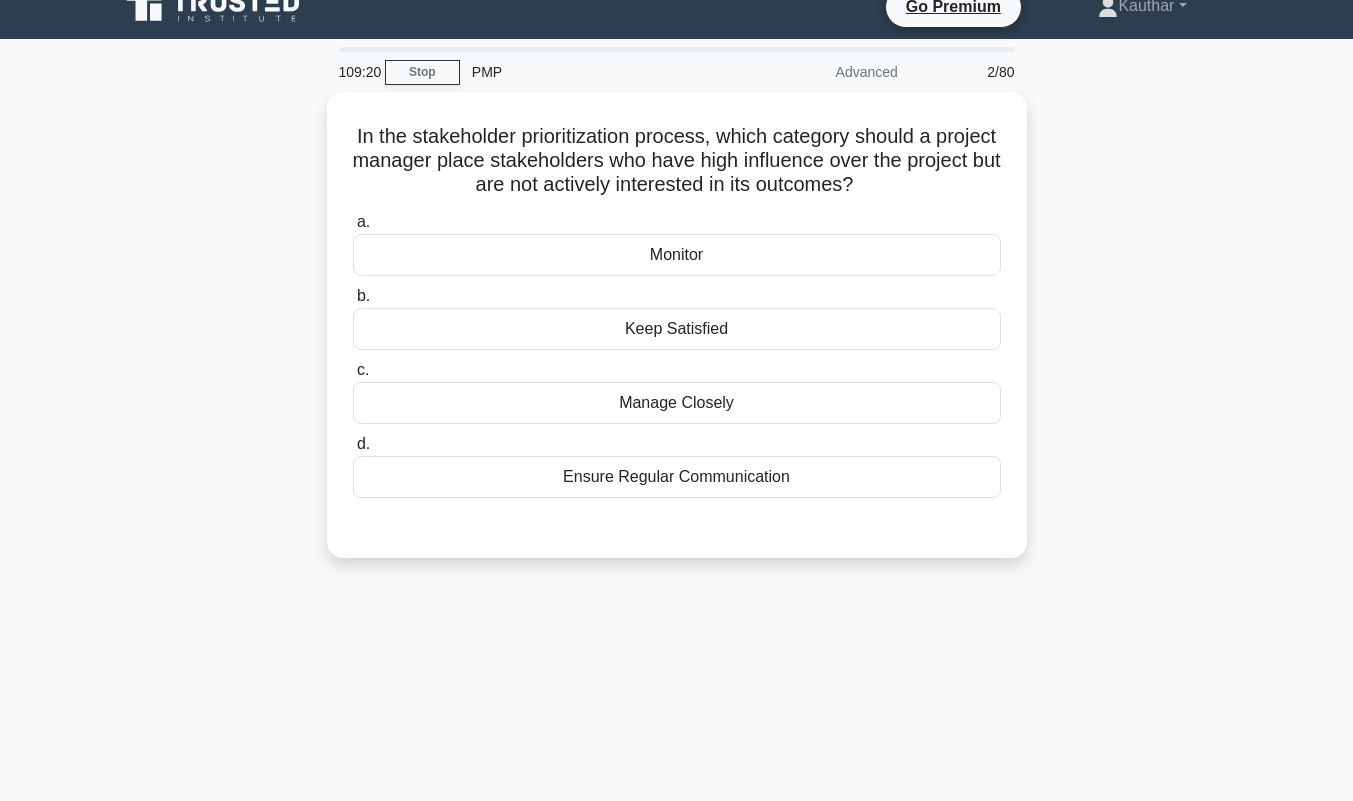 scroll, scrollTop: 27, scrollLeft: 0, axis: vertical 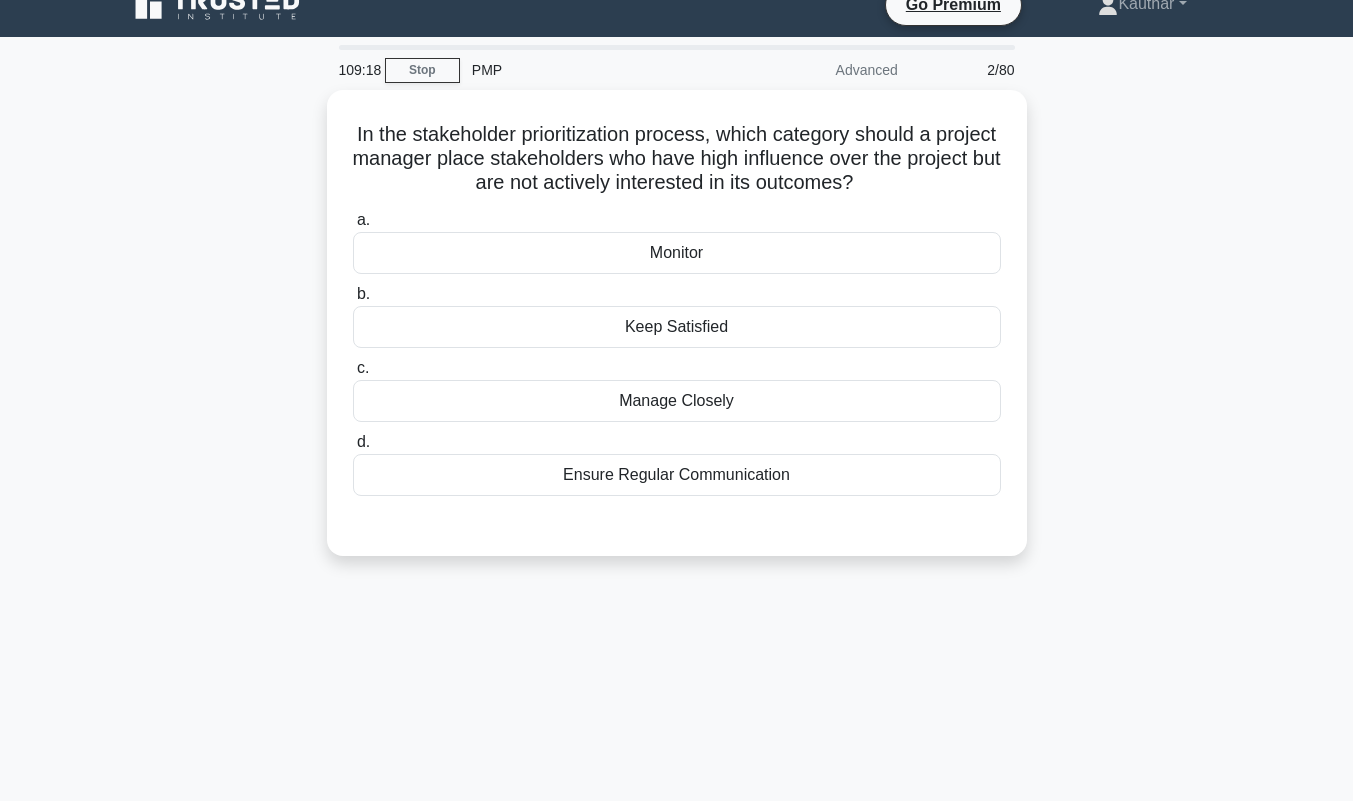 click on "Keep Satisfied" at bounding box center [677, 327] 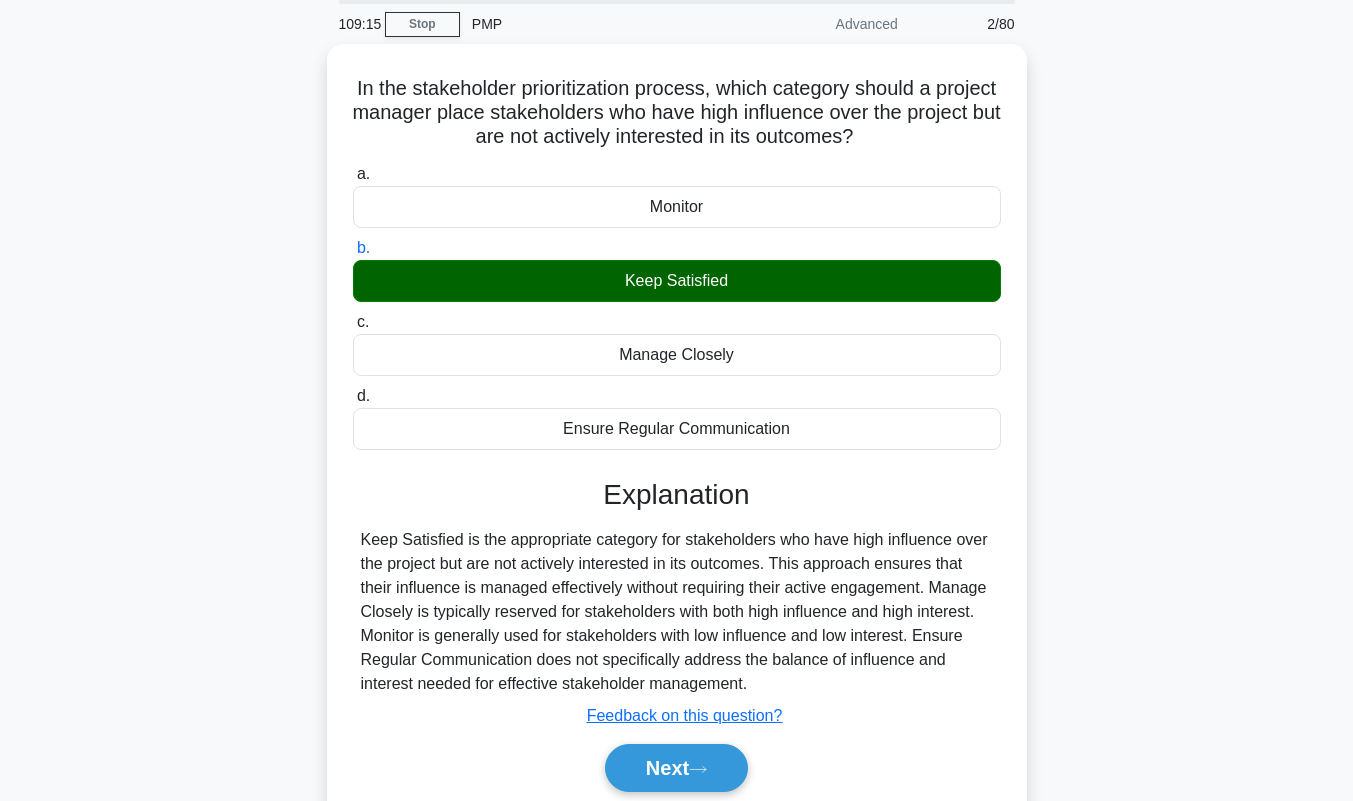 scroll, scrollTop: 279, scrollLeft: 0, axis: vertical 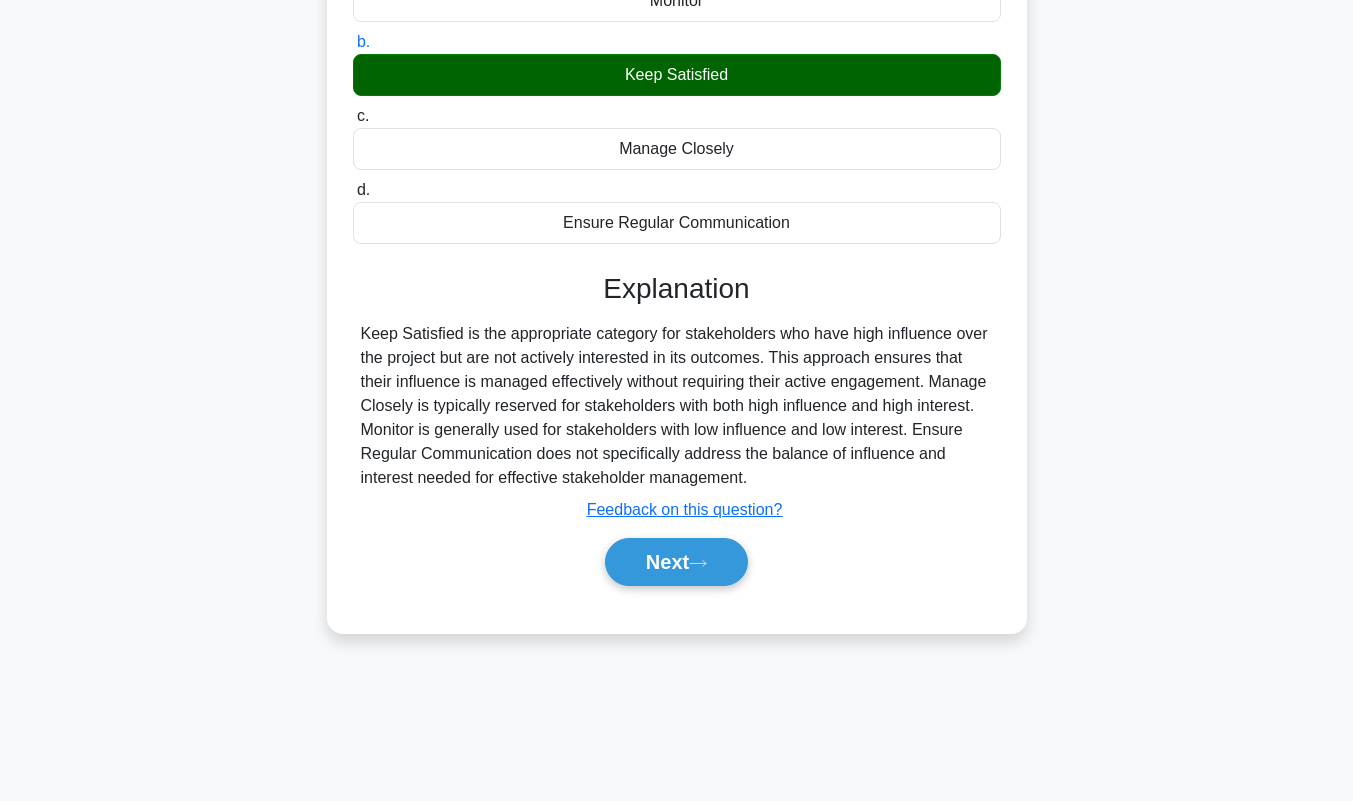 click on "Next" at bounding box center [676, 562] 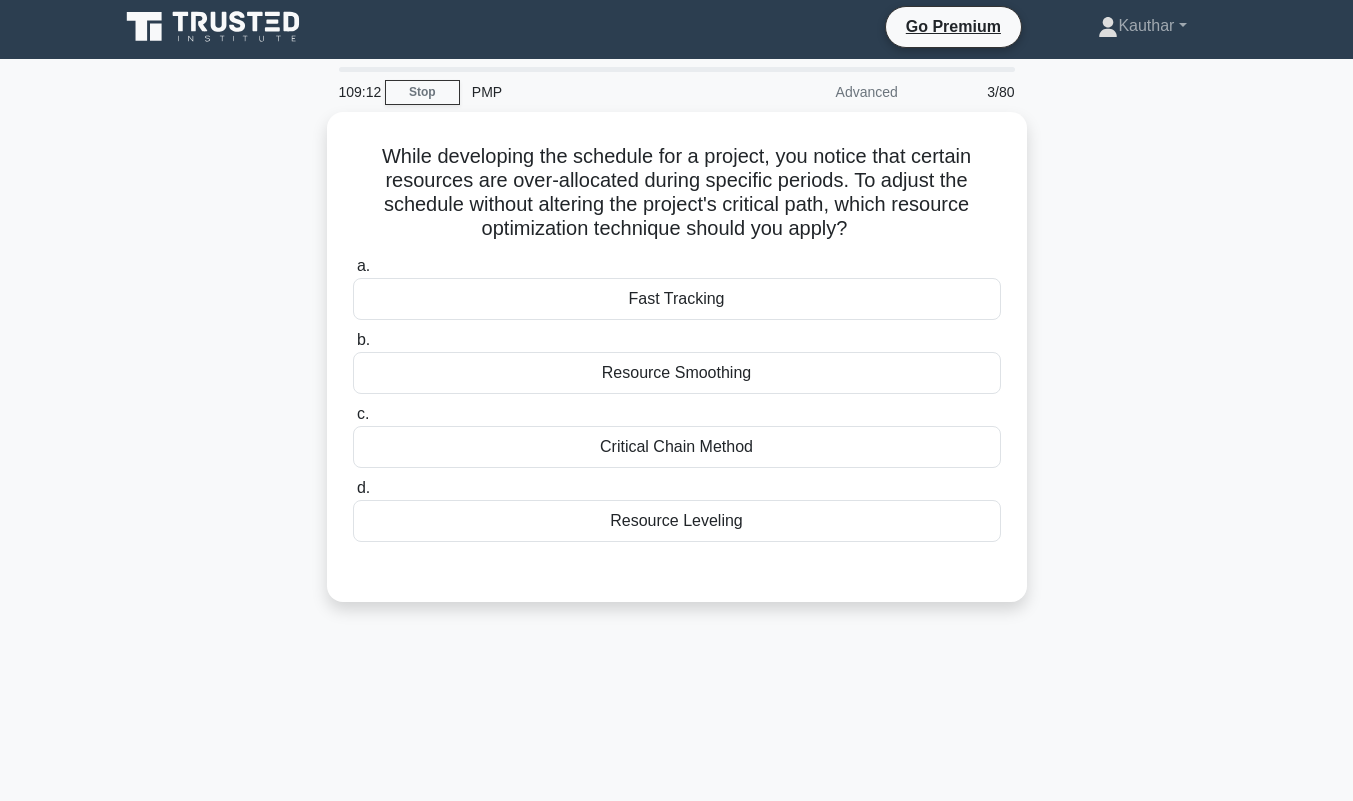 scroll, scrollTop: 0, scrollLeft: 0, axis: both 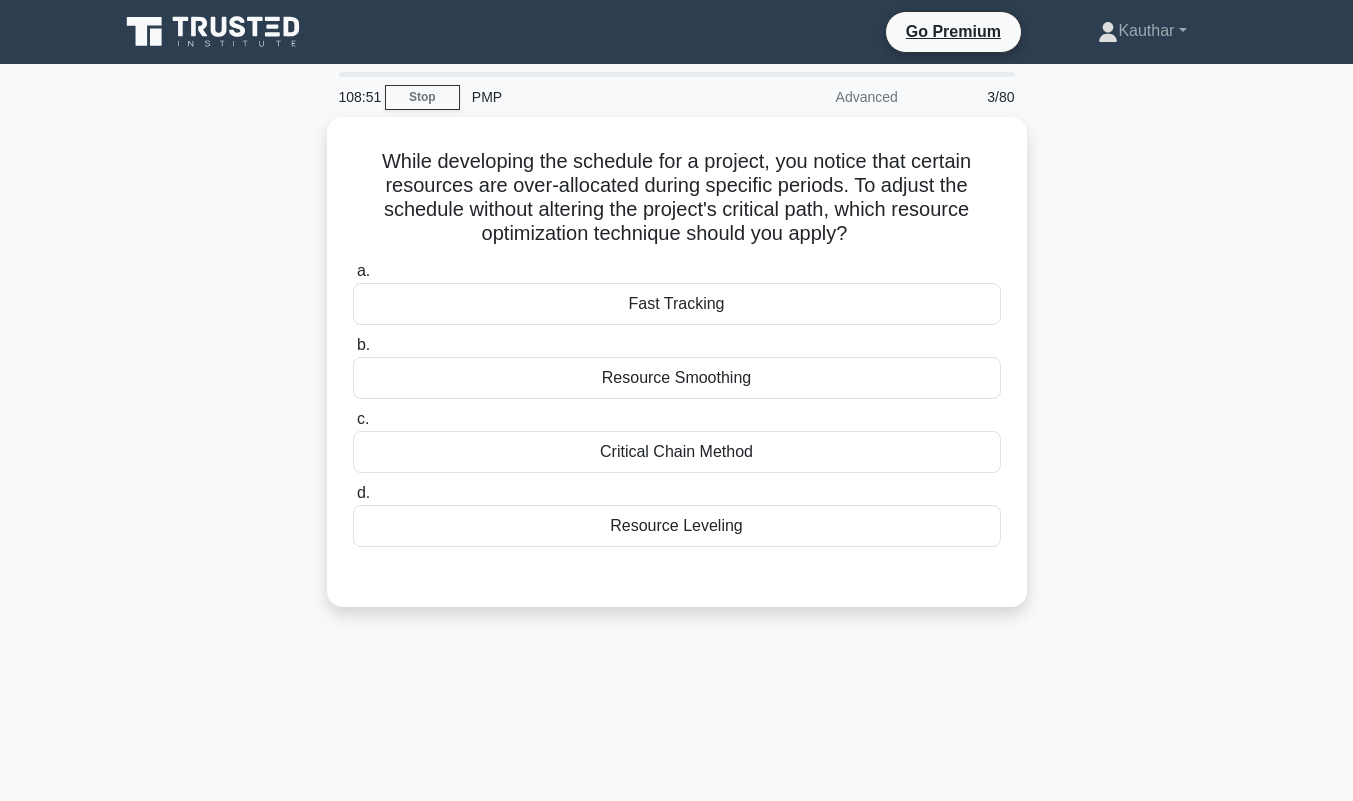 click on "Resource Smoothing" at bounding box center (677, 378) 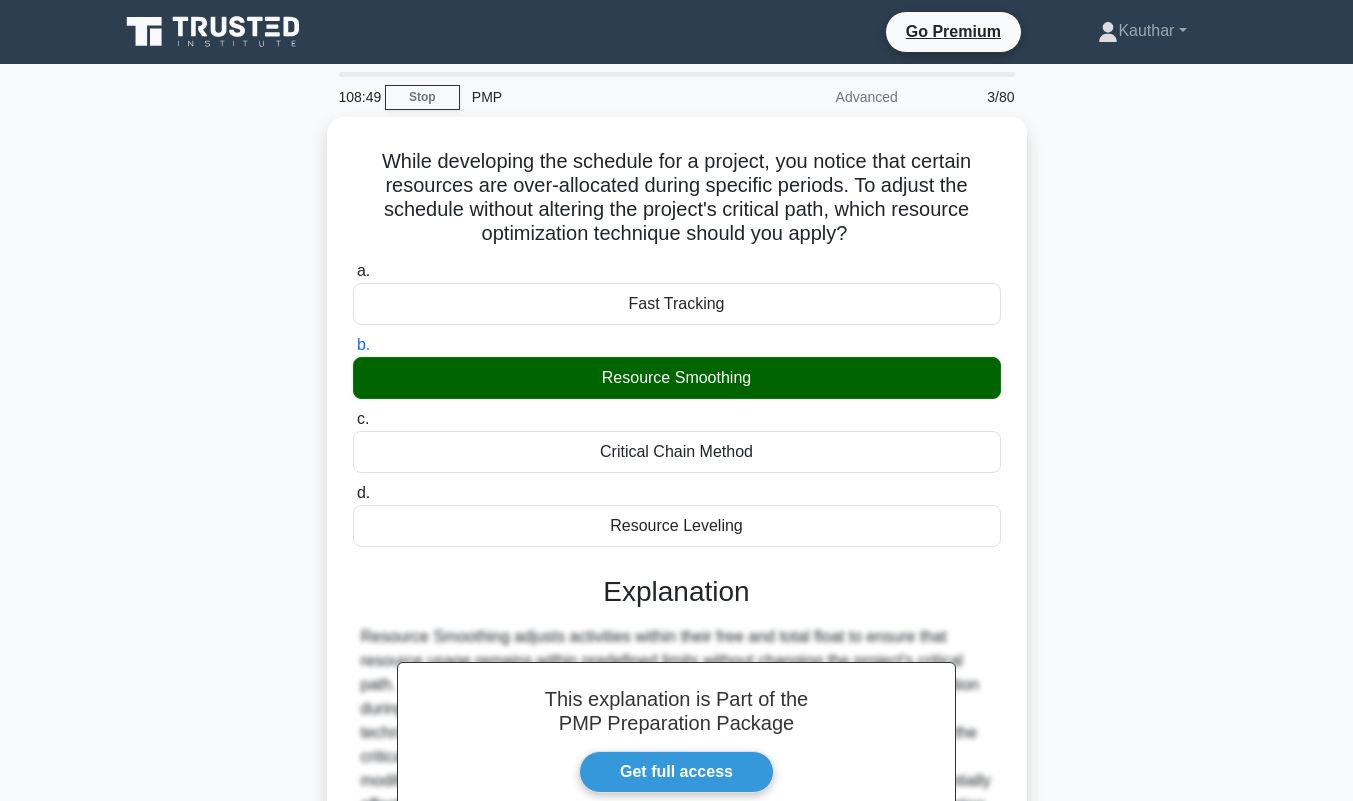 scroll, scrollTop: 279, scrollLeft: 0, axis: vertical 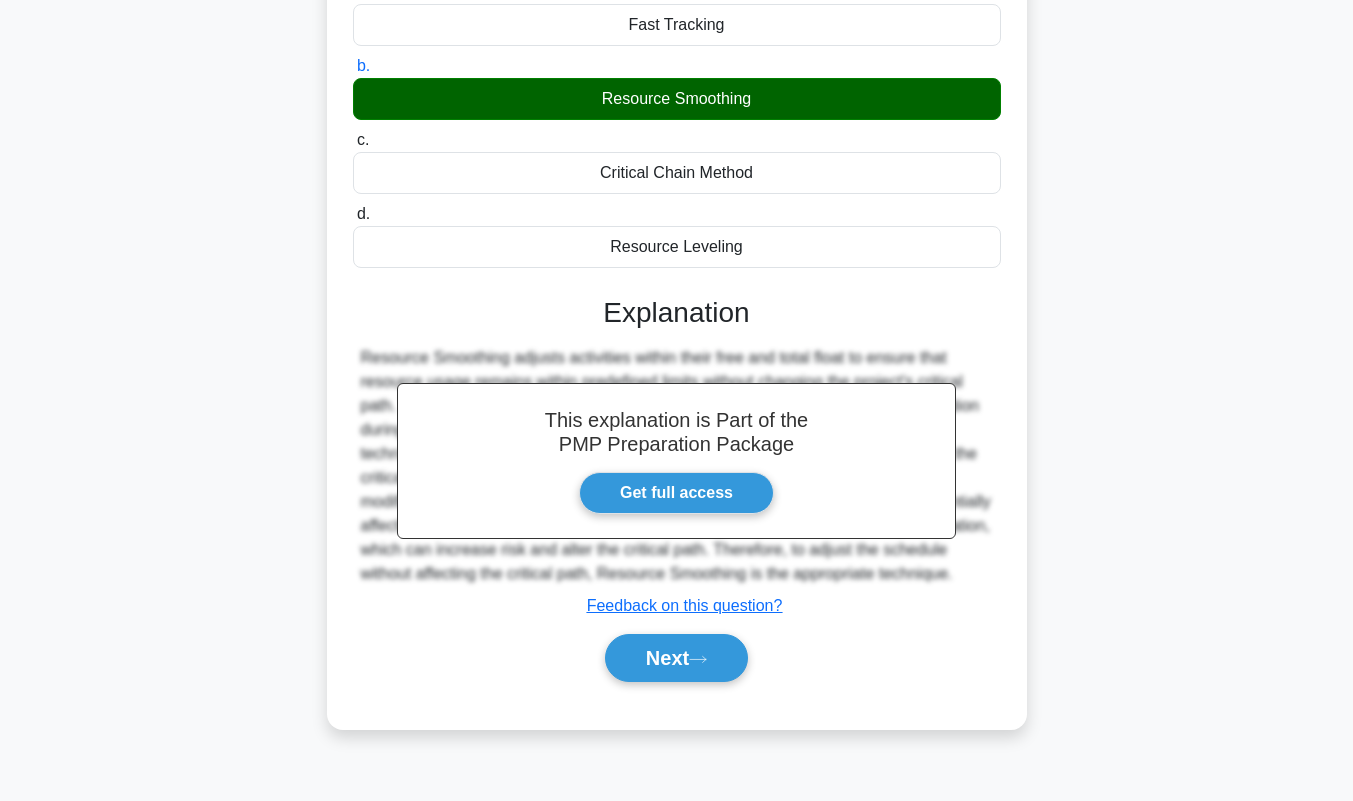 click on "Next" at bounding box center (676, 658) 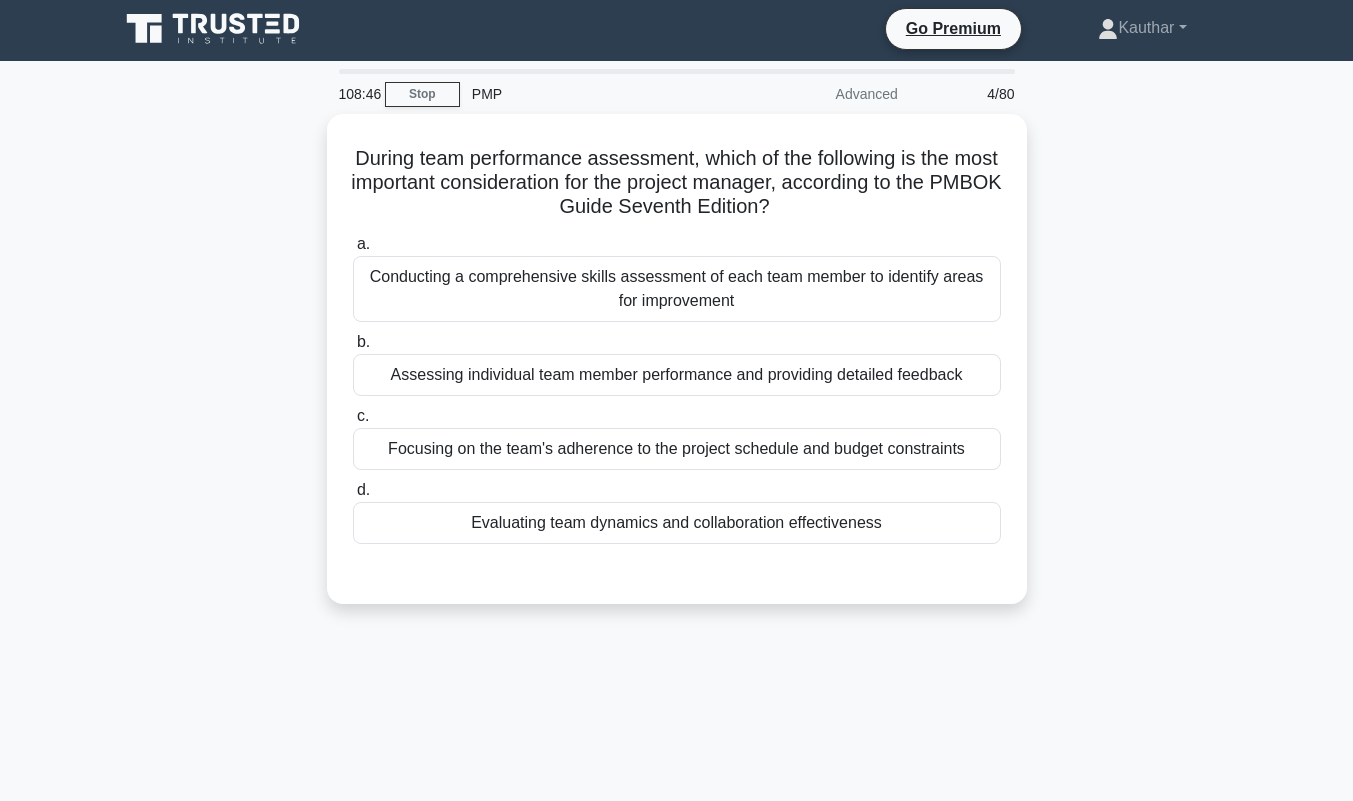 scroll, scrollTop: 0, scrollLeft: 0, axis: both 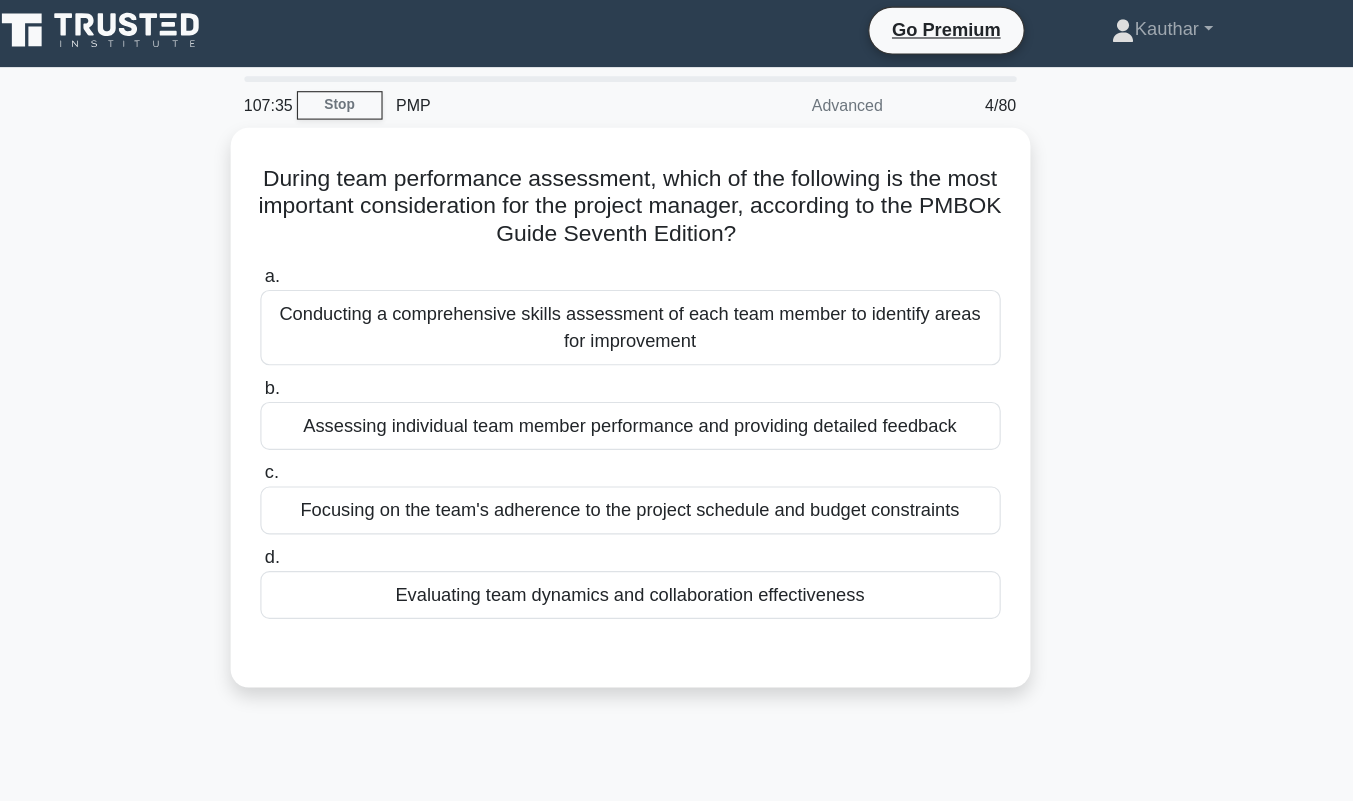 click on "Evaluating team dynamics and collaboration effectiveness" at bounding box center [677, 526] 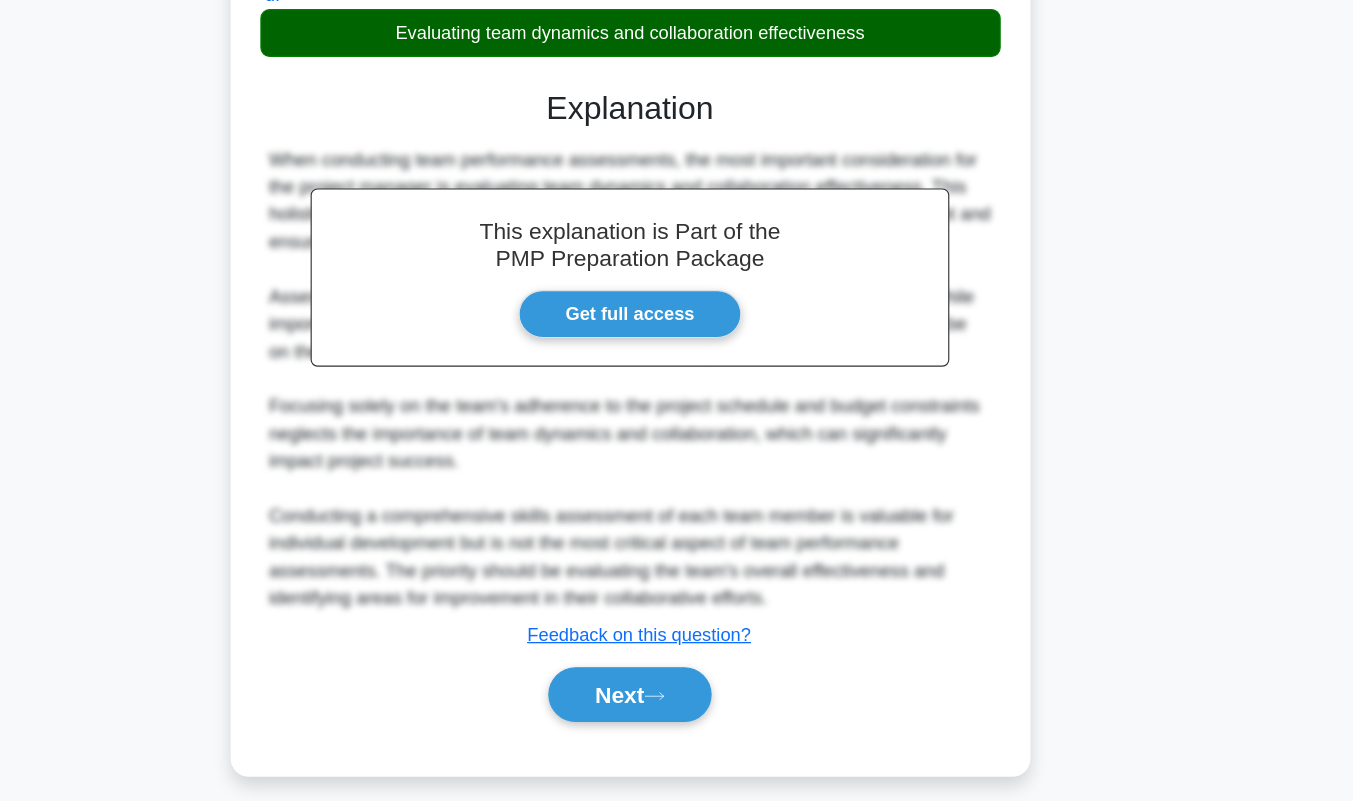 scroll, scrollTop: 409, scrollLeft: 0, axis: vertical 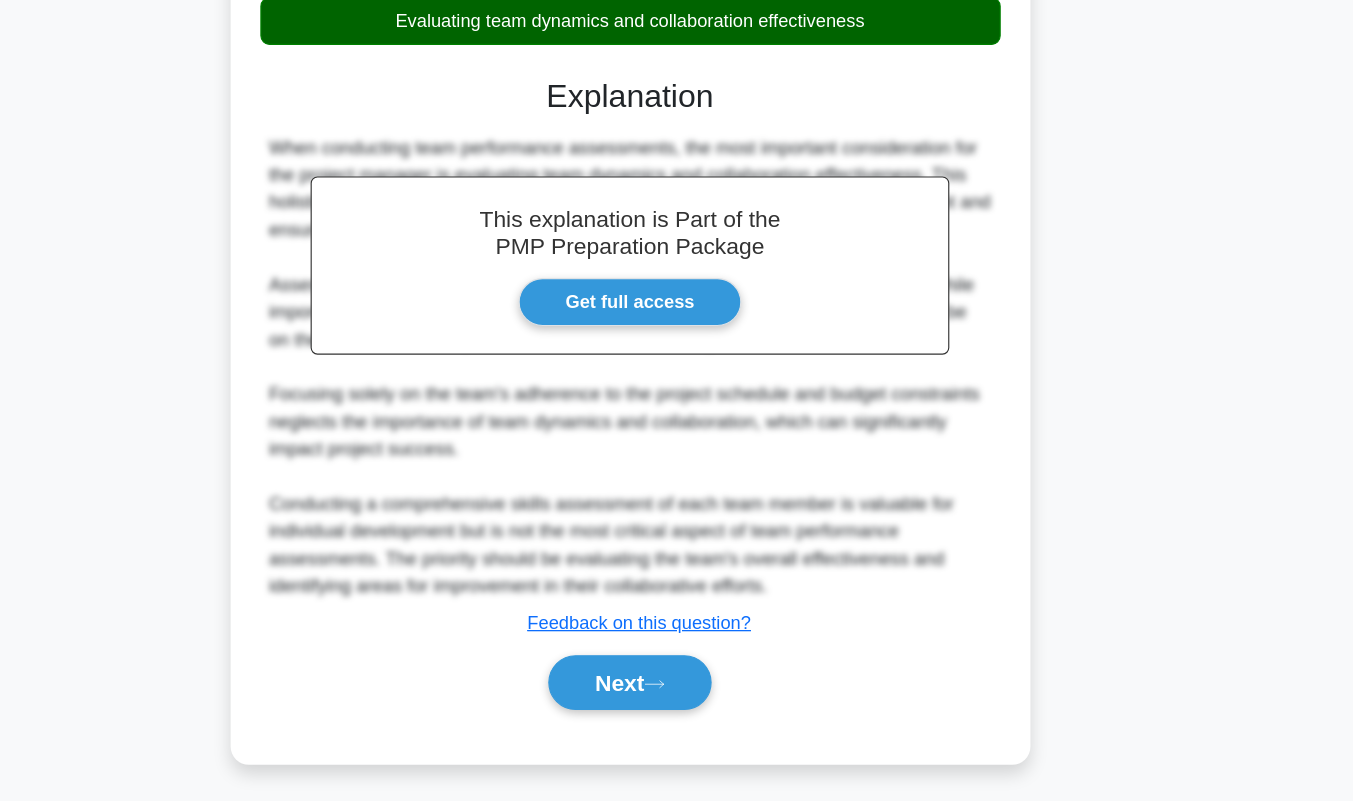 click on "Next" at bounding box center (676, 697) 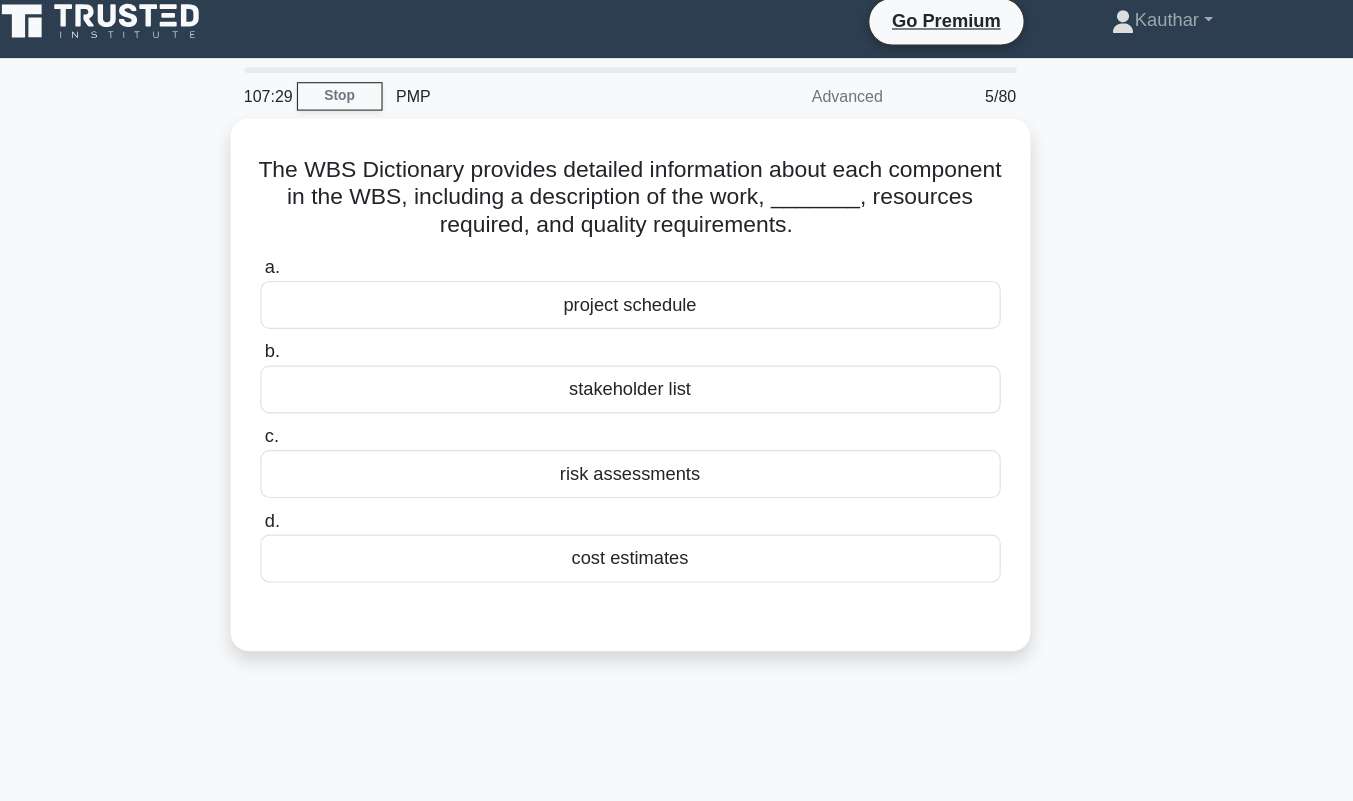 scroll, scrollTop: 0, scrollLeft: 0, axis: both 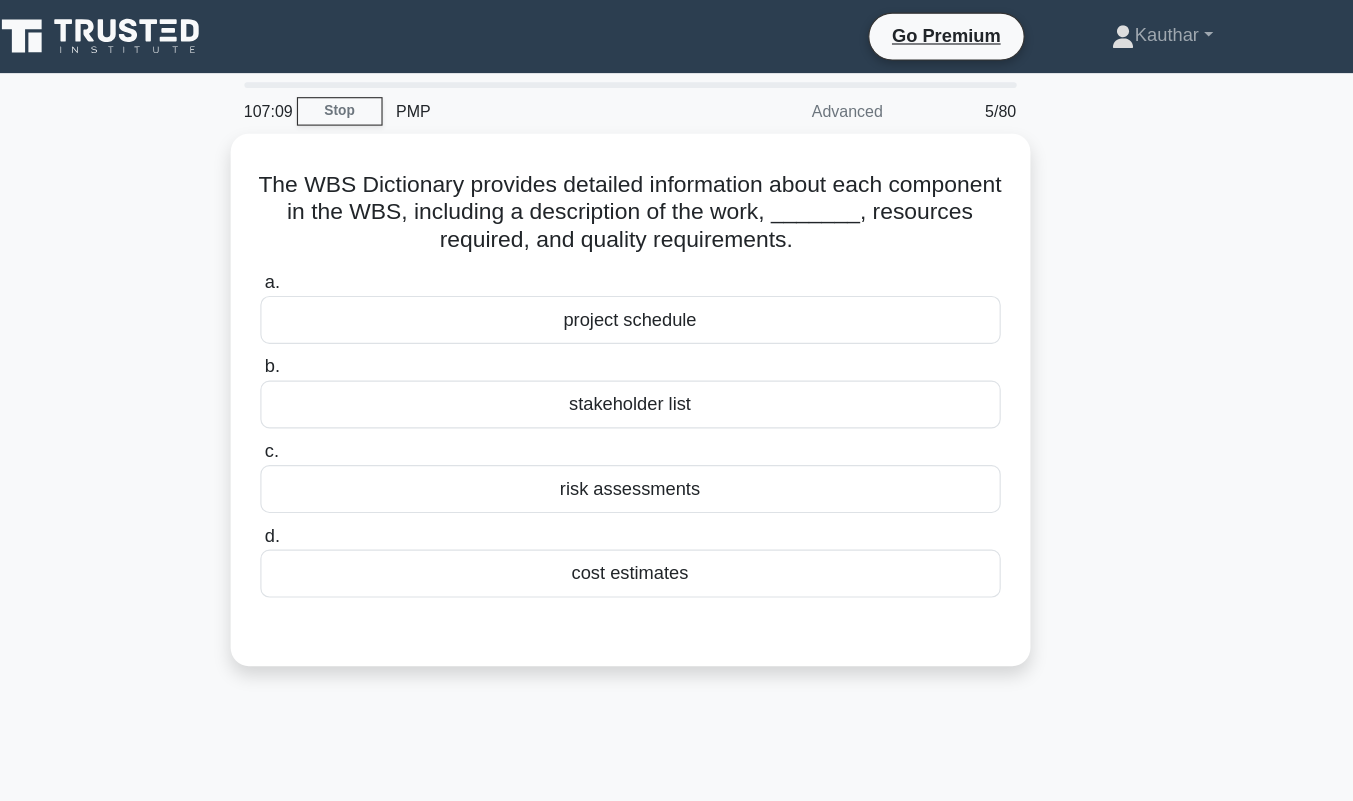 click on "project schedule" at bounding box center (677, 280) 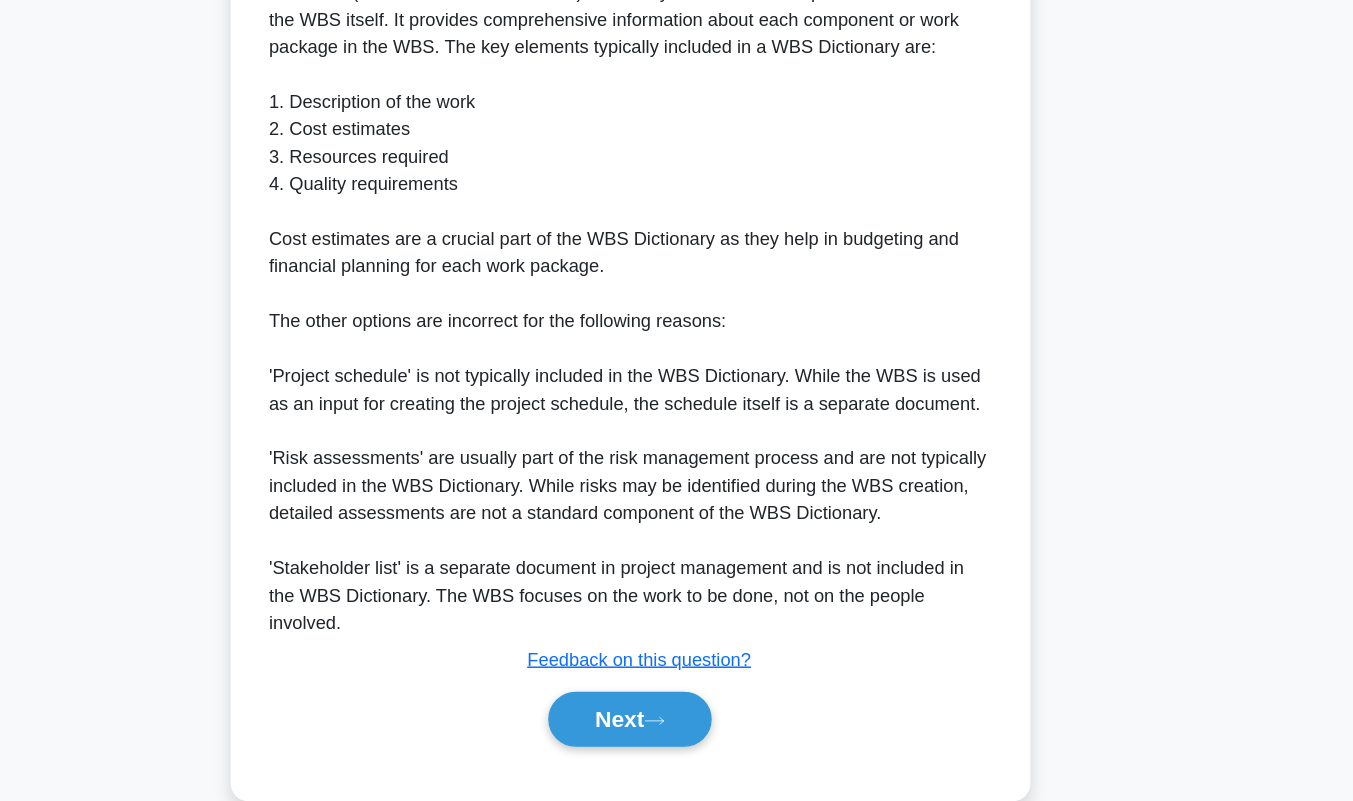 scroll, scrollTop: 603, scrollLeft: 0, axis: vertical 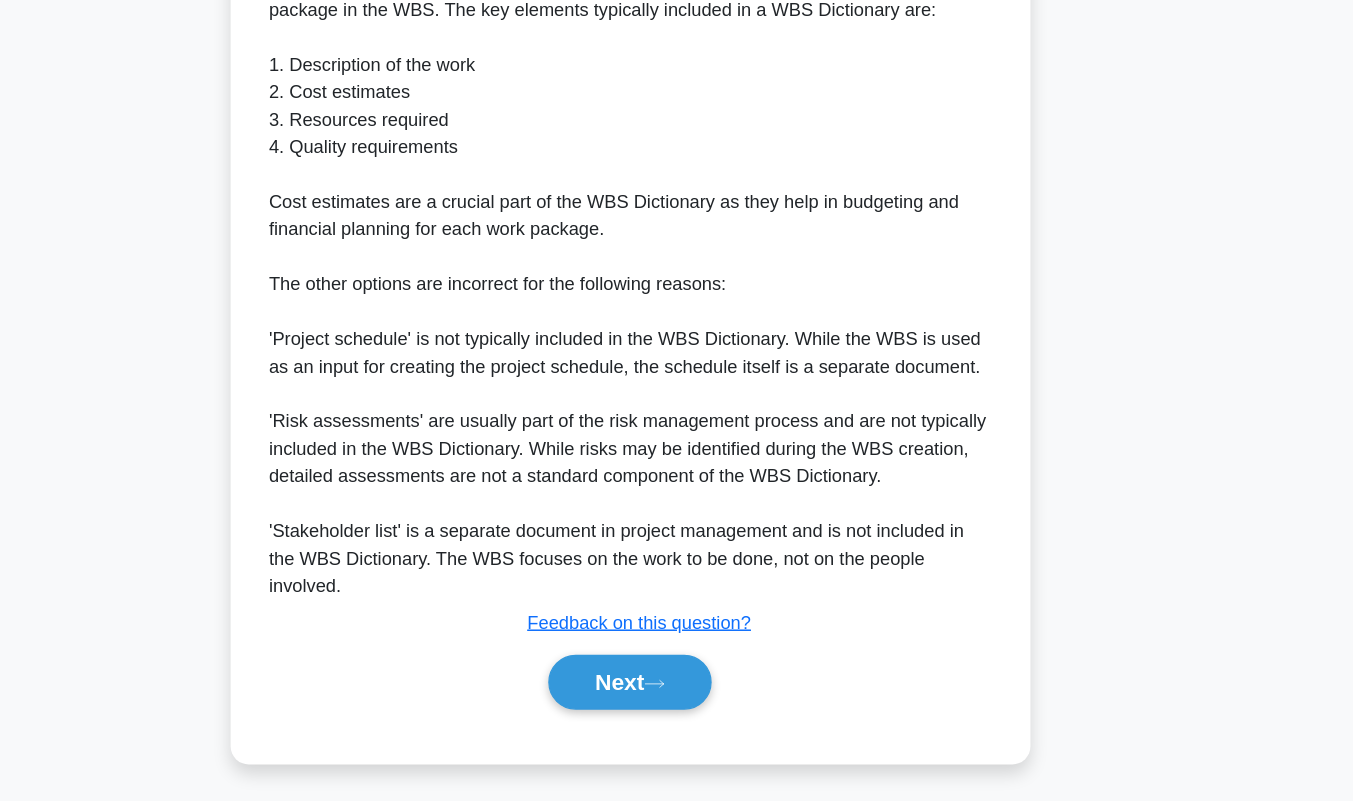 click on "Next" at bounding box center [676, 697] 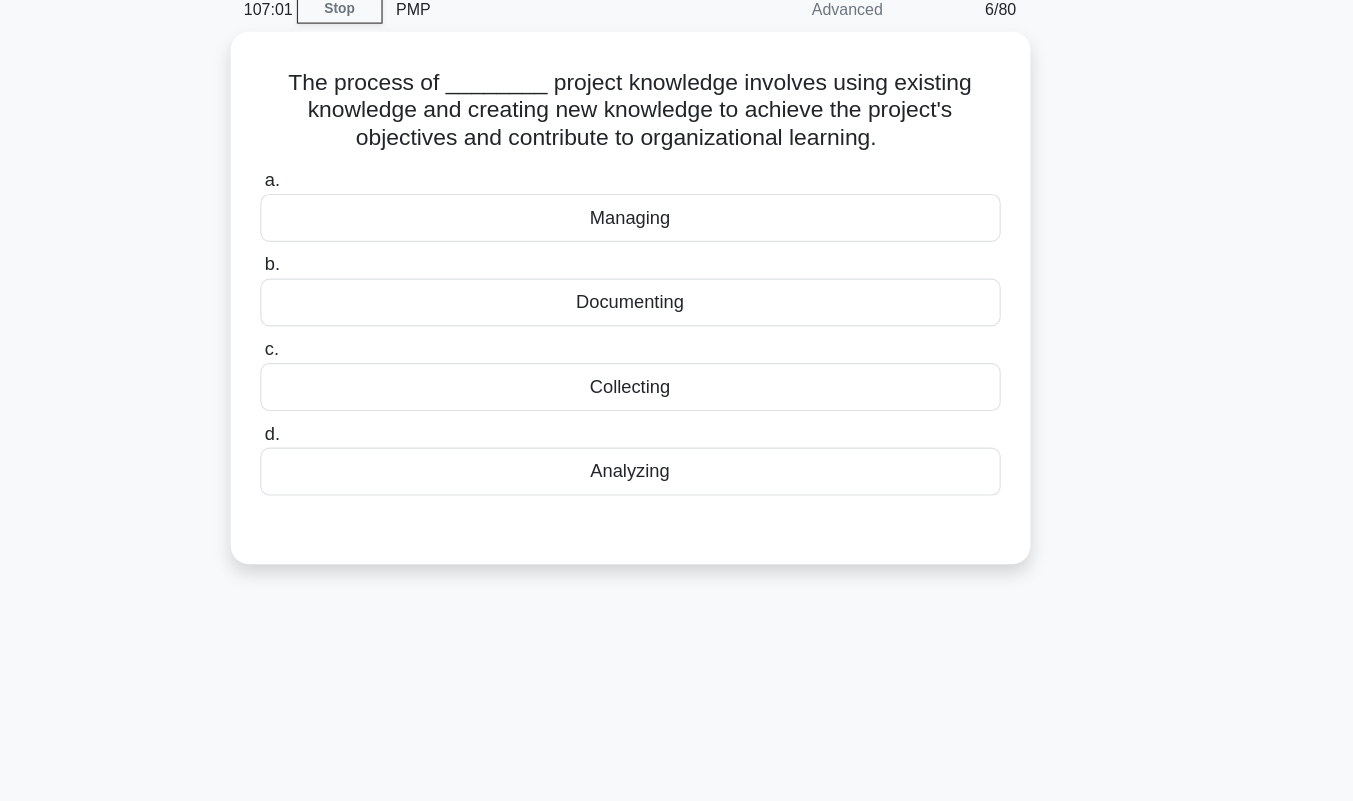 scroll, scrollTop: 0, scrollLeft: 0, axis: both 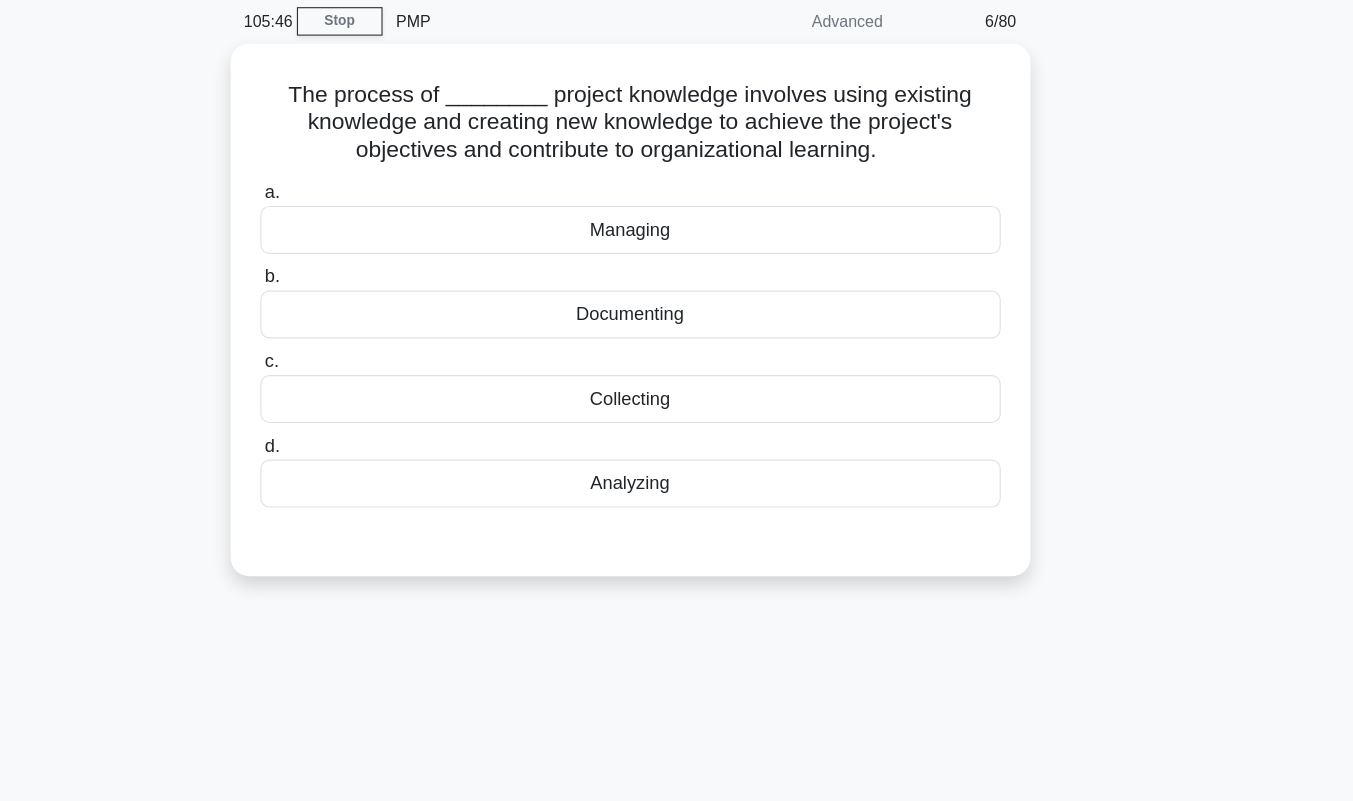 click on "Analyzing" at bounding box center [677, 502] 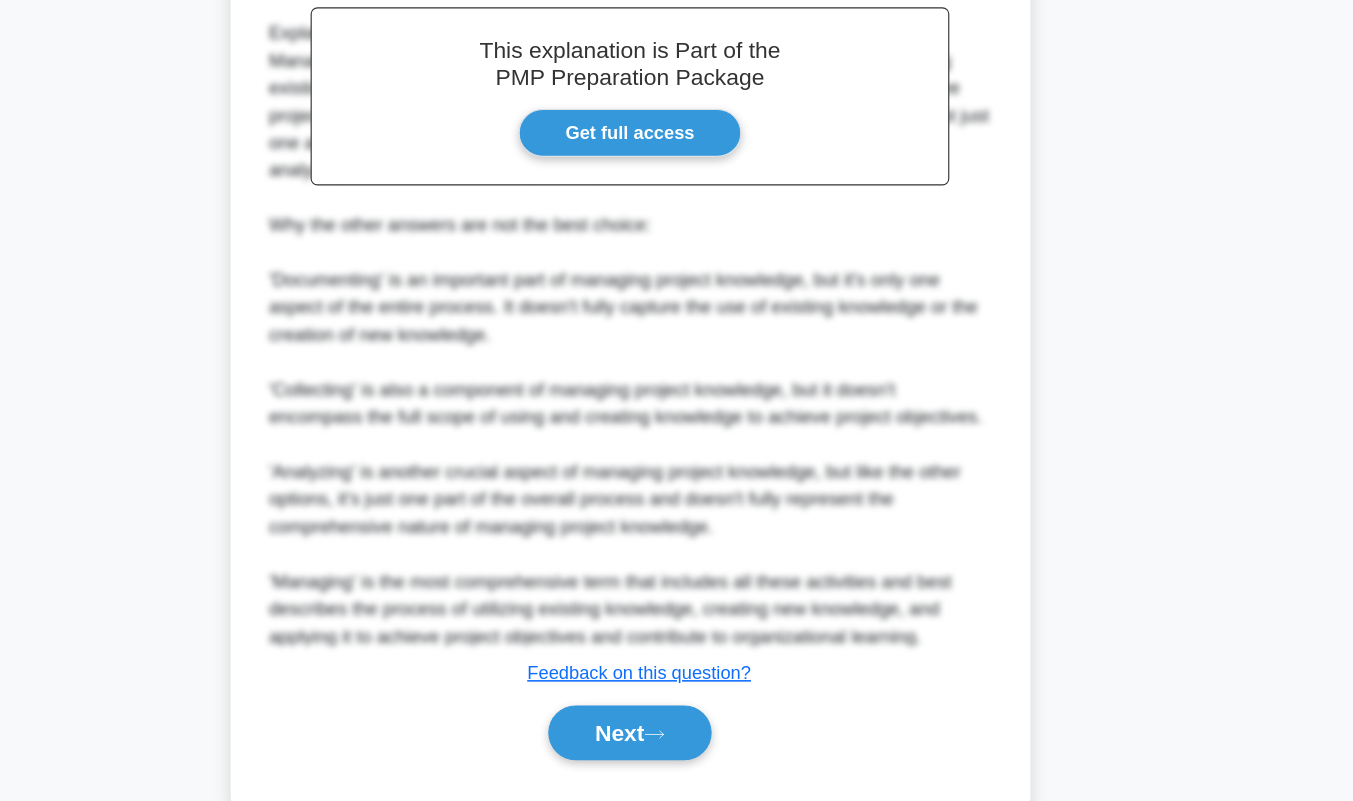 scroll, scrollTop: 579, scrollLeft: 0, axis: vertical 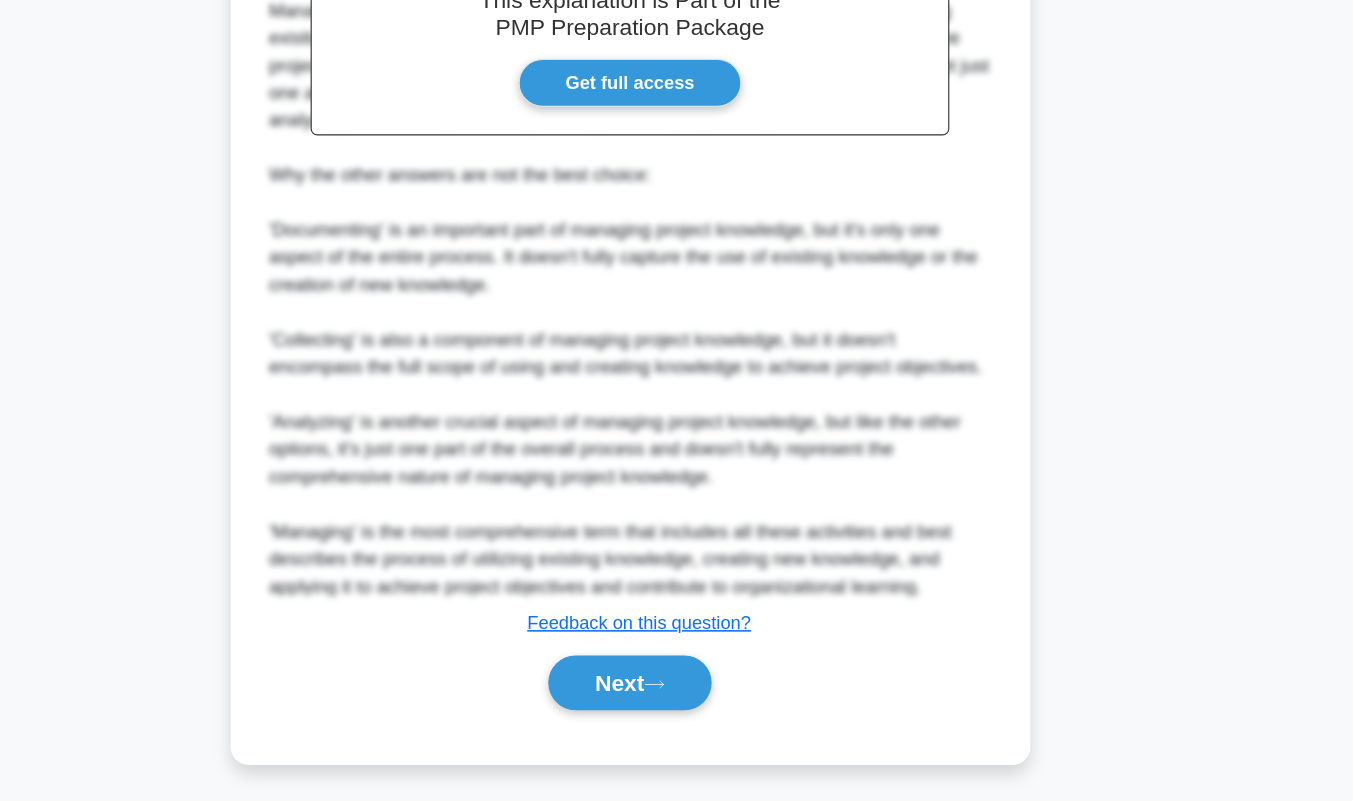 click on "Next" at bounding box center [676, 697] 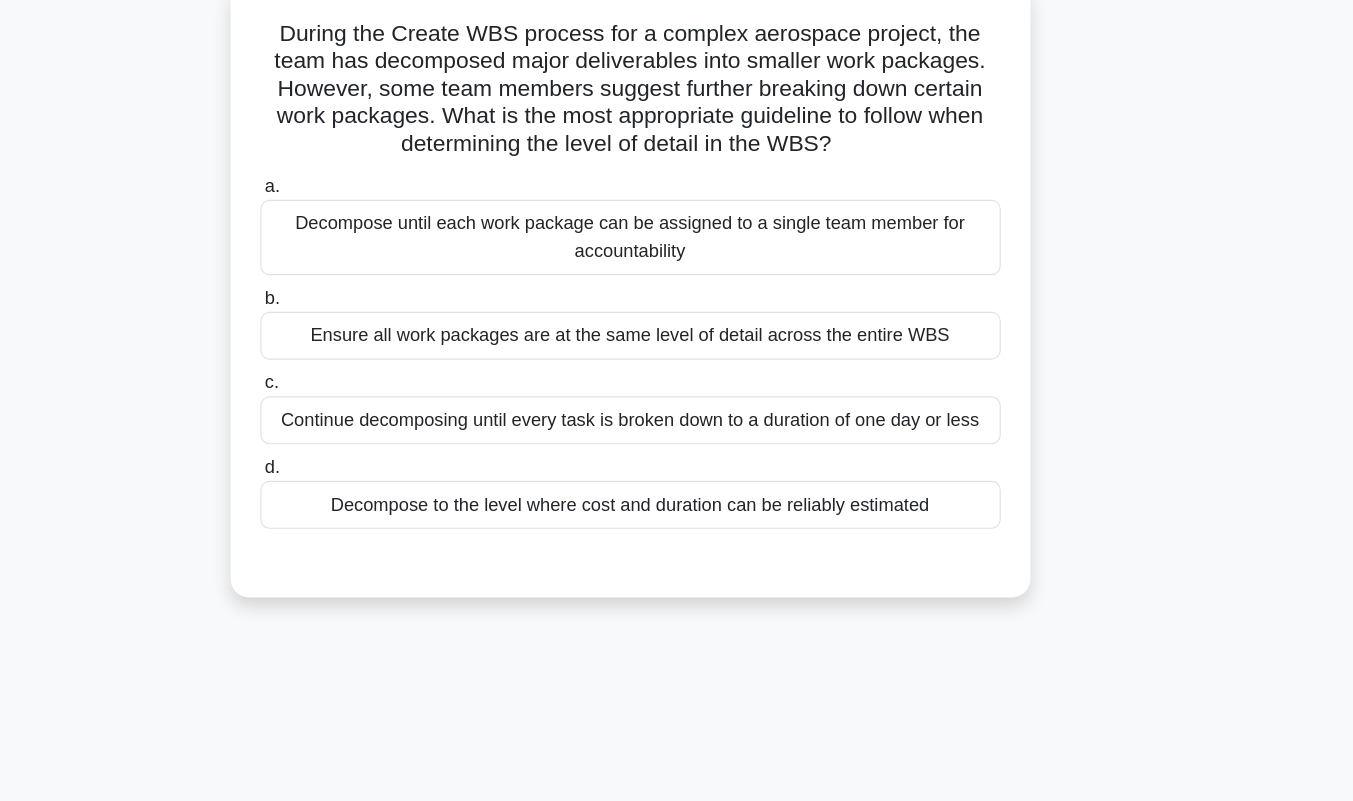 scroll, scrollTop: 123, scrollLeft: 0, axis: vertical 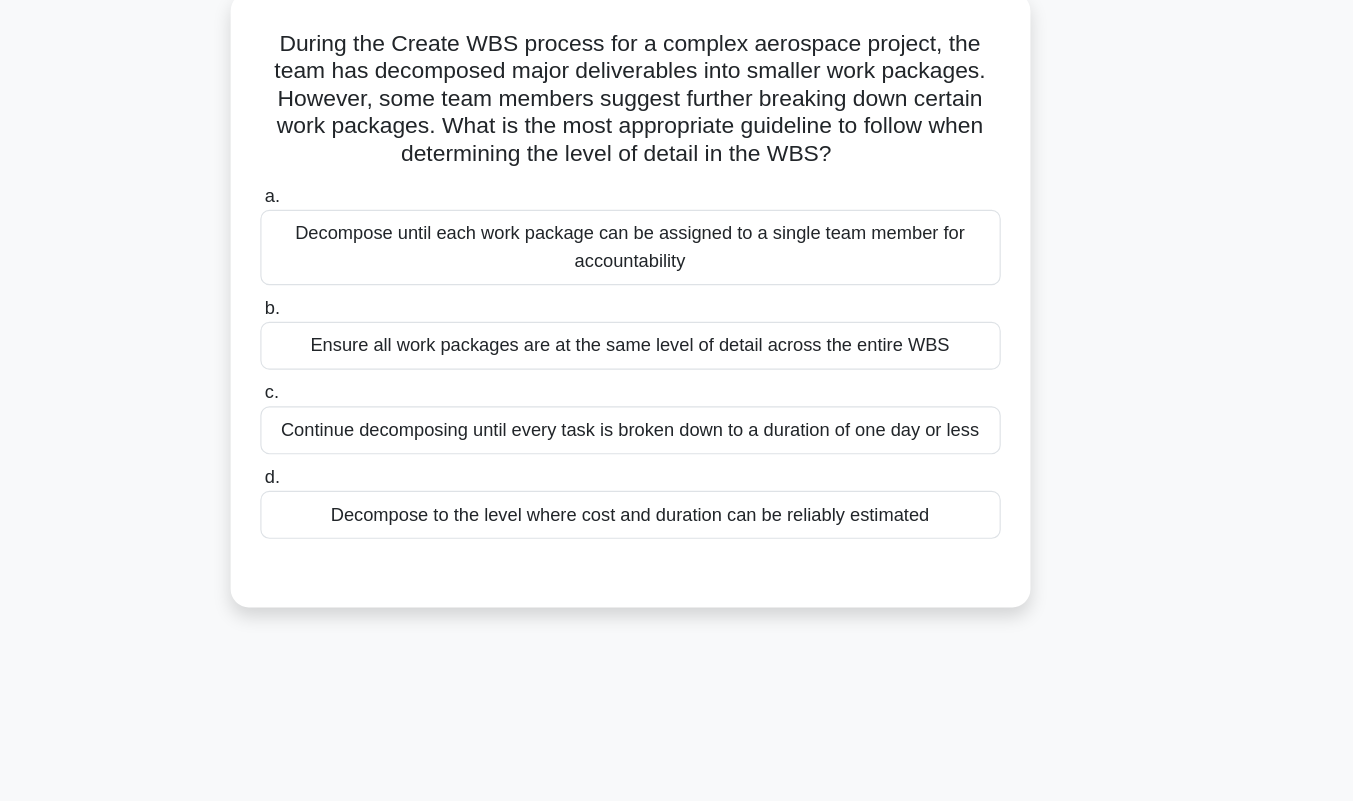 click on "Decompose until each work package can be assigned to a single team member for accountability" at bounding box center [677, 217] 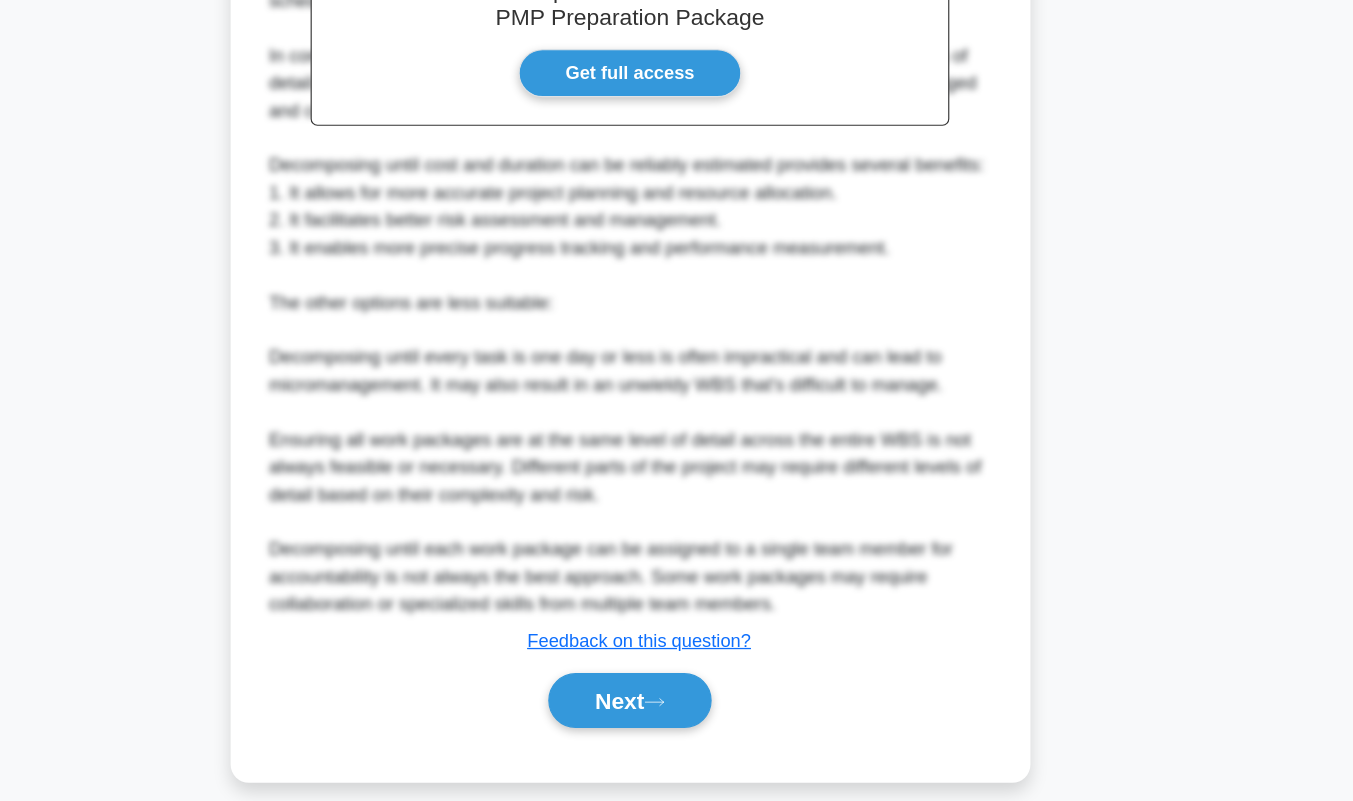 scroll, scrollTop: 659, scrollLeft: 0, axis: vertical 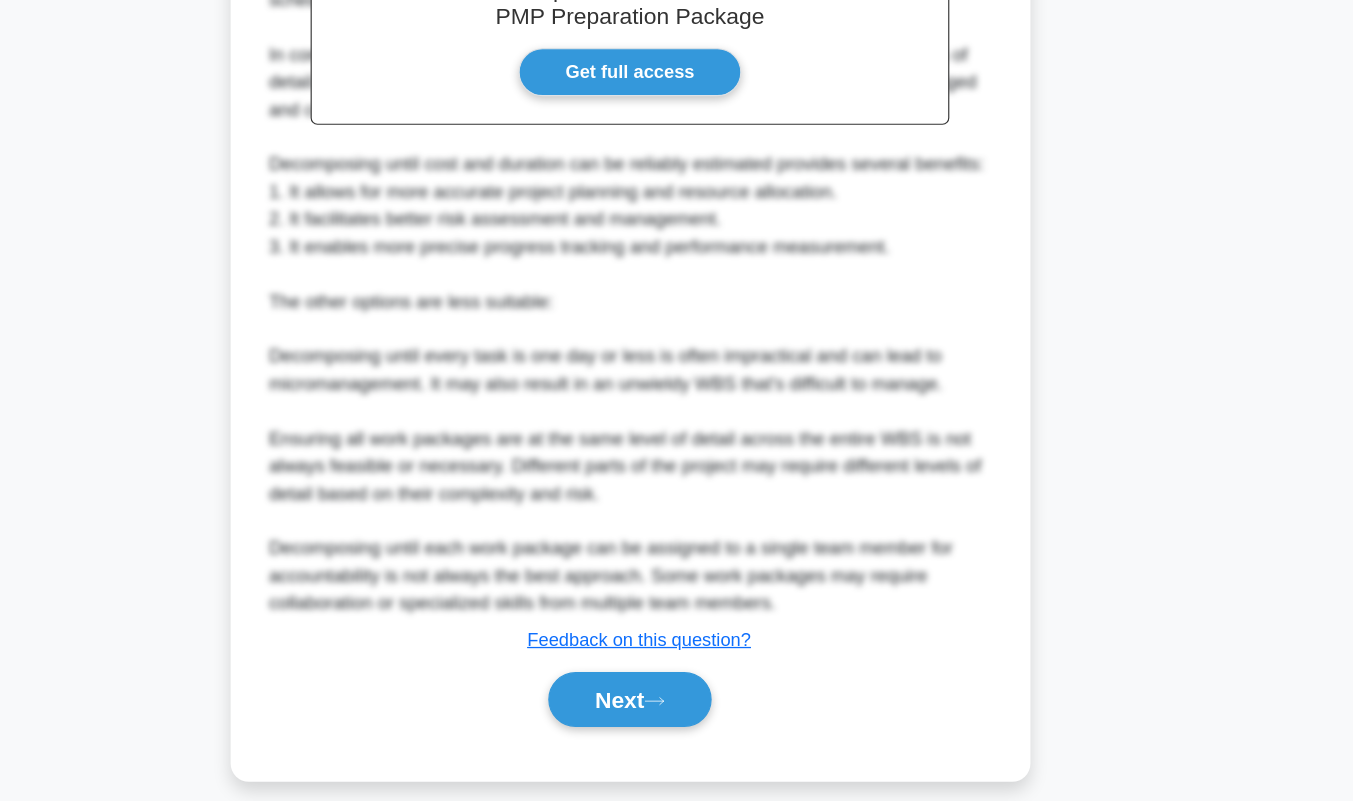 click on "Next" at bounding box center [676, 712] 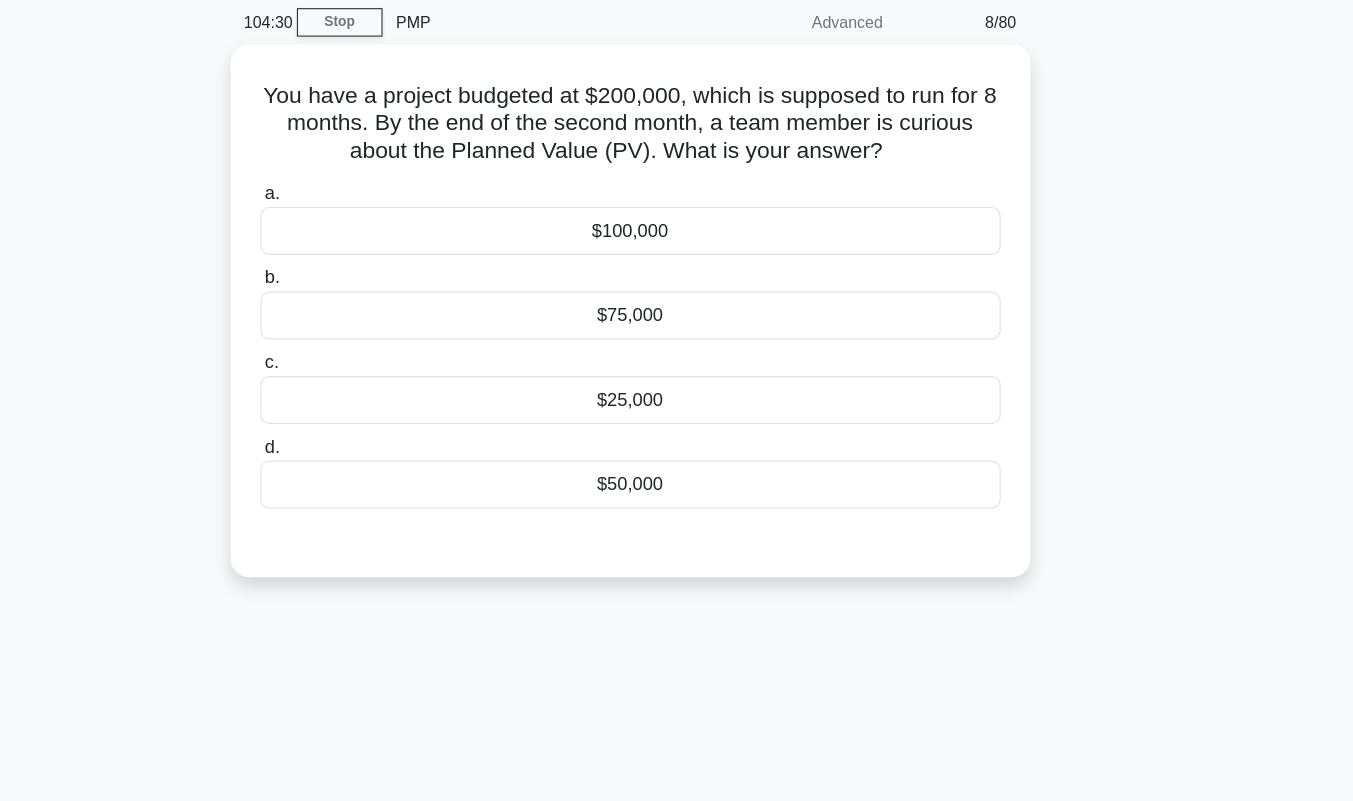scroll, scrollTop: 49, scrollLeft: 0, axis: vertical 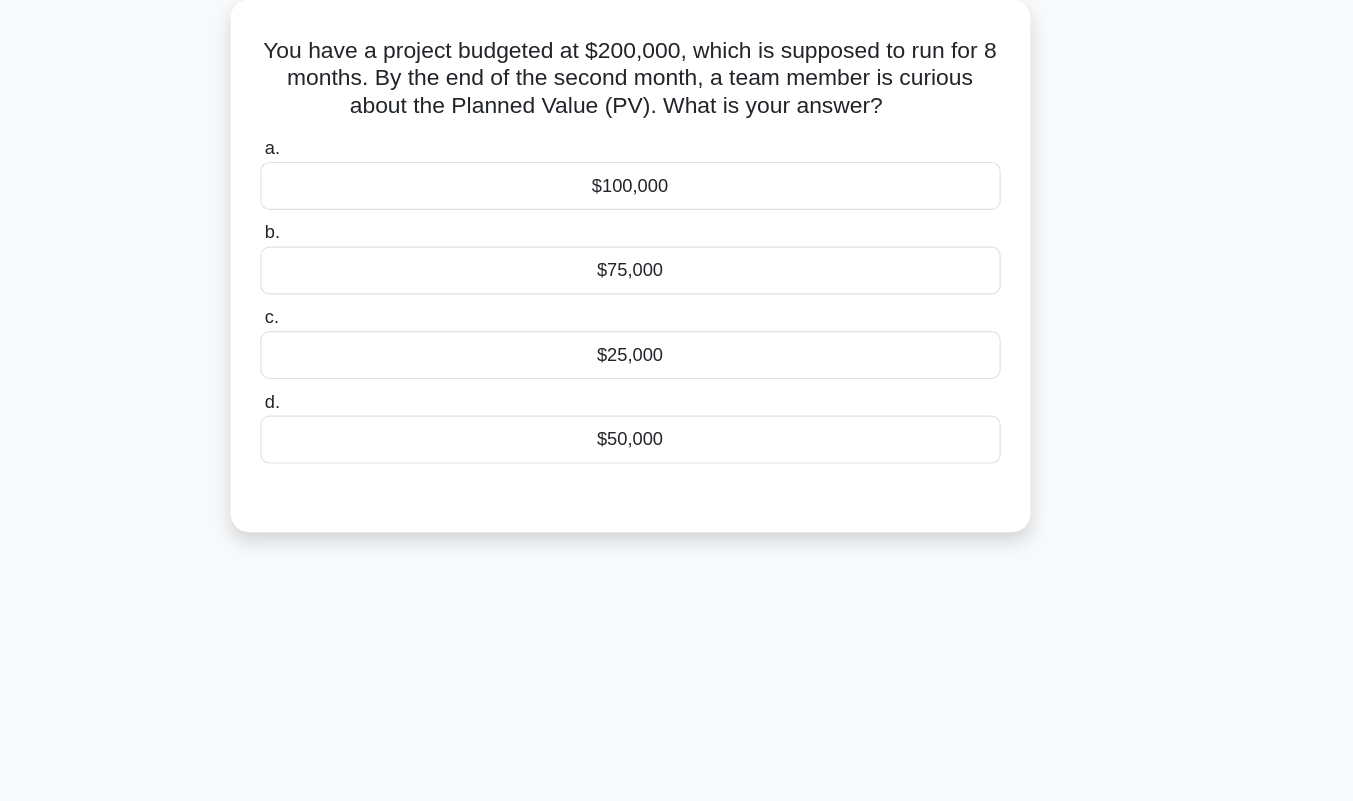 click on "$50,000" at bounding box center (677, 453) 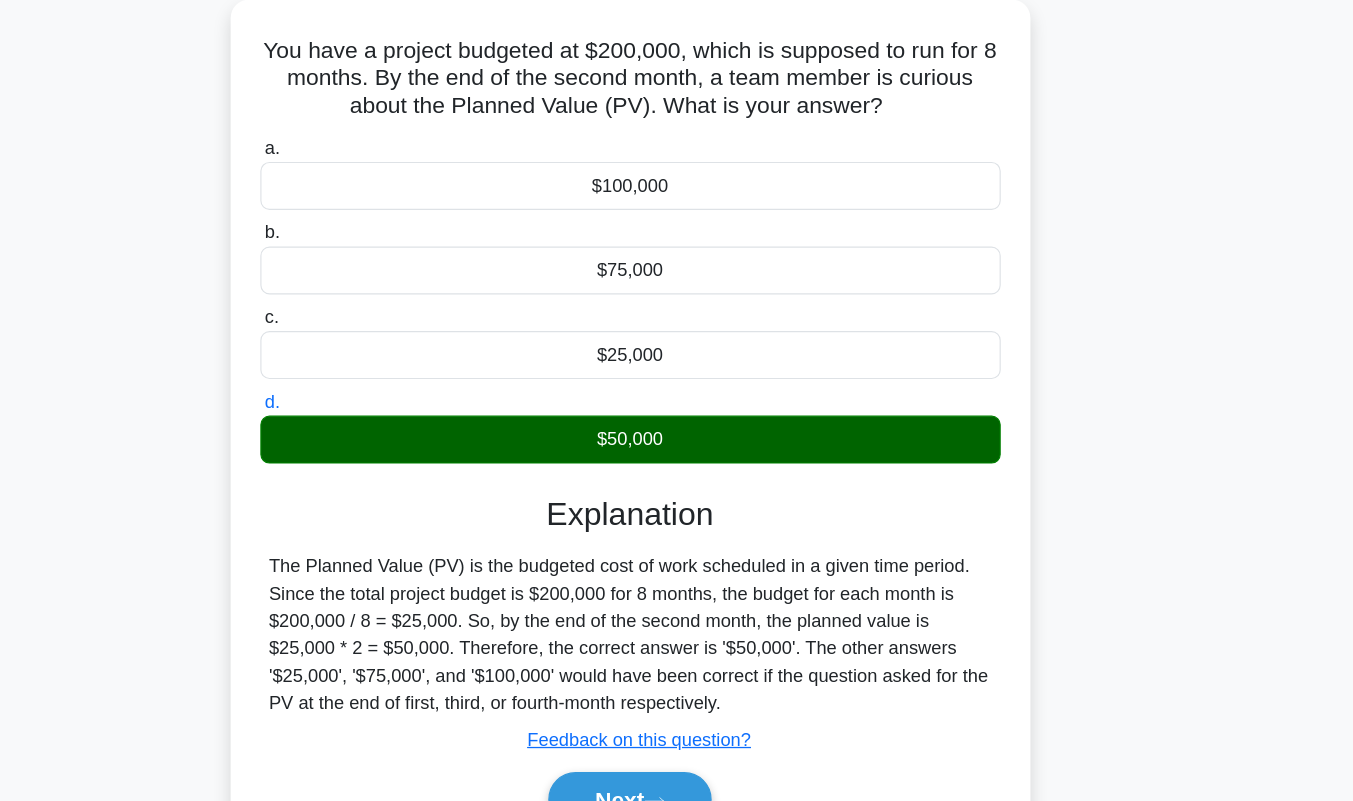 scroll, scrollTop: 279, scrollLeft: 0, axis: vertical 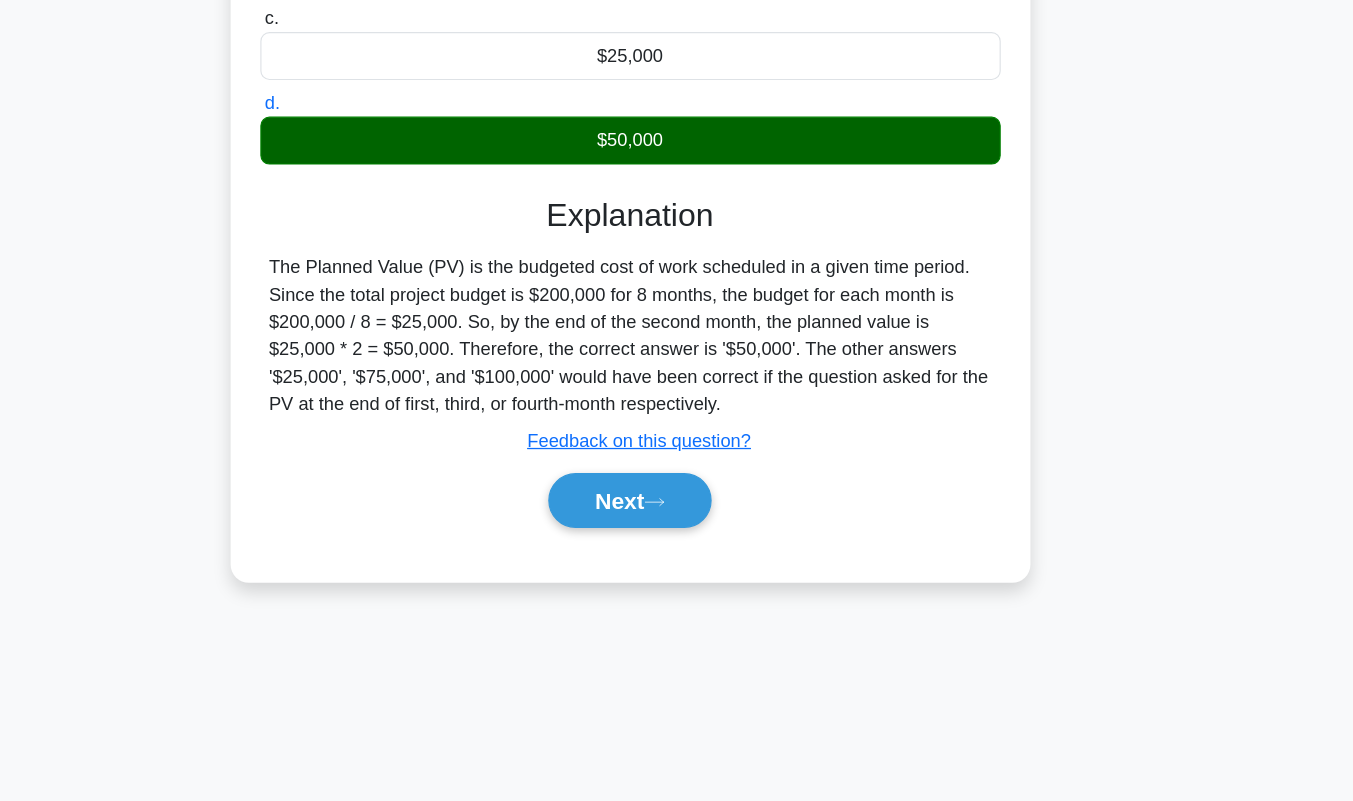 click on "Next" at bounding box center [676, 538] 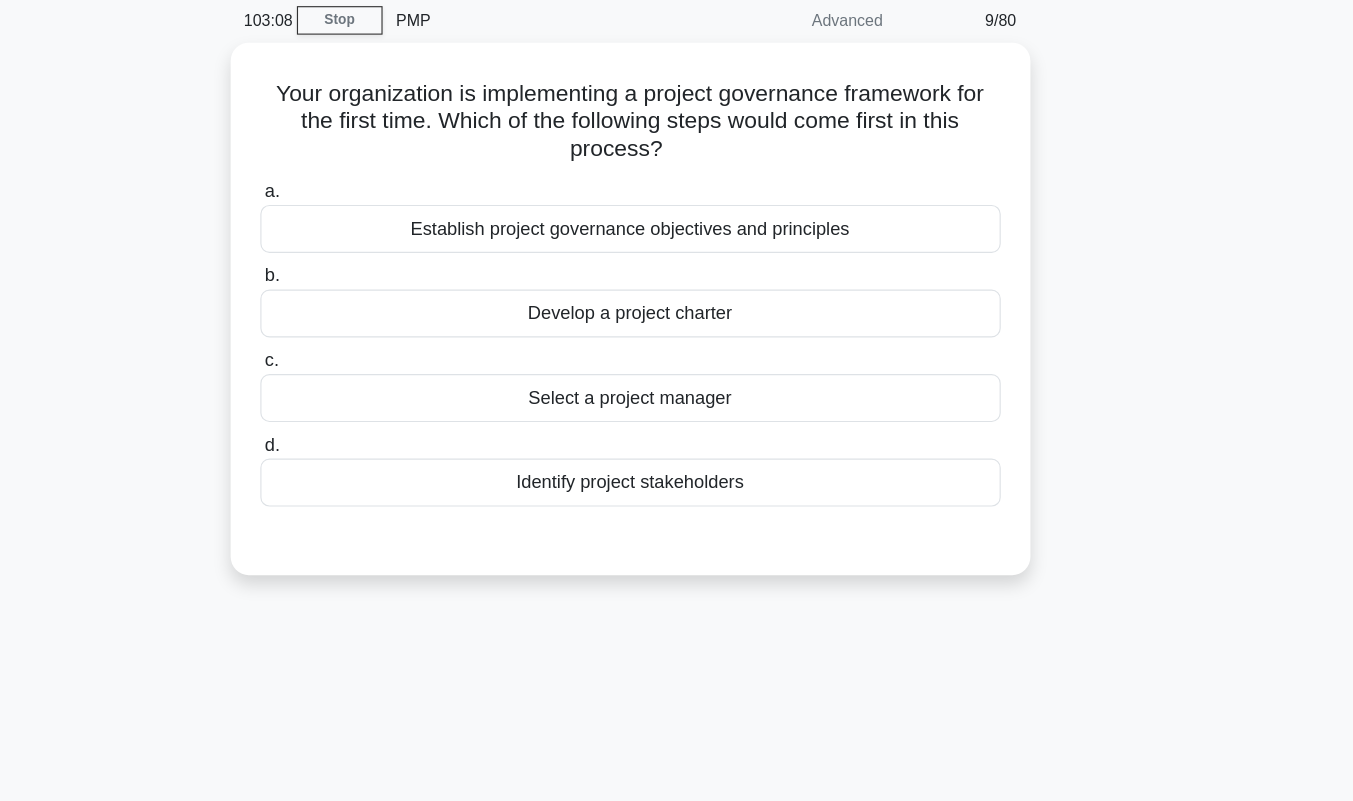 scroll, scrollTop: 65, scrollLeft: 0, axis: vertical 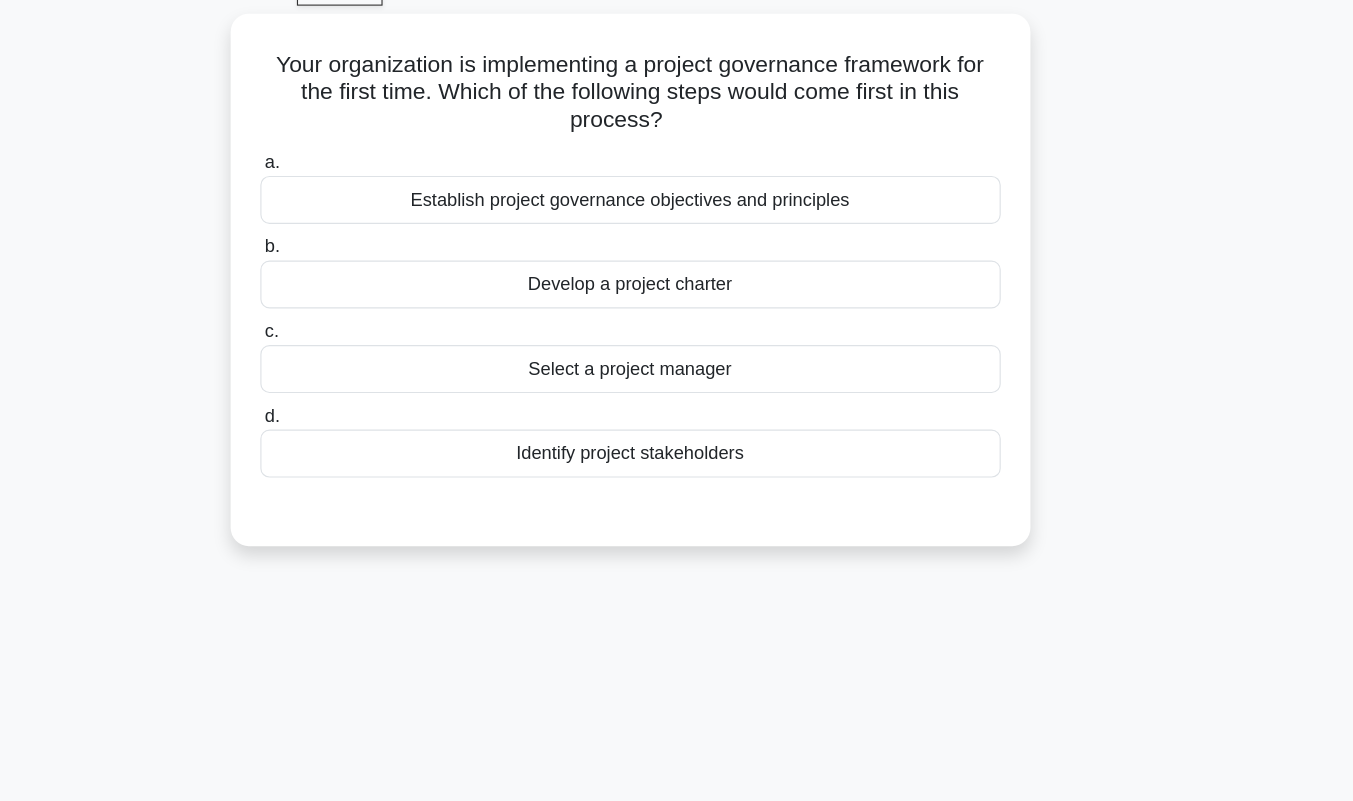 click on "Develop a project charter" at bounding box center [677, 289] 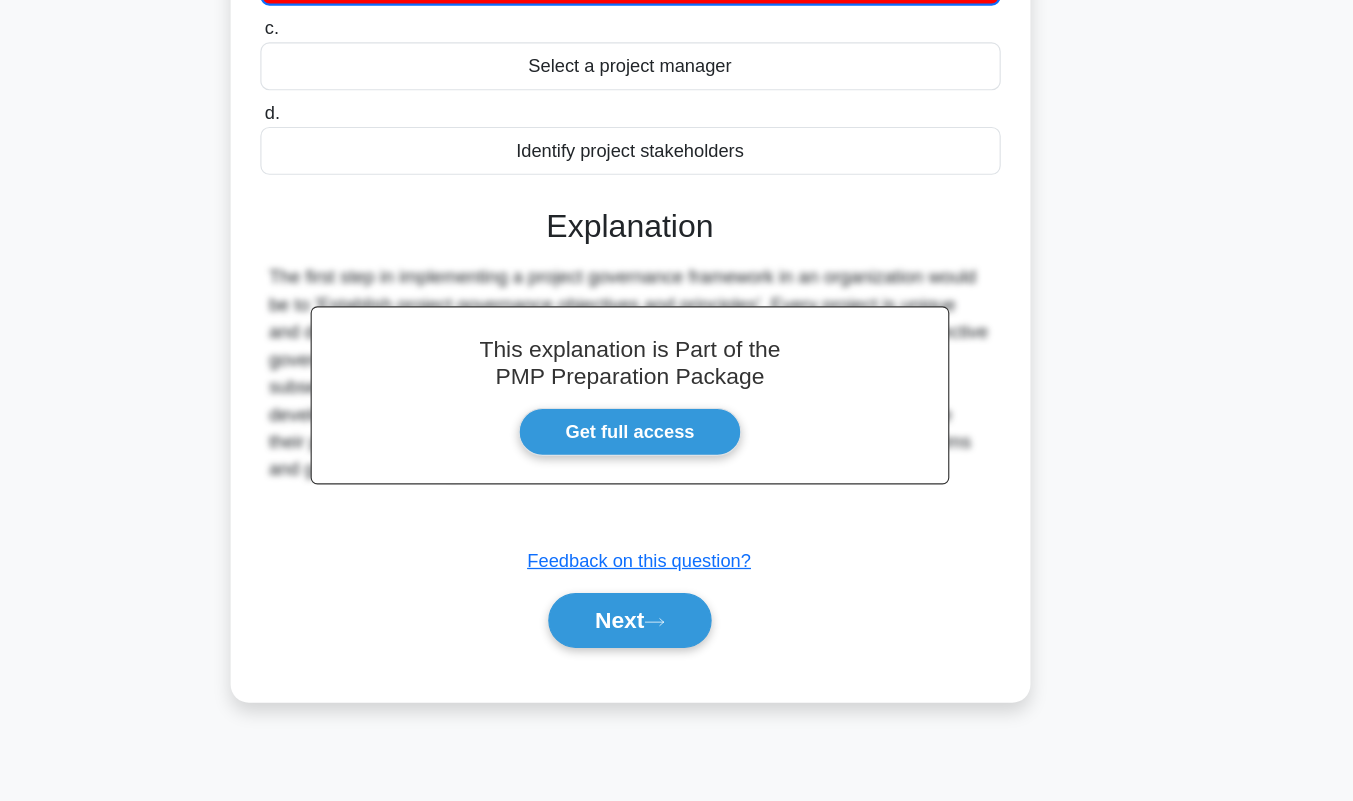 scroll, scrollTop: 279, scrollLeft: 0, axis: vertical 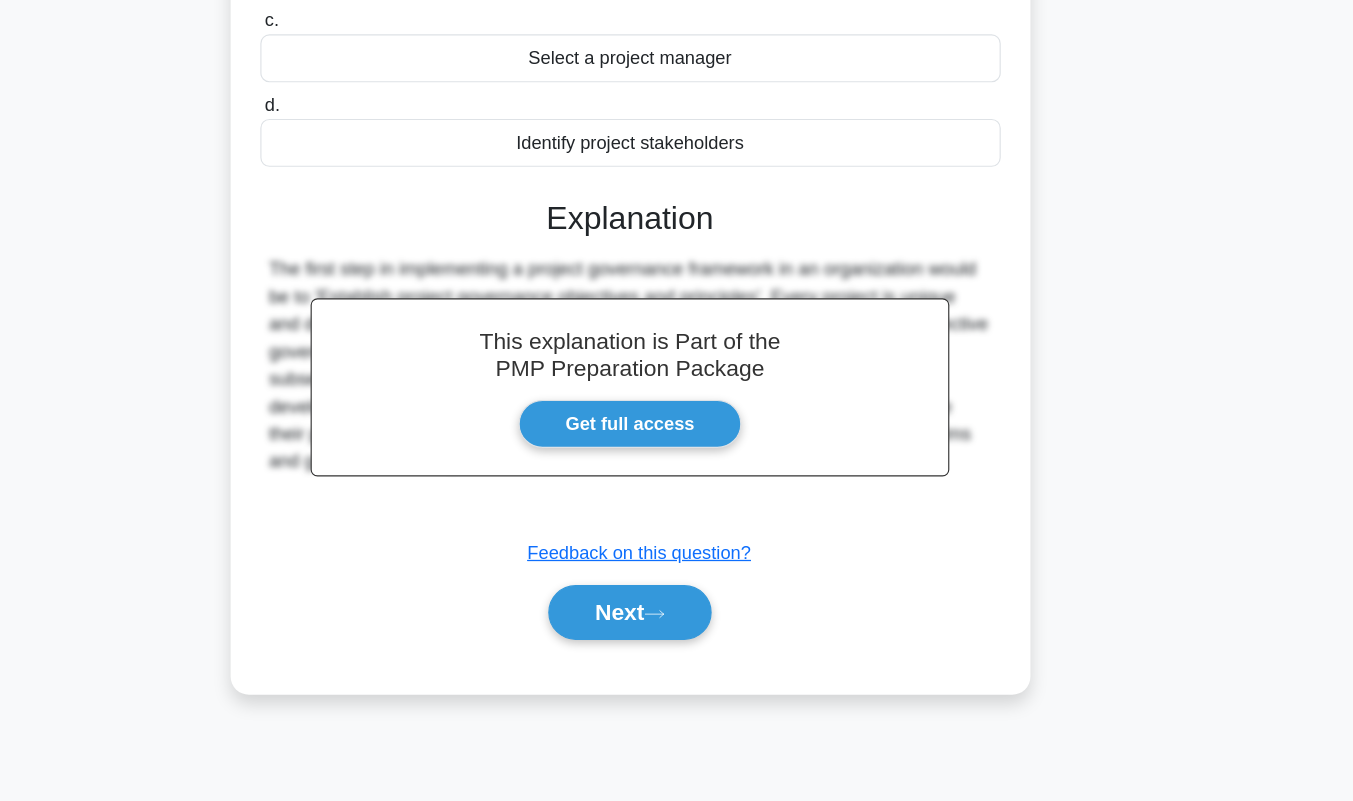 click on "Next" at bounding box center (676, 636) 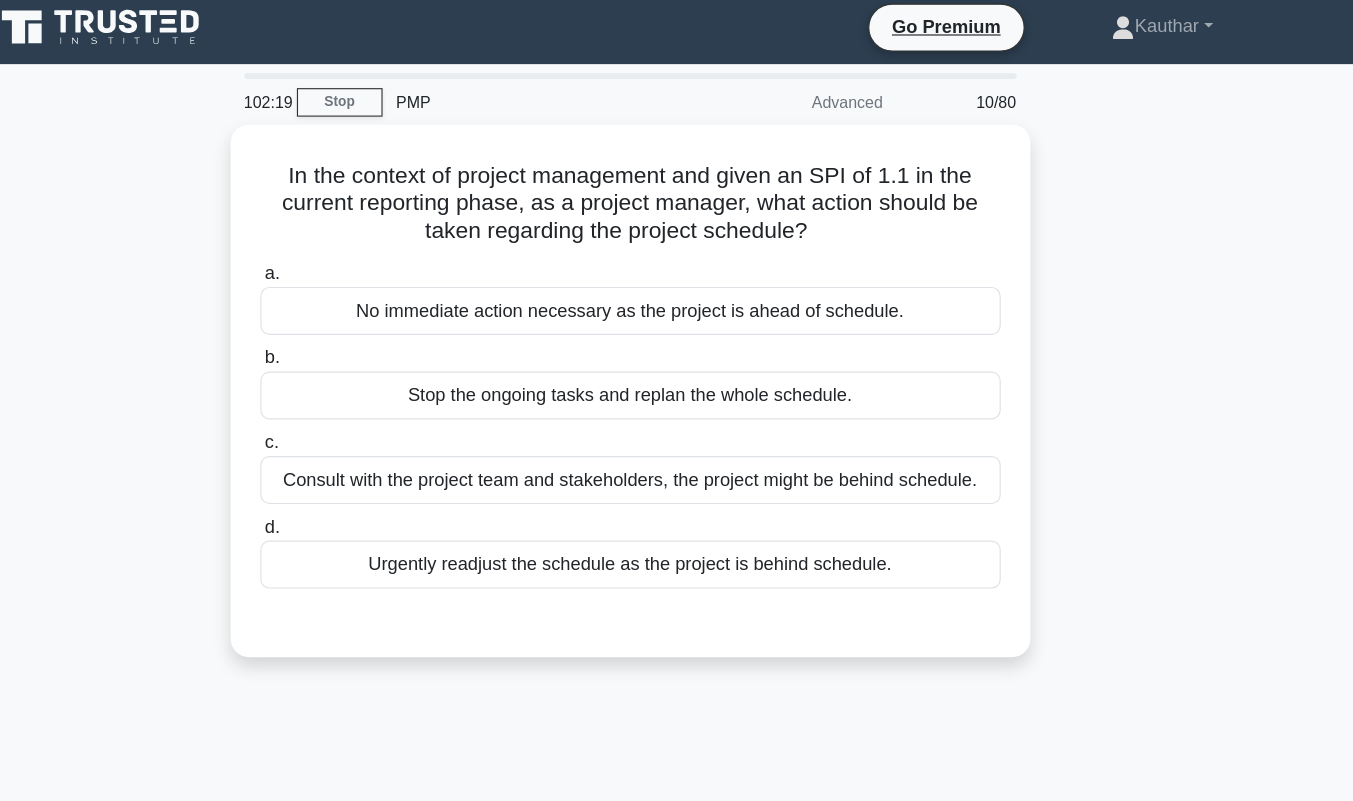 scroll, scrollTop: 0, scrollLeft: 0, axis: both 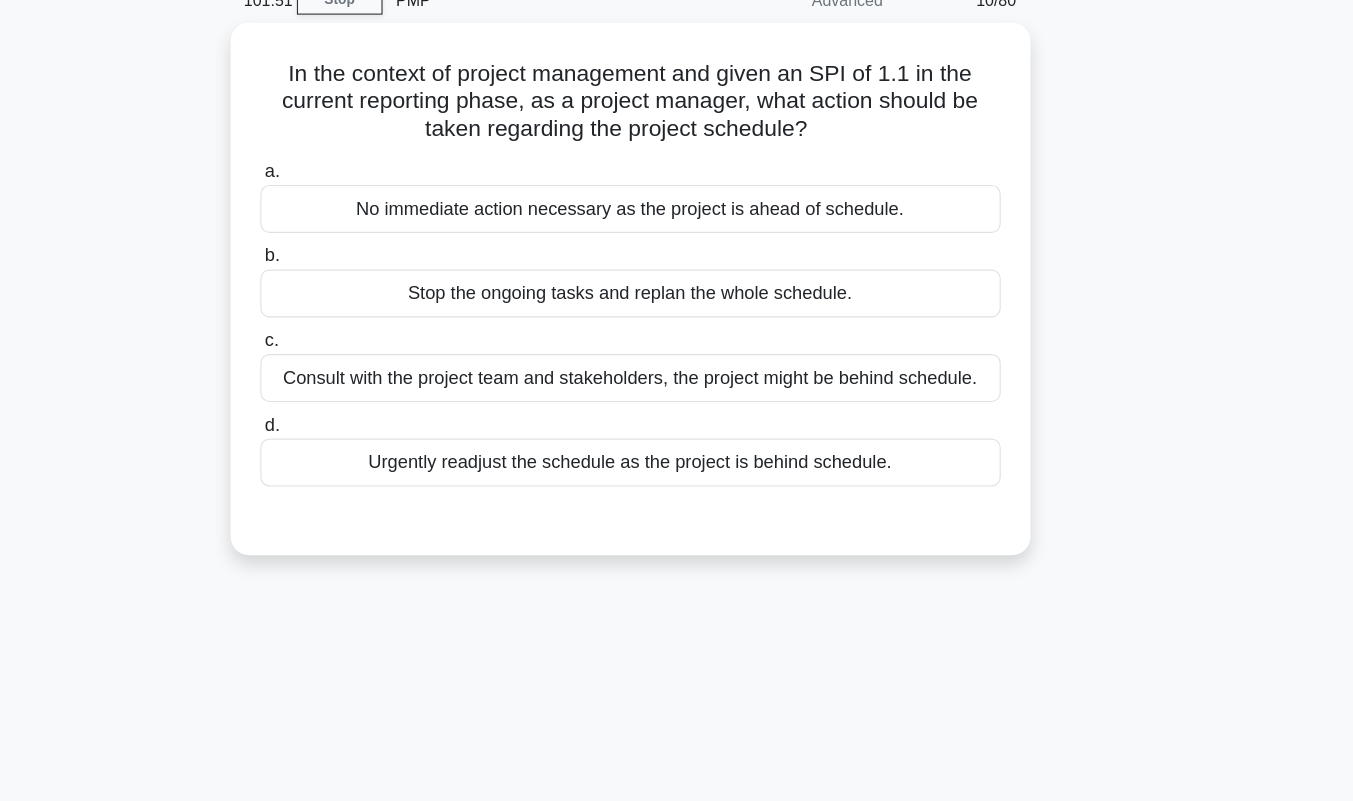 click on "No immediate action necessary as the project is ahead of schedule." at bounding box center (677, 280) 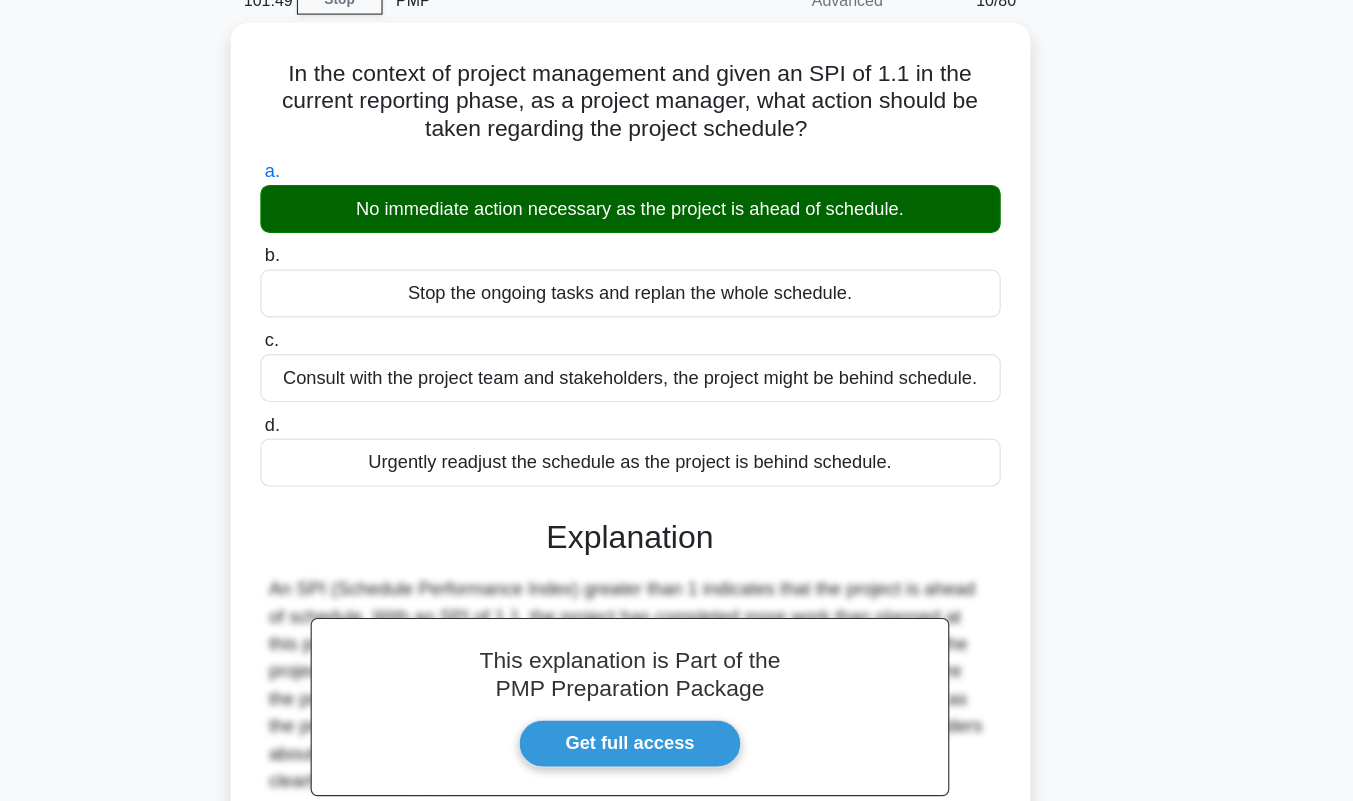 scroll, scrollTop: 279, scrollLeft: 0, axis: vertical 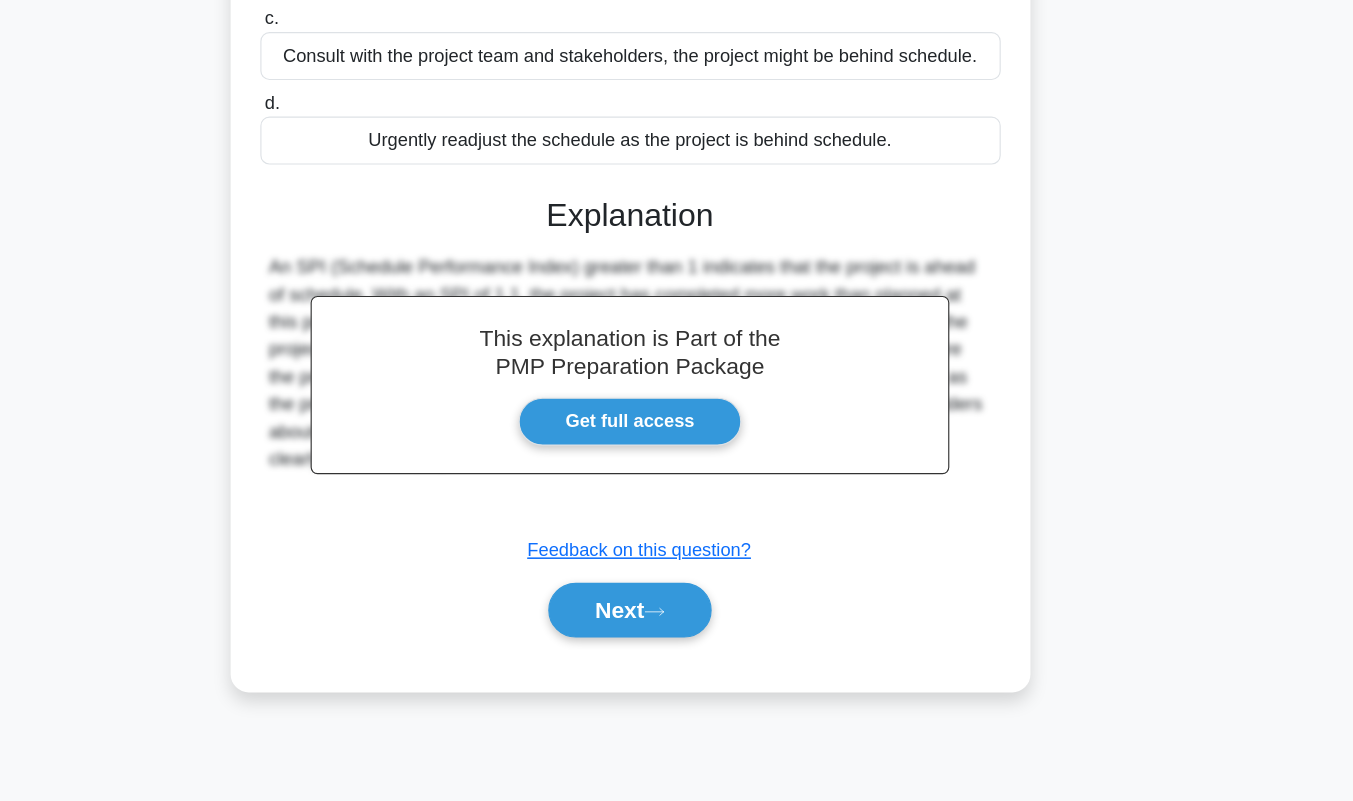 click on "Next" at bounding box center [676, 634] 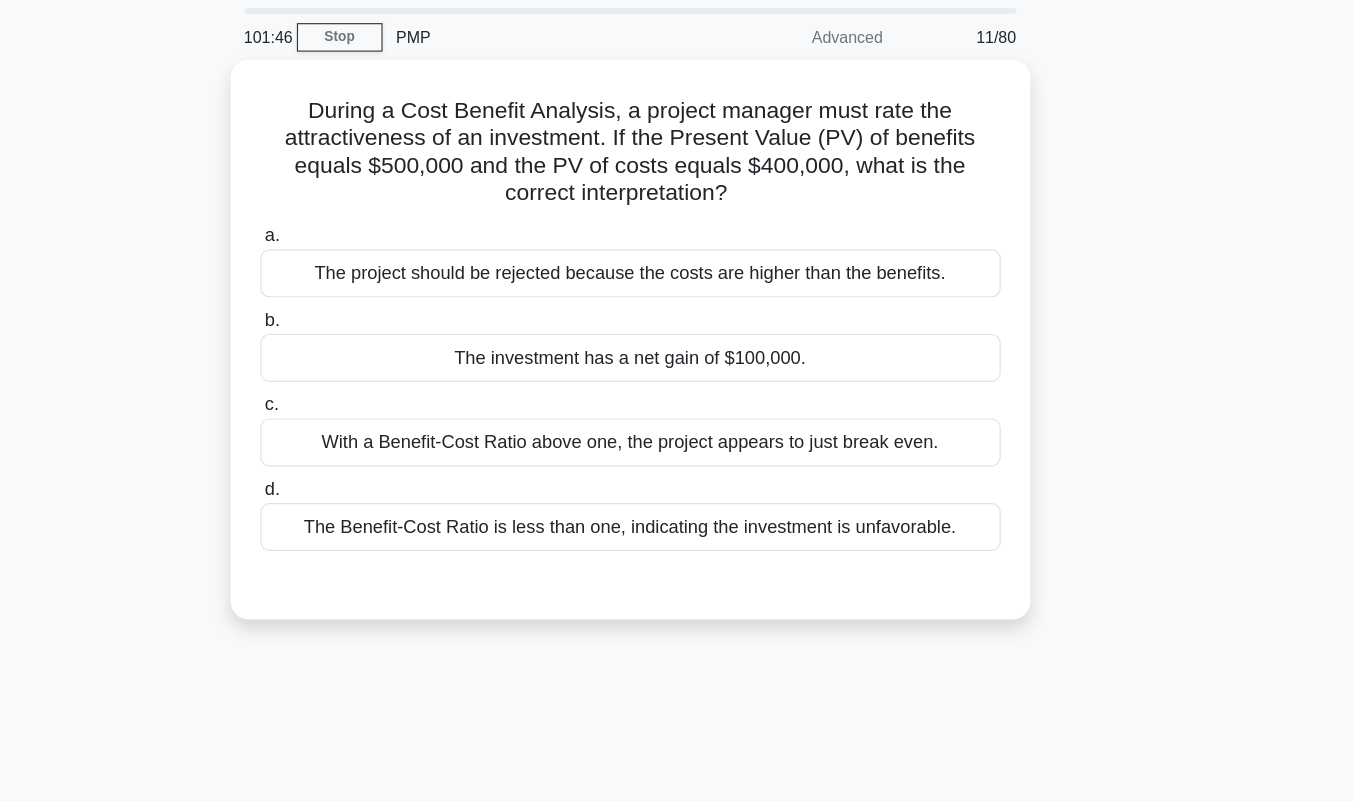 scroll, scrollTop: 0, scrollLeft: 0, axis: both 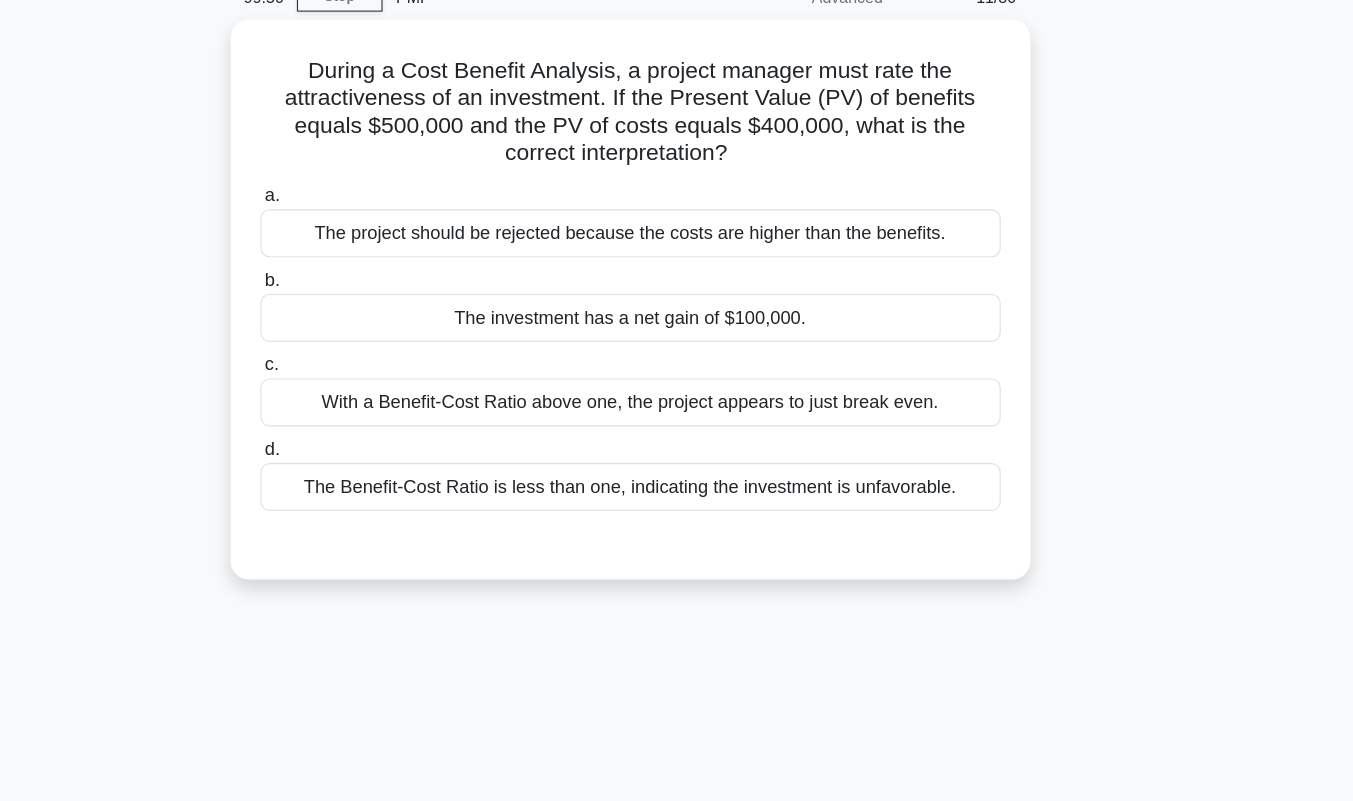 click on "The investment has a net gain of $100,000." at bounding box center [677, 378] 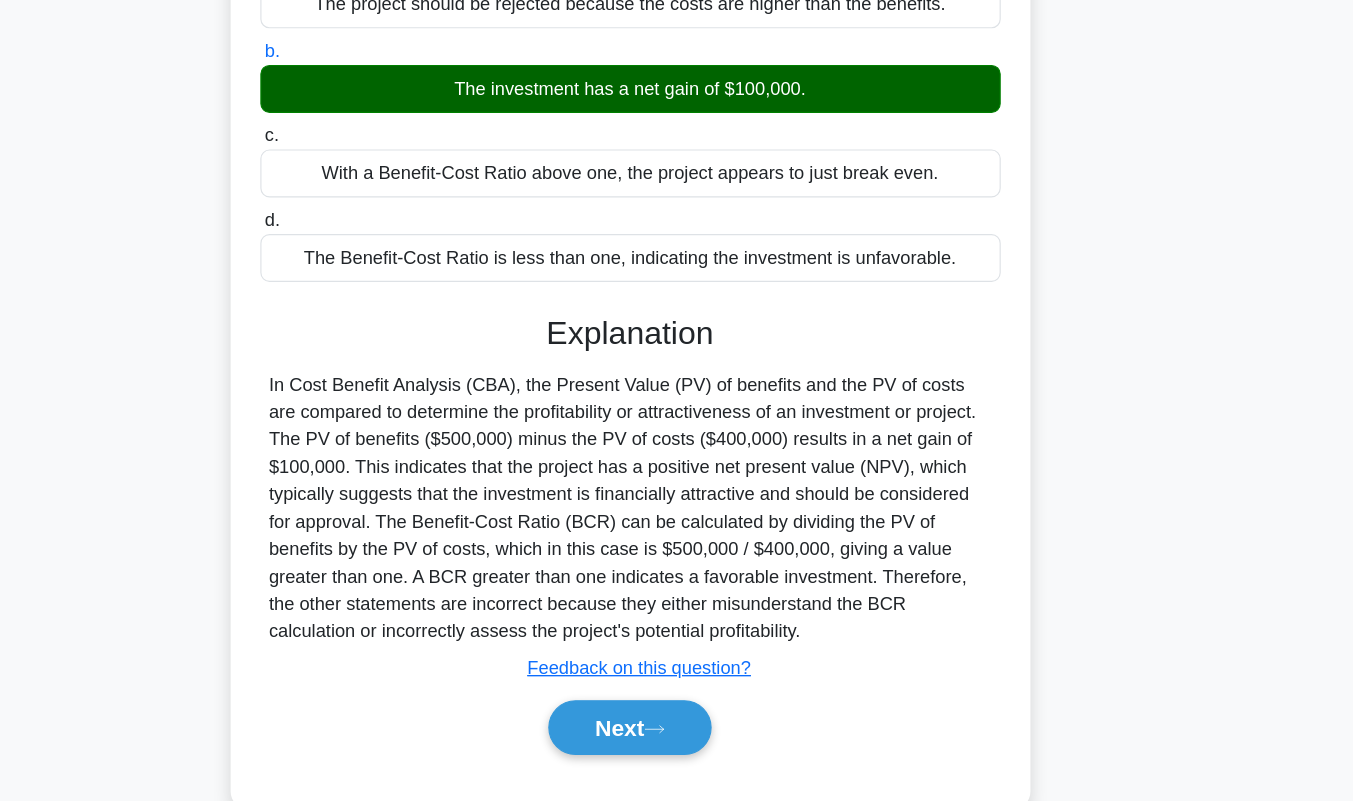 scroll, scrollTop: 279, scrollLeft: 0, axis: vertical 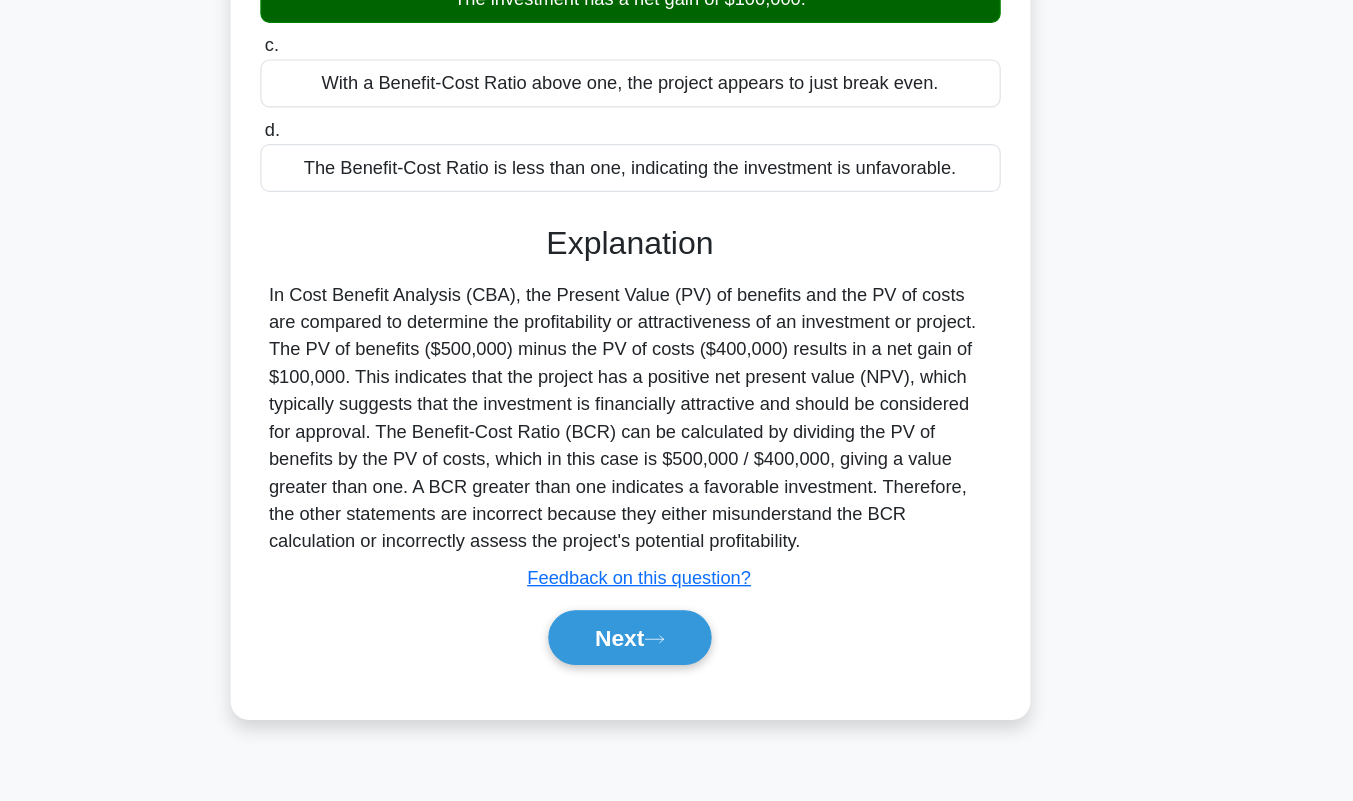 click on "Next" at bounding box center (676, 658) 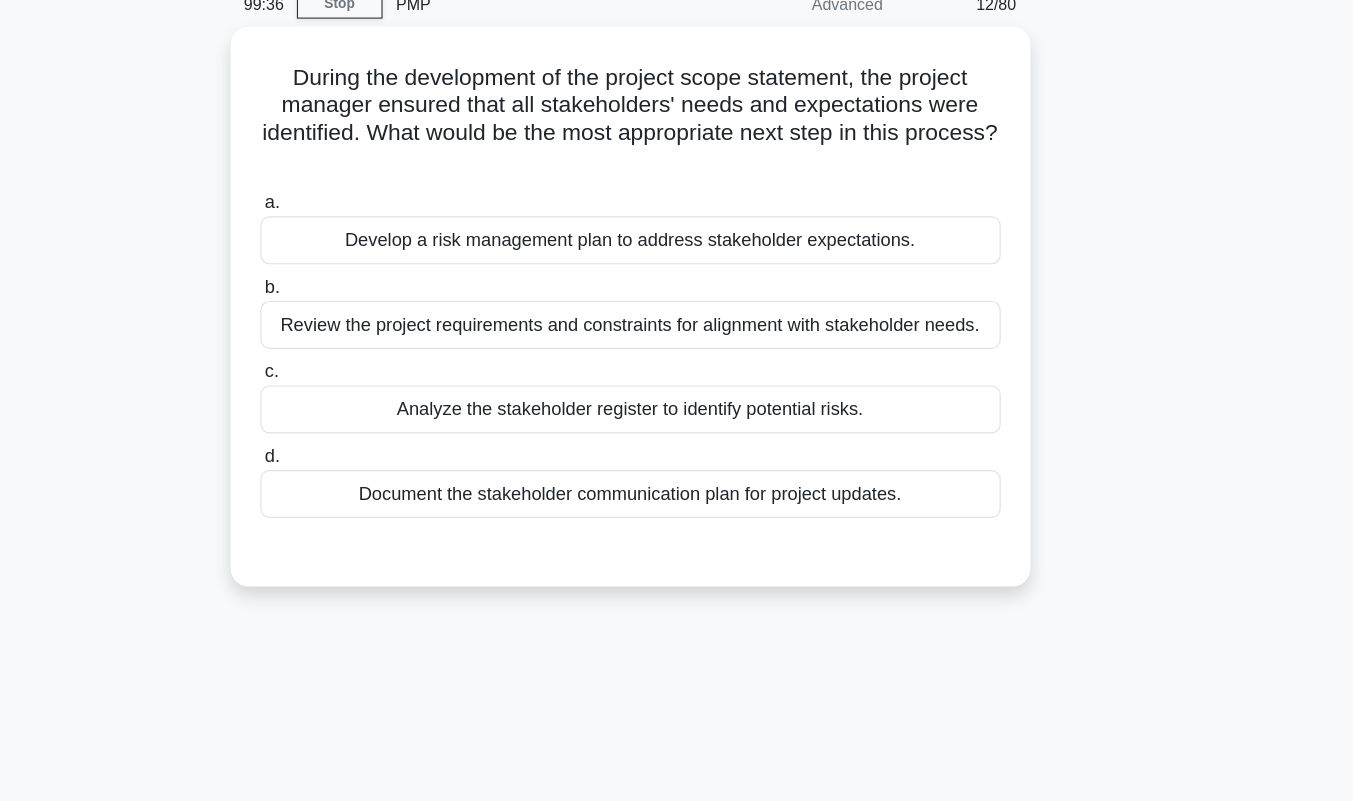 scroll, scrollTop: 1, scrollLeft: 0, axis: vertical 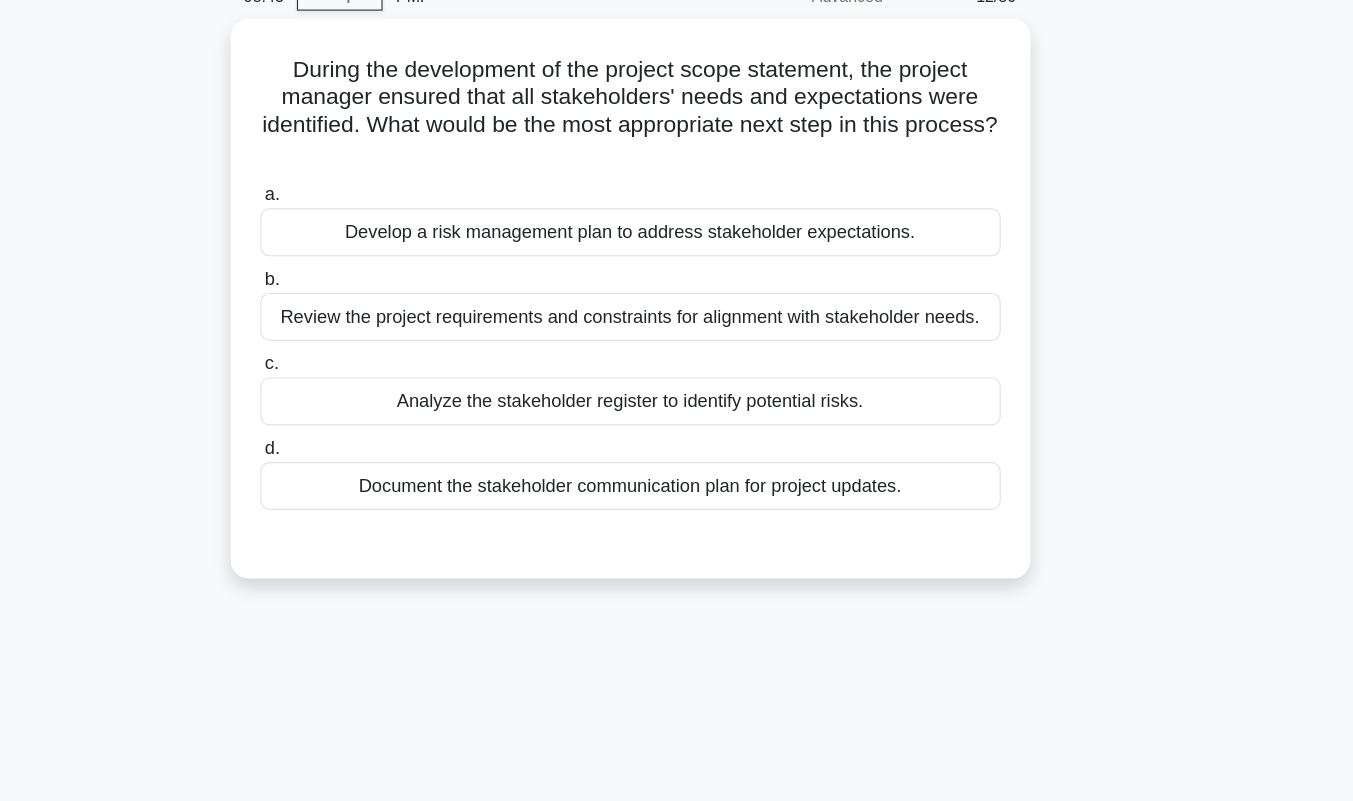 click on "Review the project requirements and constraints for alignment with stakeholder needs." at bounding box center (677, 377) 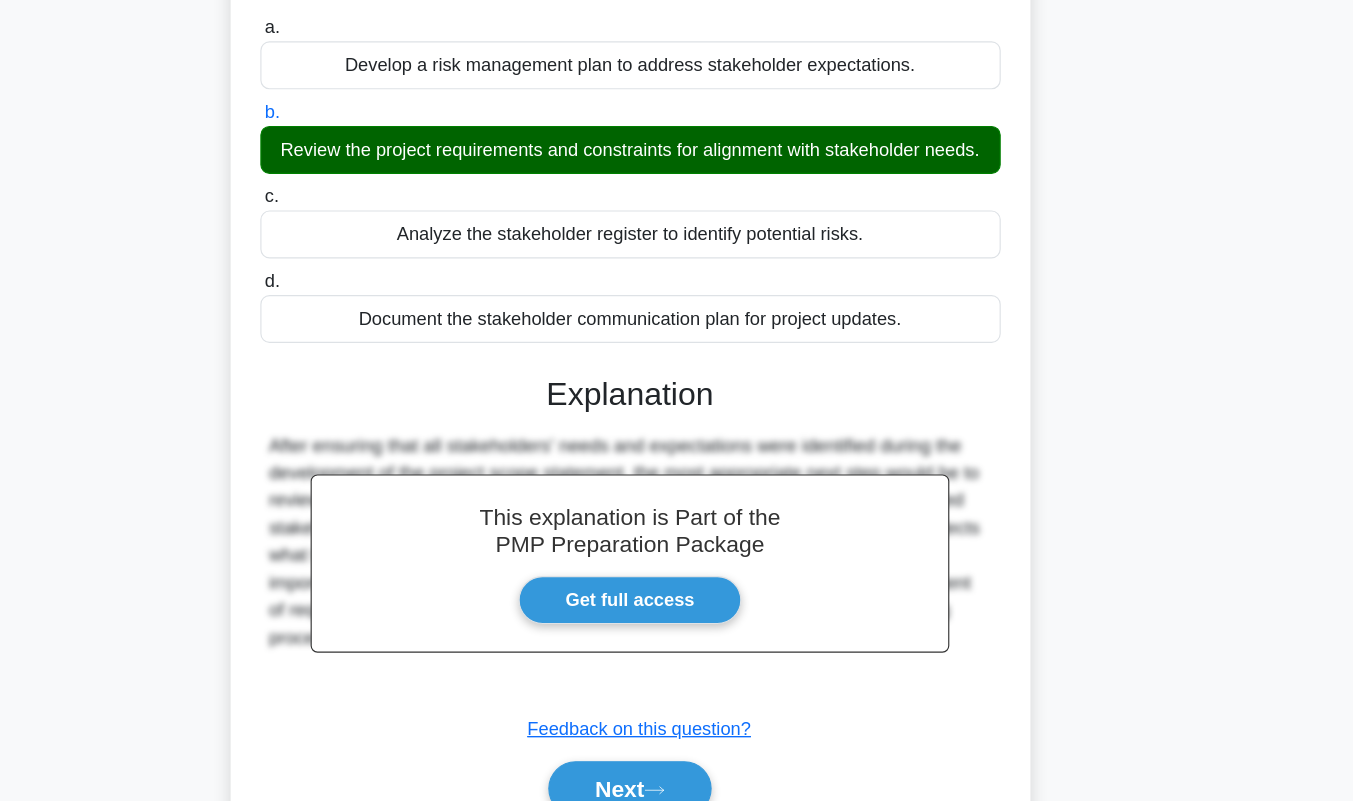 scroll, scrollTop: 279, scrollLeft: 0, axis: vertical 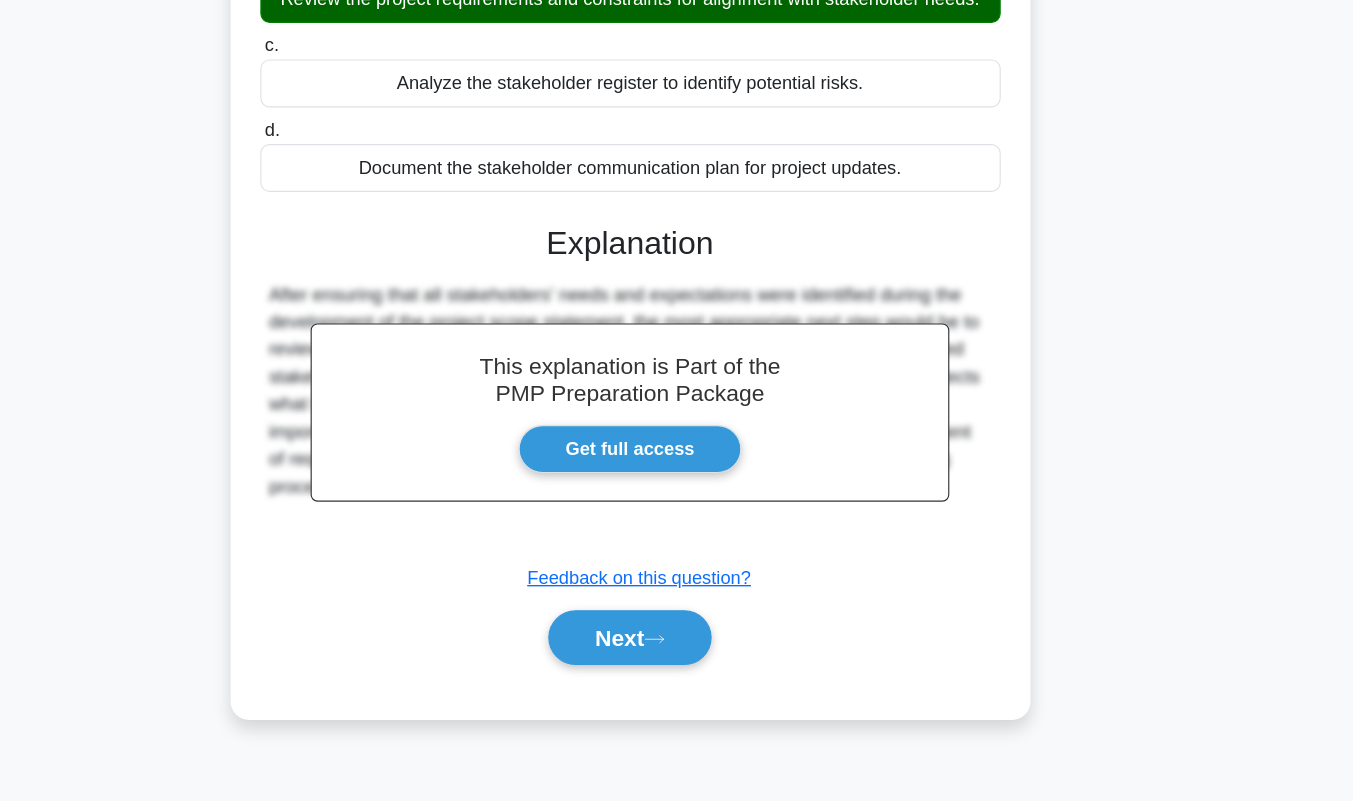click on "Next" at bounding box center (676, 658) 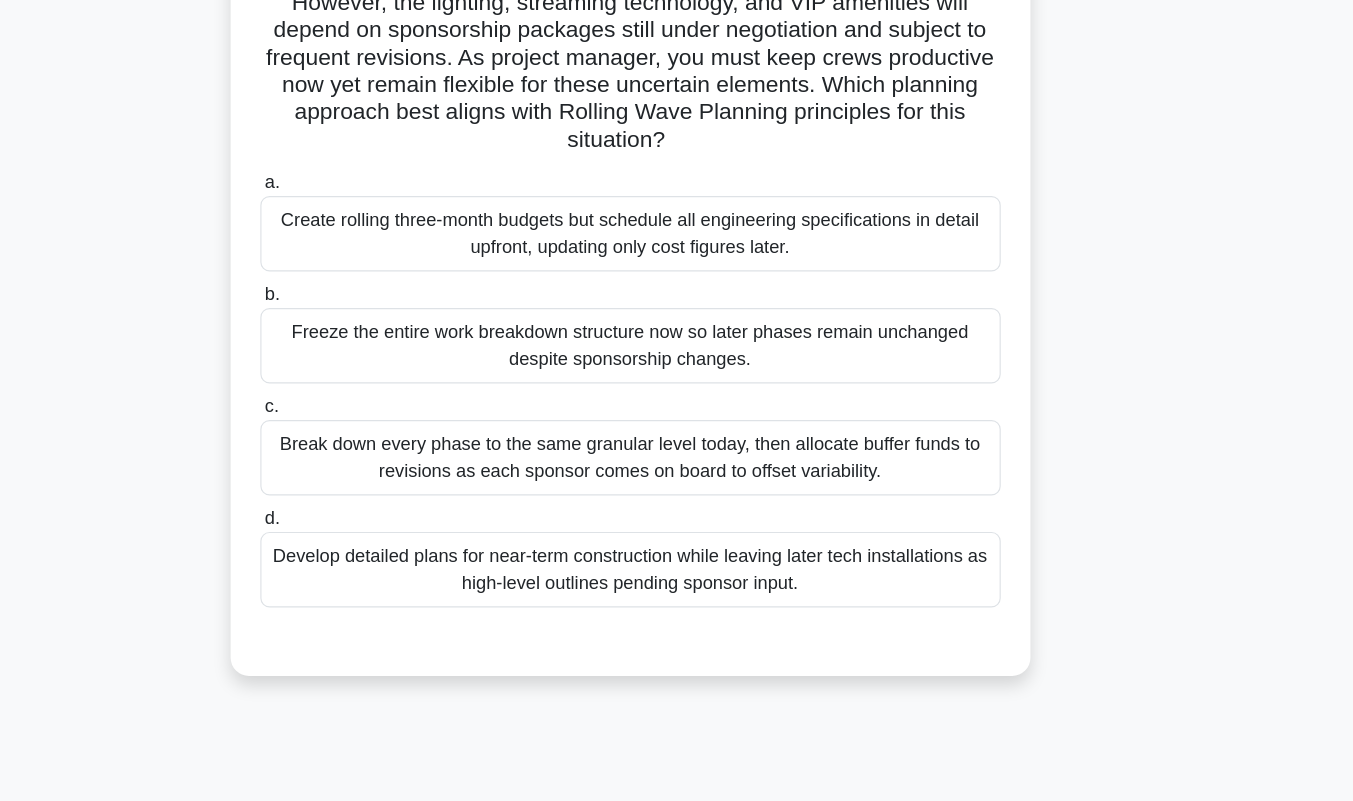 scroll, scrollTop: 108, scrollLeft: 0, axis: vertical 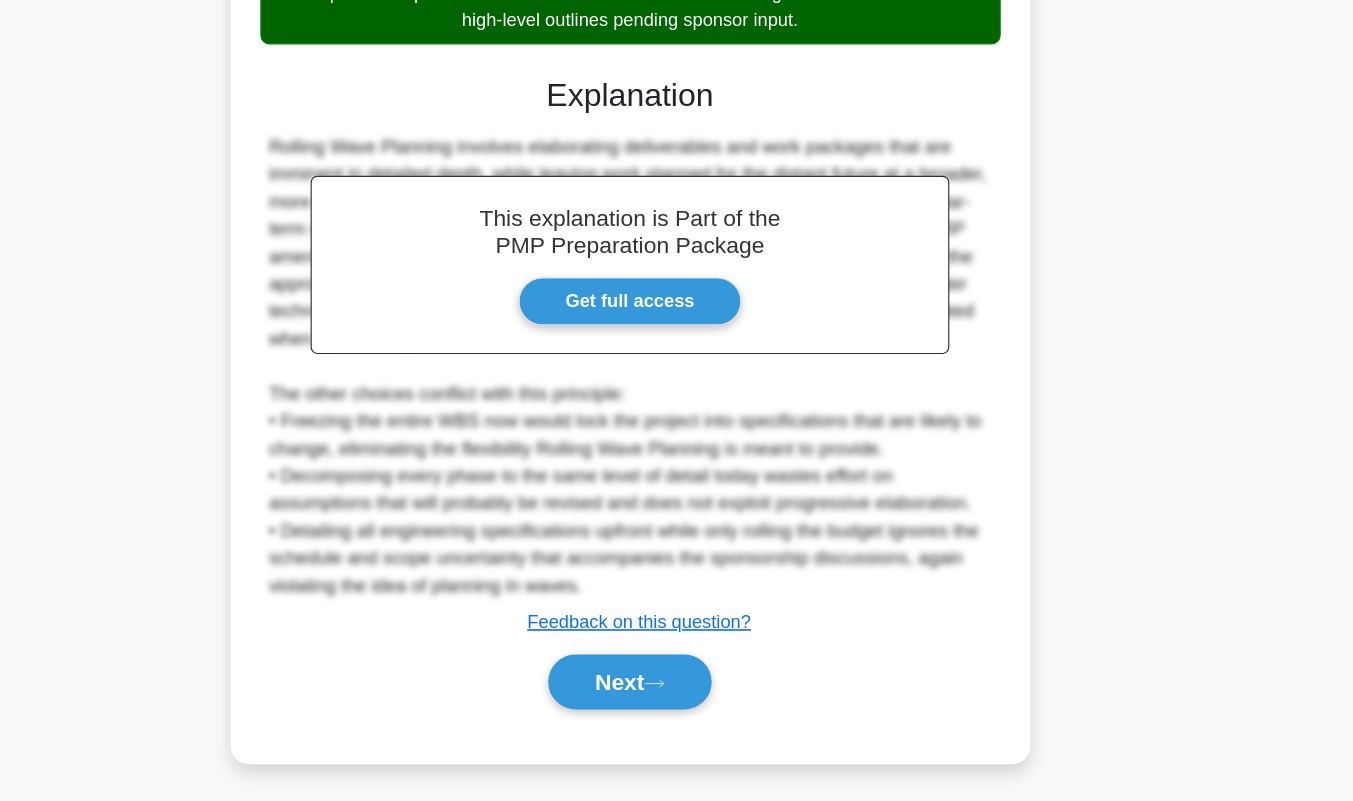 click on "Next" at bounding box center (676, 697) 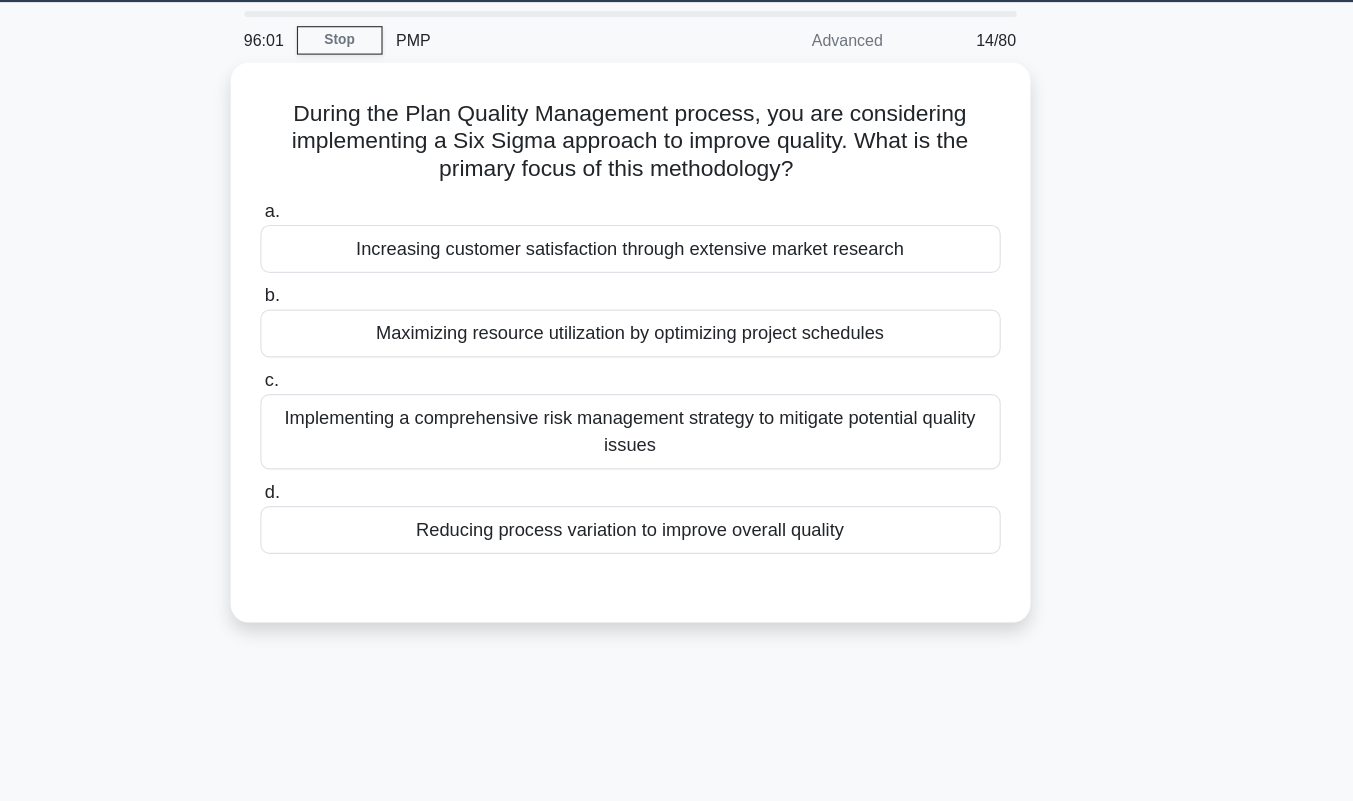 scroll, scrollTop: 61, scrollLeft: 0, axis: vertical 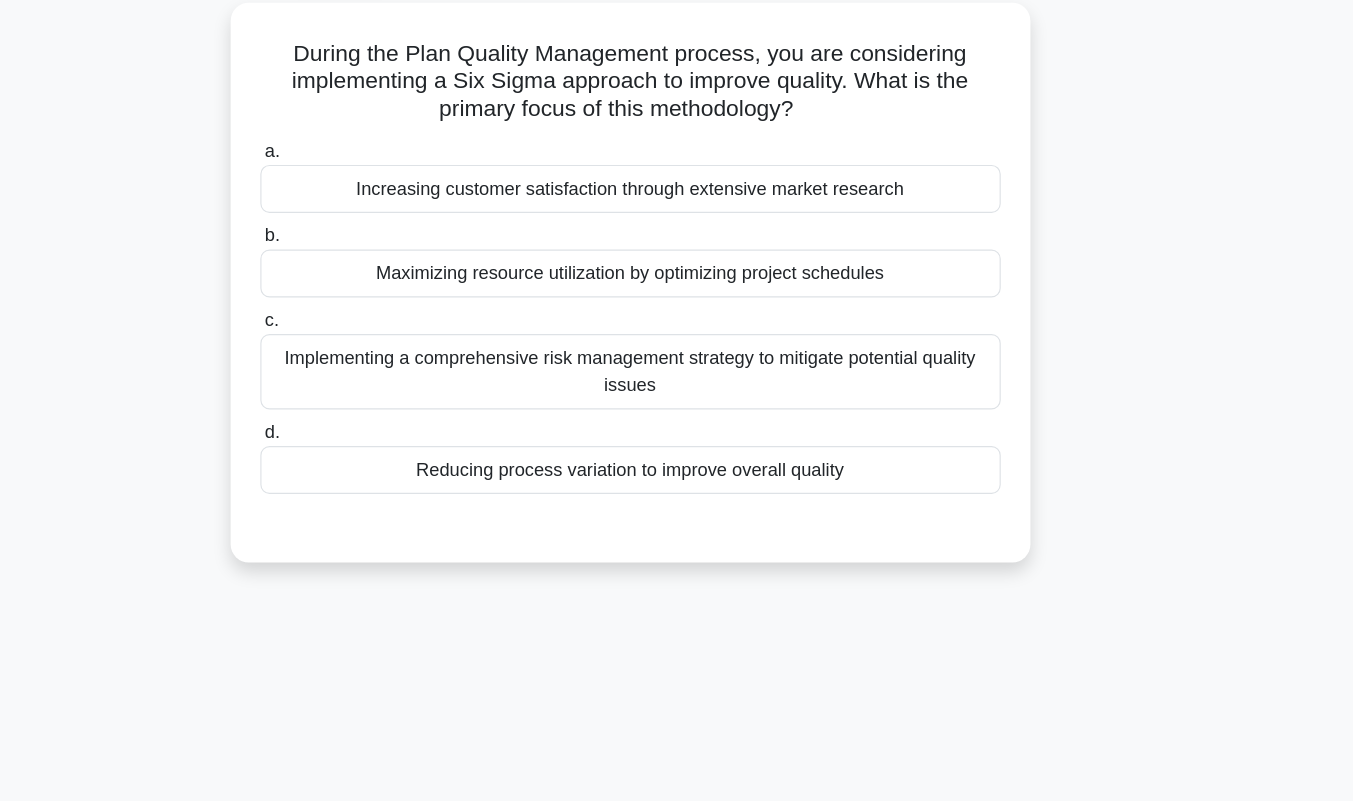 click on "Reducing process variation to improve overall quality" at bounding box center (677, 465) 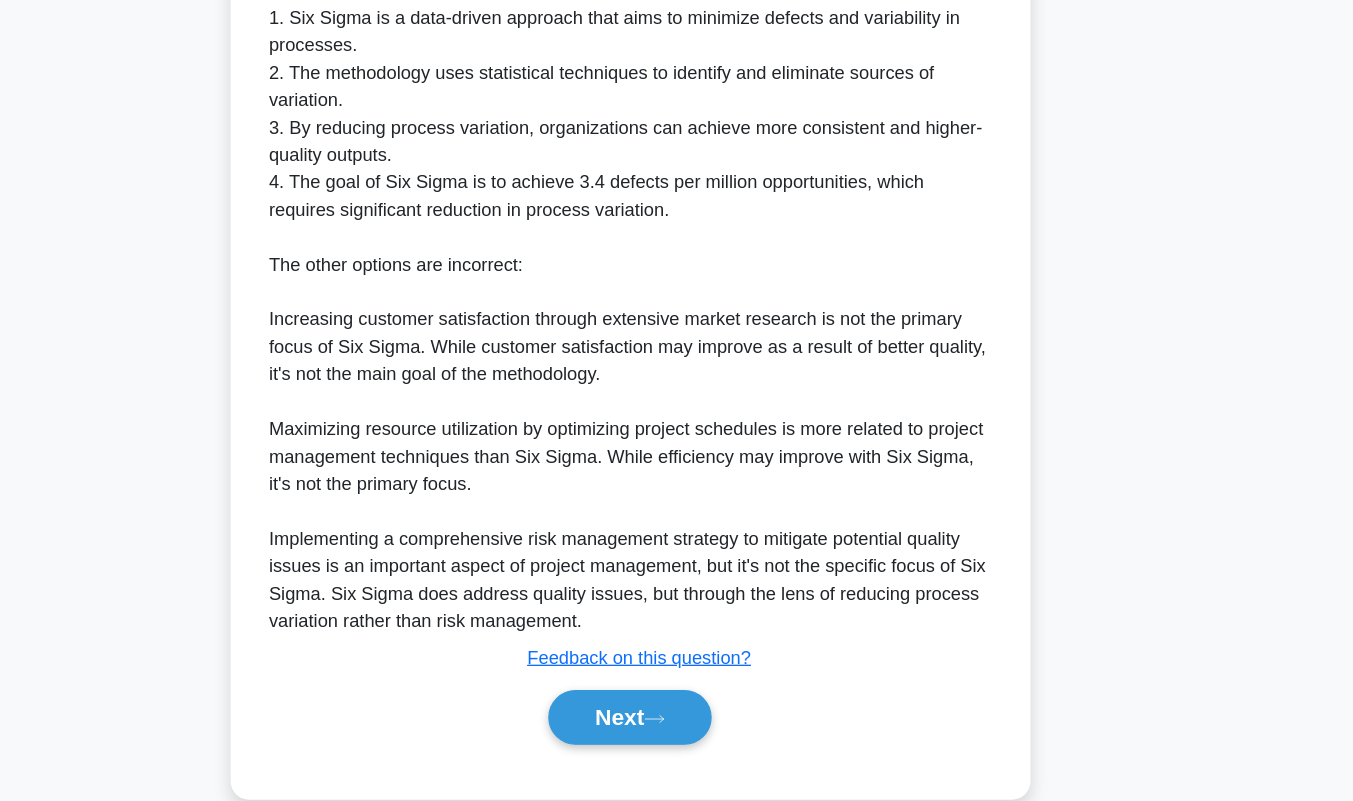 scroll, scrollTop: 594, scrollLeft: 0, axis: vertical 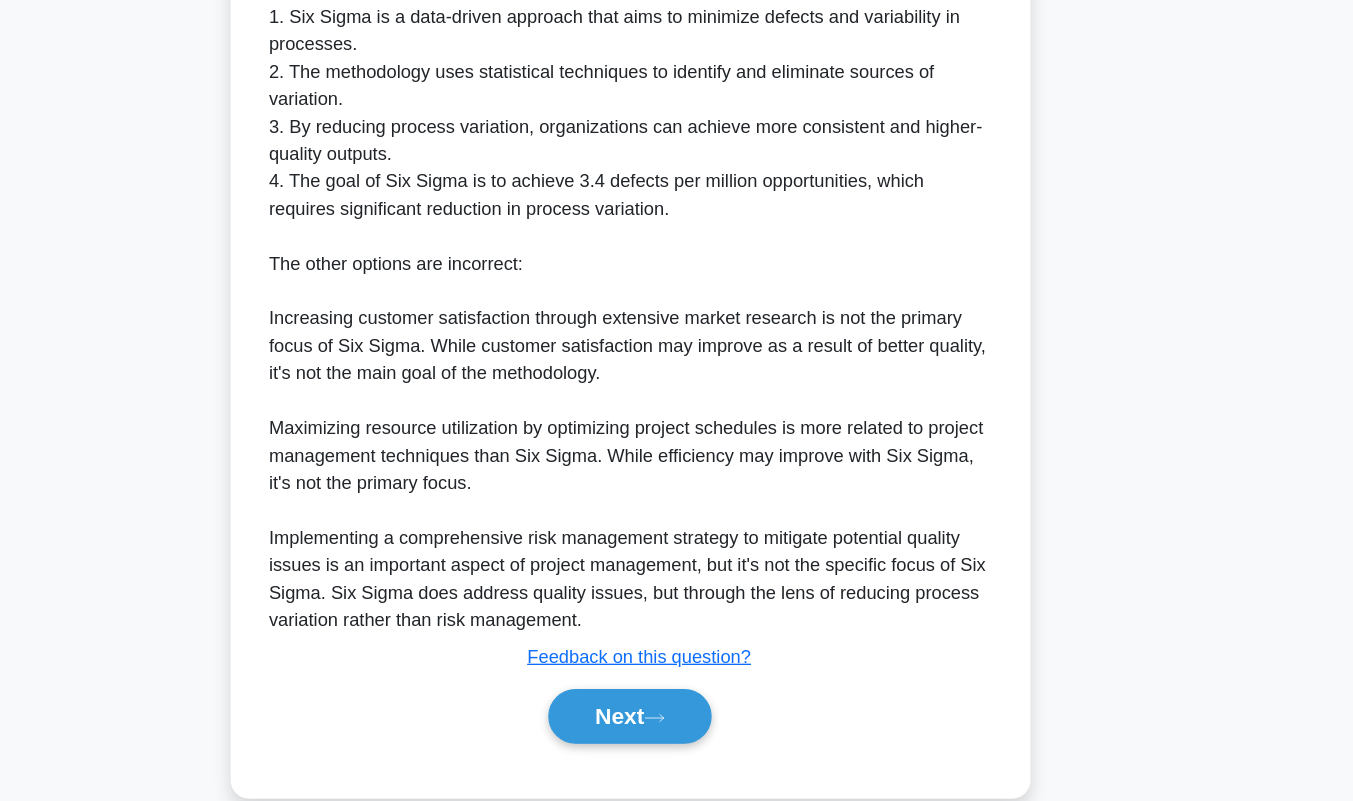 click on "Next" at bounding box center (676, 727) 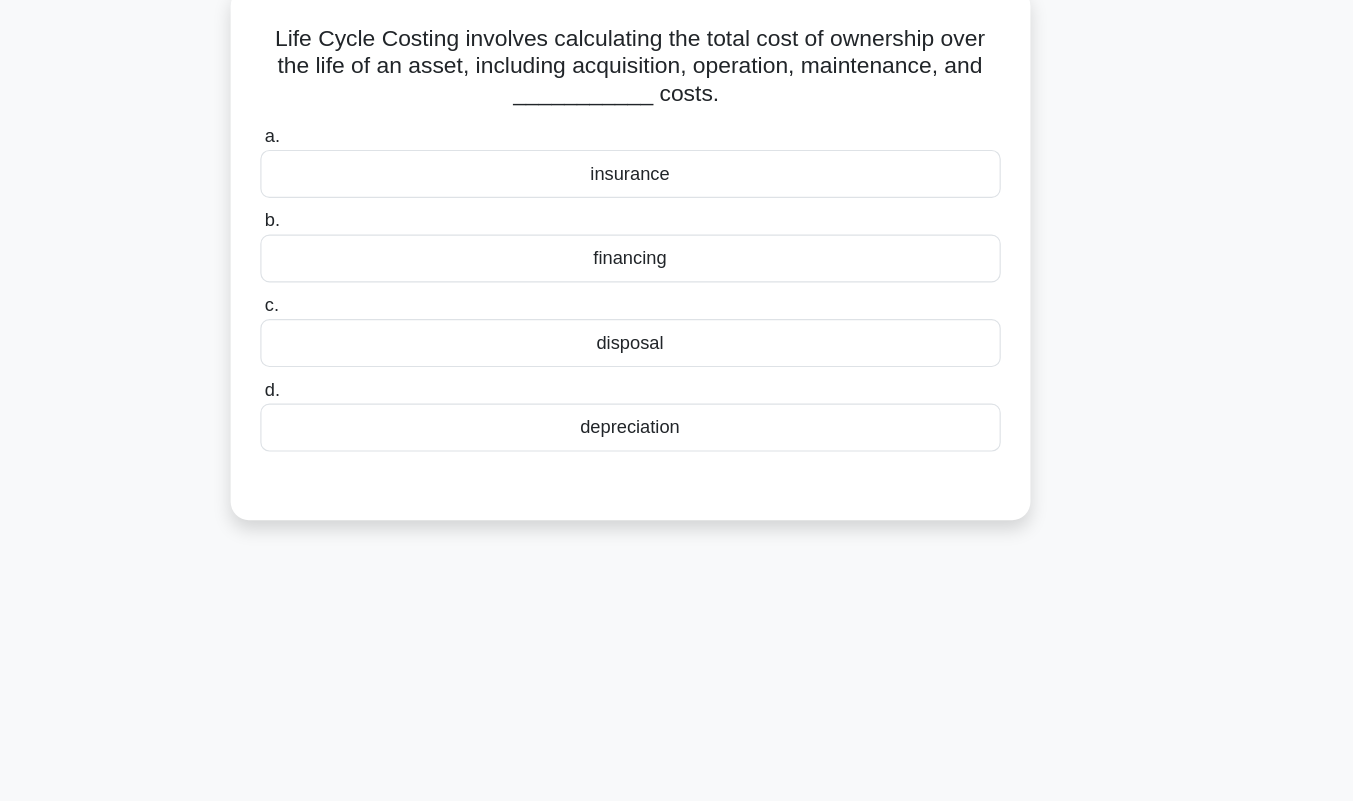 scroll, scrollTop: 29, scrollLeft: 0, axis: vertical 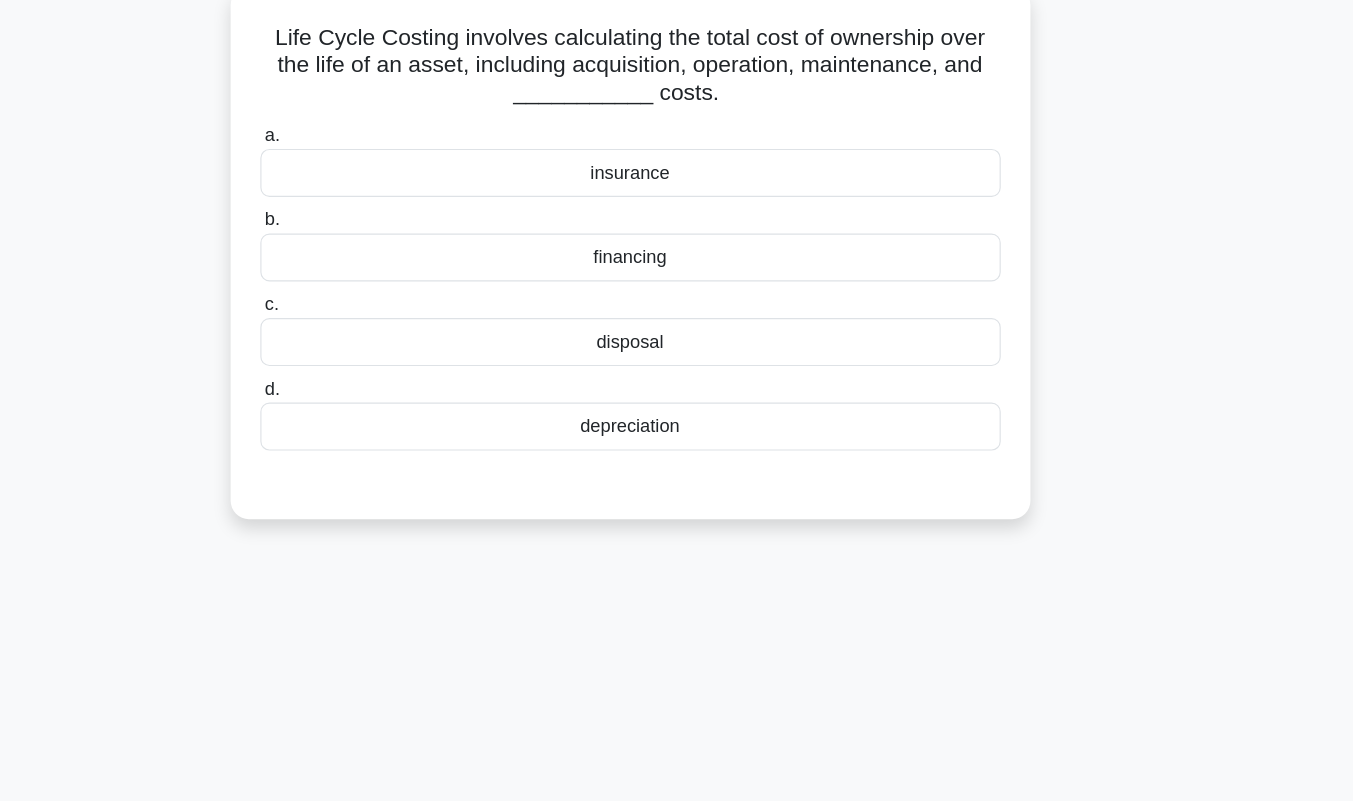 click on "depreciation" at bounding box center (677, 473) 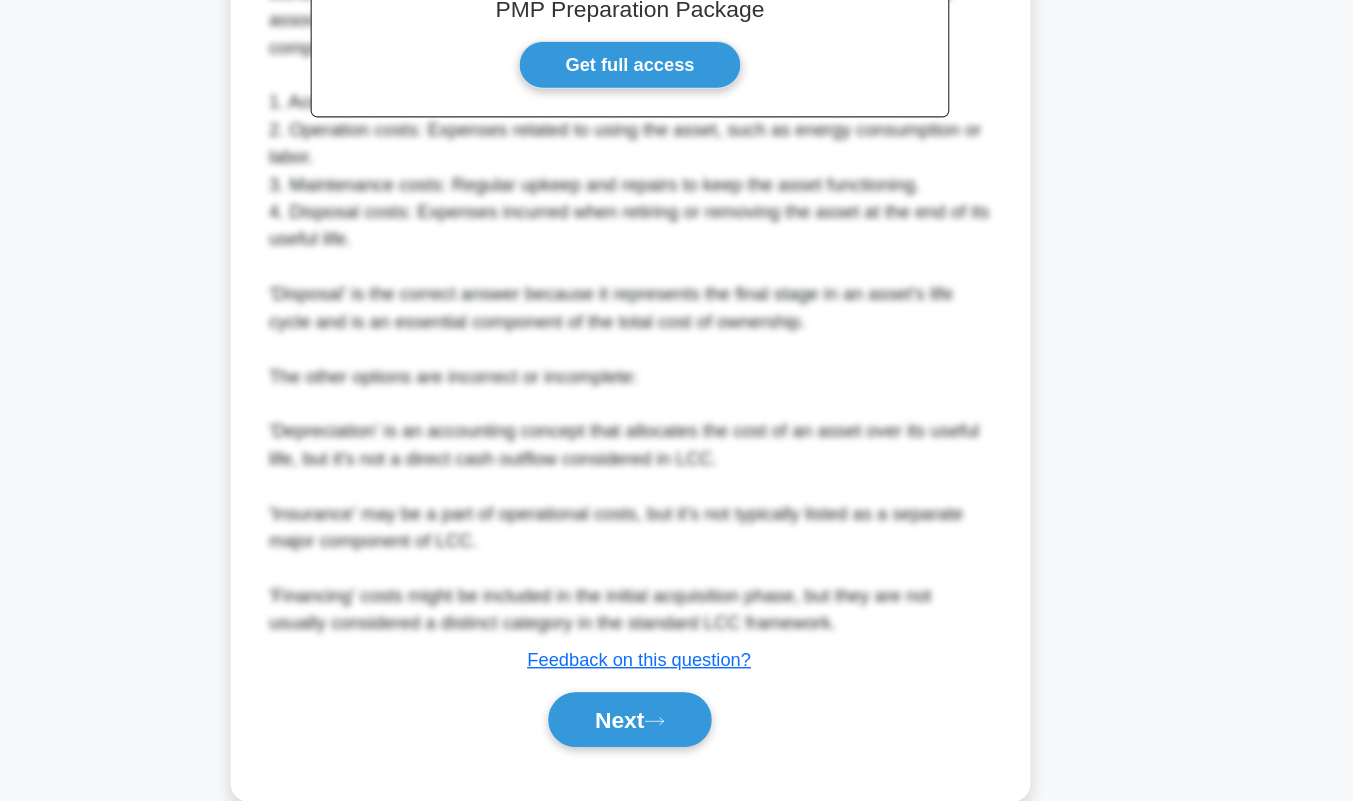 scroll, scrollTop: 627, scrollLeft: 0, axis: vertical 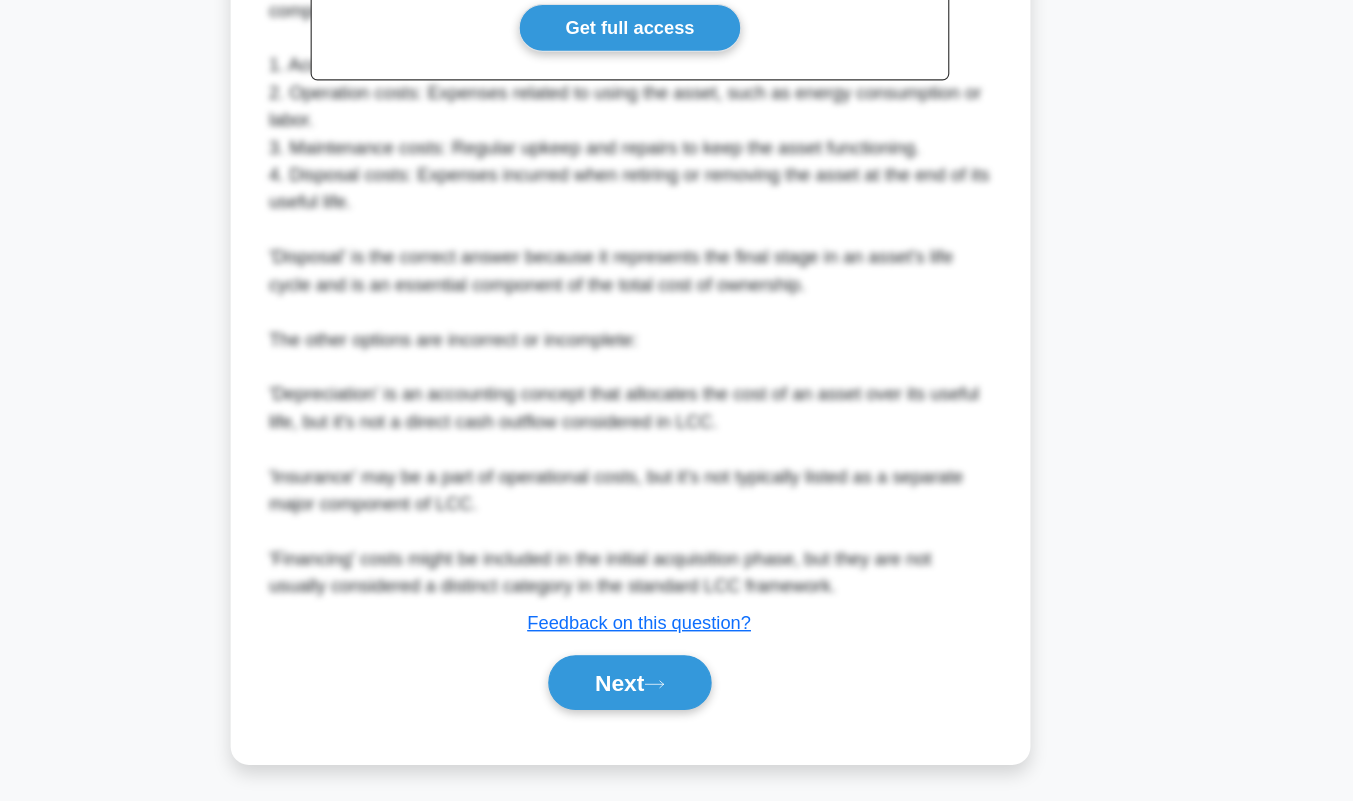 click on "Next" at bounding box center (676, 697) 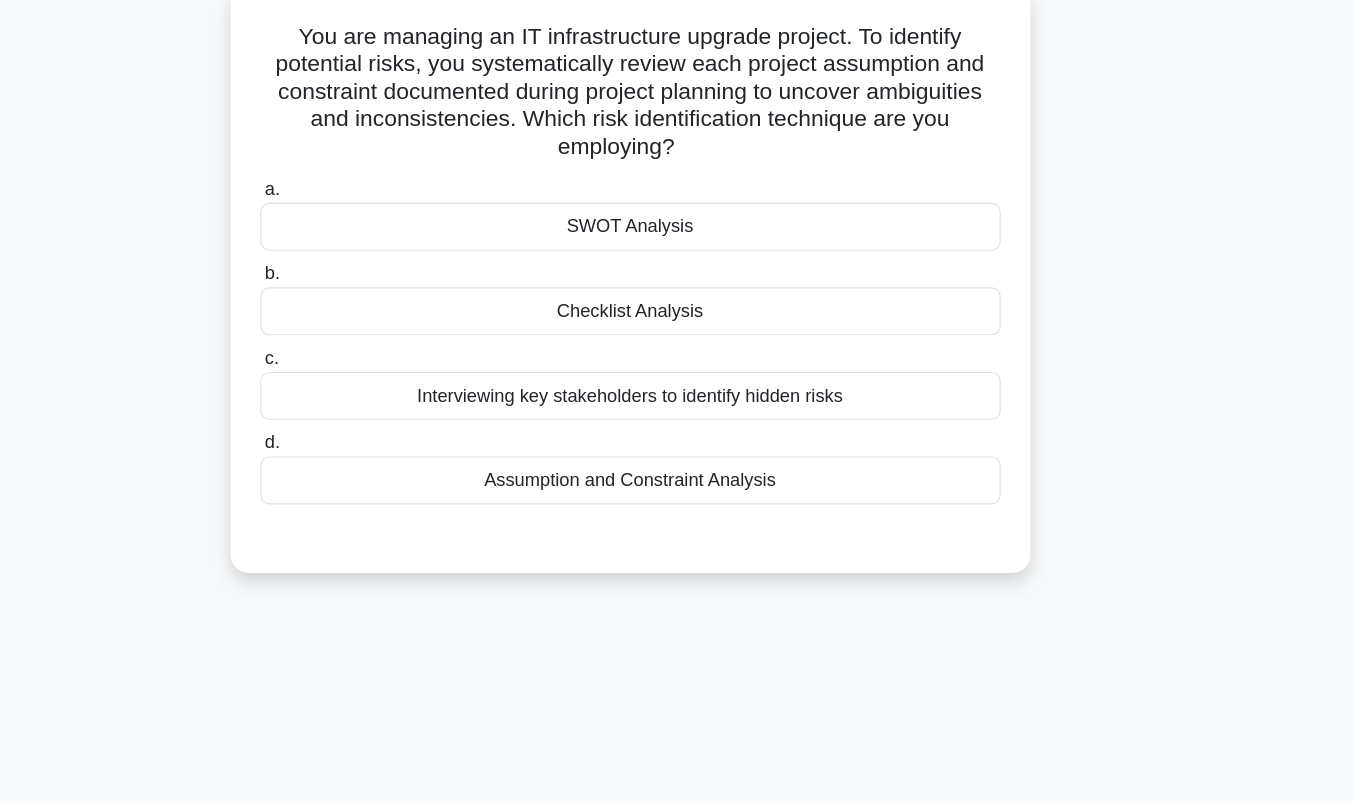scroll, scrollTop: 126, scrollLeft: 0, axis: vertical 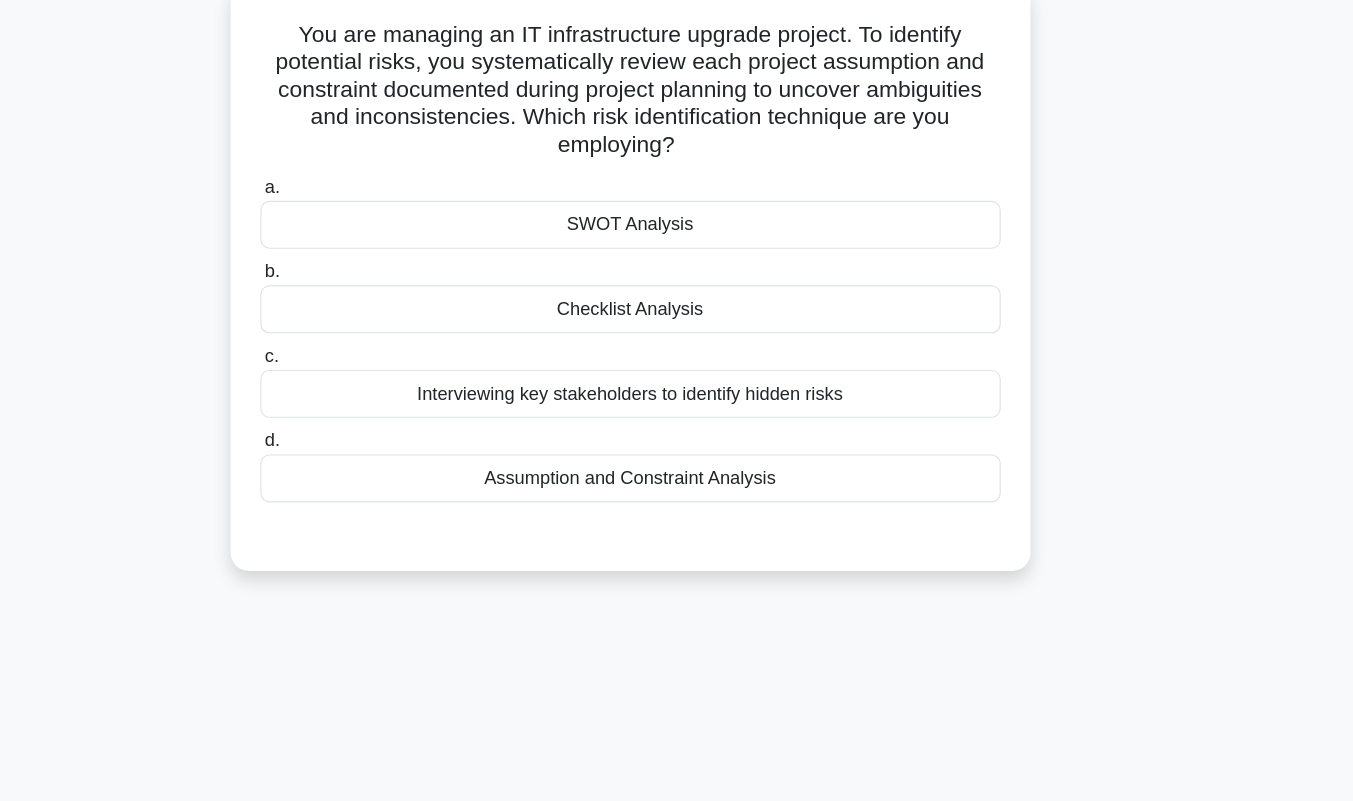 click on "Checklist Analysis" at bounding box center [677, 276] 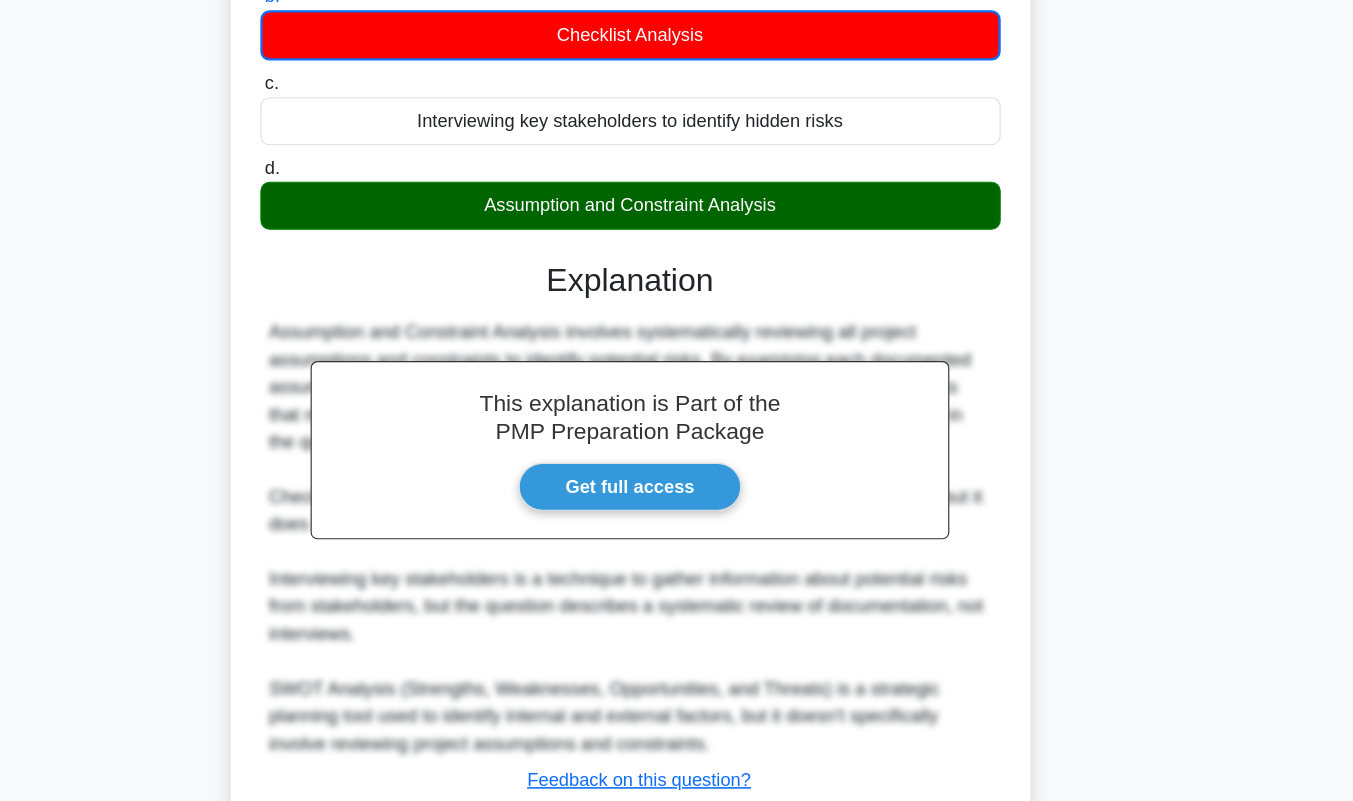 scroll, scrollTop: 411, scrollLeft: 0, axis: vertical 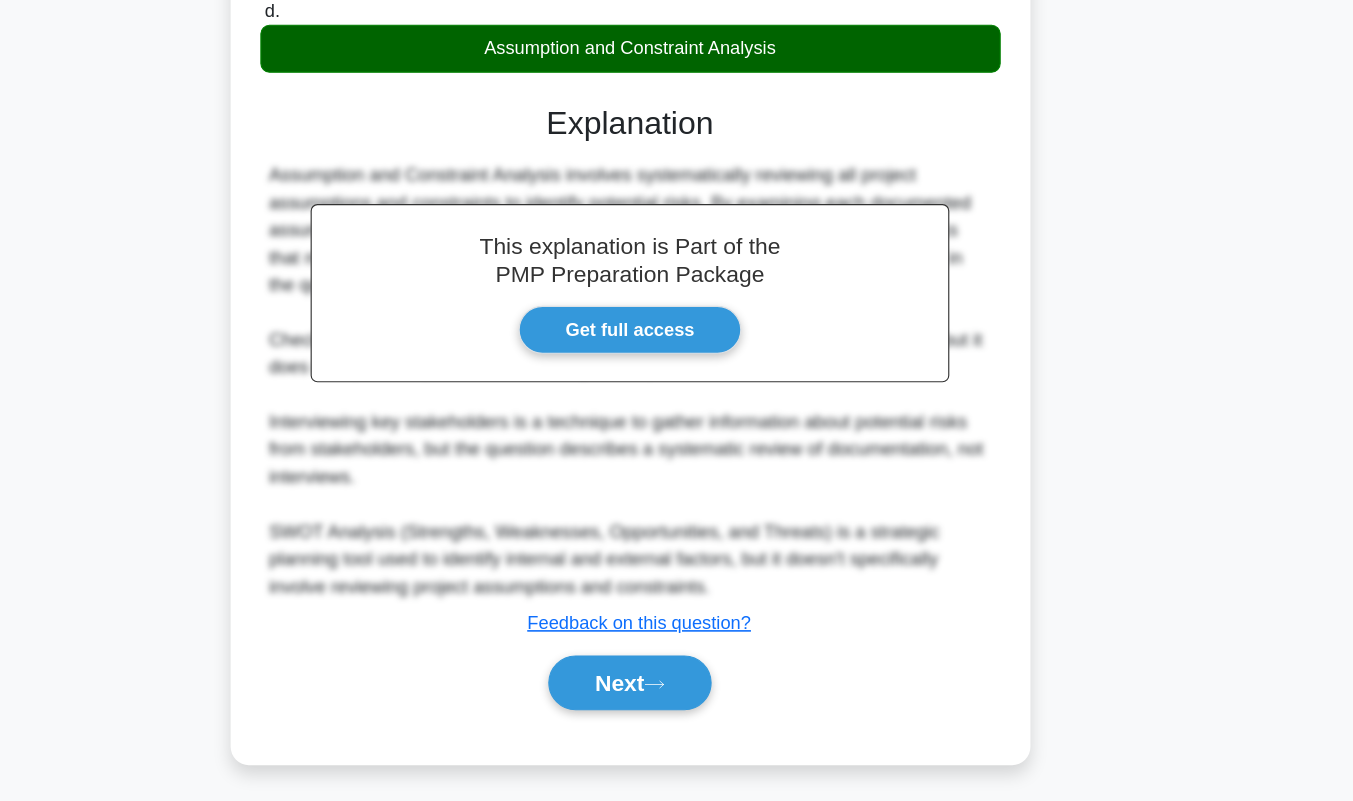 click on "Next" at bounding box center [676, 697] 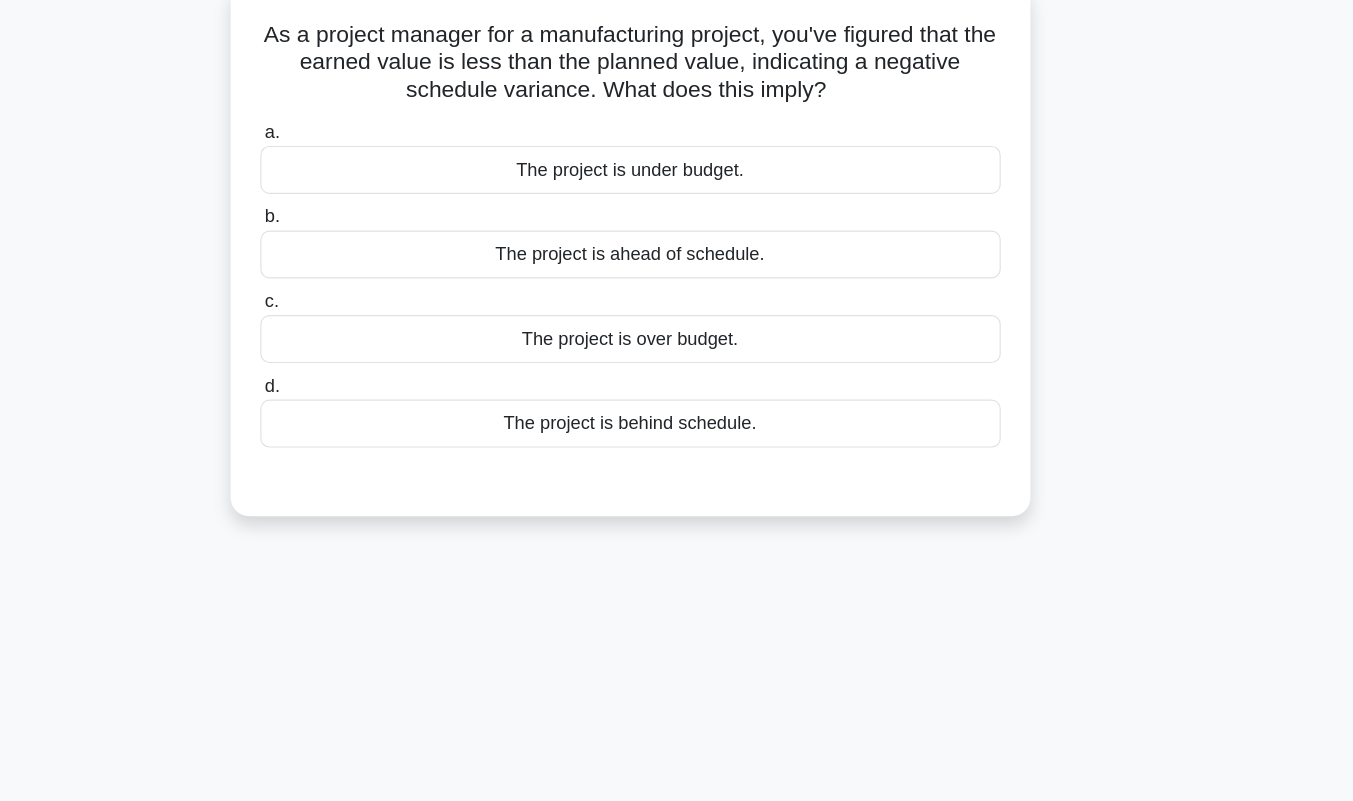 scroll, scrollTop: 129, scrollLeft: 0, axis: vertical 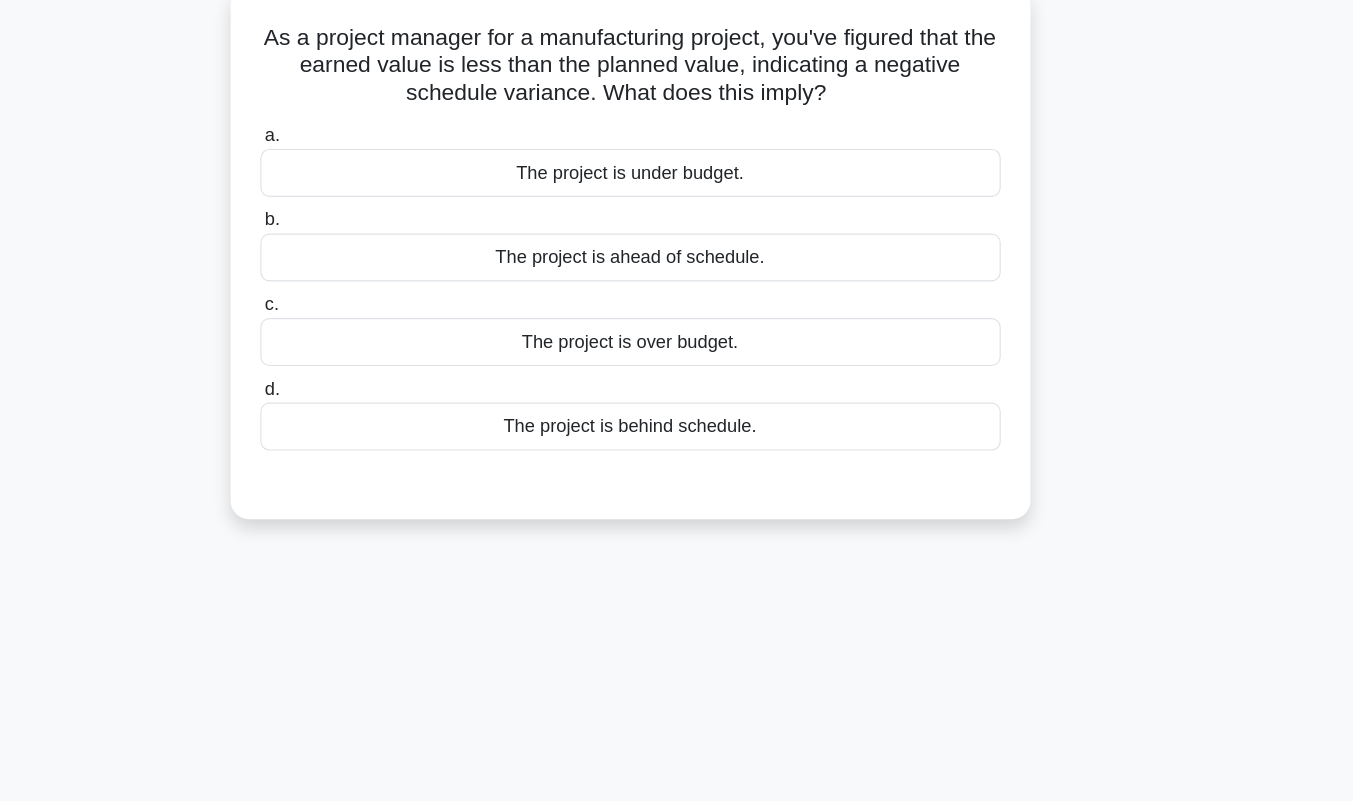 click on "The project is behind schedule." at bounding box center (677, 373) 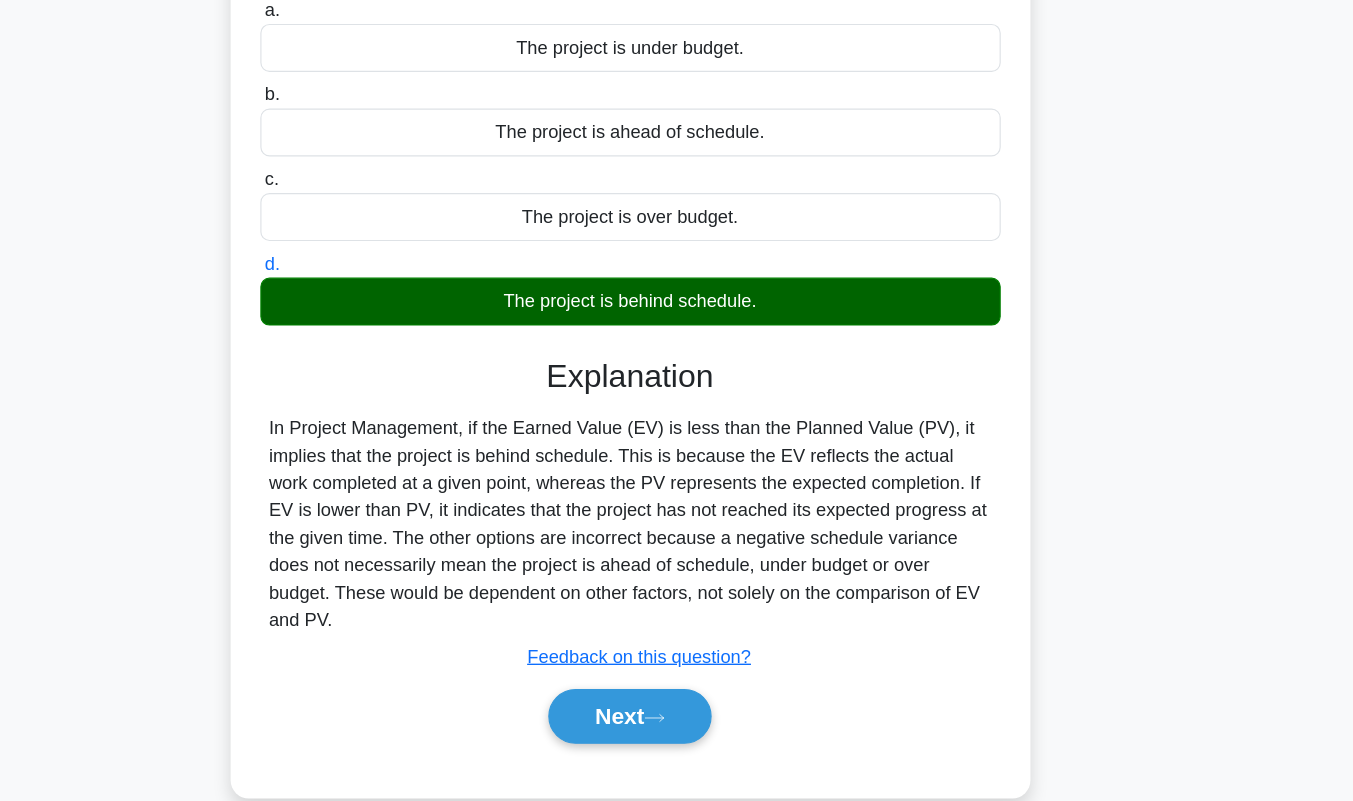 scroll, scrollTop: 279, scrollLeft: 0, axis: vertical 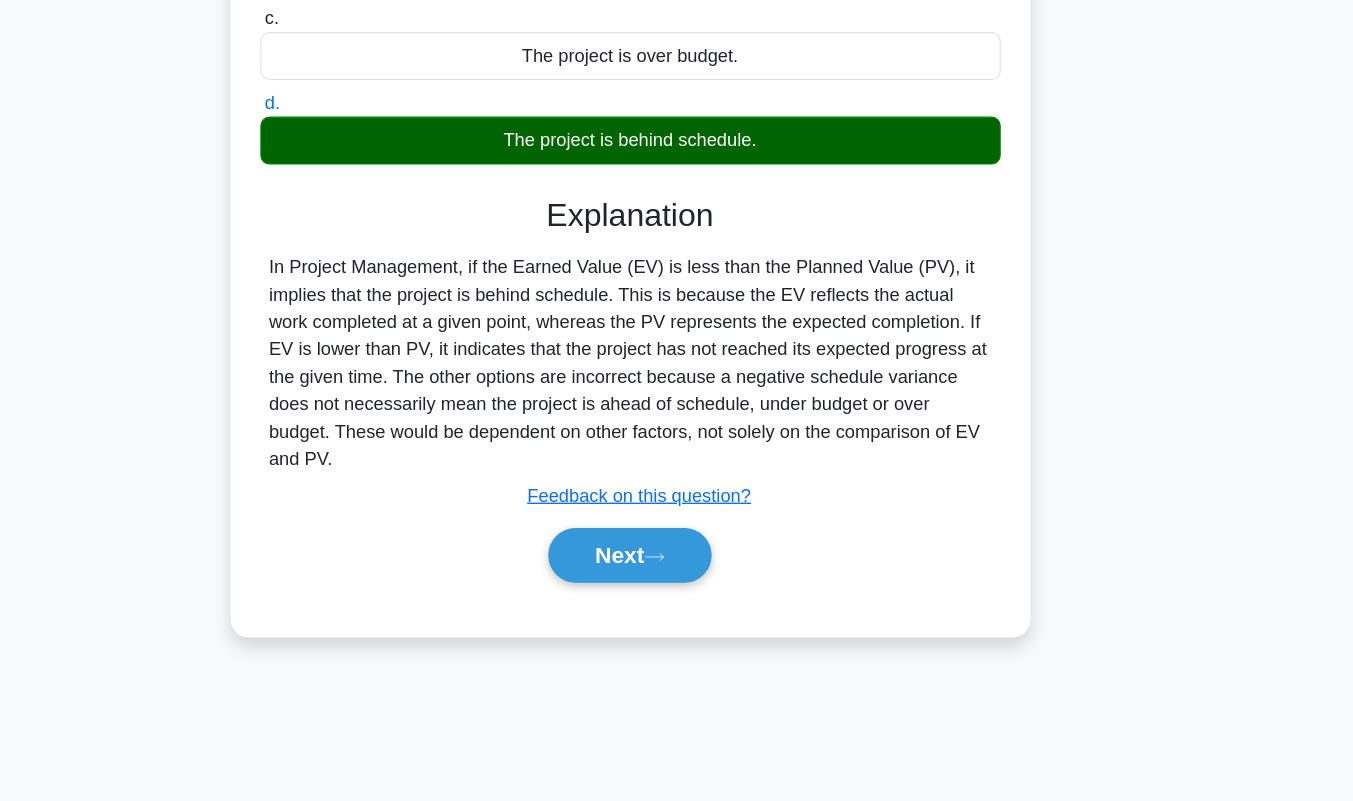 click on "Next" at bounding box center [676, 586] 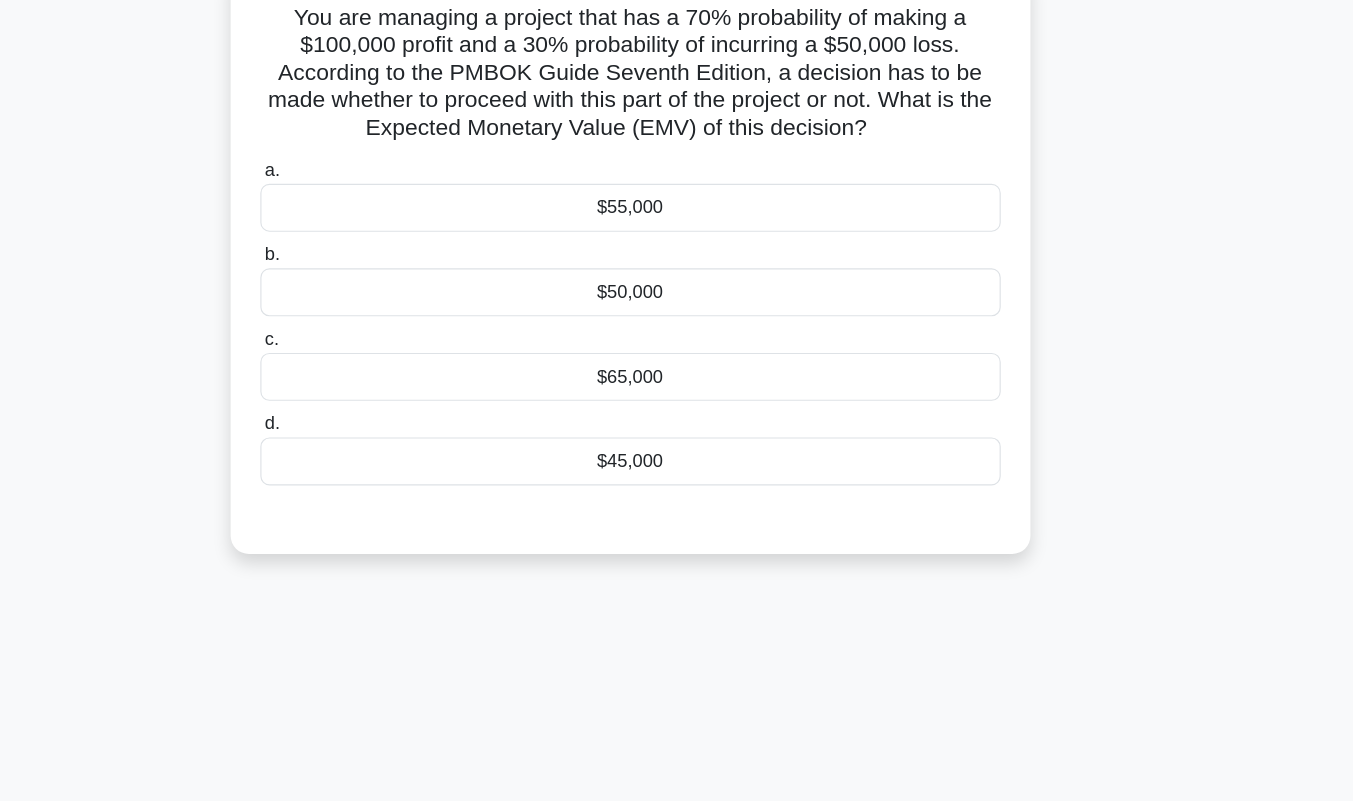 scroll, scrollTop: 135, scrollLeft: 0, axis: vertical 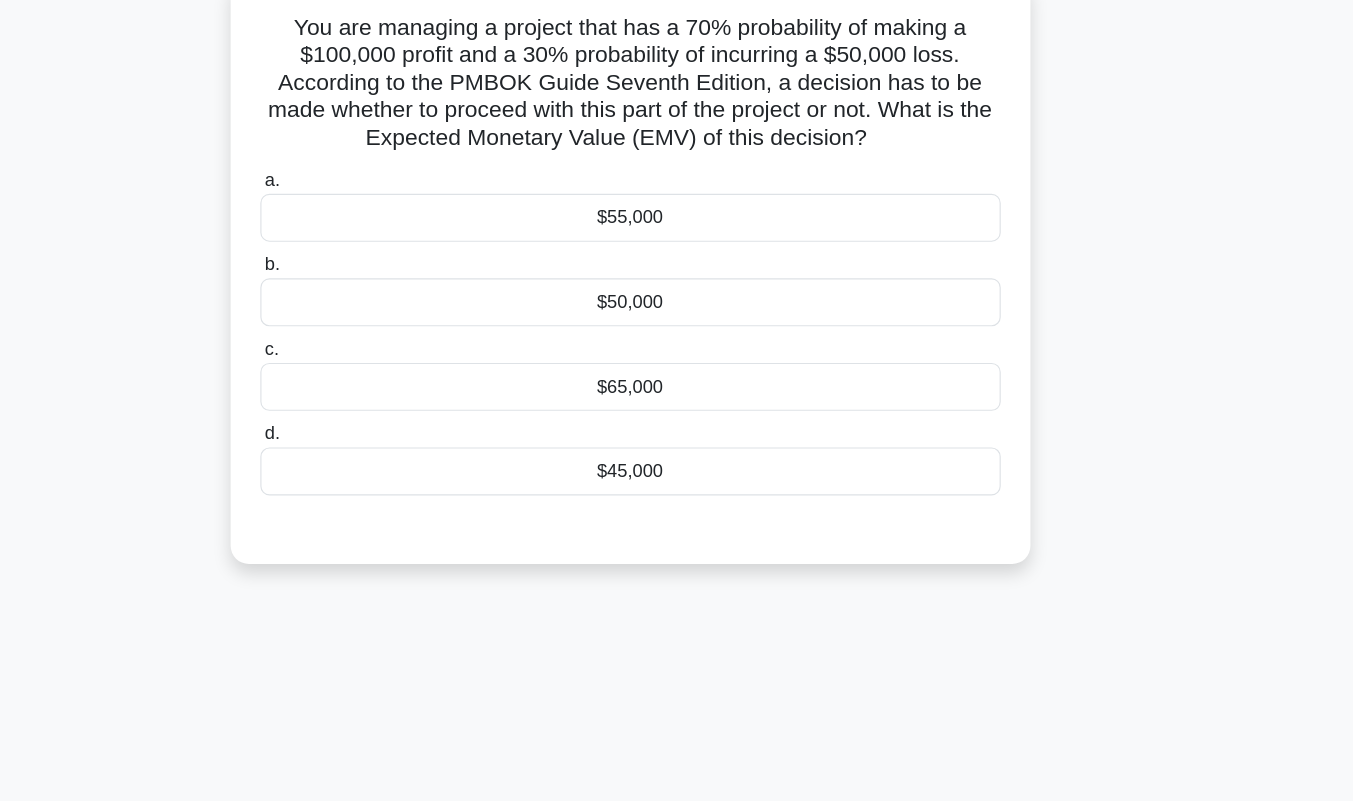 click on "$55,000" at bounding box center [677, 193] 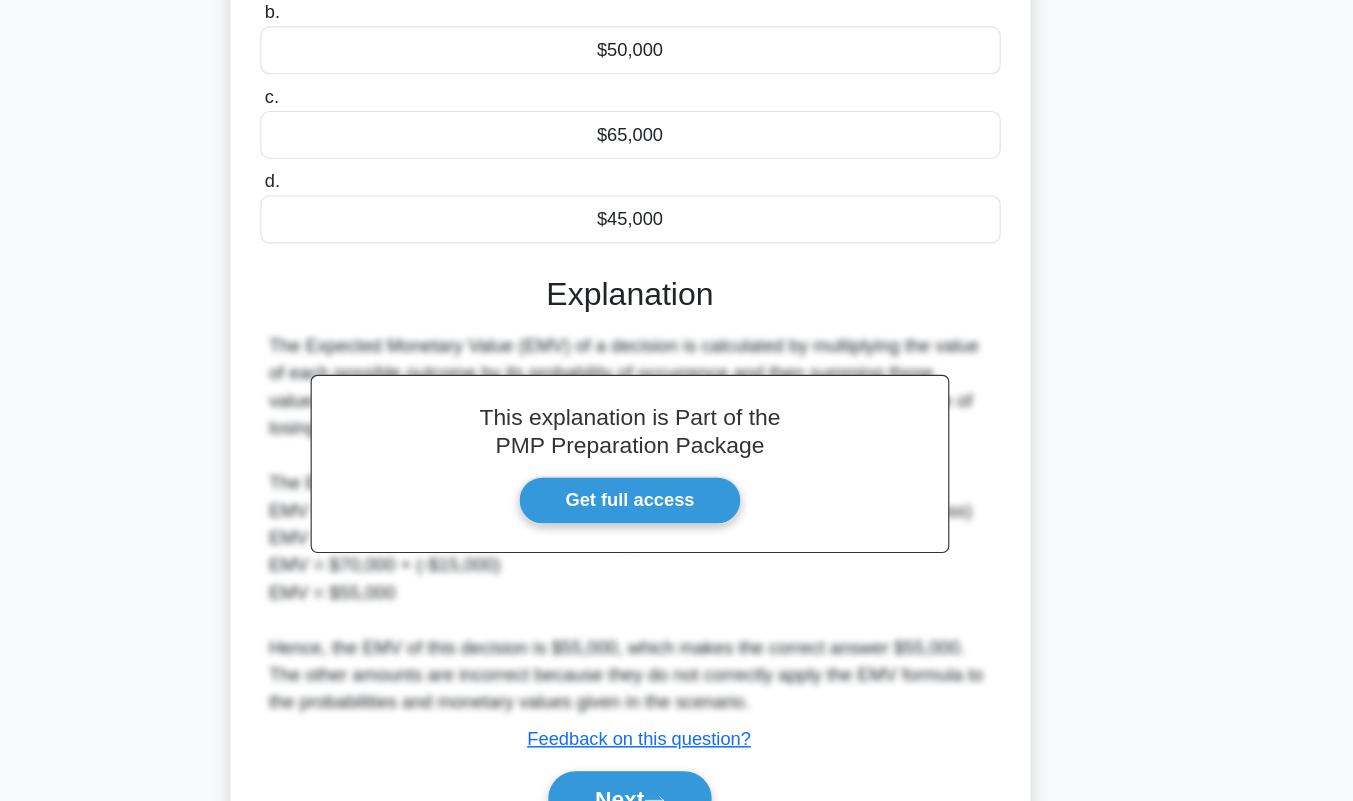 scroll, scrollTop: 306, scrollLeft: 0, axis: vertical 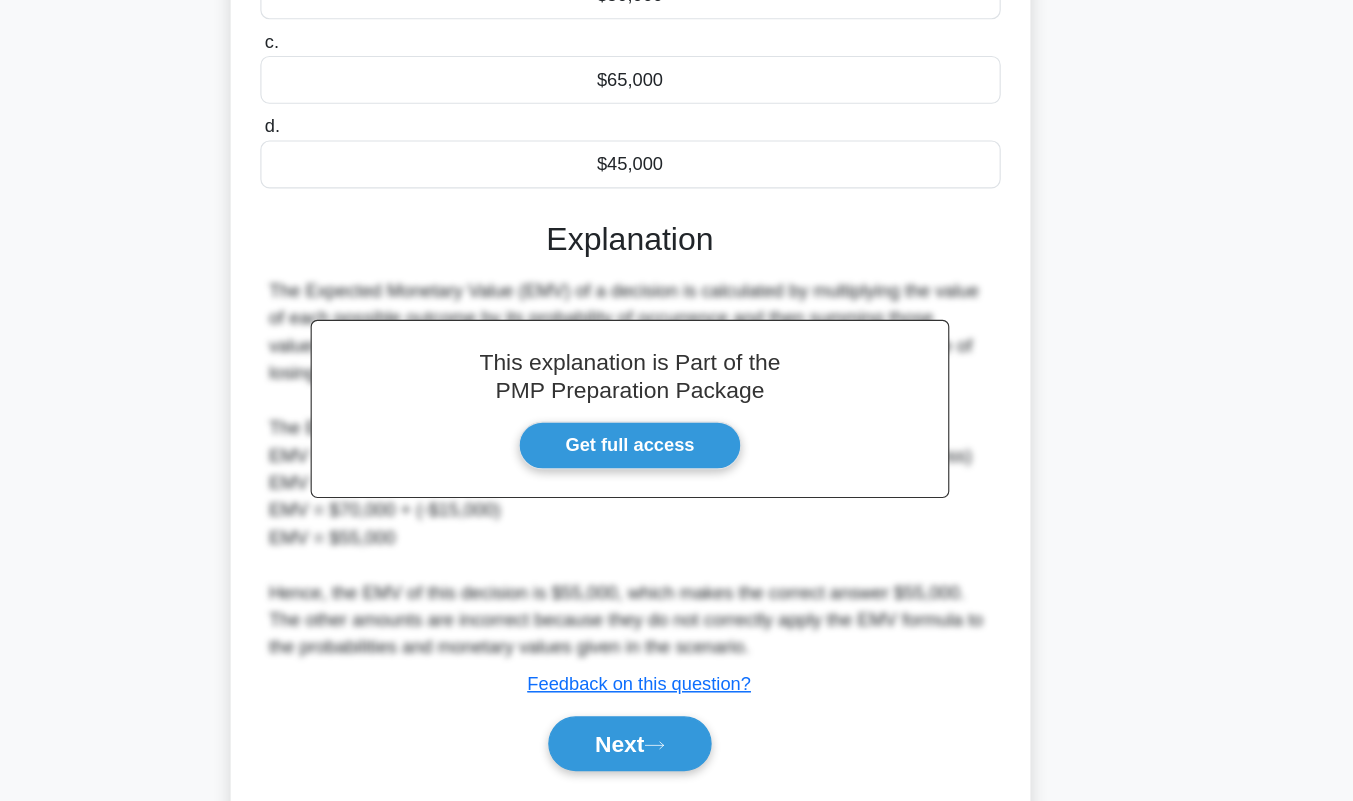 click on "Next" at bounding box center (676, 751) 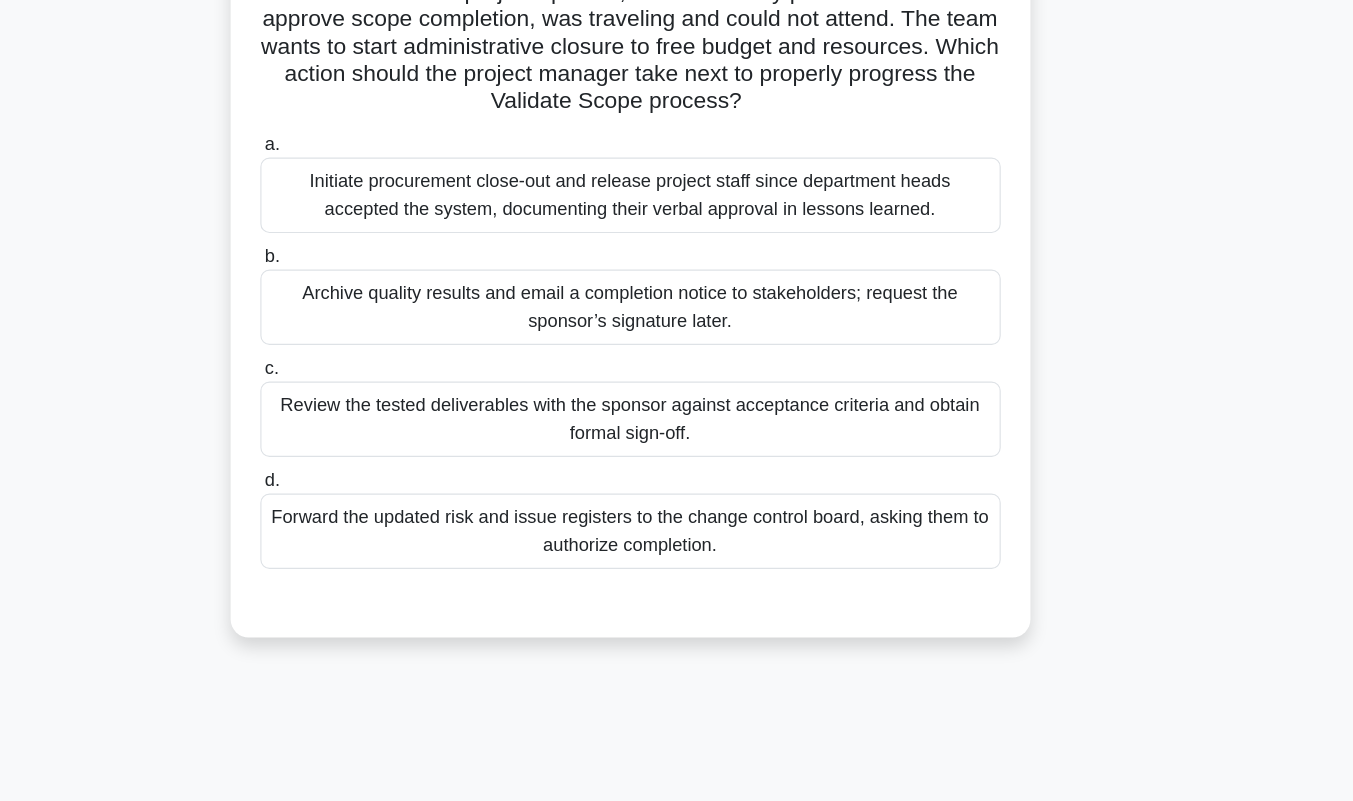 scroll, scrollTop: 117, scrollLeft: 0, axis: vertical 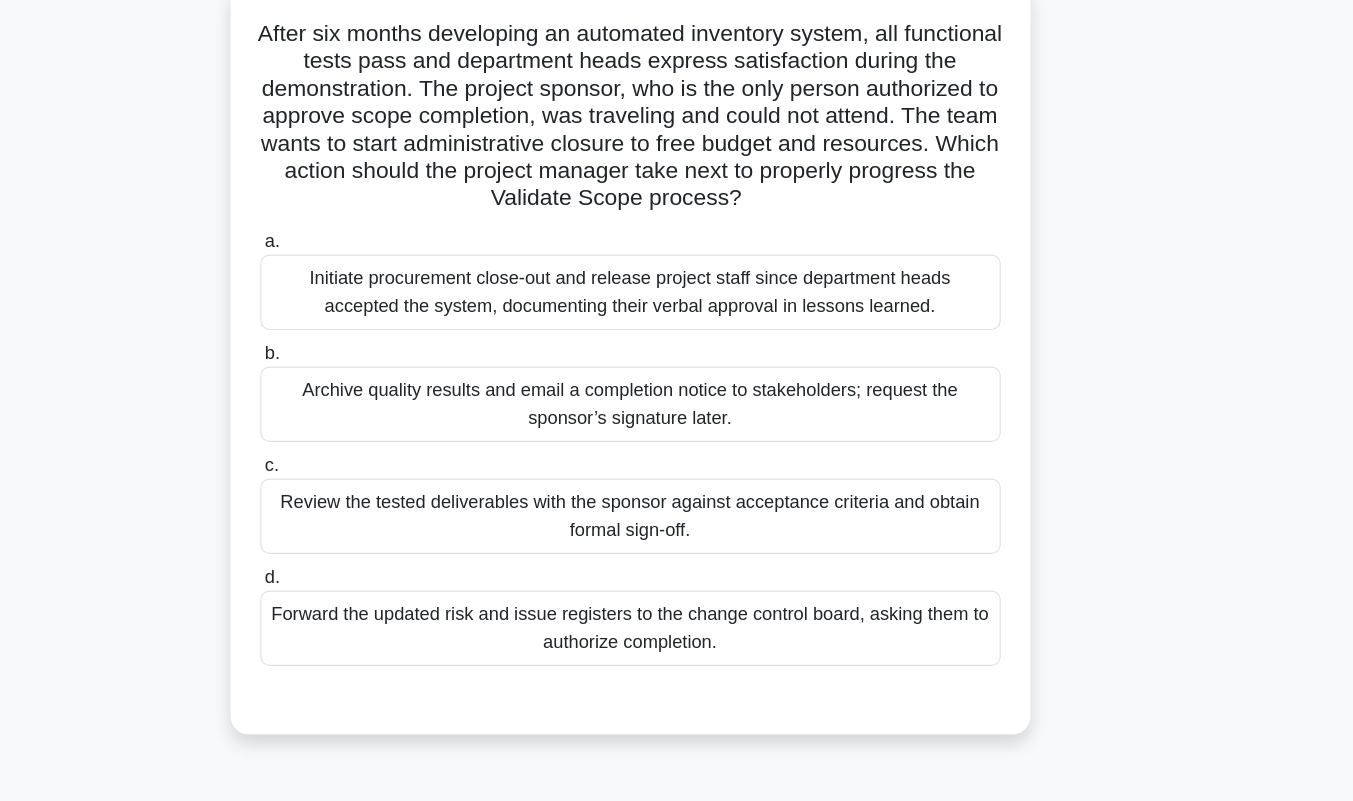 click on "Forward the updated risk and issue registers to the change control board, asking them to authorize completion." at bounding box center (677, 565) 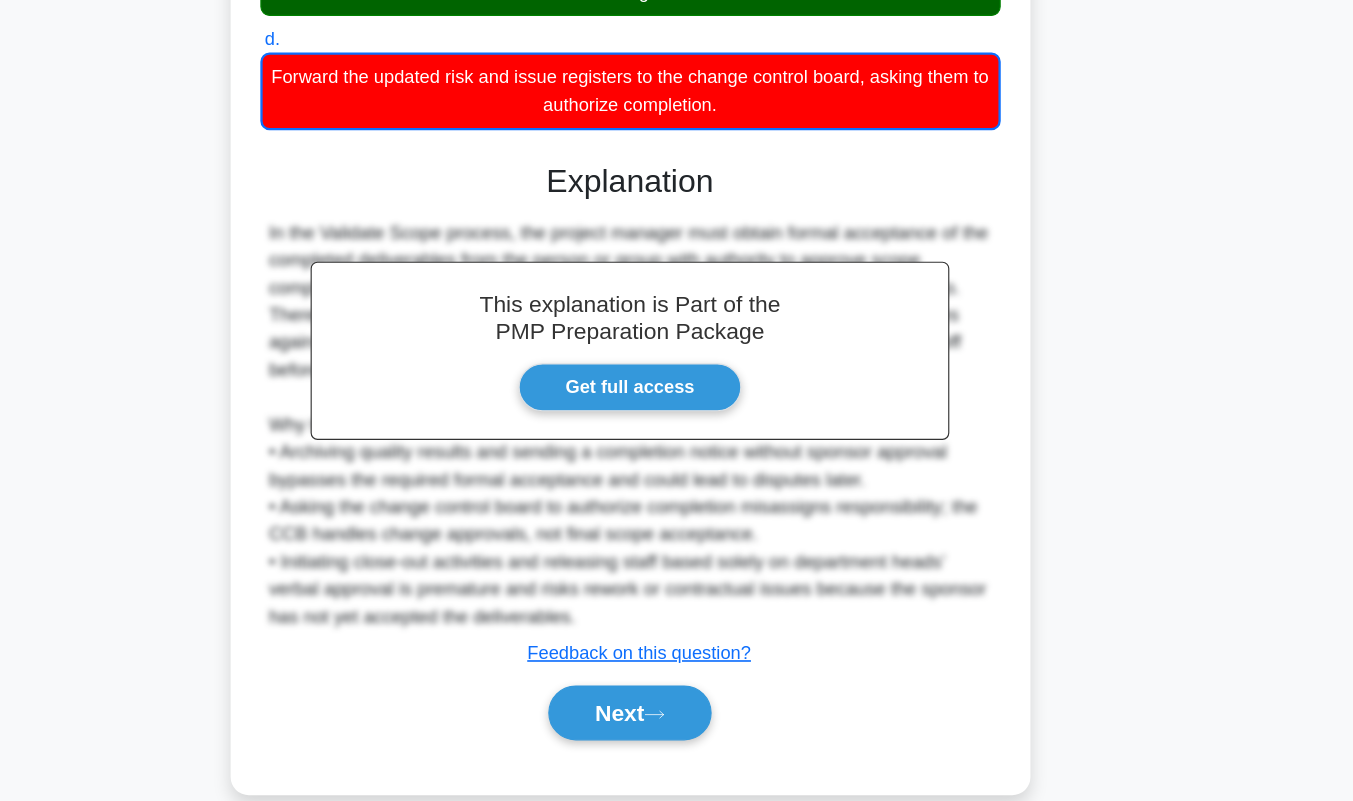 scroll, scrollTop: 531, scrollLeft: 0, axis: vertical 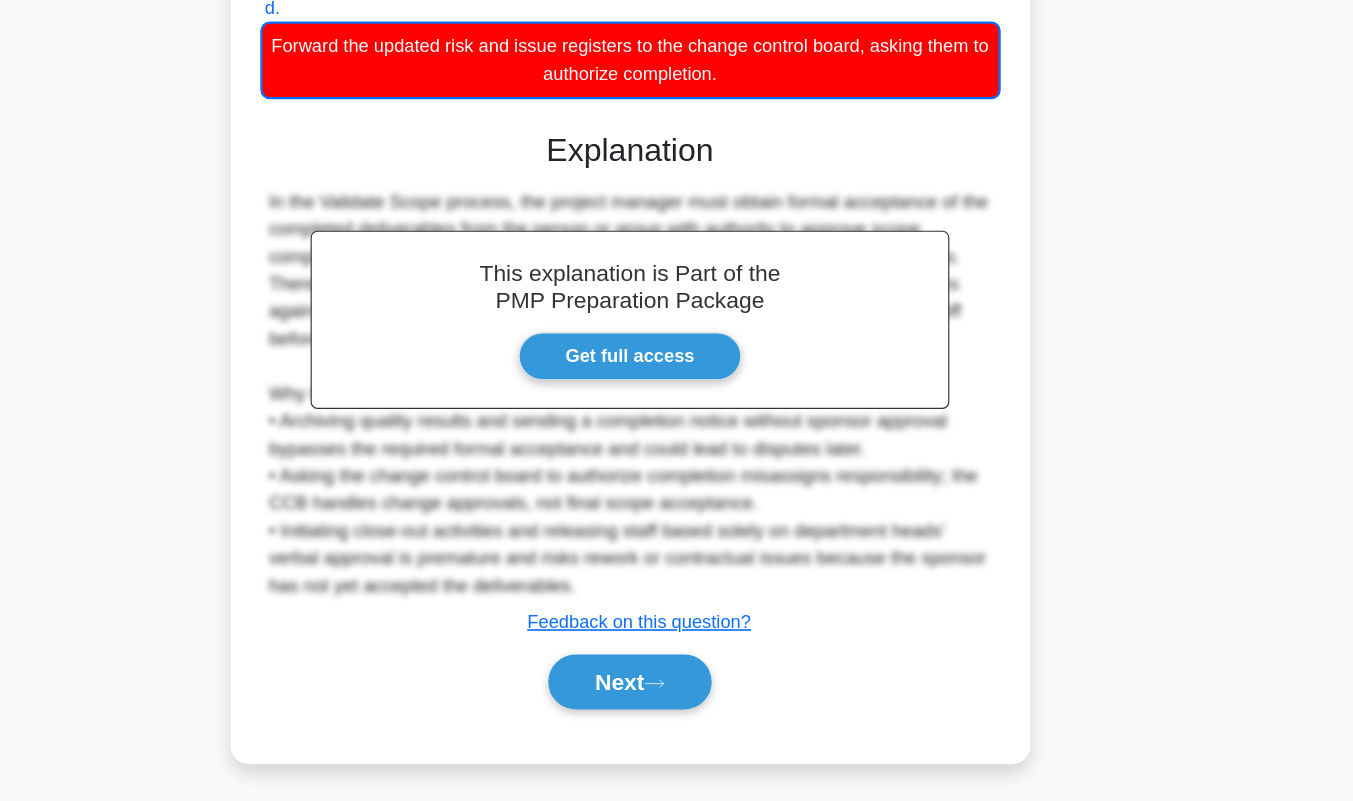 click on "Next" at bounding box center [676, 697] 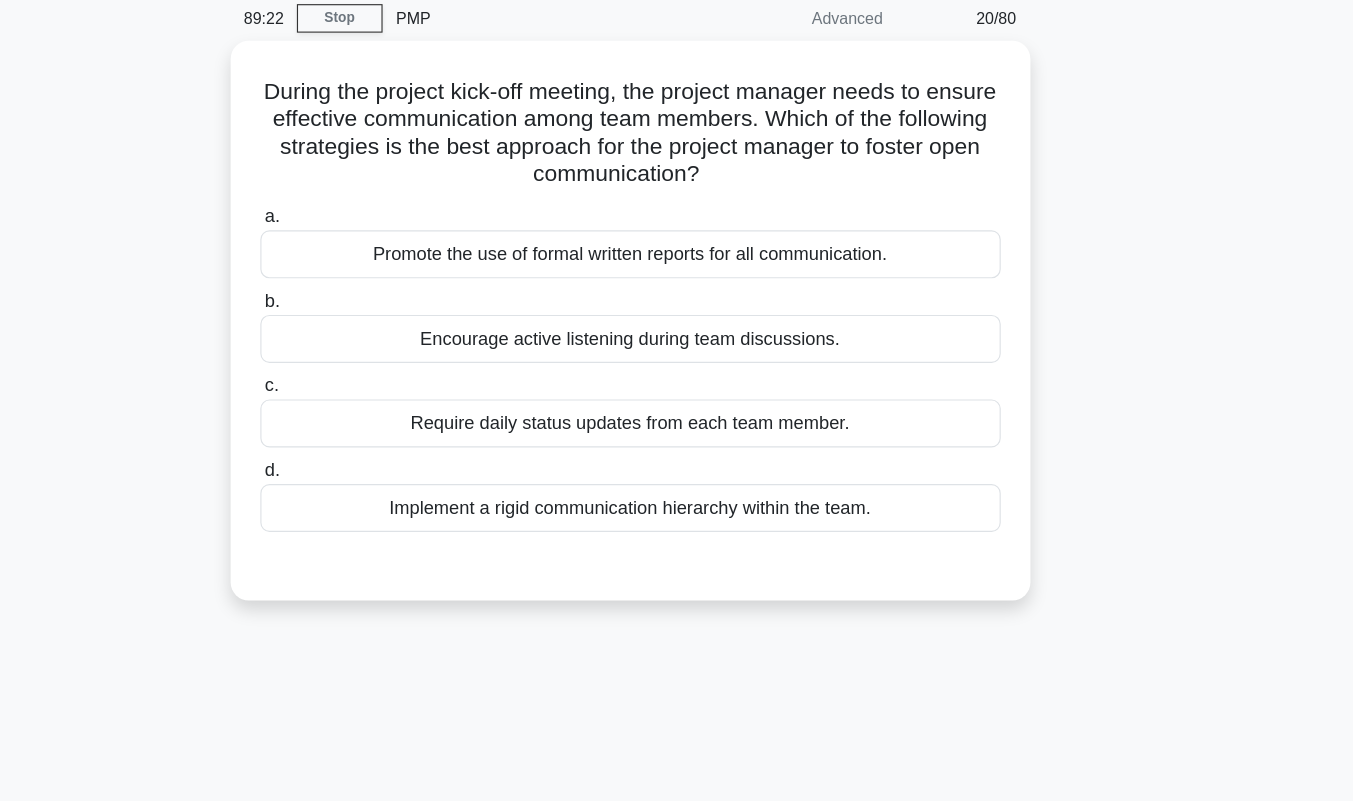 scroll, scrollTop: 78, scrollLeft: 0, axis: vertical 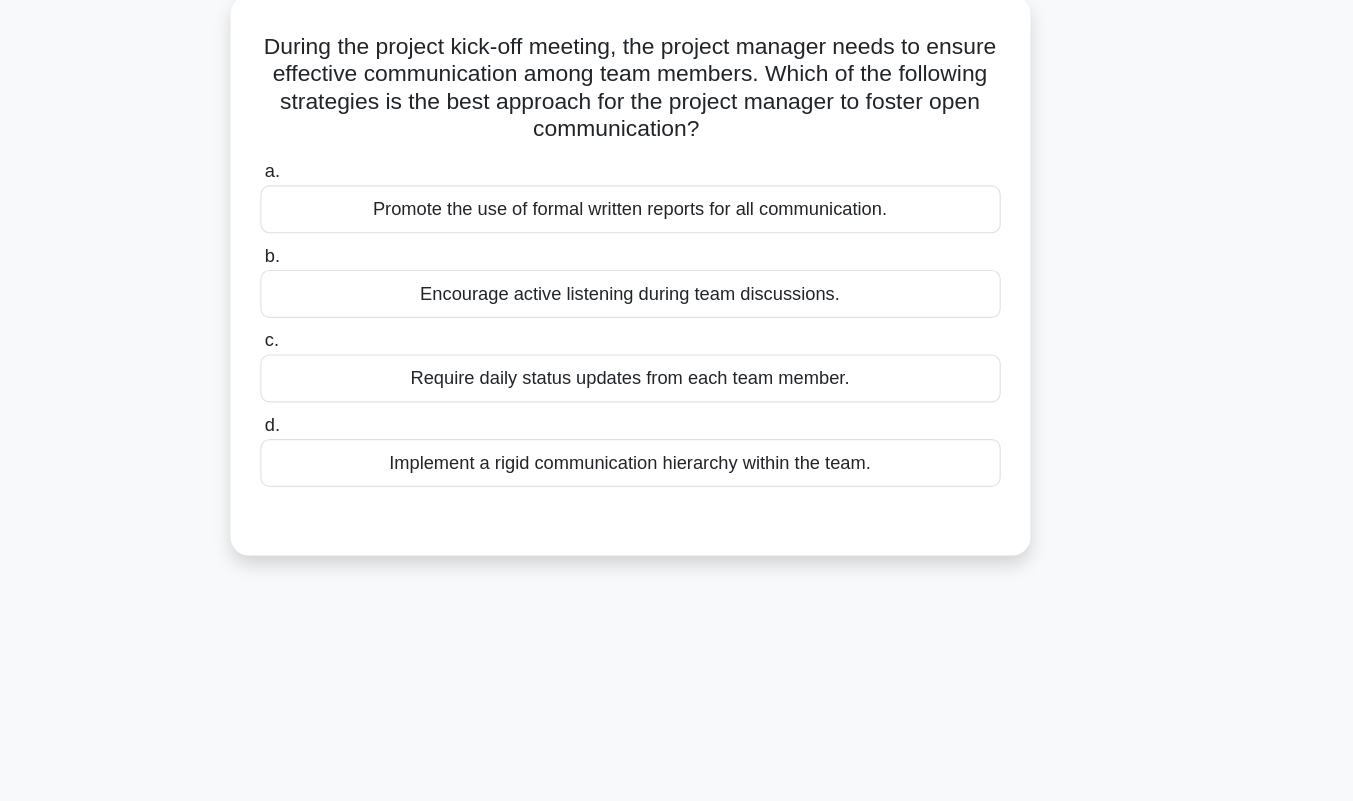click on "Encourage active listening during team discussions." at bounding box center (677, 300) 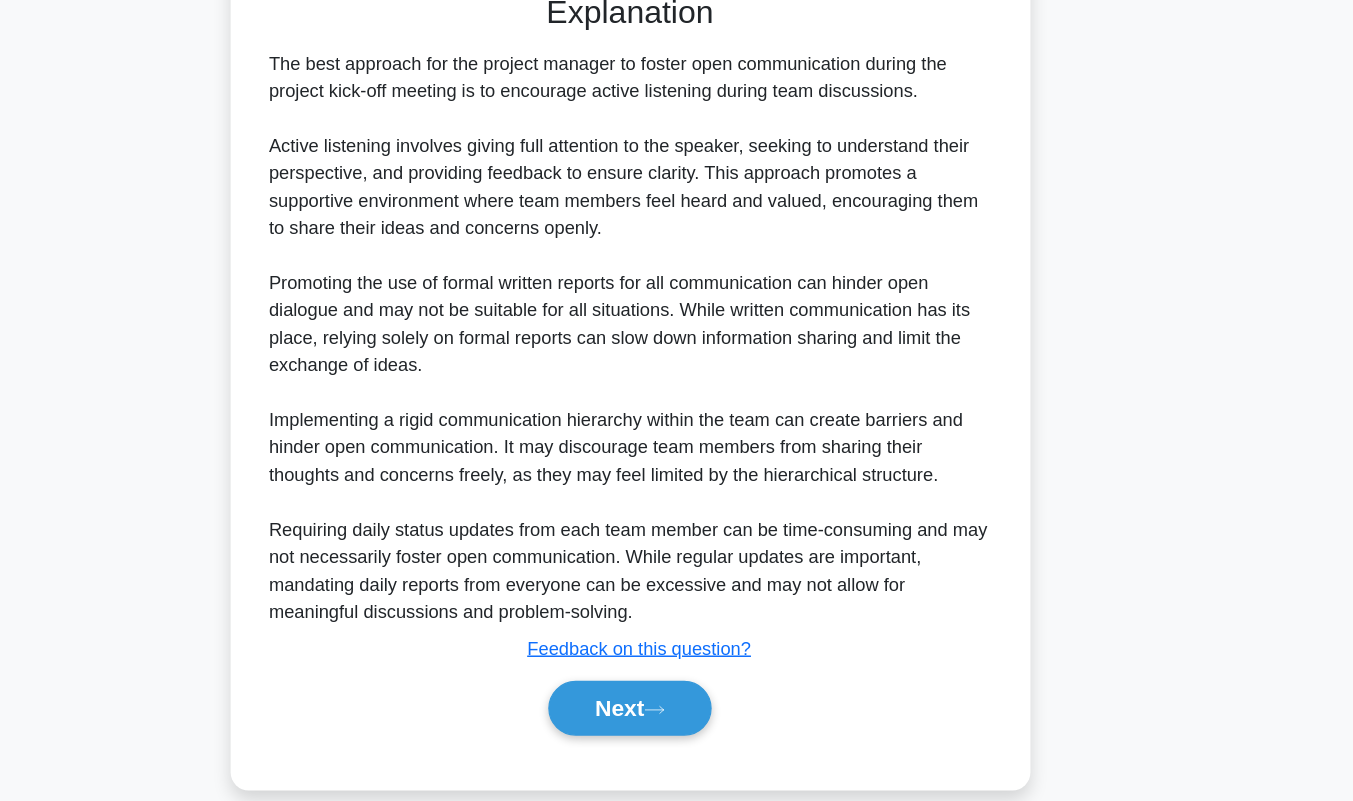 scroll, scrollTop: 505, scrollLeft: 0, axis: vertical 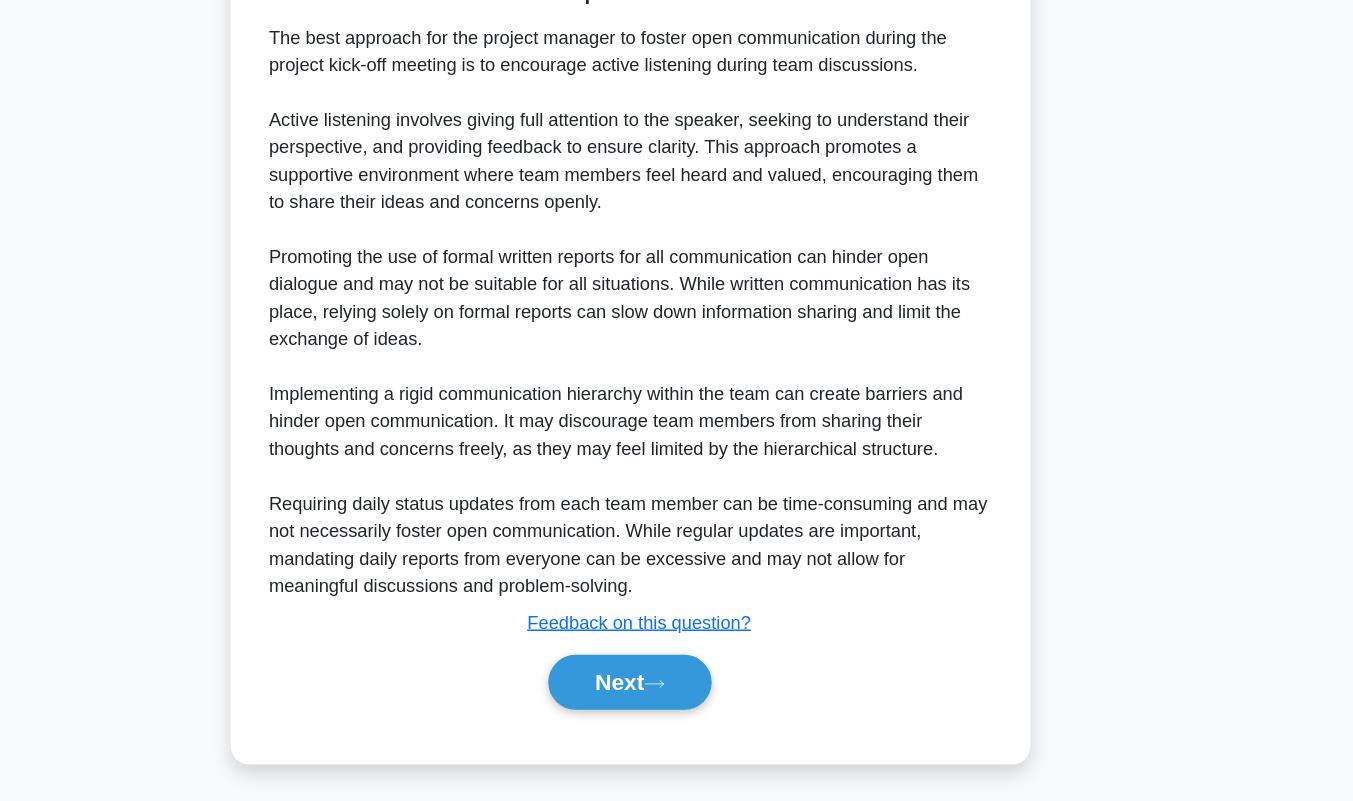 click on "Next" at bounding box center [676, 697] 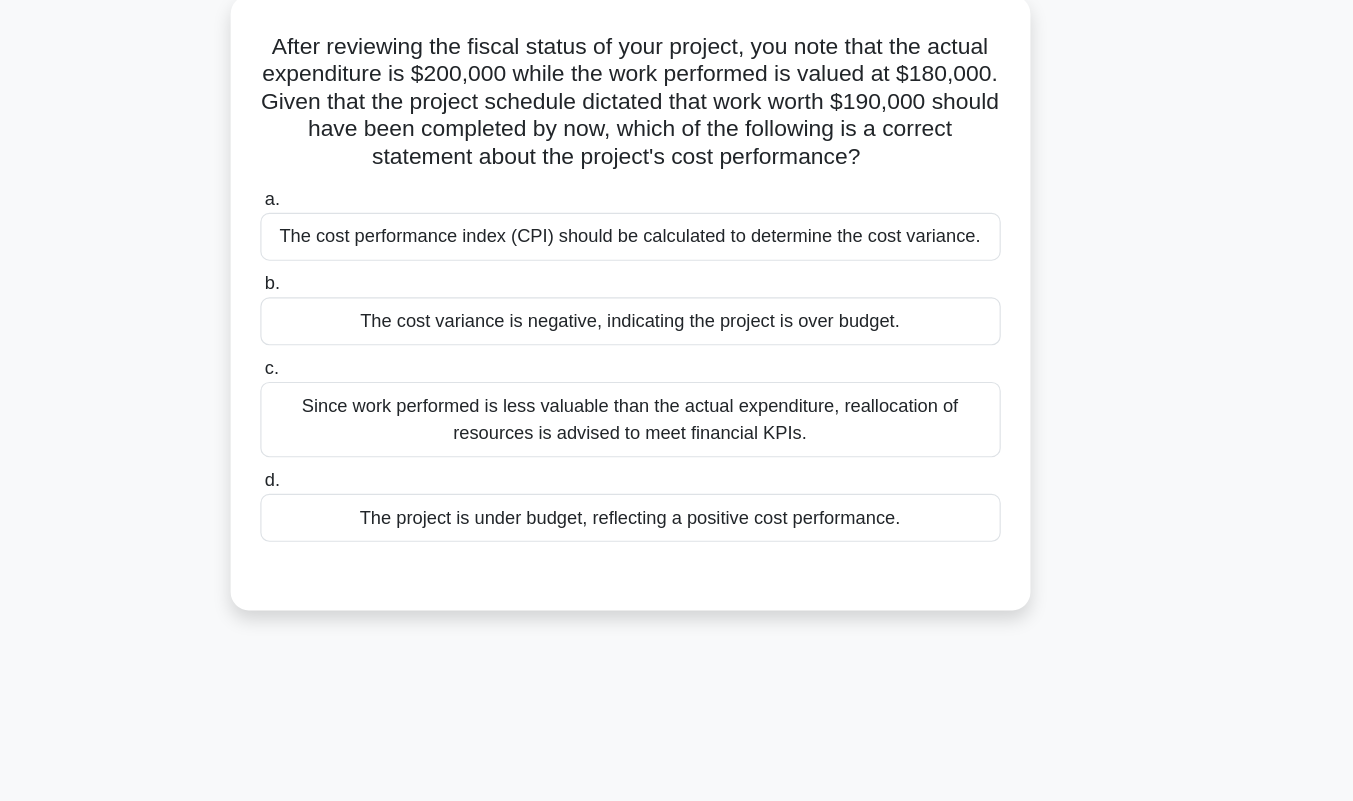 scroll, scrollTop: 121, scrollLeft: 0, axis: vertical 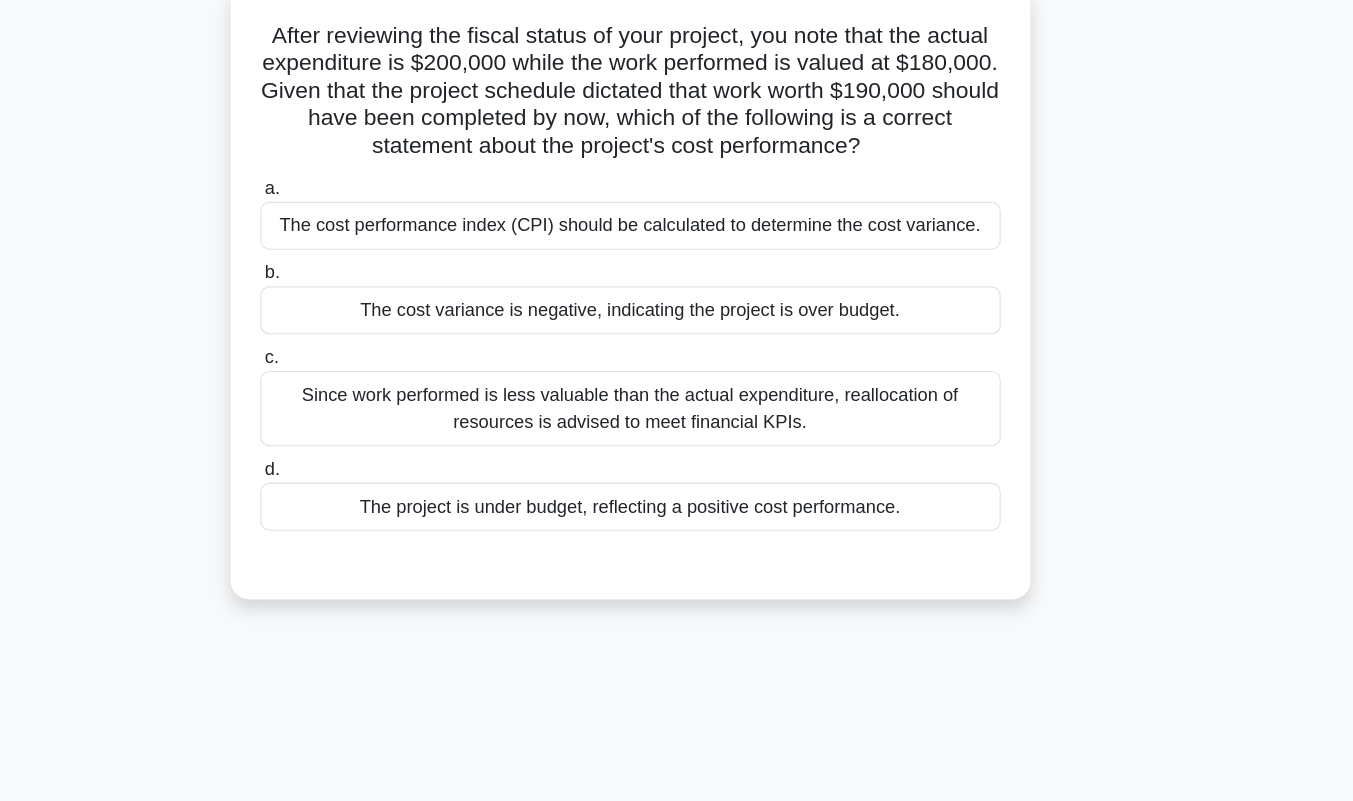 click on "The cost variance is negative, indicating the project is over budget." at bounding box center [677, 281] 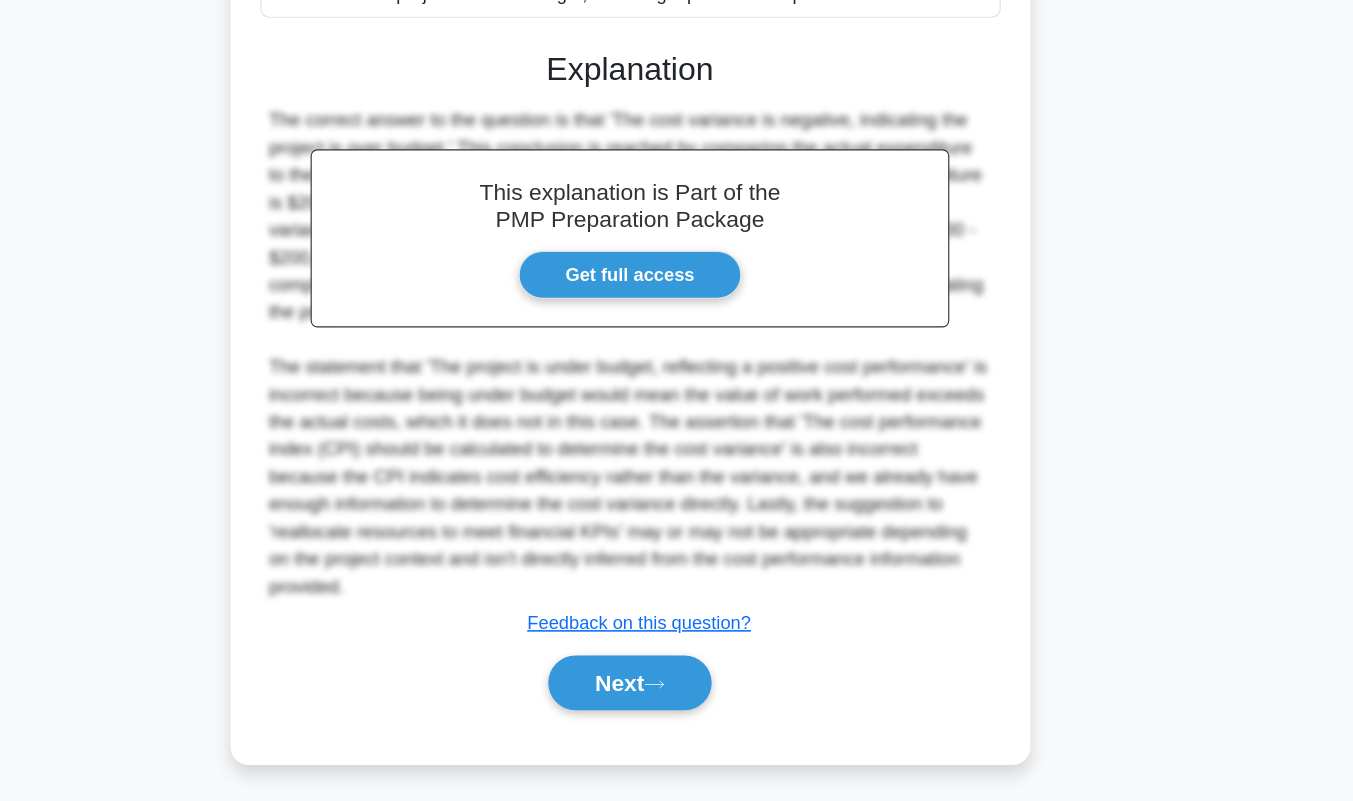 scroll, scrollTop: 481, scrollLeft: 0, axis: vertical 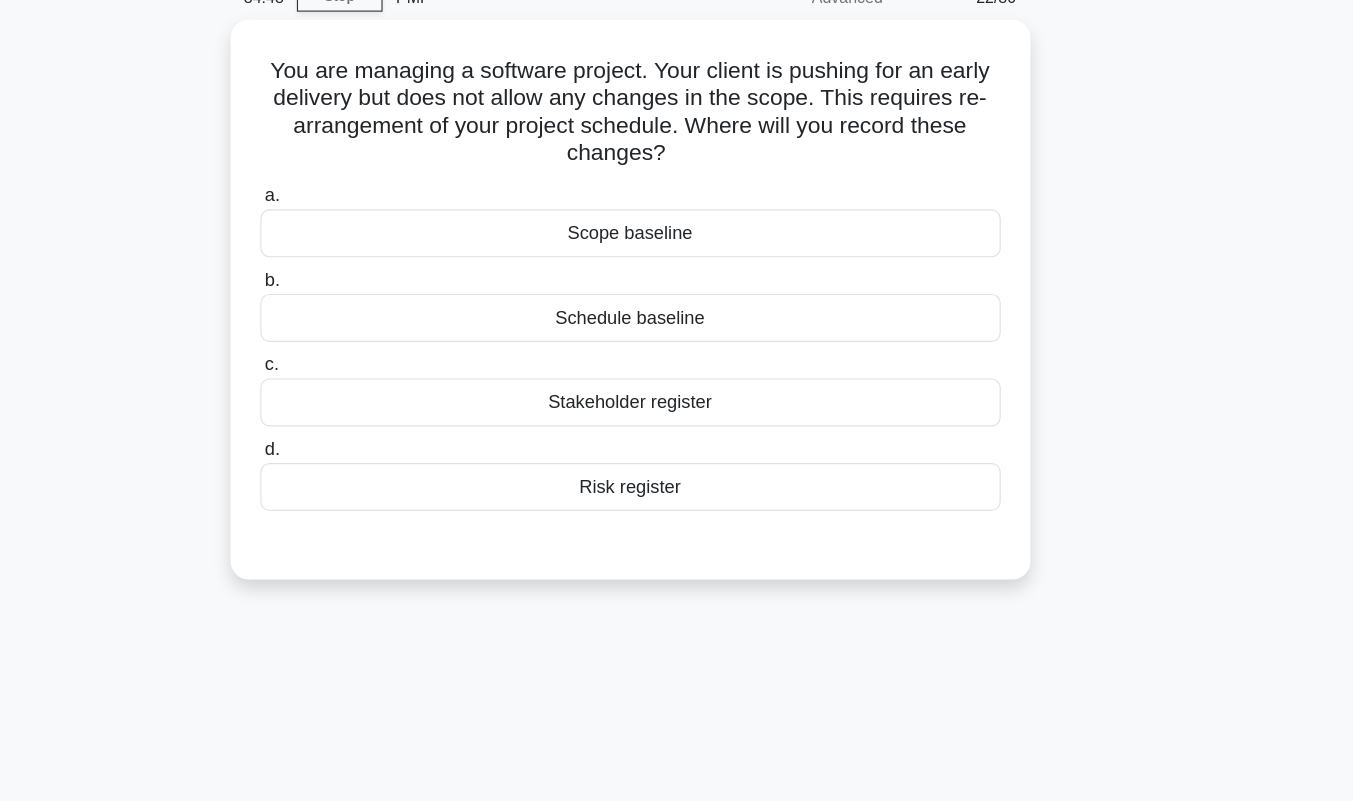 click on "Schedule baseline" at bounding box center (677, 378) 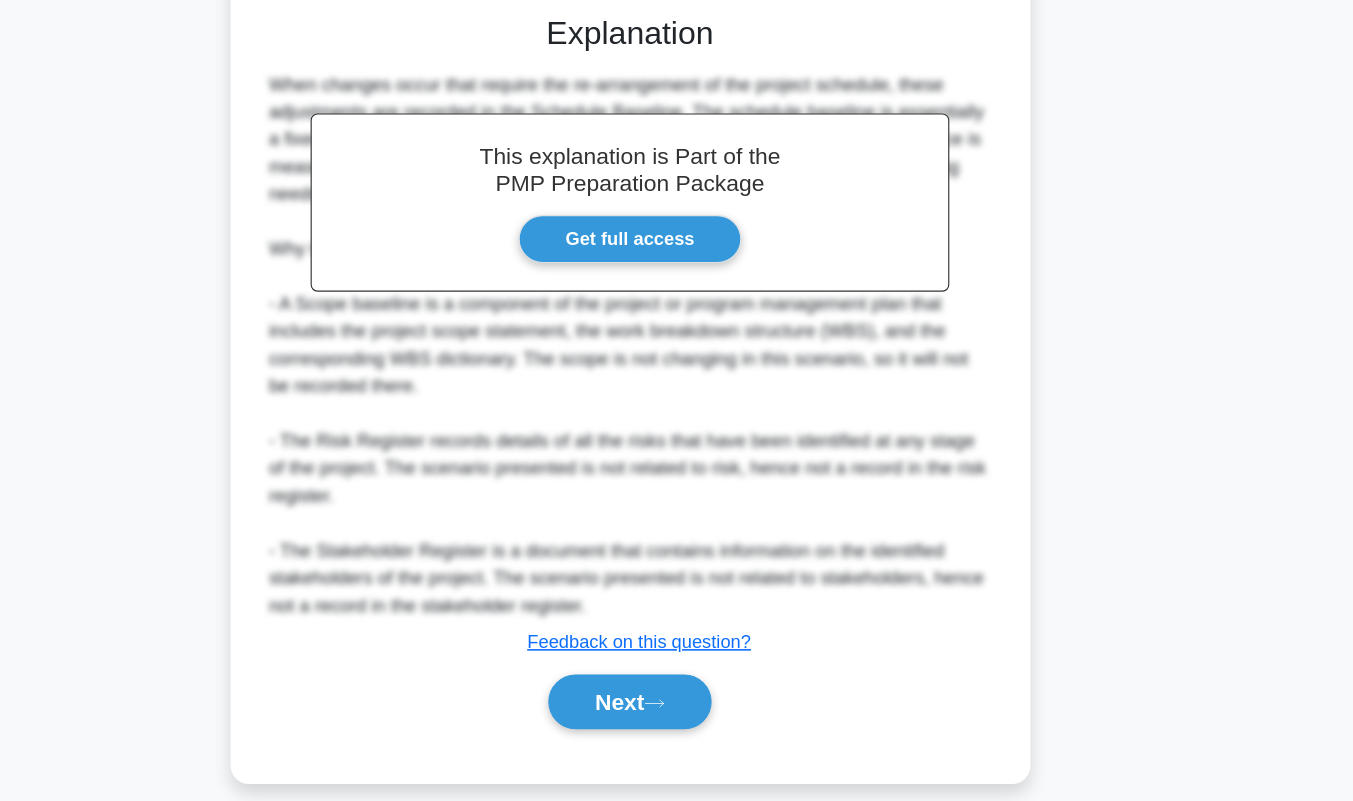 scroll, scrollTop: 481, scrollLeft: 0, axis: vertical 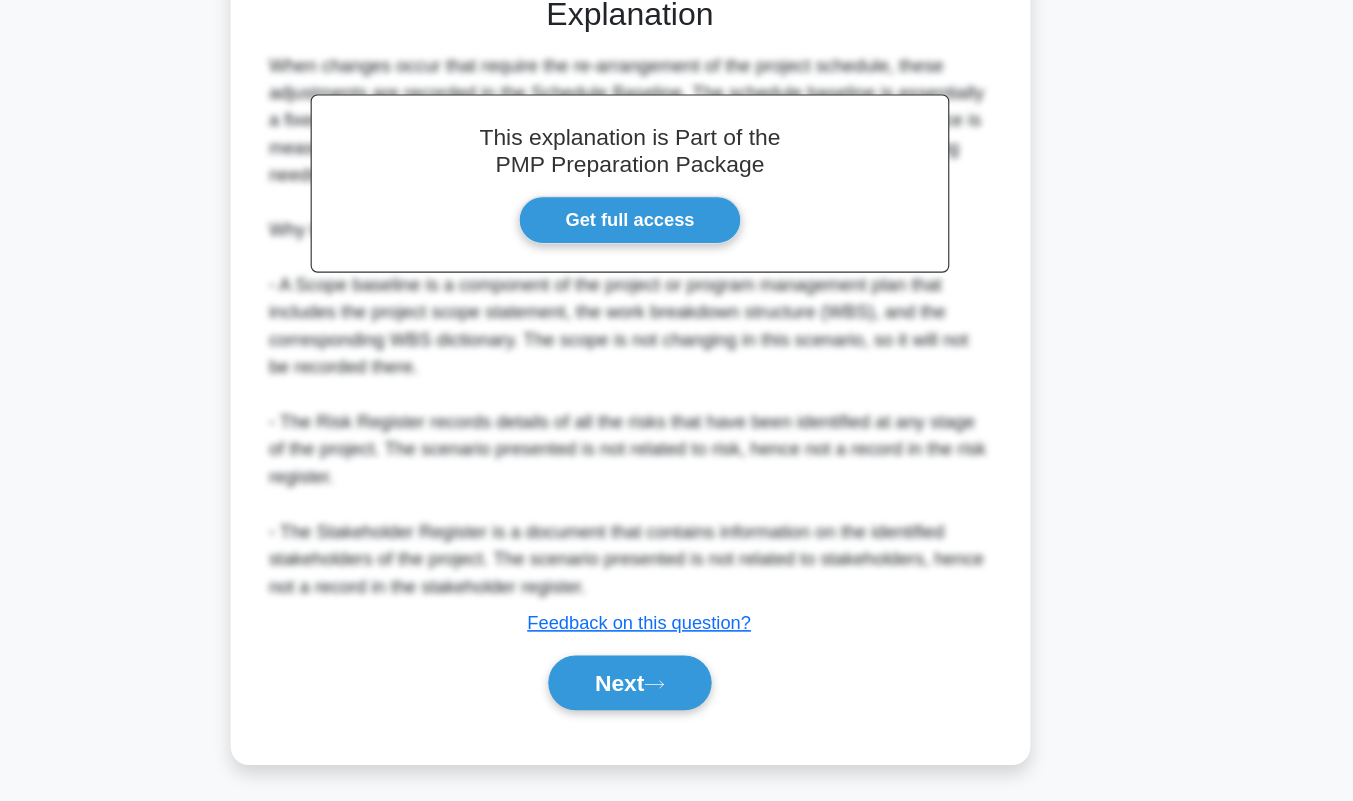 click on "Next" at bounding box center [676, 697] 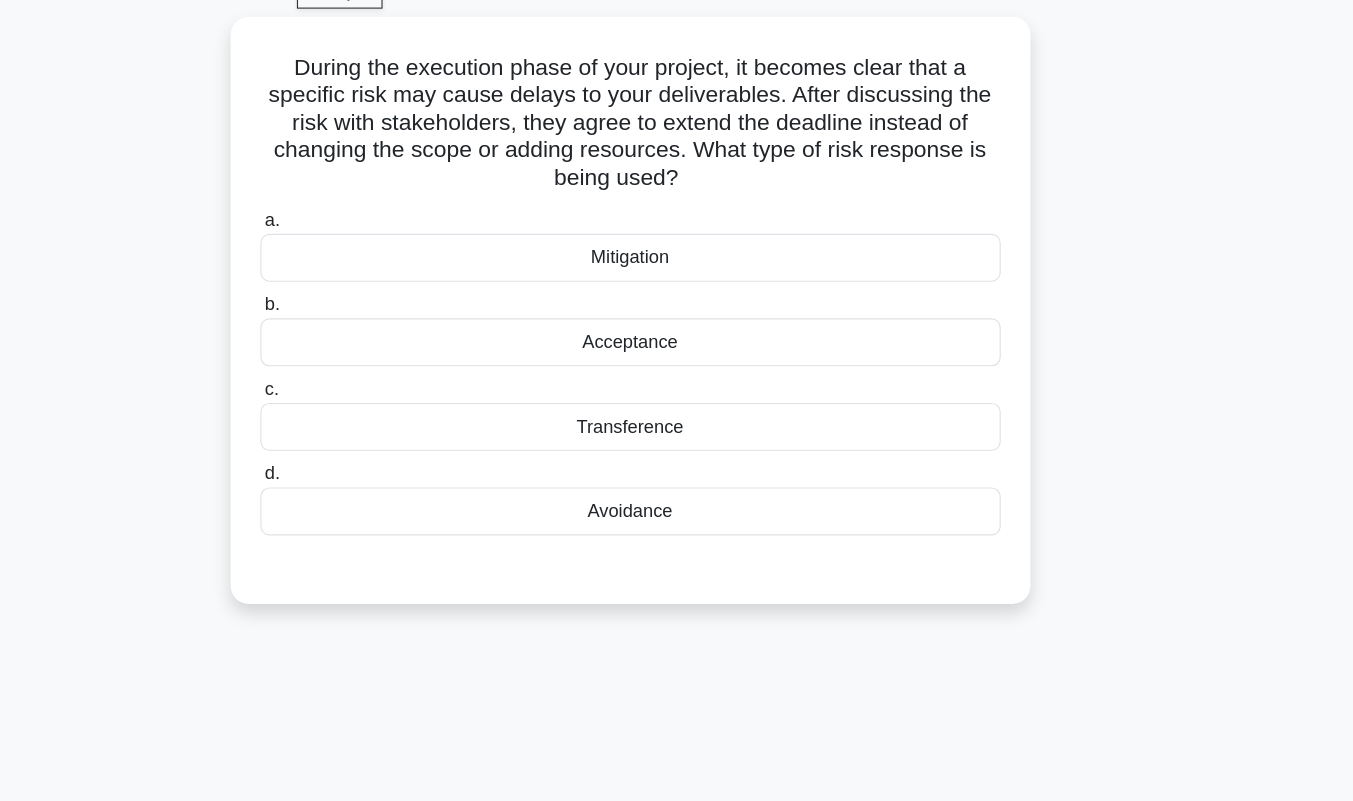 scroll, scrollTop: 102, scrollLeft: 0, axis: vertical 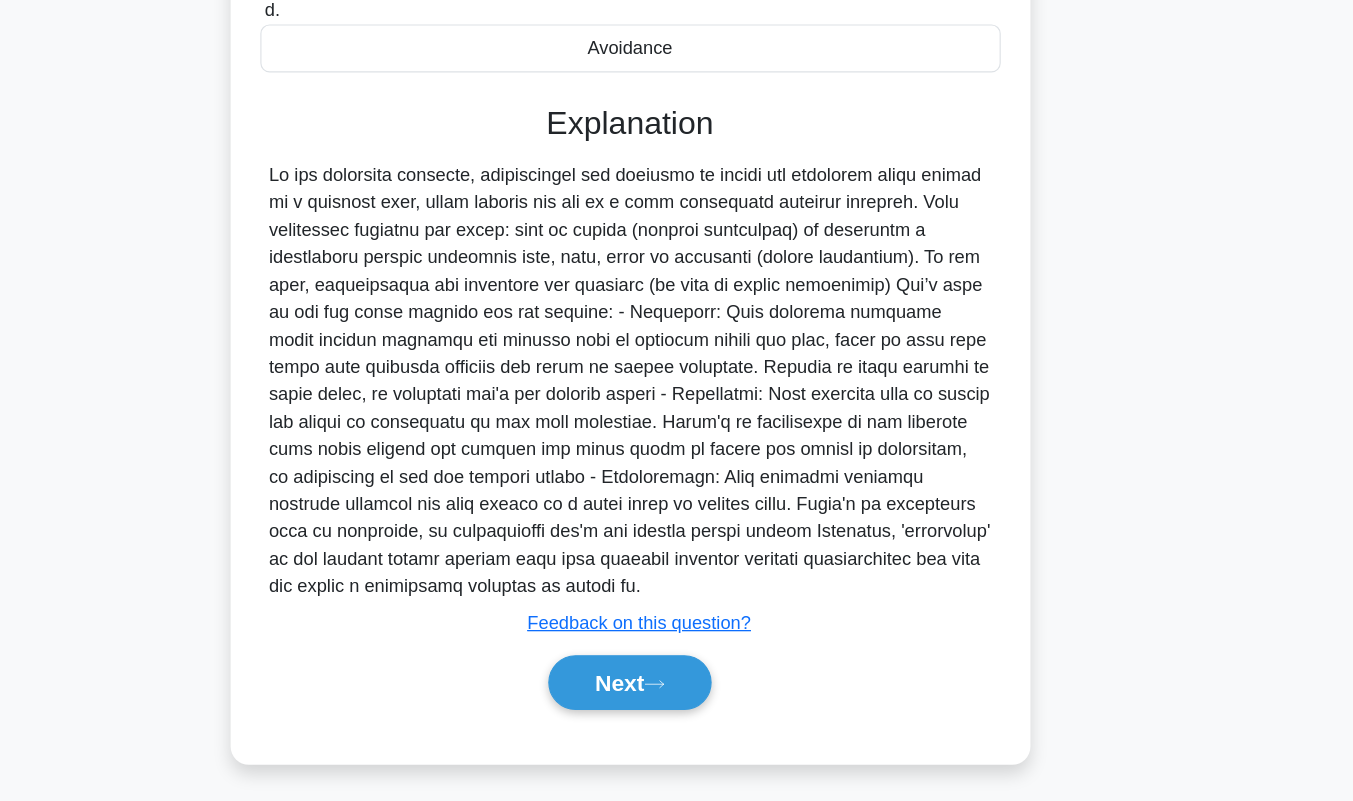 click on "Next" at bounding box center (676, 697) 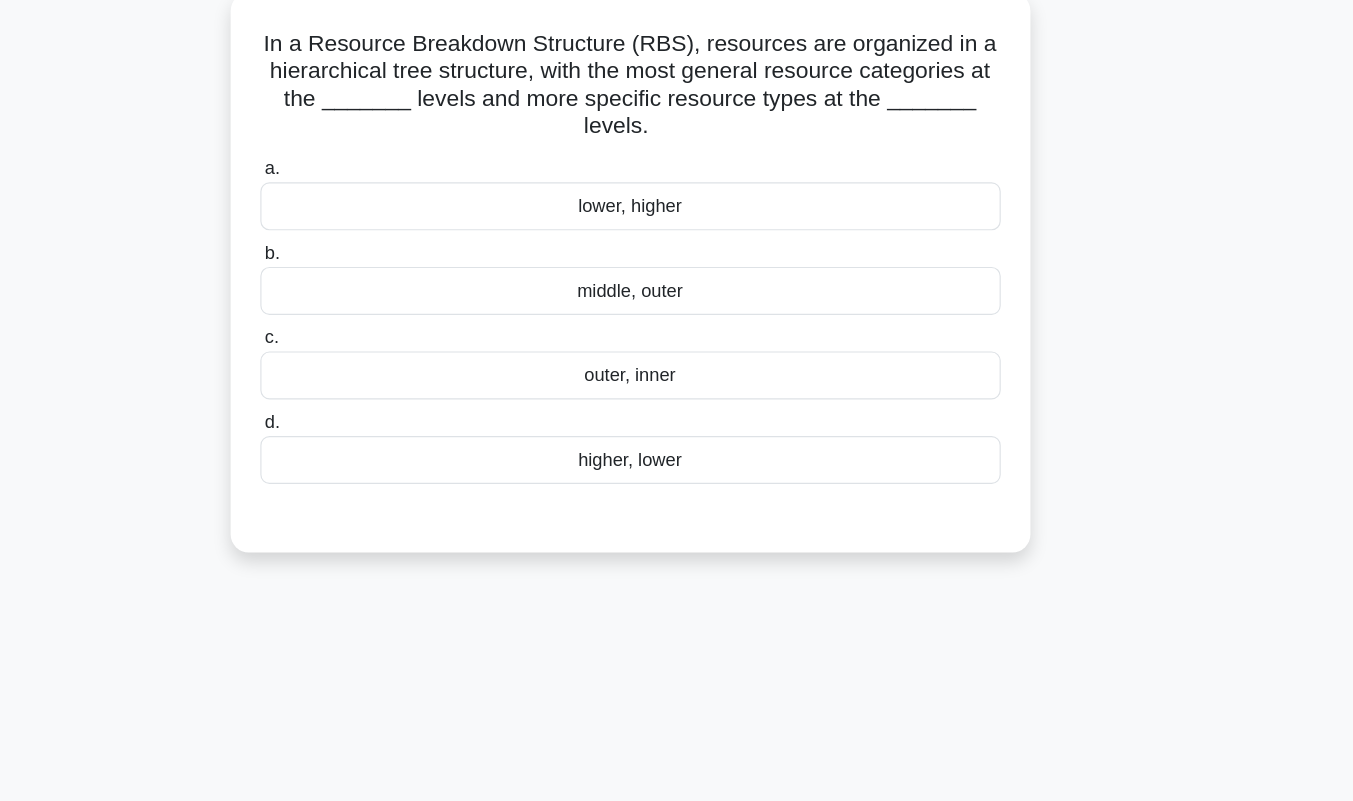 scroll, scrollTop: 120, scrollLeft: 0, axis: vertical 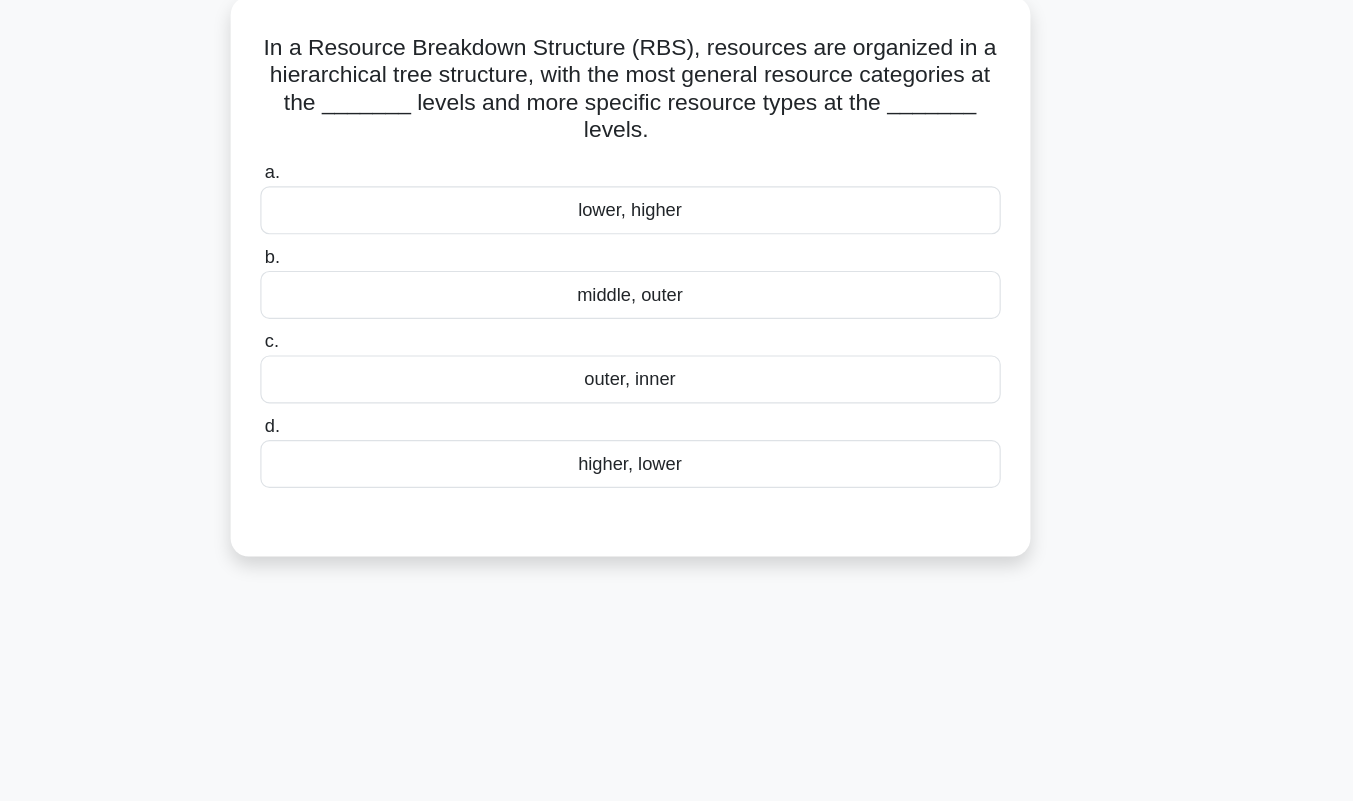 click on "lower, higher" at bounding box center [677, 184] 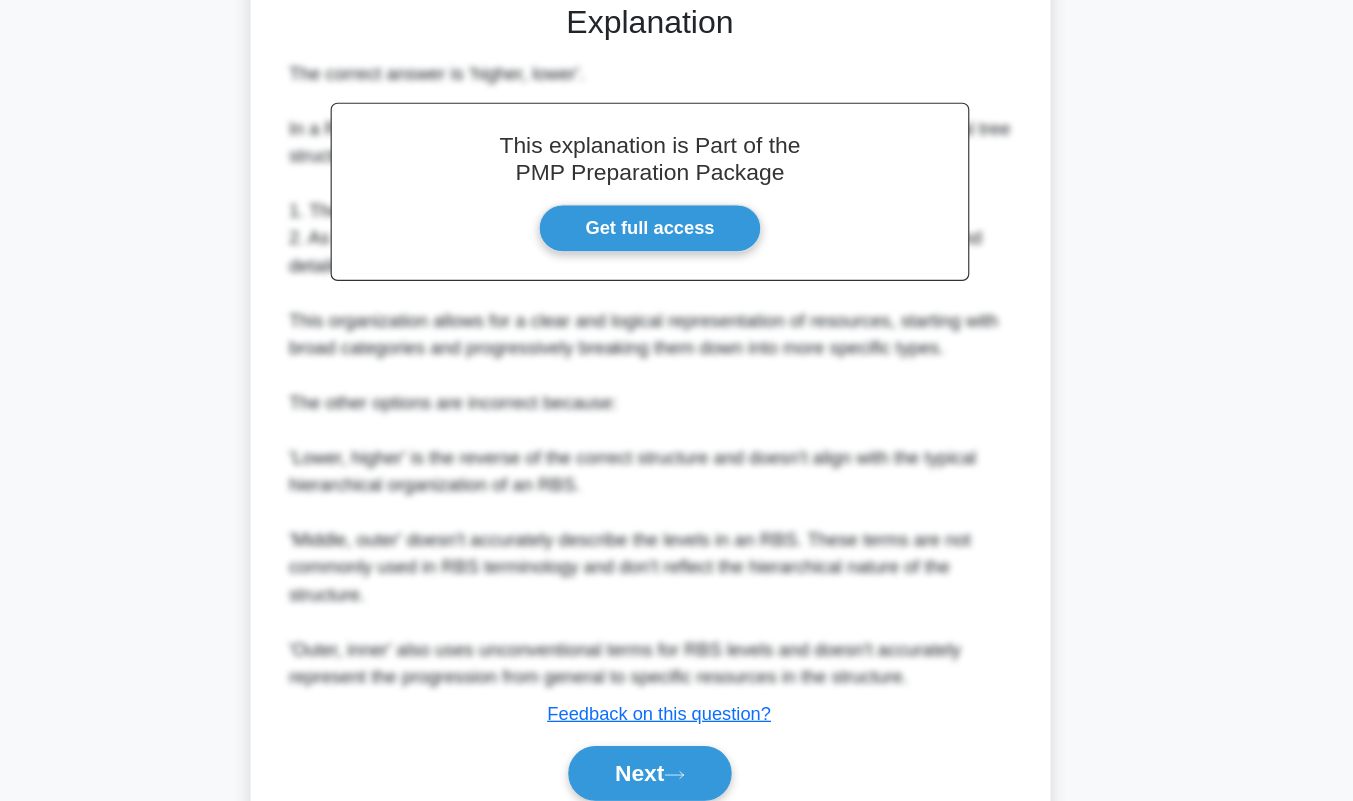 scroll, scrollTop: 490, scrollLeft: 0, axis: vertical 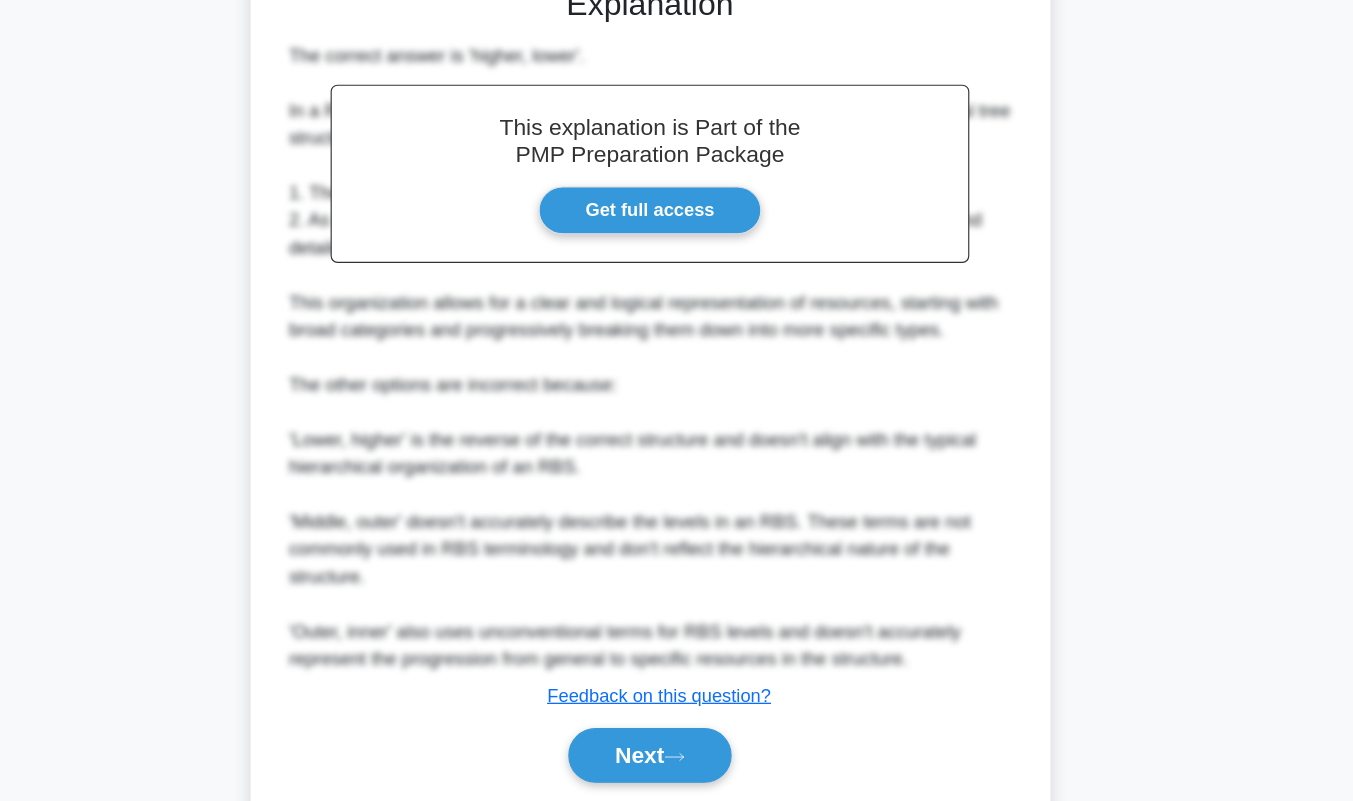 click on "Next" at bounding box center [676, 761] 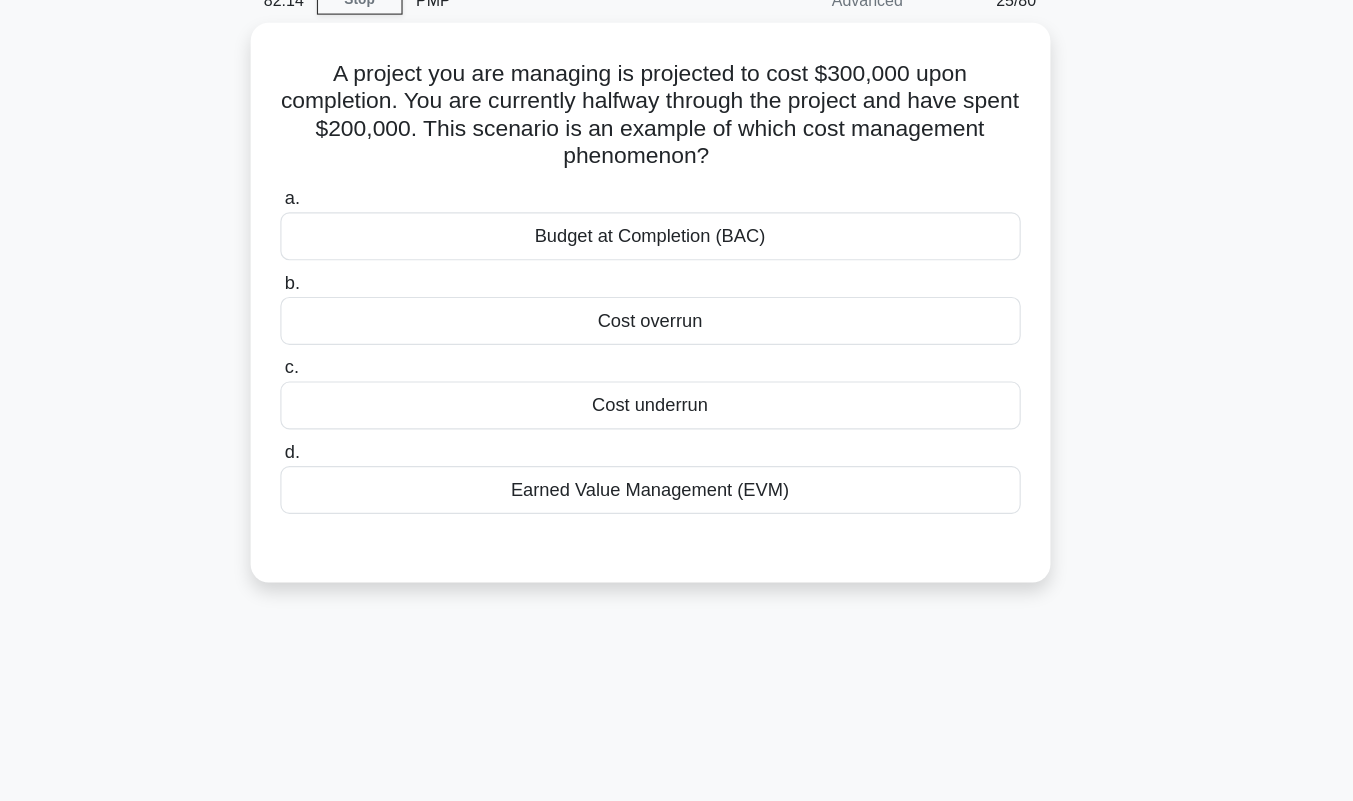 scroll, scrollTop: 82, scrollLeft: 0, axis: vertical 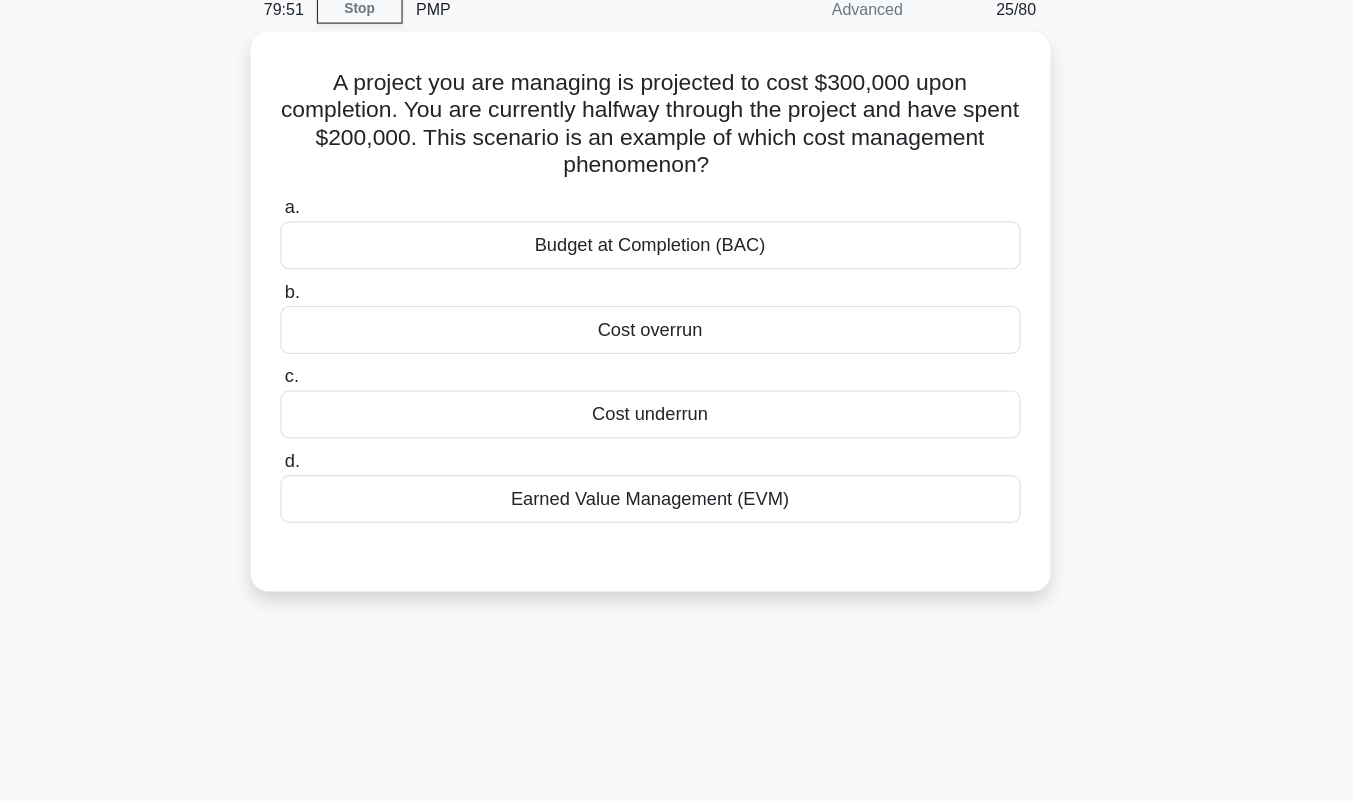 click on "Earned Value Management (EVM)" at bounding box center [677, 444] 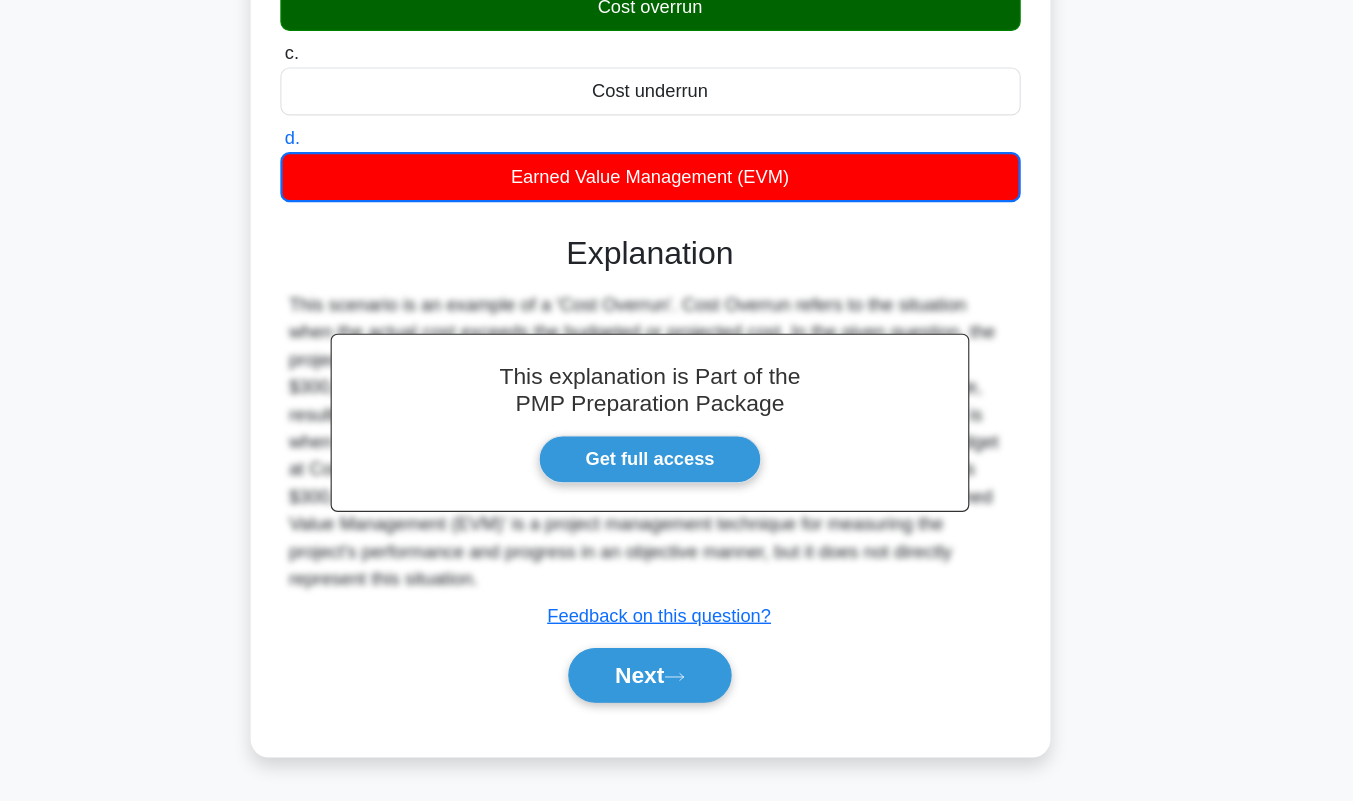 scroll, scrollTop: 279, scrollLeft: 0, axis: vertical 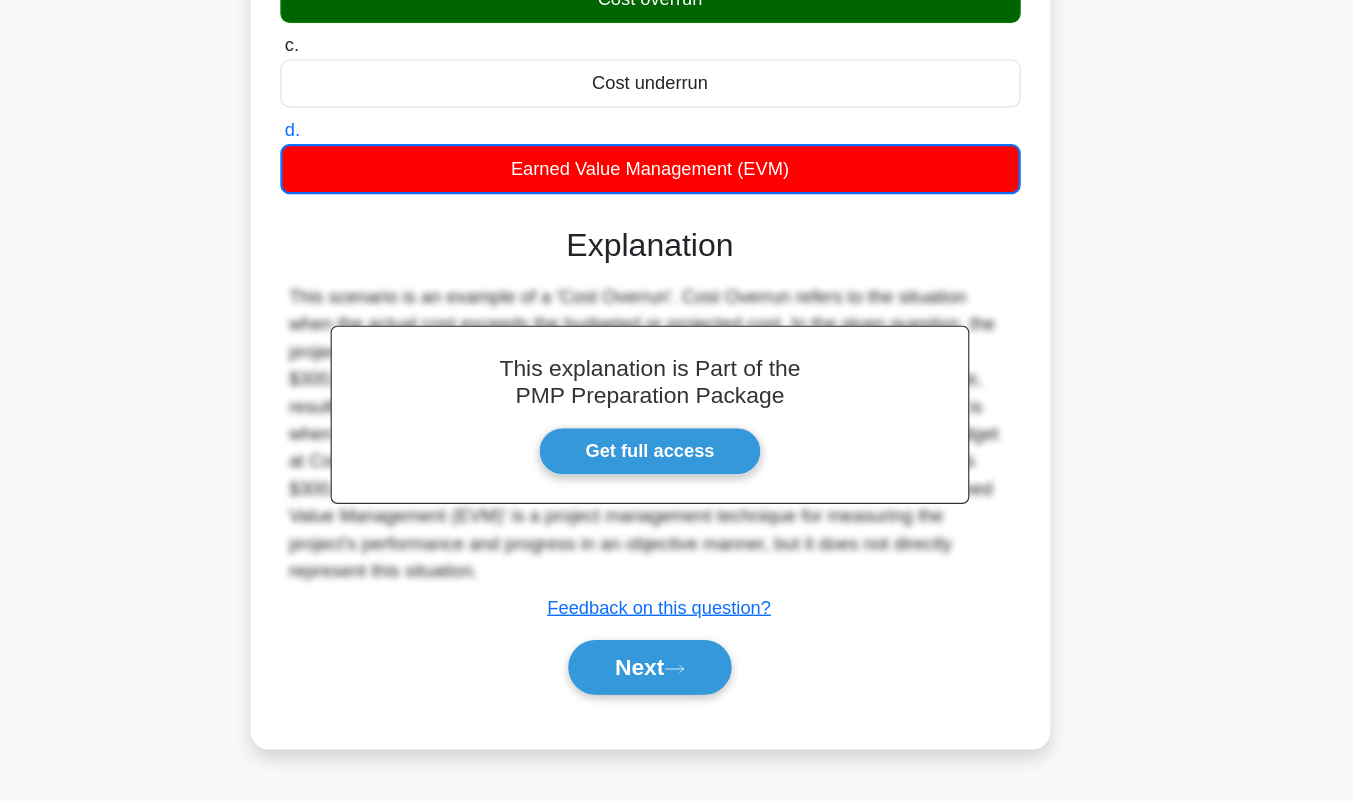 click on "Next" at bounding box center [676, 684] 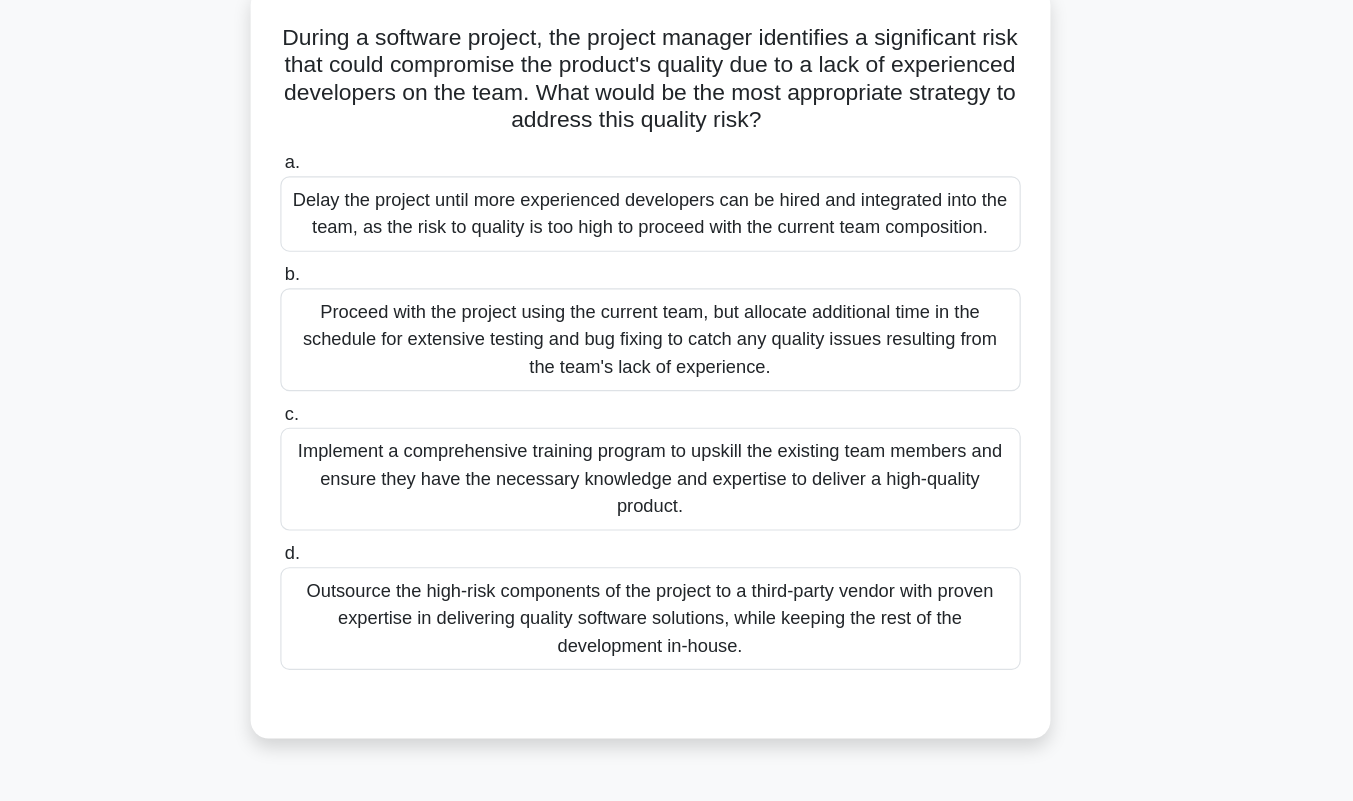 scroll, scrollTop: 114, scrollLeft: 0, axis: vertical 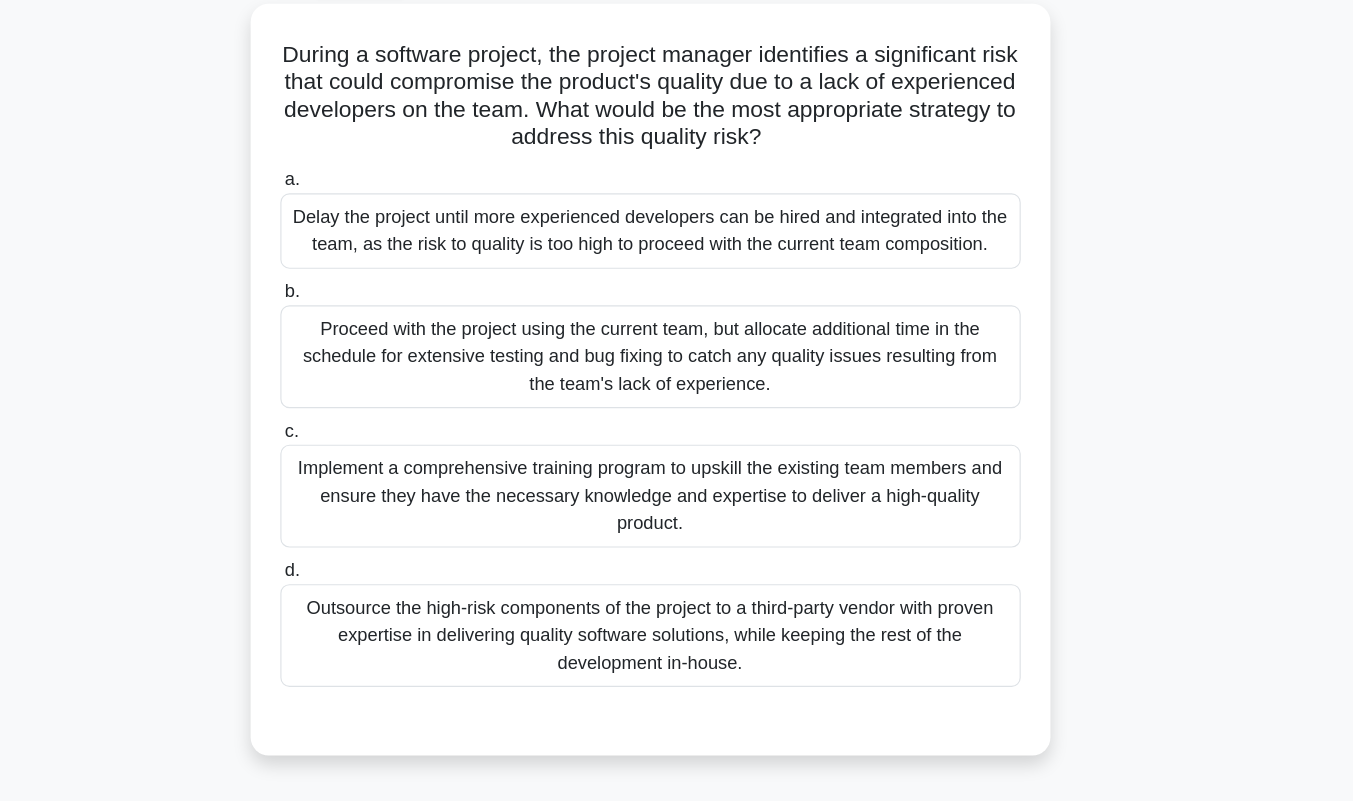 click on "Implement a comprehensive training program to upskill the existing team members and ensure they have the necessary knowledge and expertise to deliver a high-quality product." at bounding box center [677, 434] 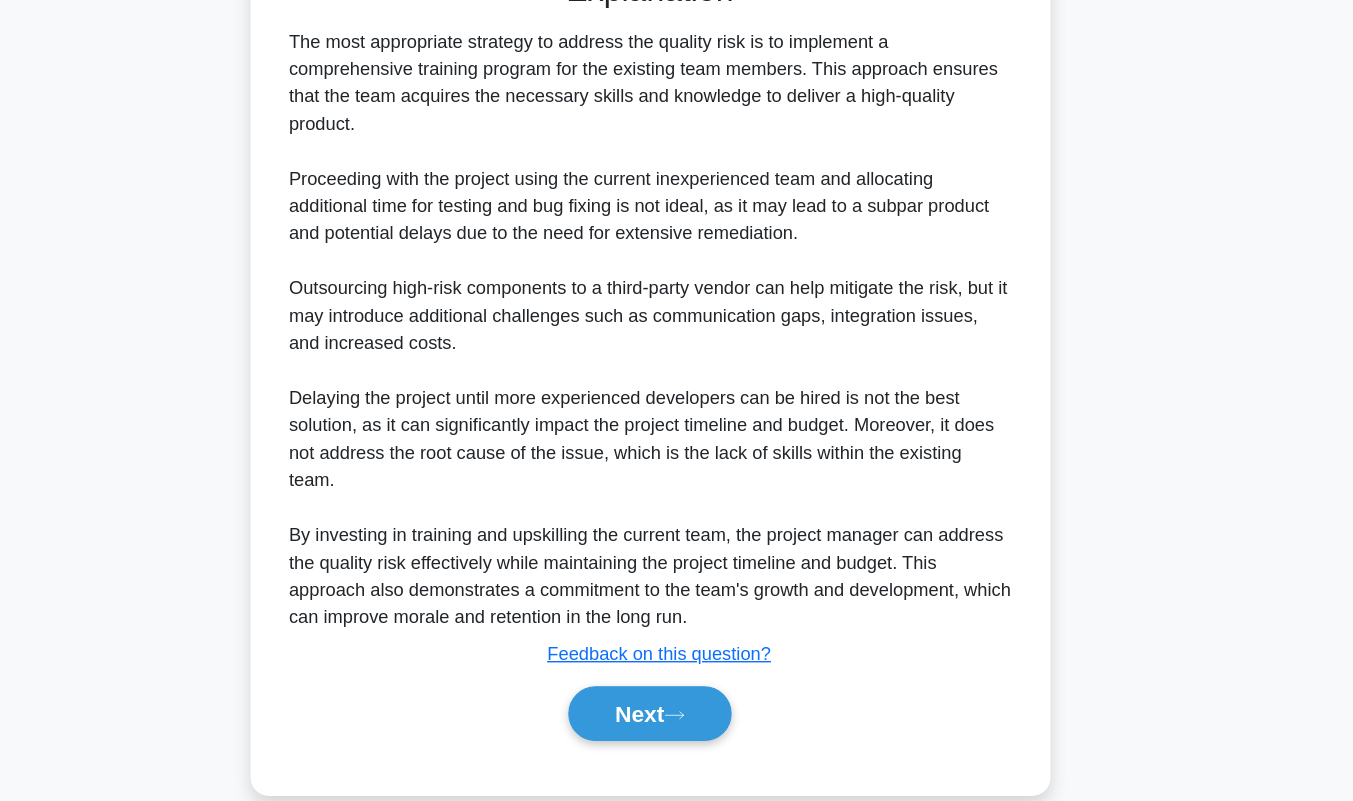 scroll, scrollTop: 673, scrollLeft: 0, axis: vertical 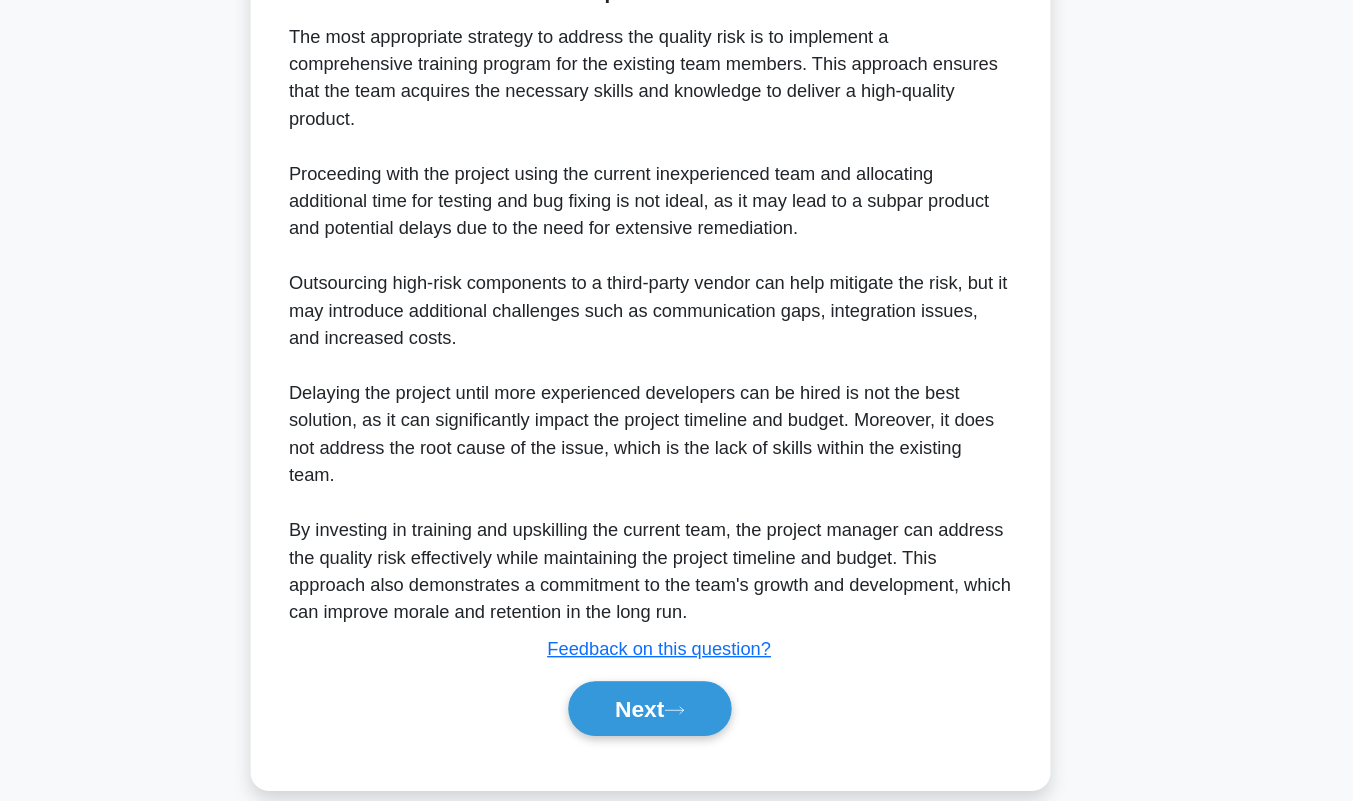 click on "Next" at bounding box center [676, 720] 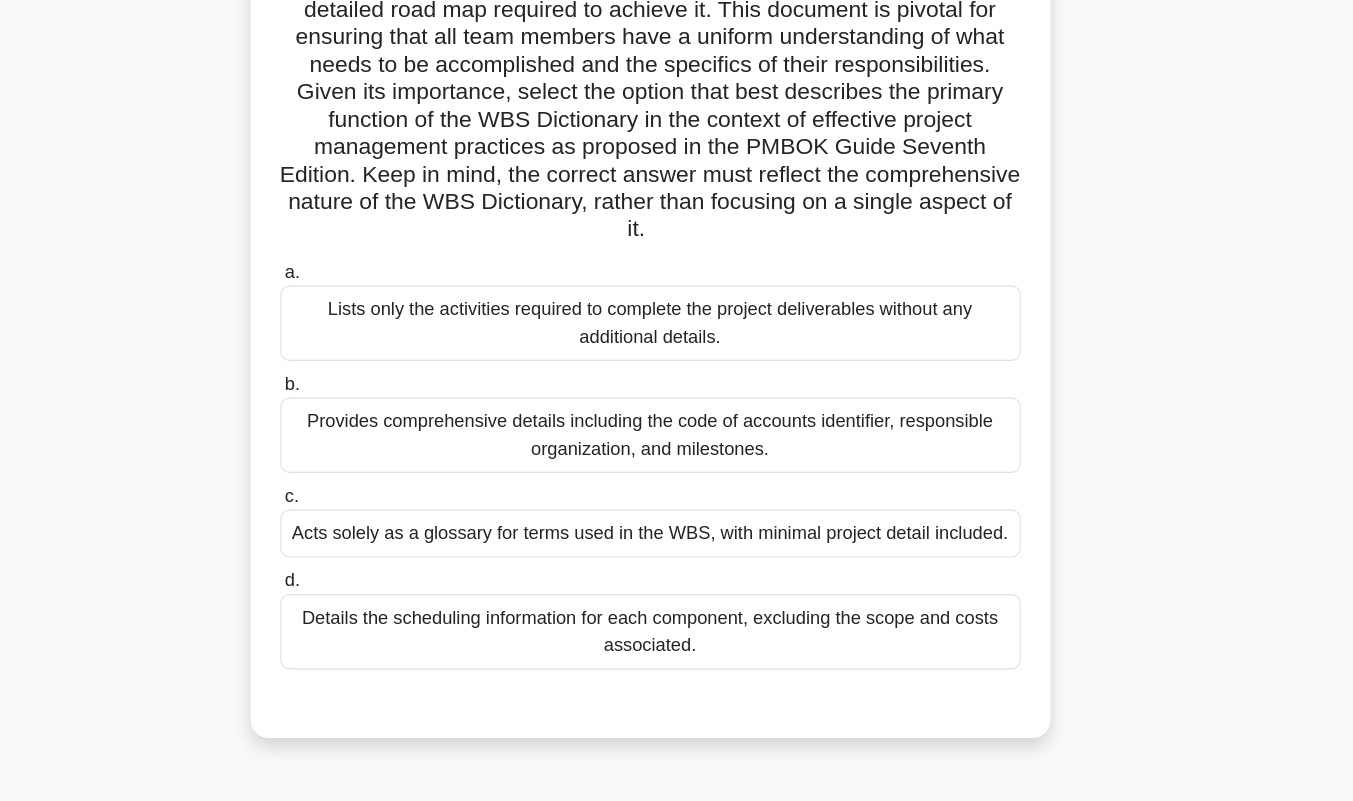 scroll, scrollTop: 173, scrollLeft: 0, axis: vertical 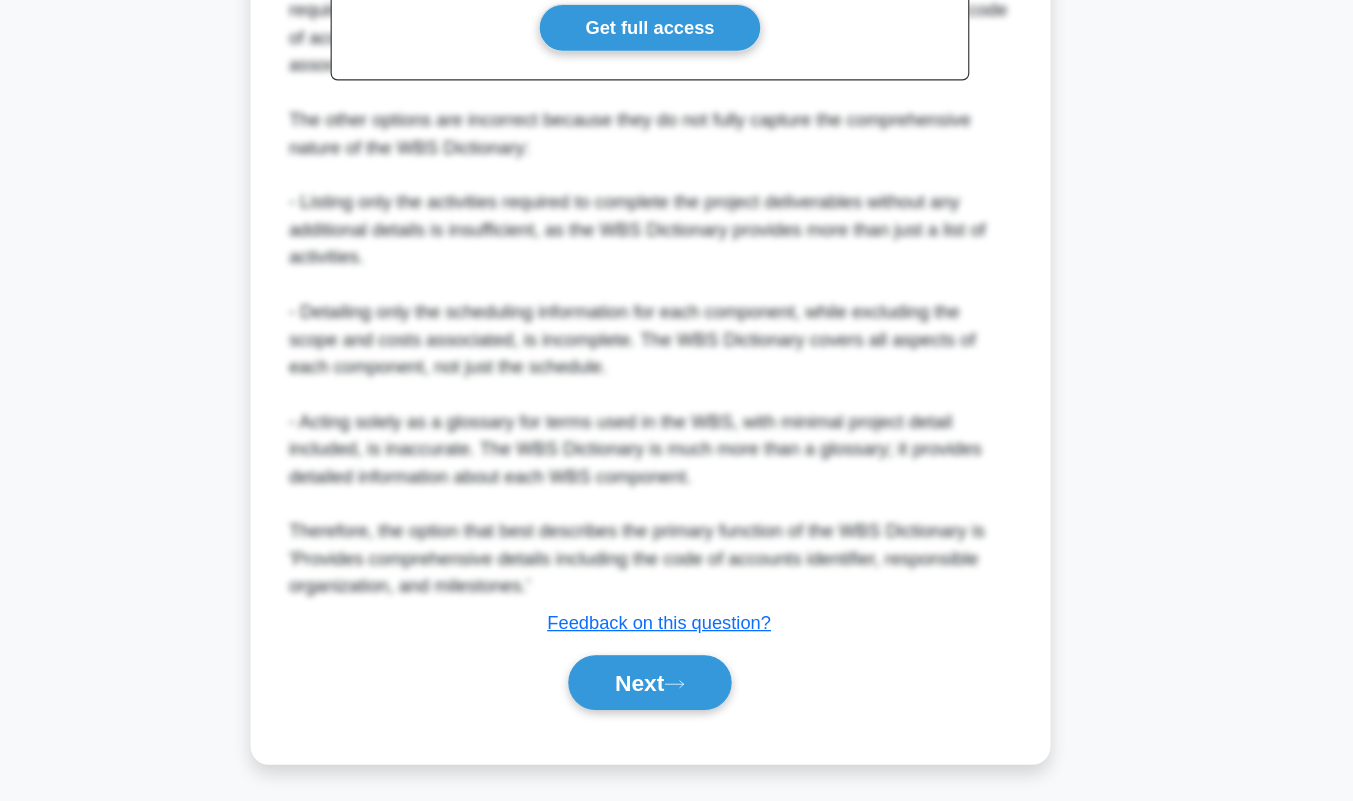 click on "Next" at bounding box center [676, 697] 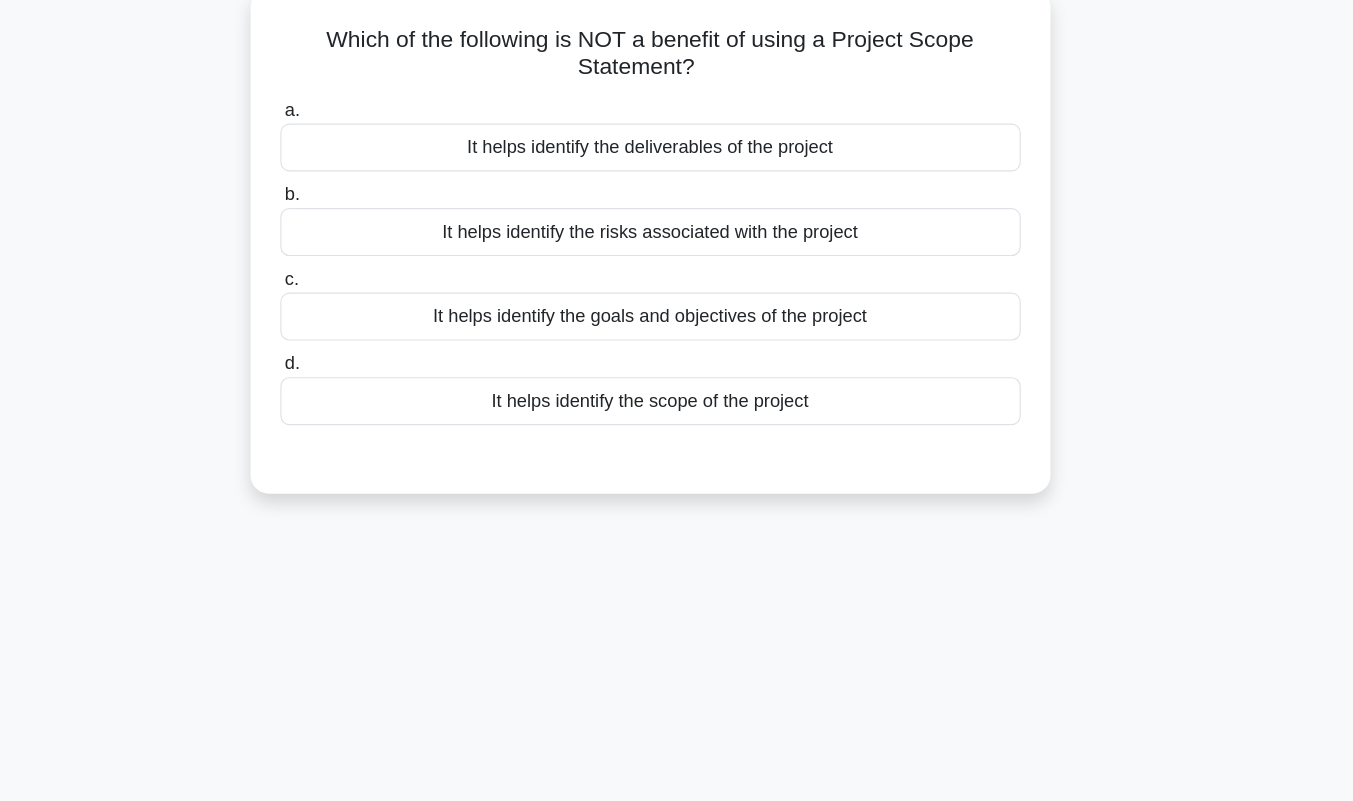 scroll, scrollTop: 71, scrollLeft: 0, axis: vertical 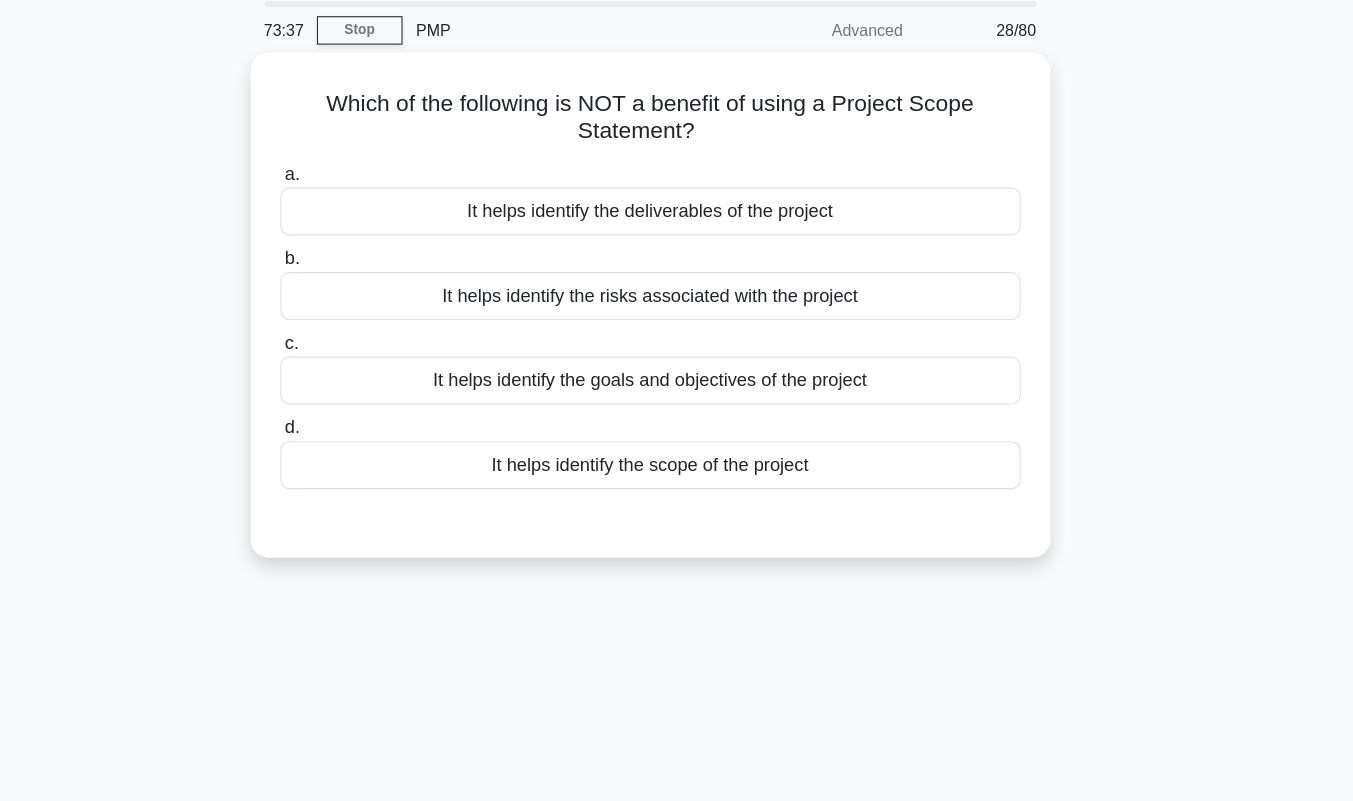 click on "It helps identify the risks associated with the project" at bounding box center [677, 259] 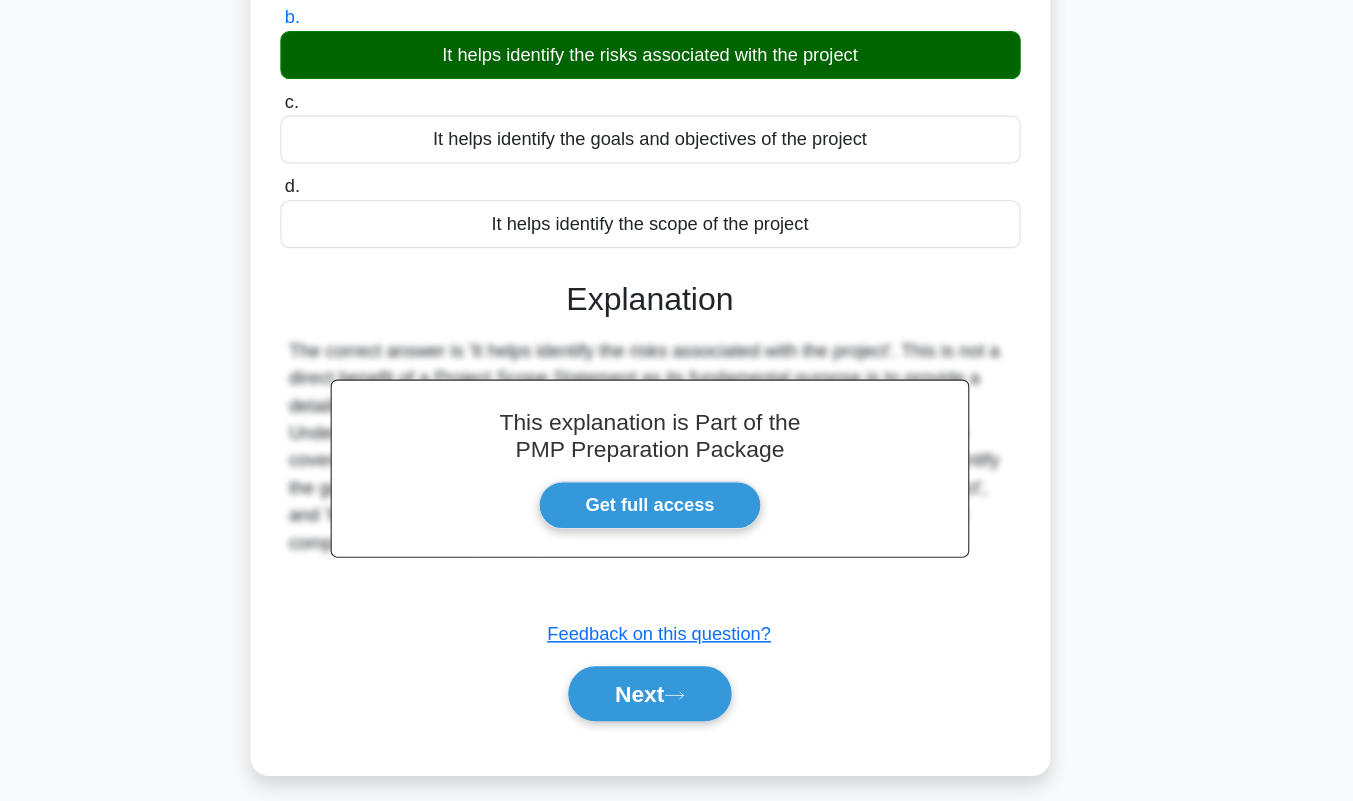 scroll, scrollTop: 279, scrollLeft: 0, axis: vertical 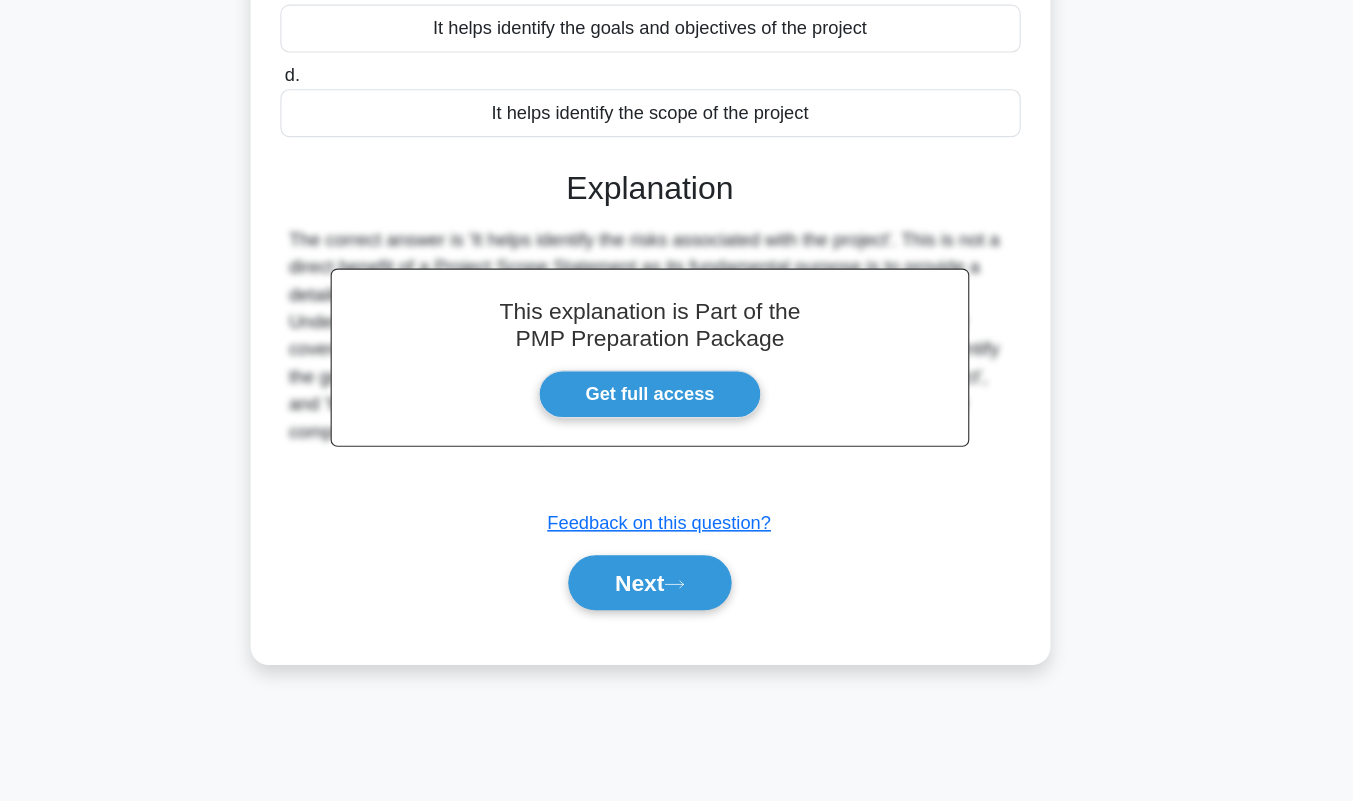 click on "Next" at bounding box center [676, 610] 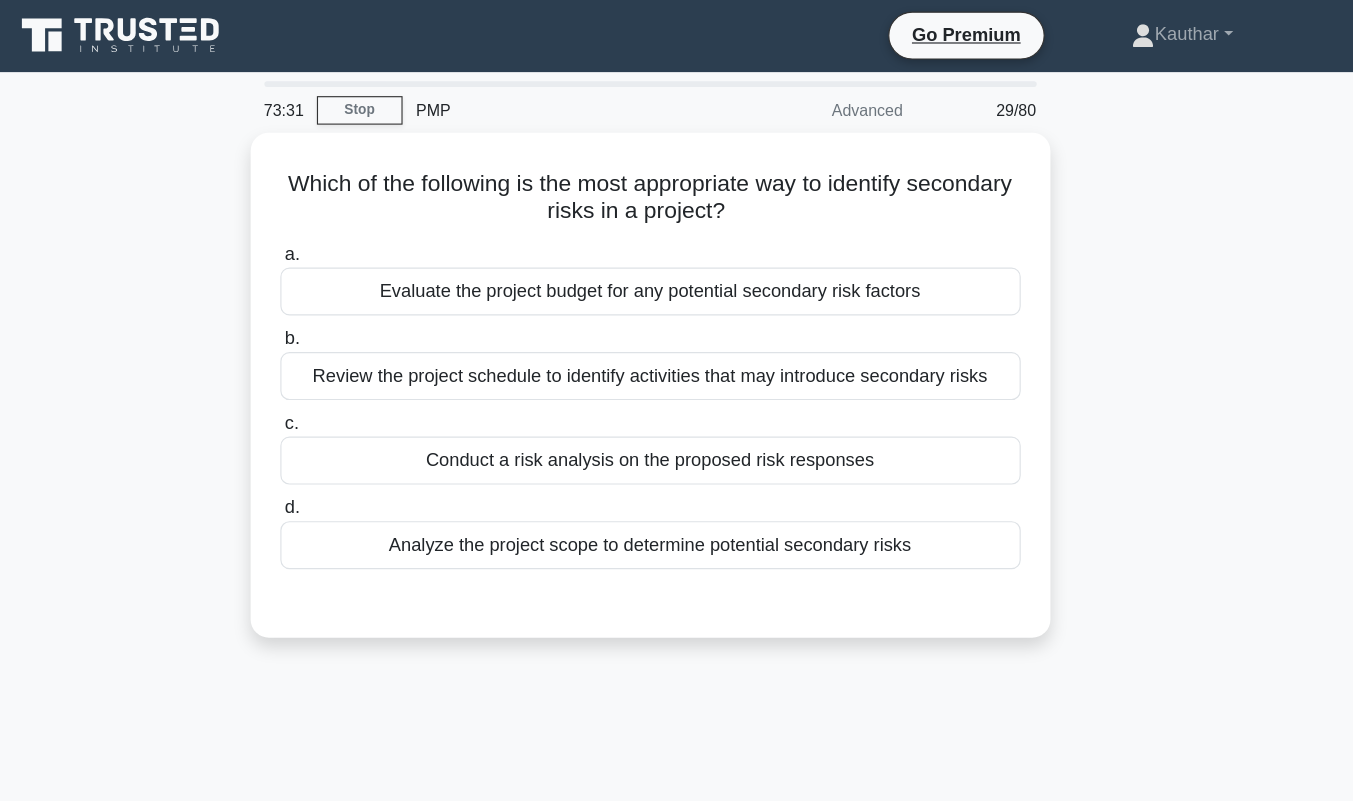 scroll, scrollTop: 0, scrollLeft: 0, axis: both 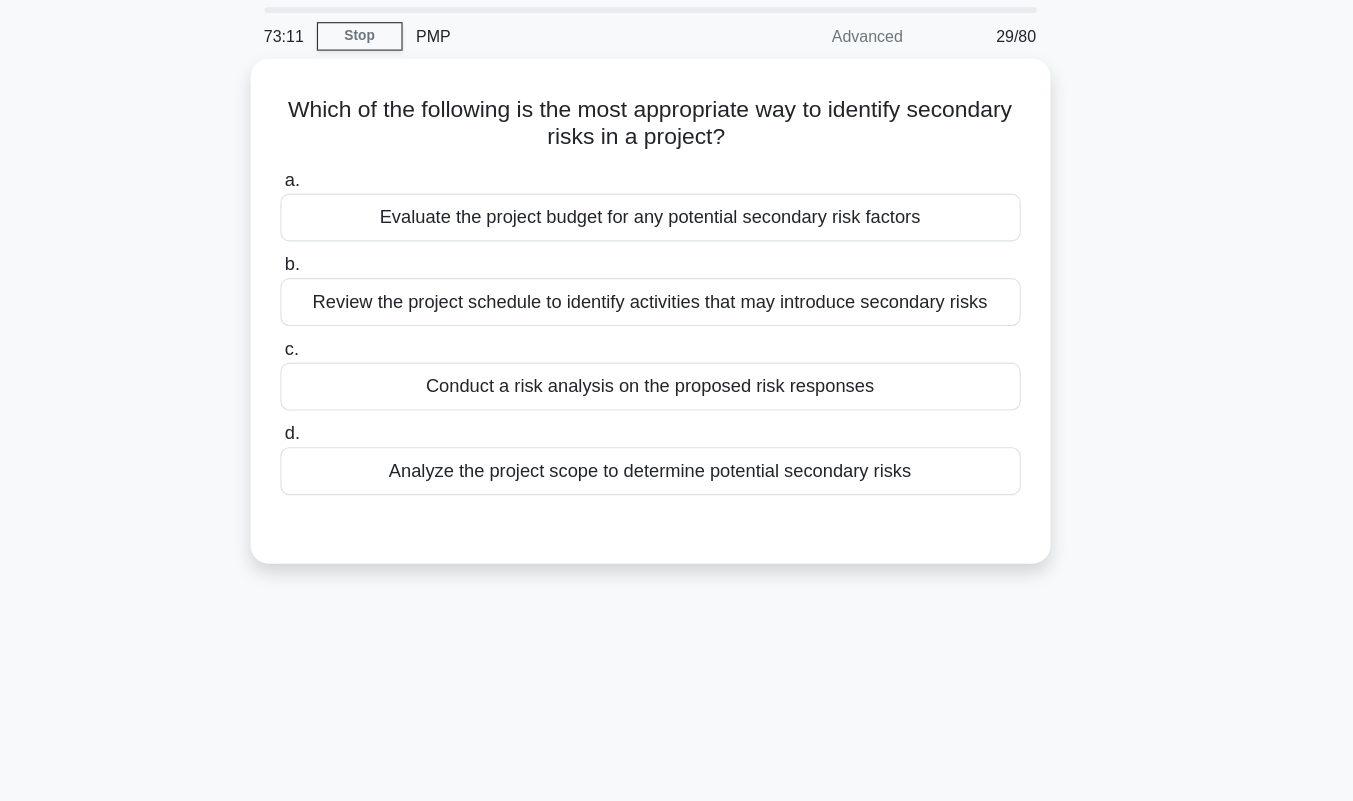 click on "Conduct a risk analysis on the proposed risk responses" at bounding box center [677, 404] 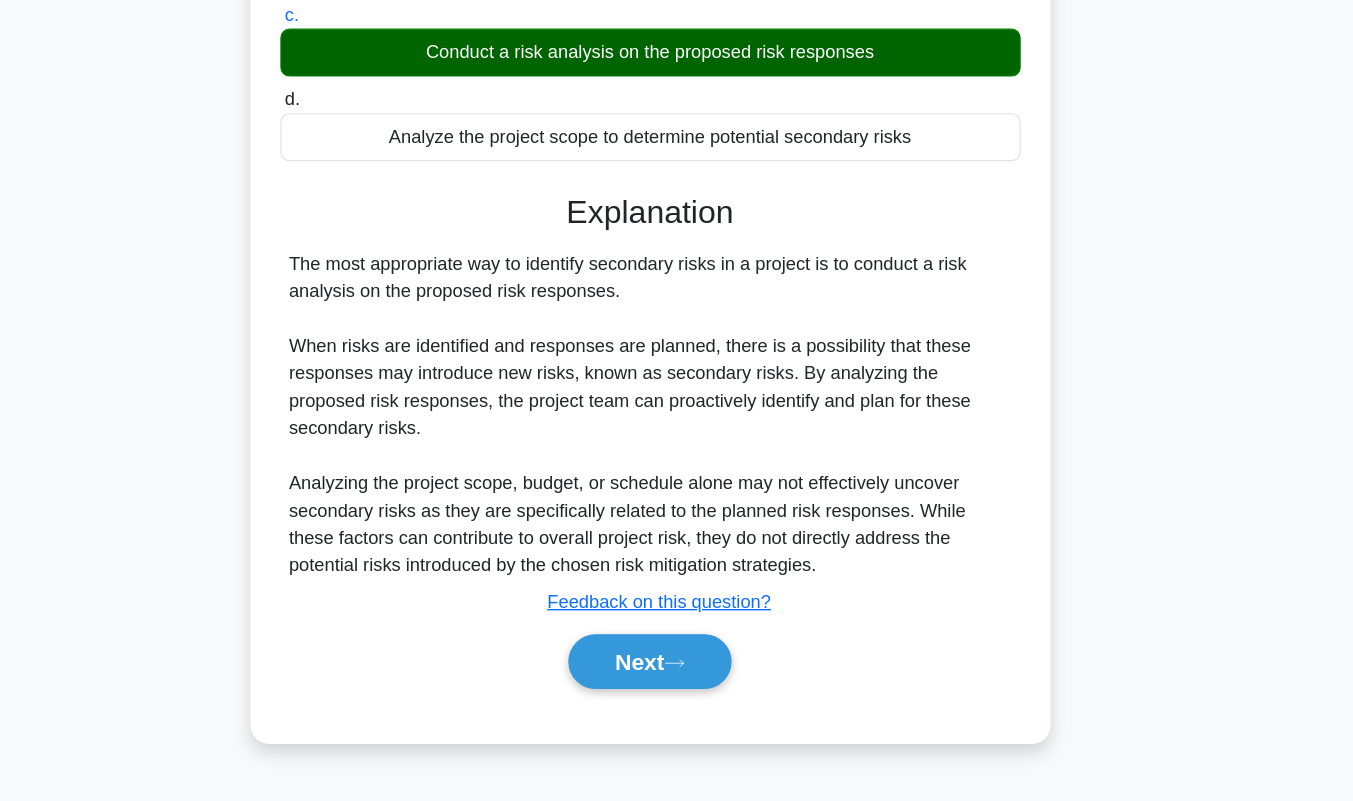 scroll, scrollTop: 279, scrollLeft: 0, axis: vertical 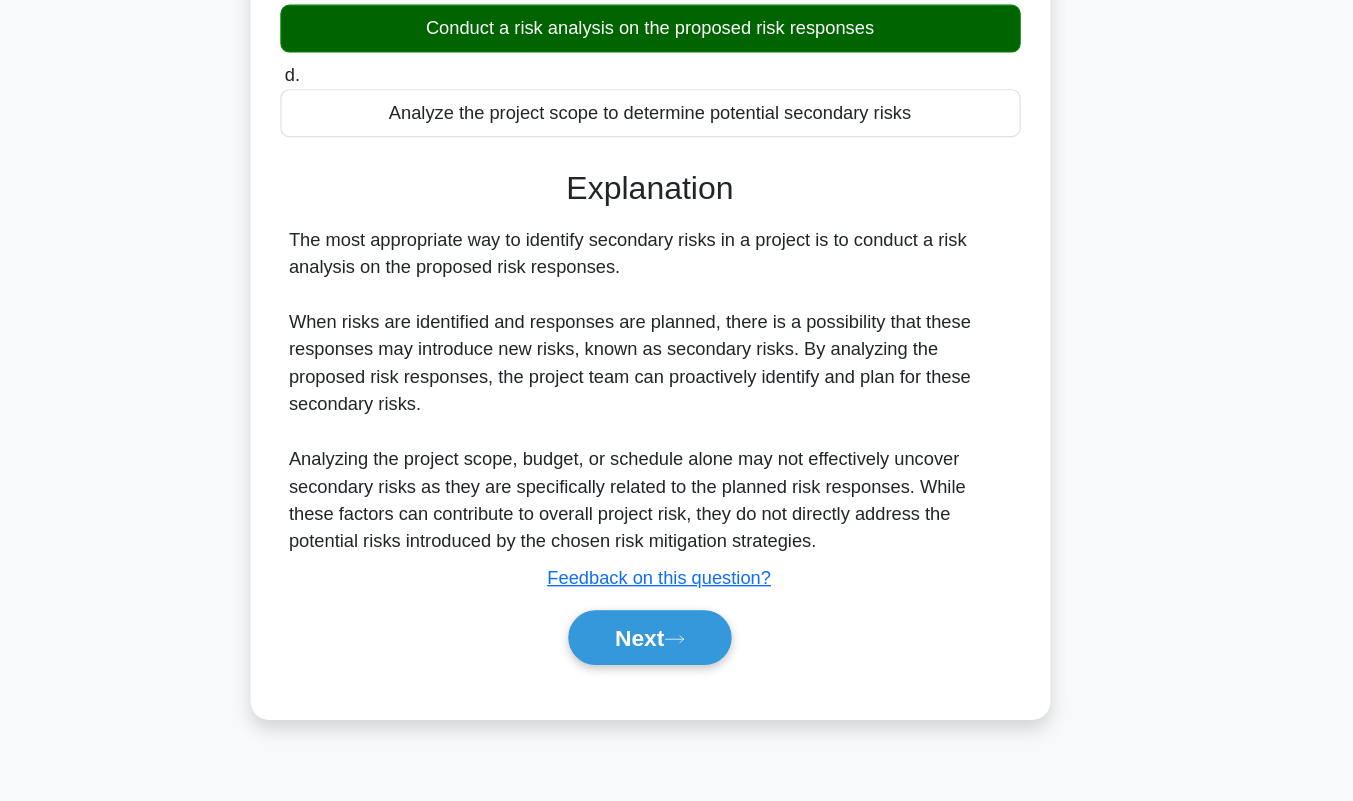 click on "Next" at bounding box center (676, 658) 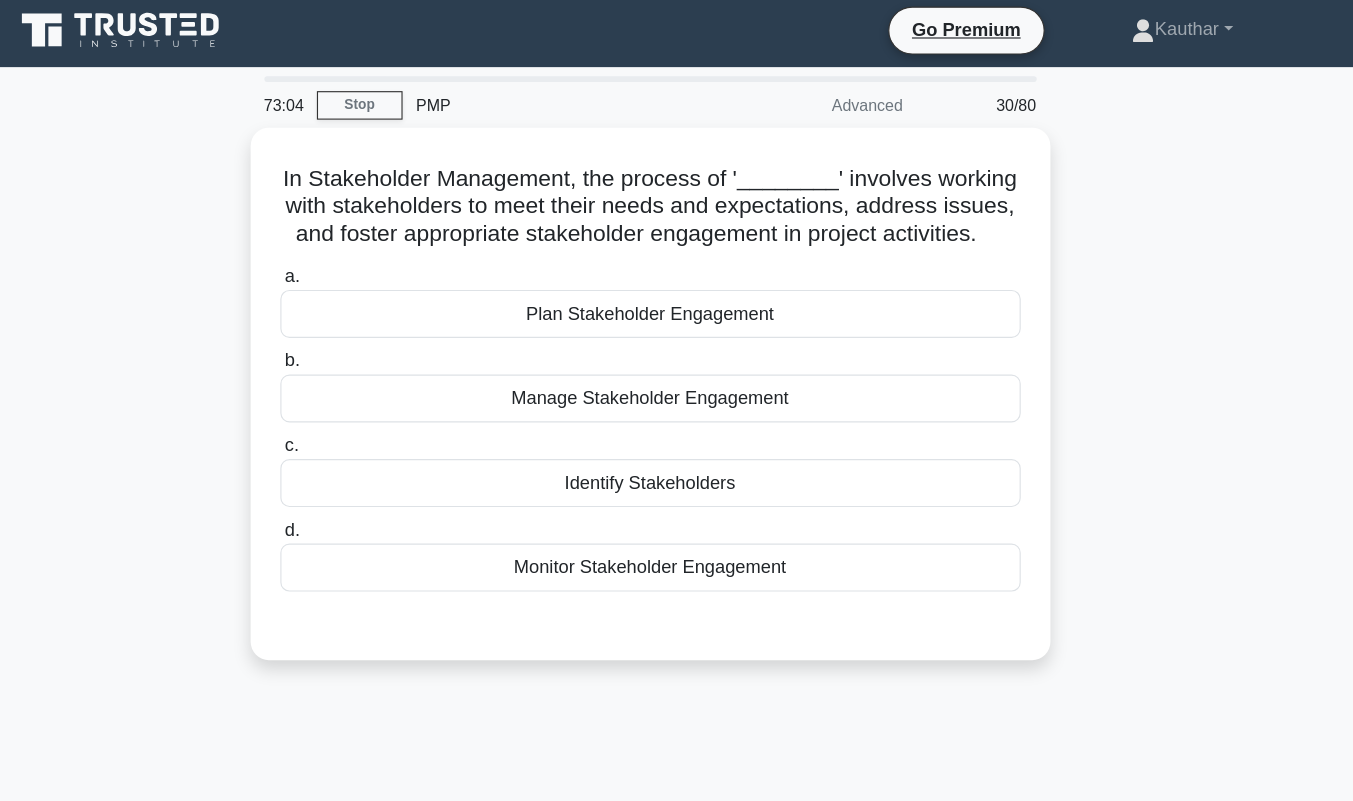scroll, scrollTop: 0, scrollLeft: 0, axis: both 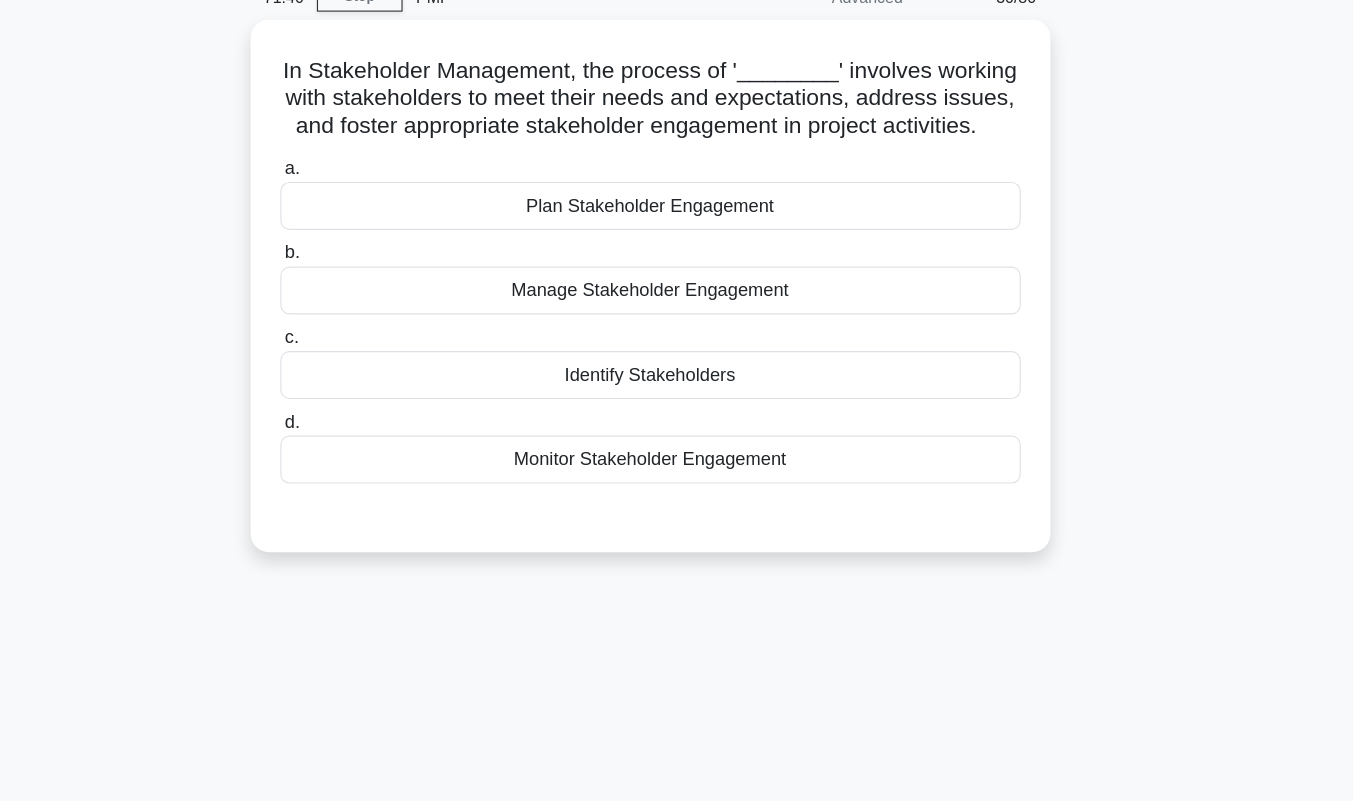 click on "Monitor Stakeholder Engagement" at bounding box center (677, 502) 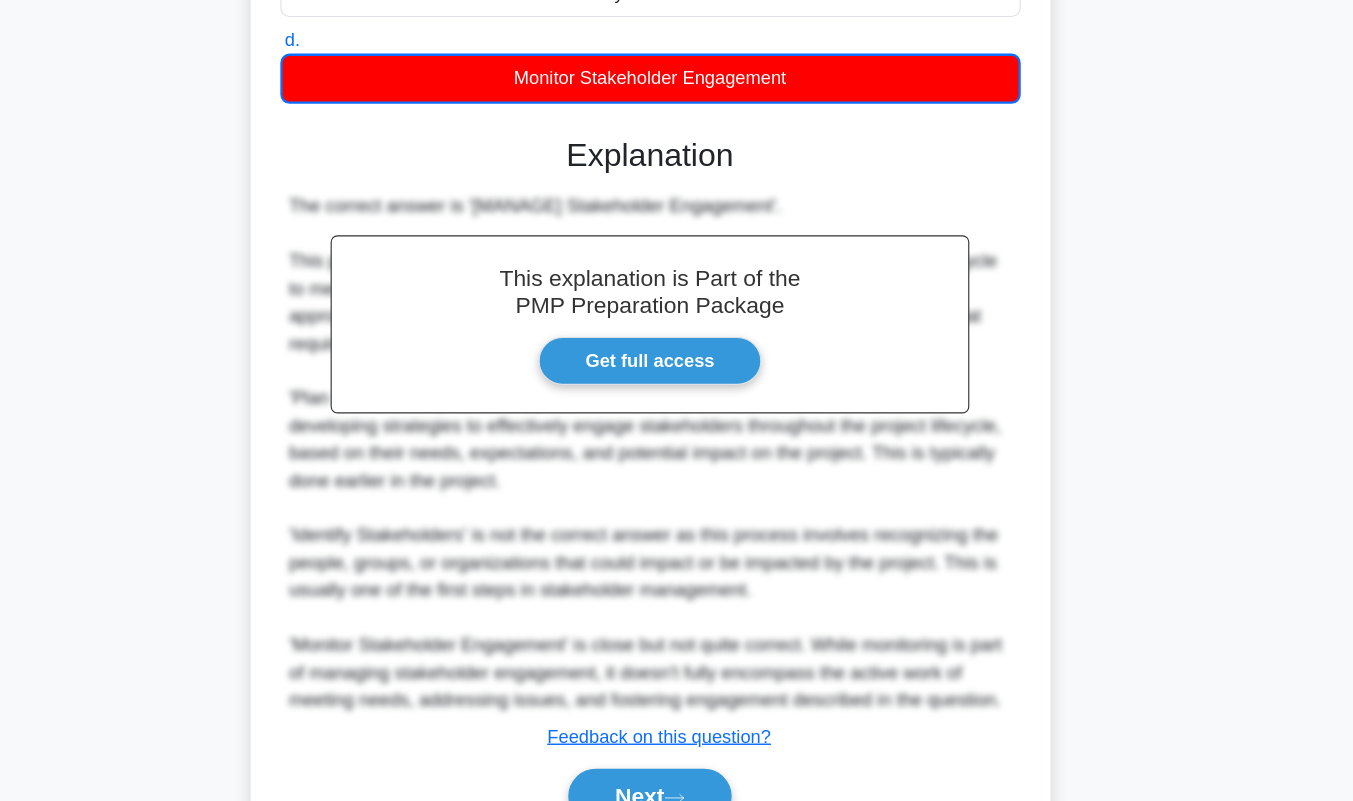 scroll, scrollTop: 435, scrollLeft: 0, axis: vertical 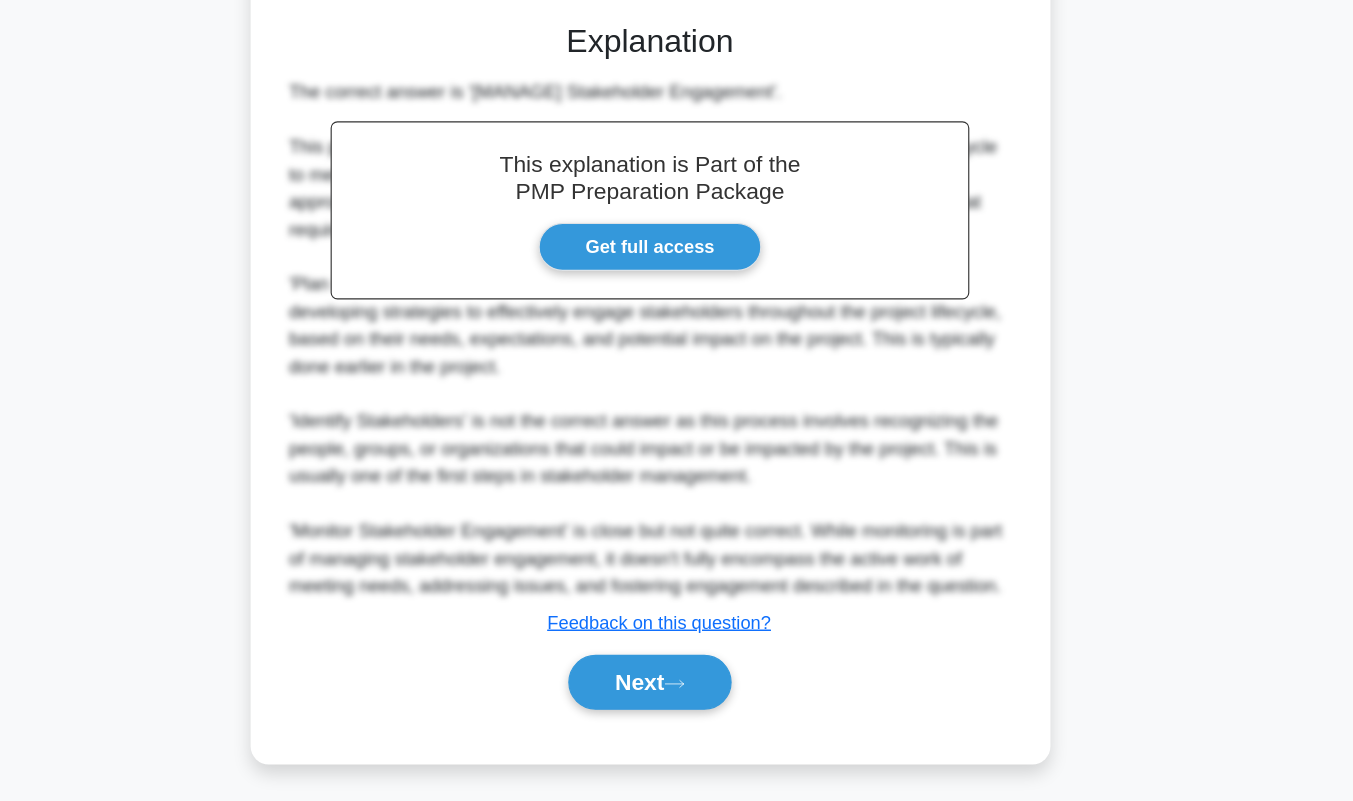 click on "Next" at bounding box center (676, 697) 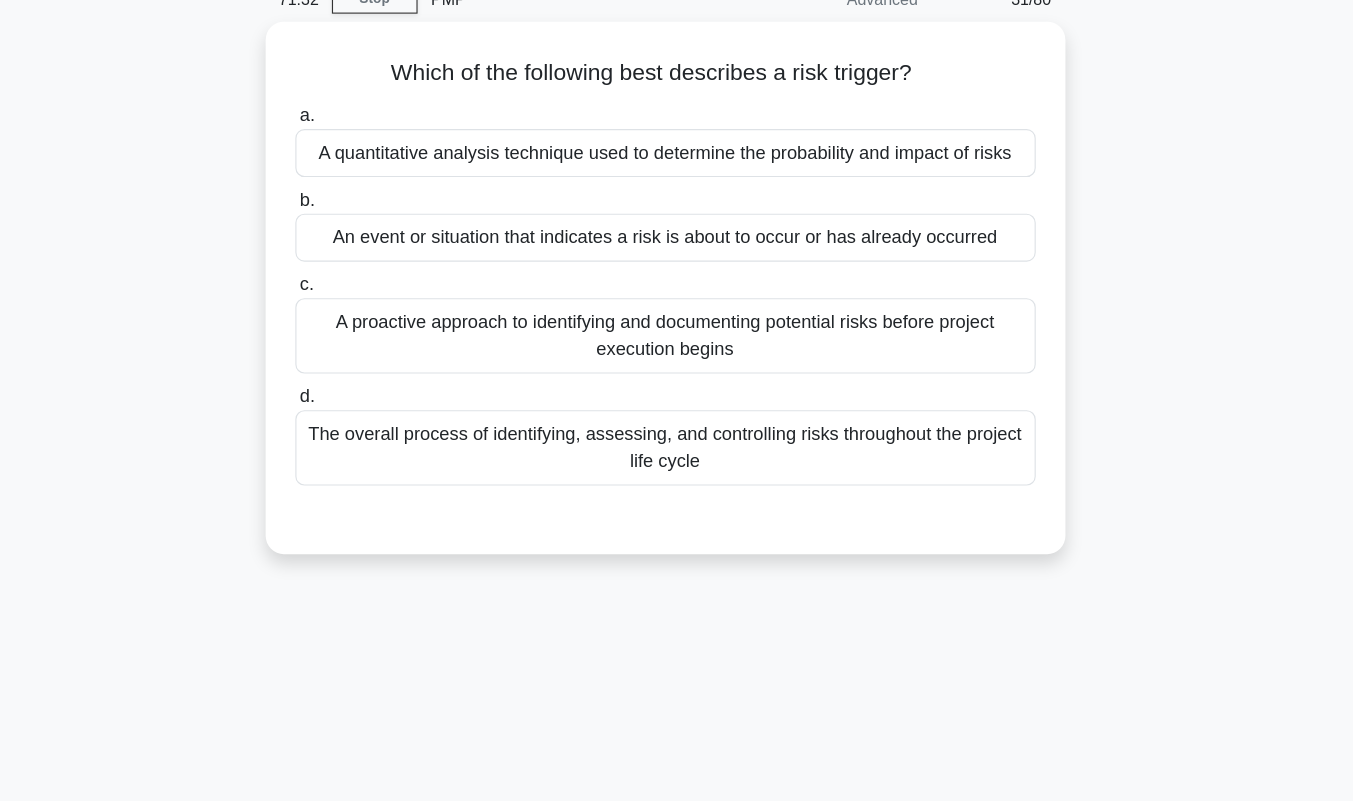 scroll, scrollTop: 91, scrollLeft: 0, axis: vertical 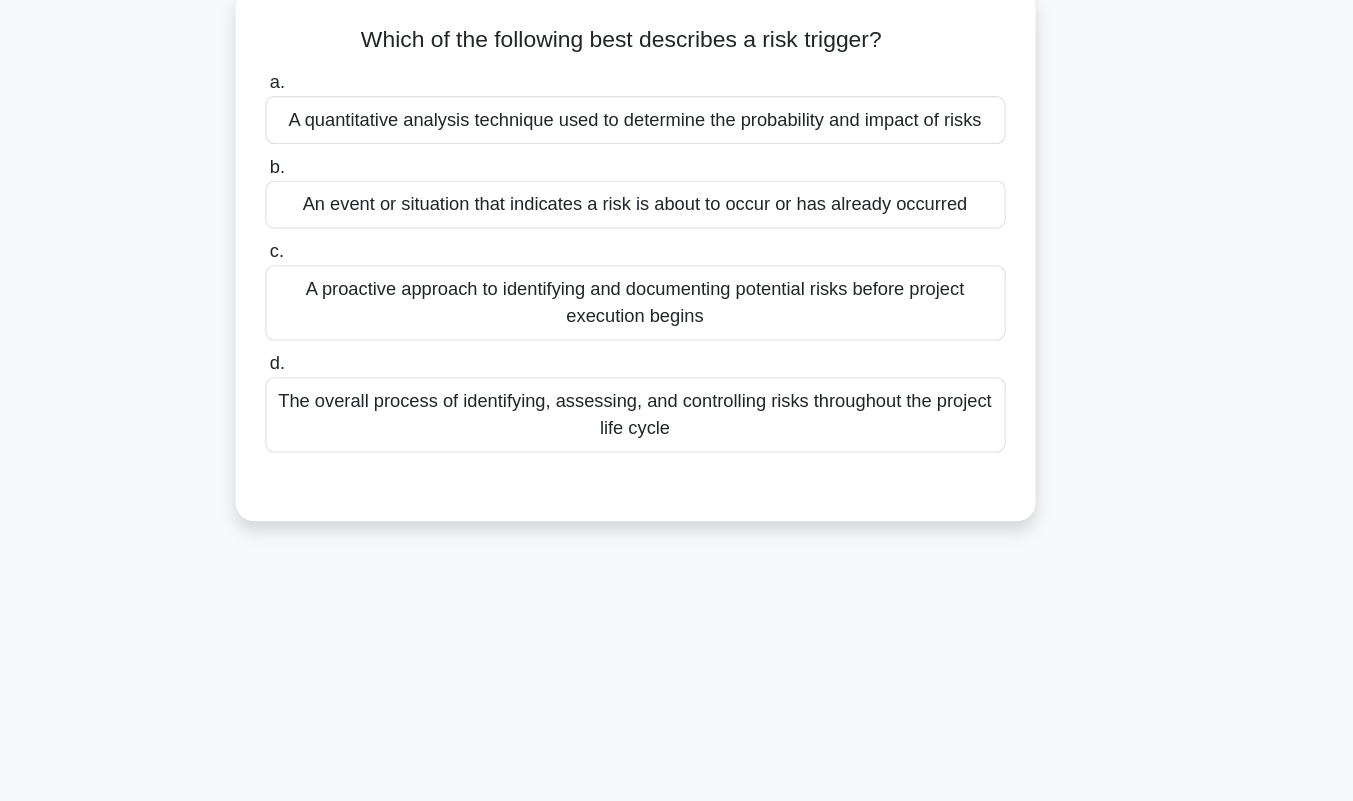 click on "An event or situation that indicates a risk is about to occur or has already occurred" at bounding box center (677, 215) 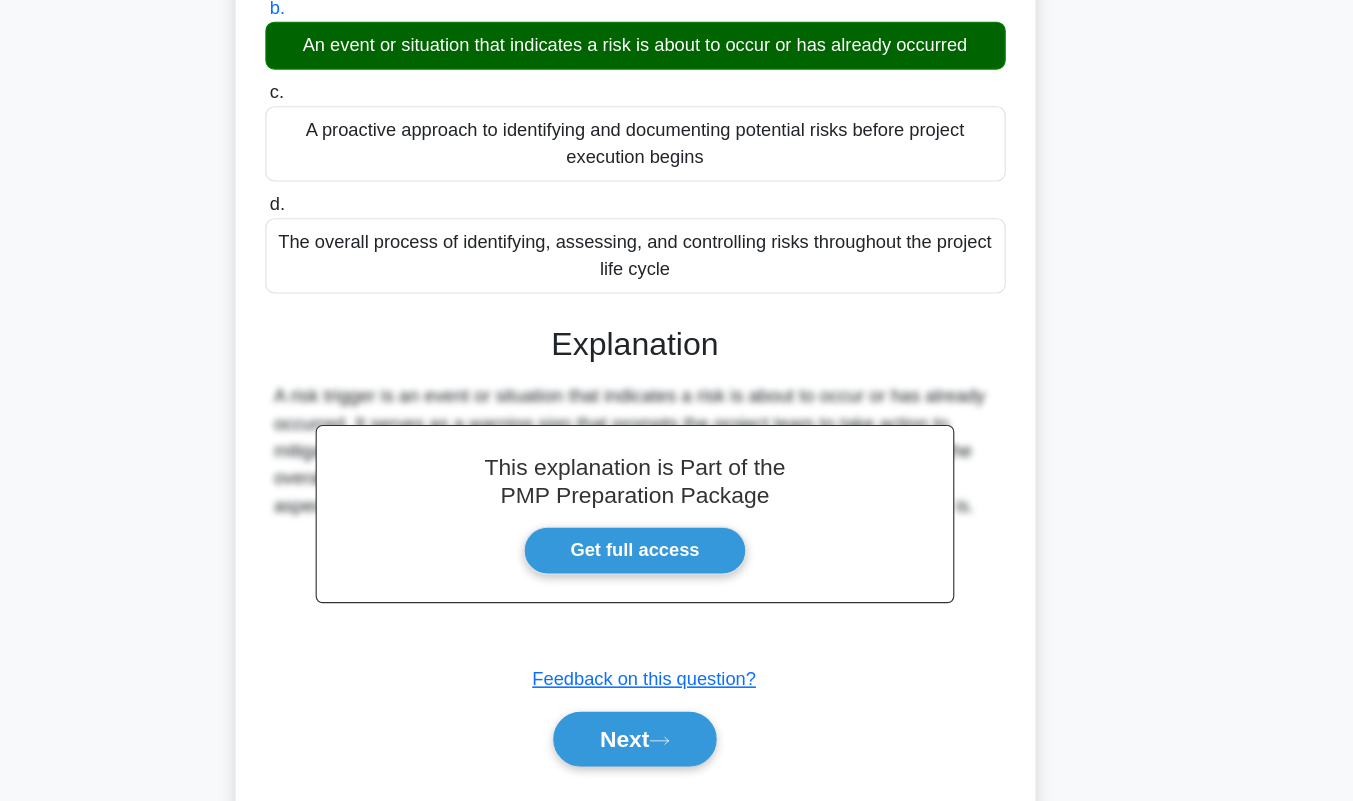 scroll, scrollTop: 255, scrollLeft: 0, axis: vertical 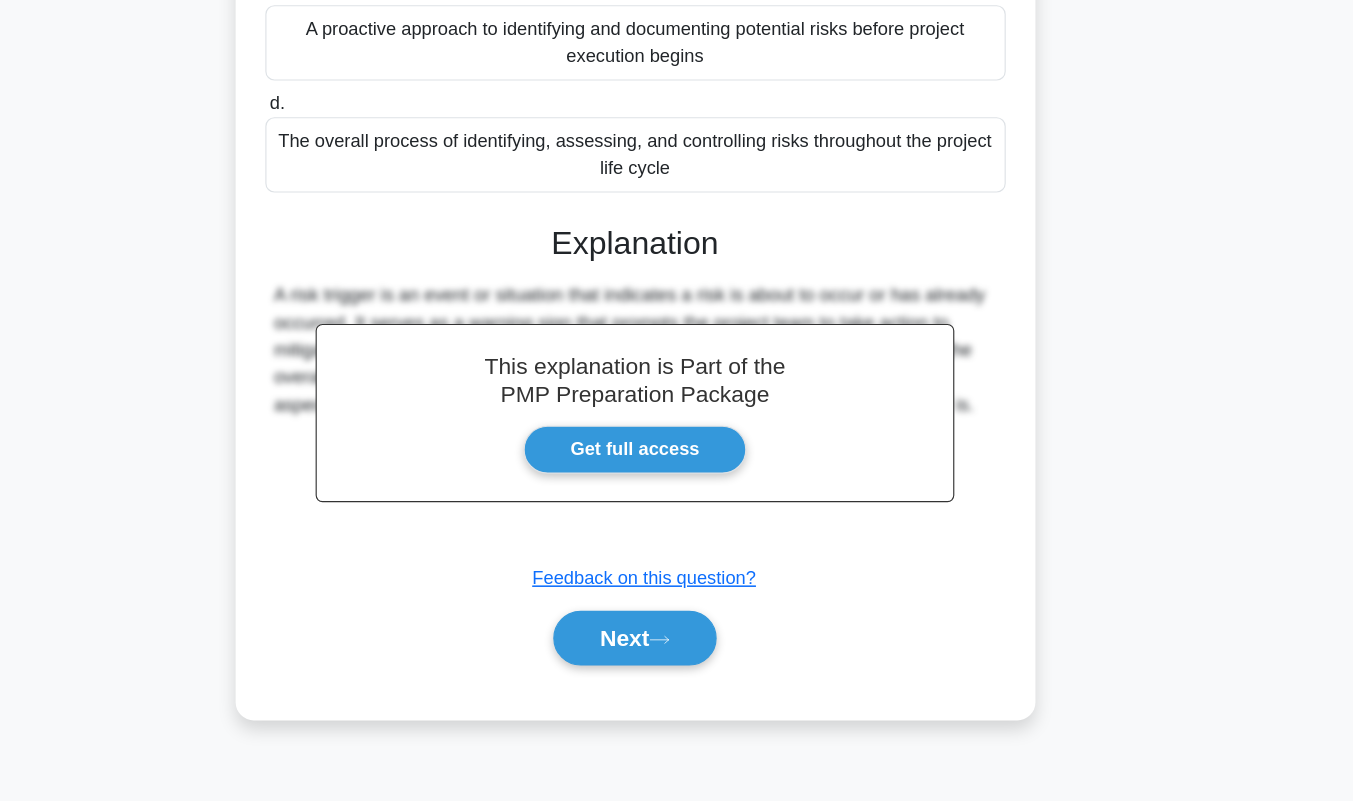 click on "Next" at bounding box center [676, 658] 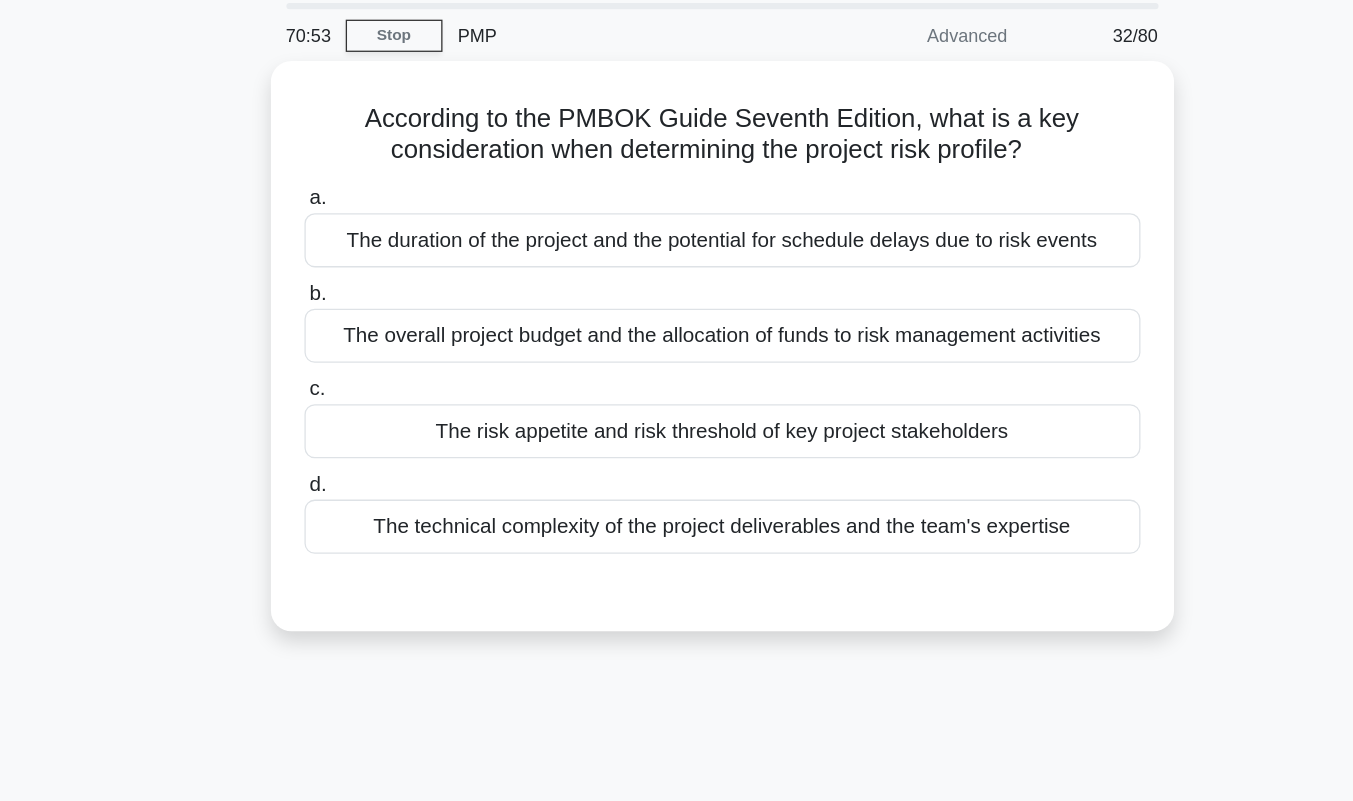 scroll, scrollTop: 41, scrollLeft: 0, axis: vertical 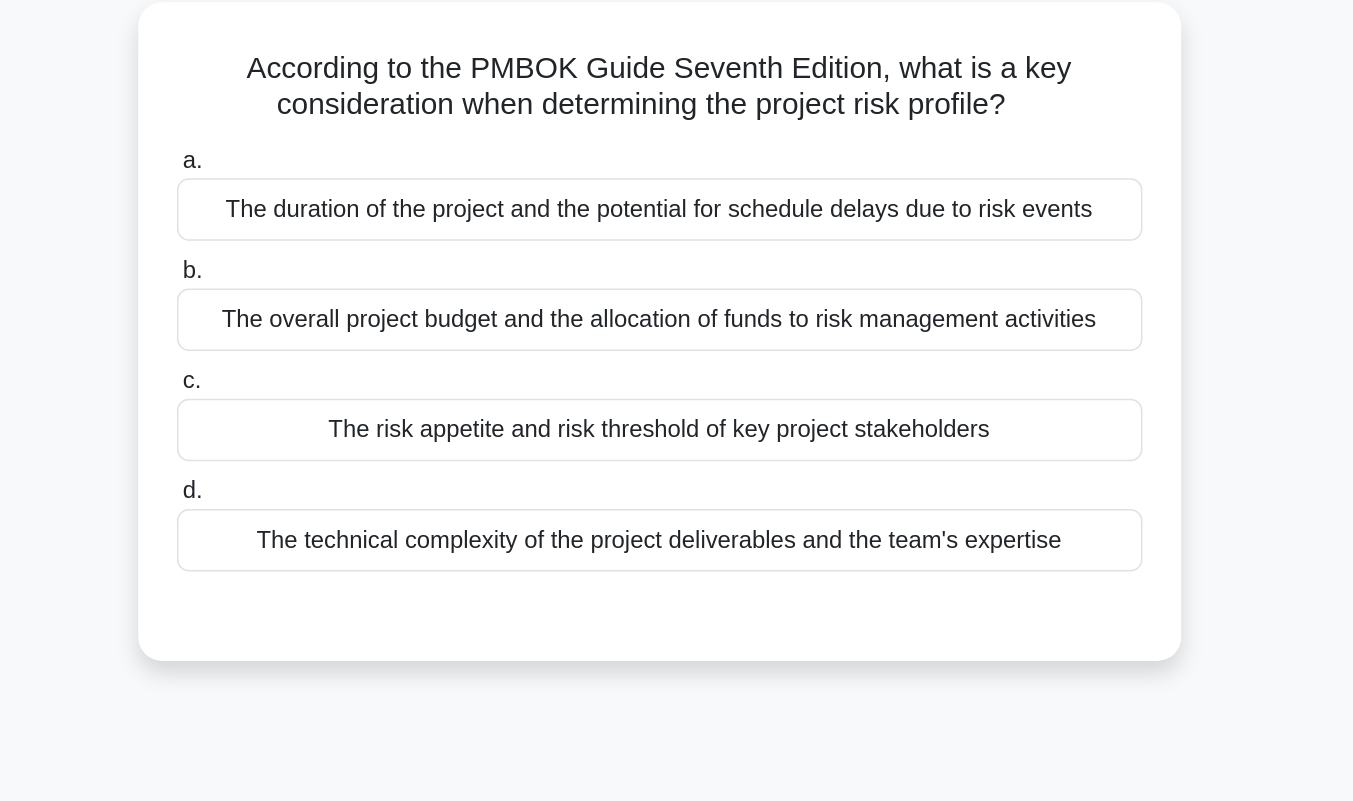 click on "The technical complexity of the project deliverables and the team's expertise" at bounding box center [677, 437] 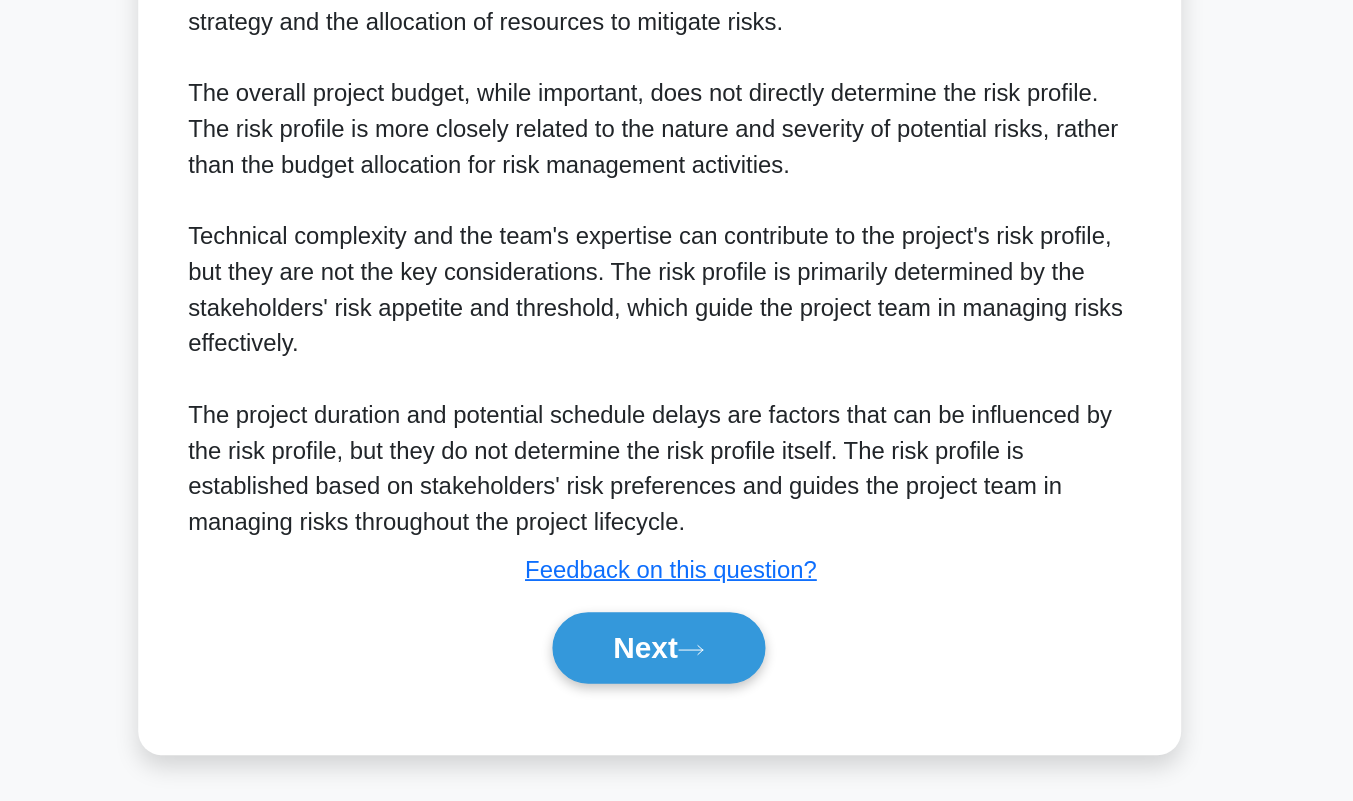 scroll, scrollTop: 459, scrollLeft: 0, axis: vertical 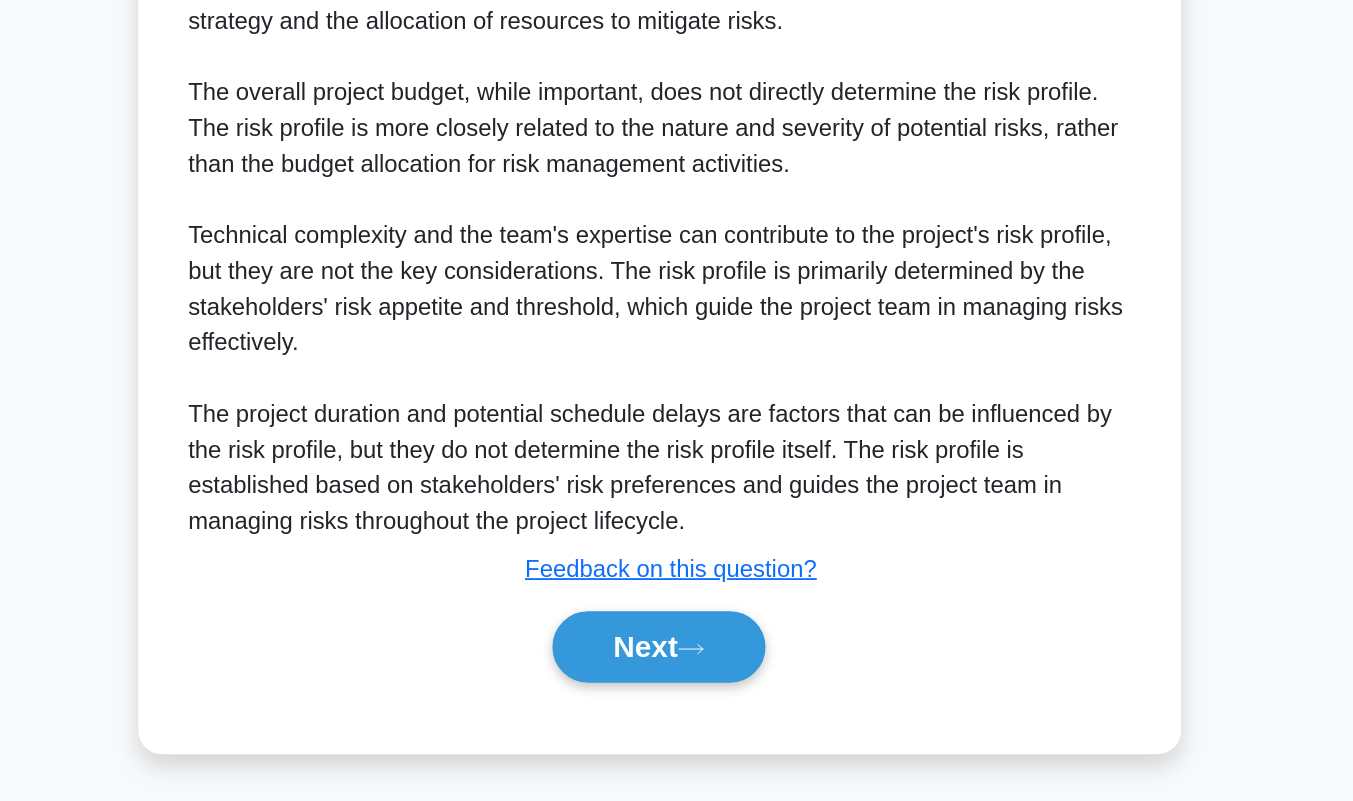 click on "Next" at bounding box center [676, 697] 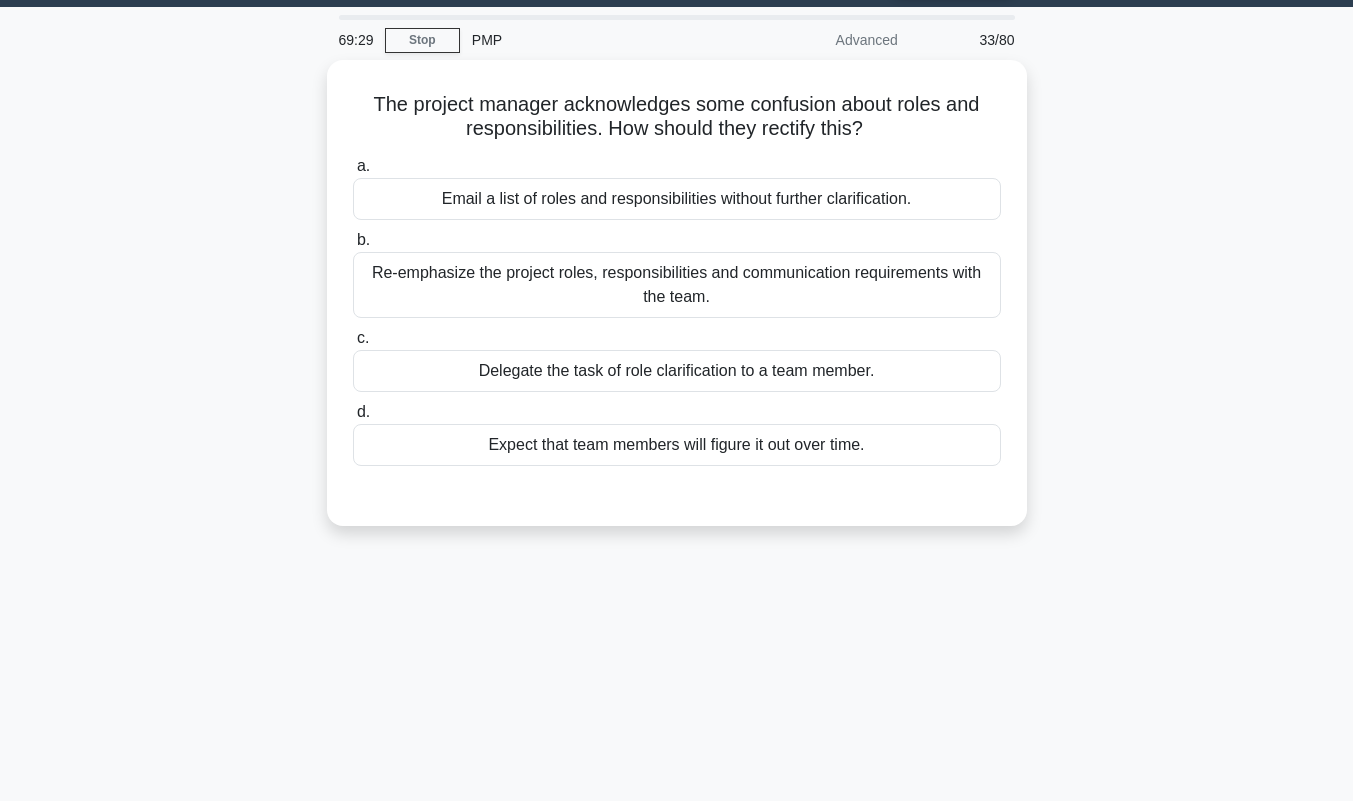scroll, scrollTop: 42, scrollLeft: 0, axis: vertical 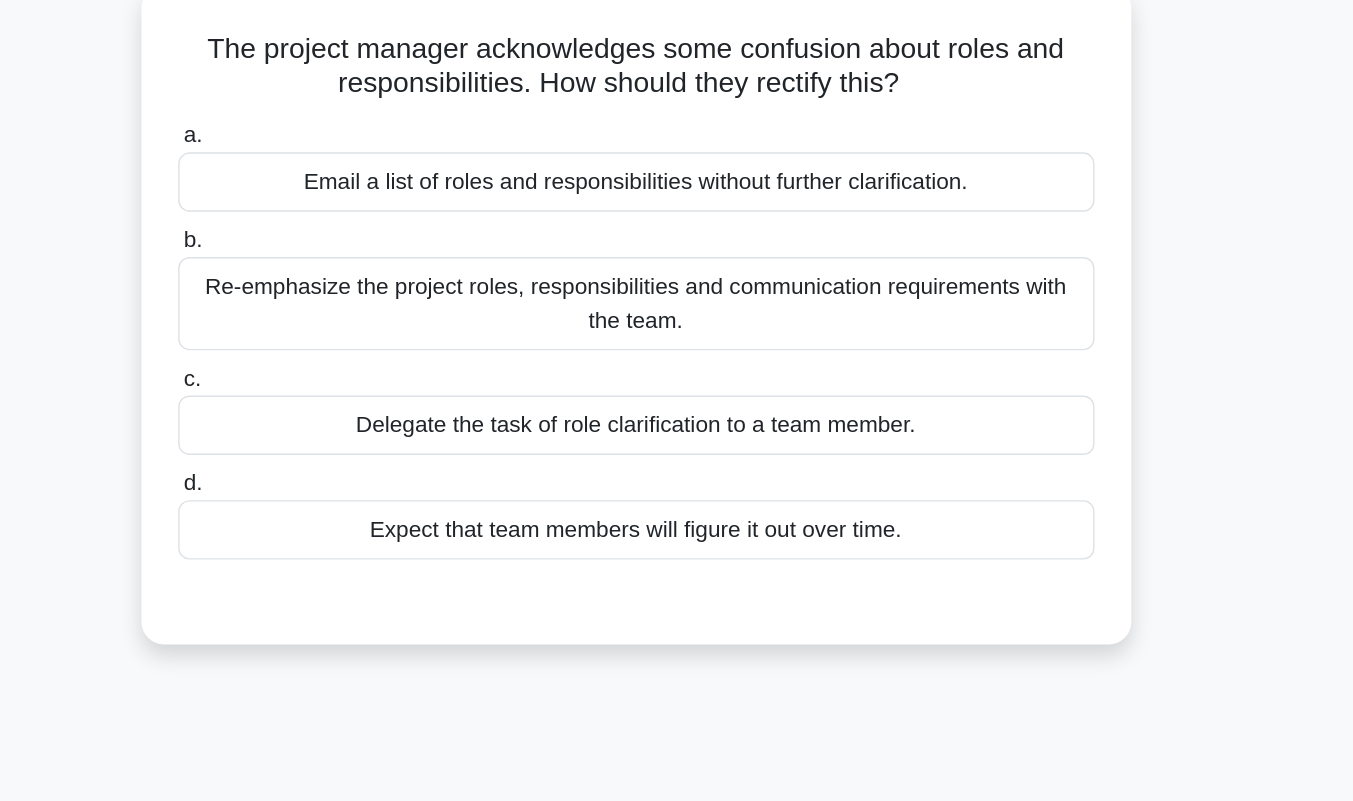 click on "Re-emphasize the project roles, responsibilities and communication requirements with the team." at bounding box center [677, 300] 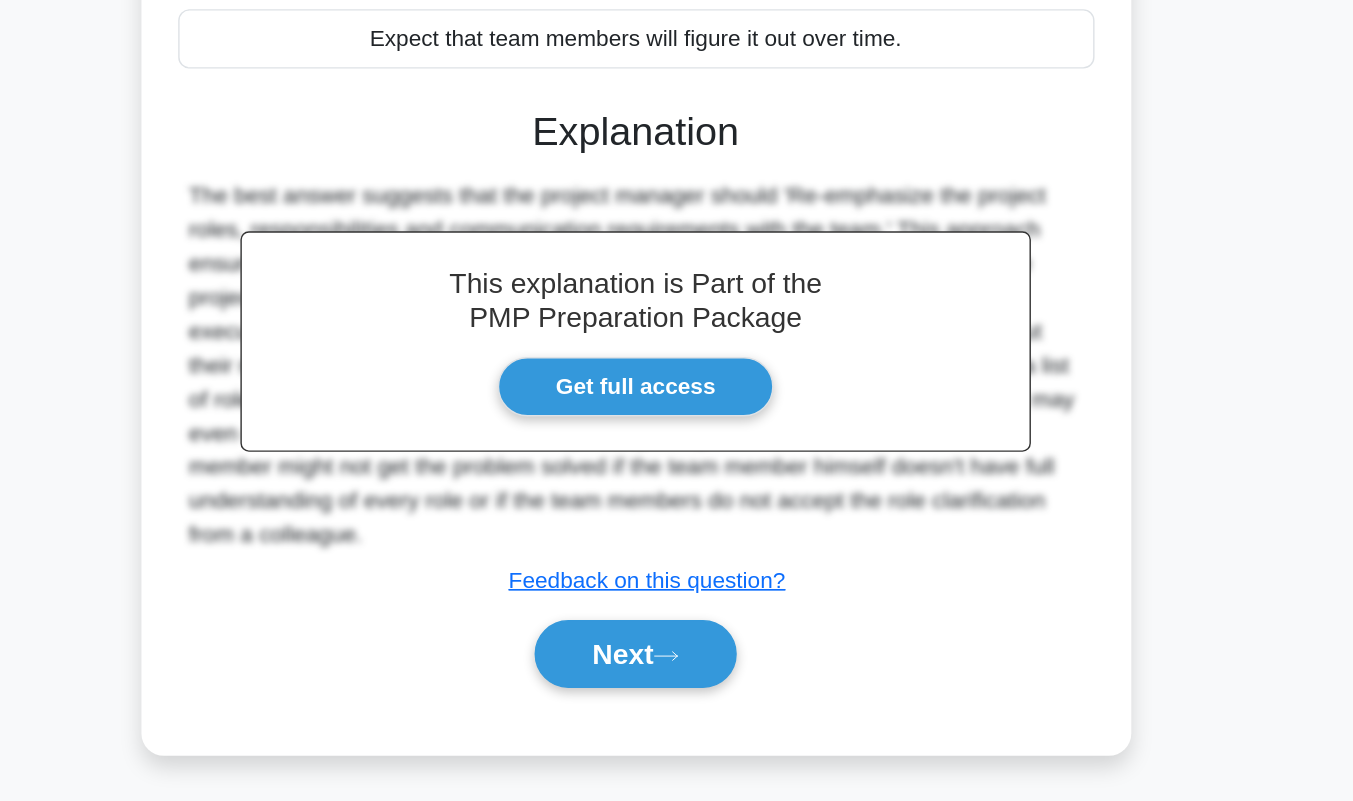 scroll, scrollTop: 279, scrollLeft: 0, axis: vertical 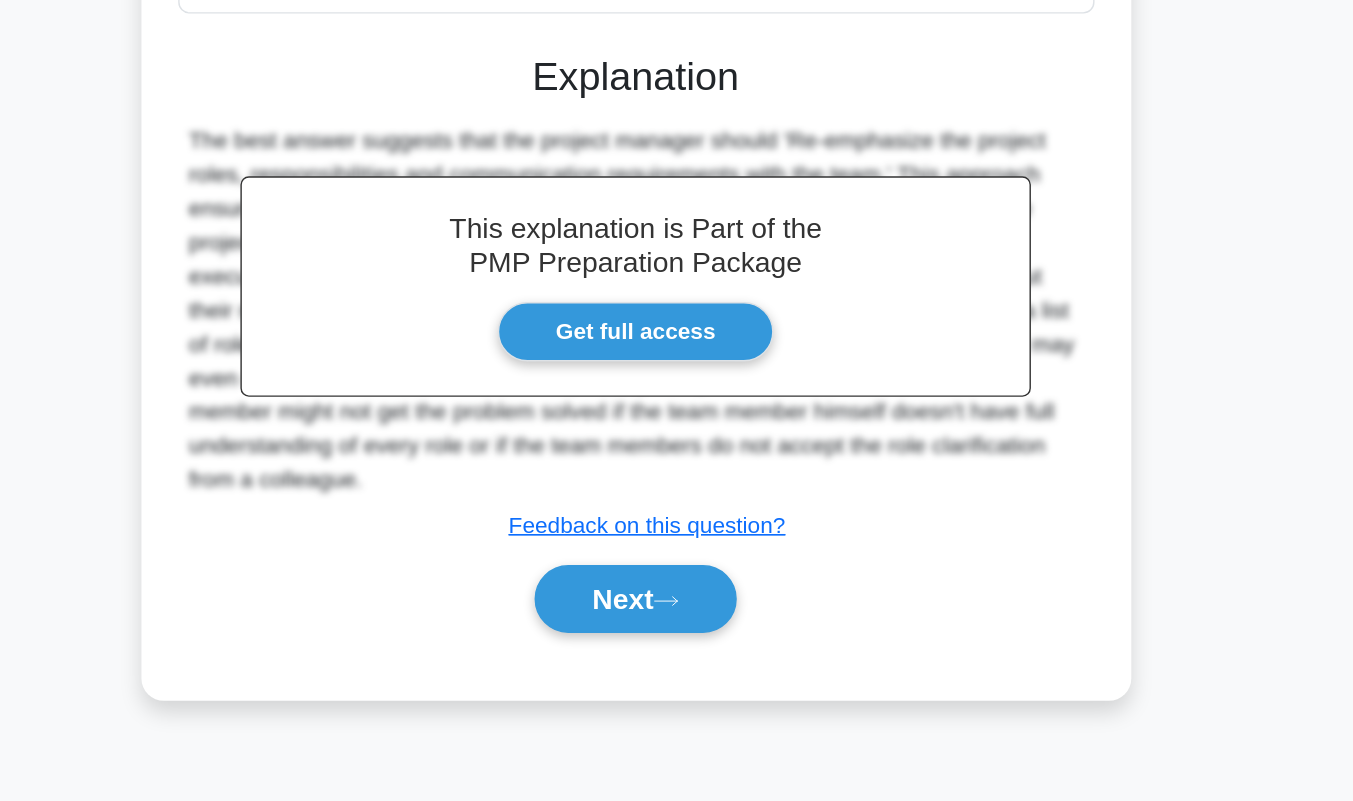 click on "Next" at bounding box center [676, 658] 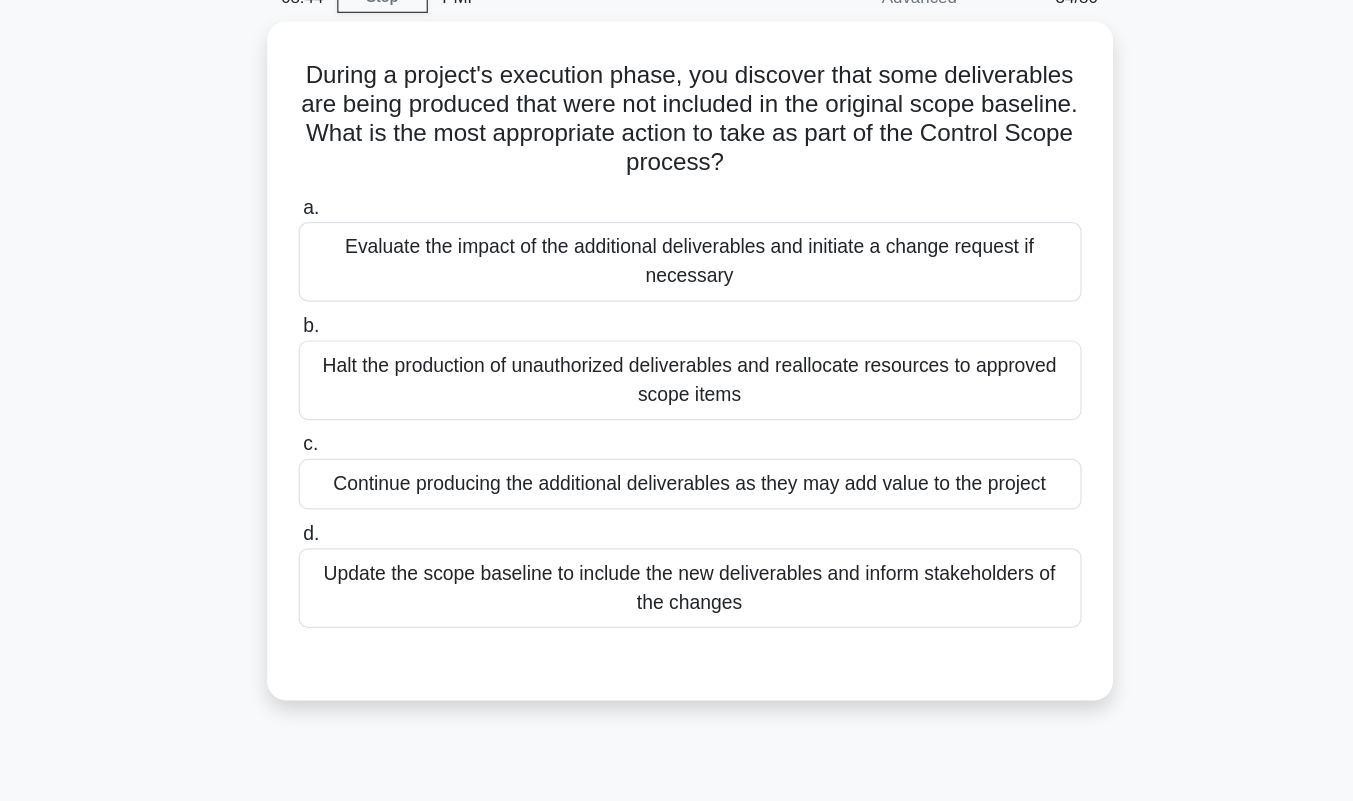 scroll, scrollTop: 97, scrollLeft: 0, axis: vertical 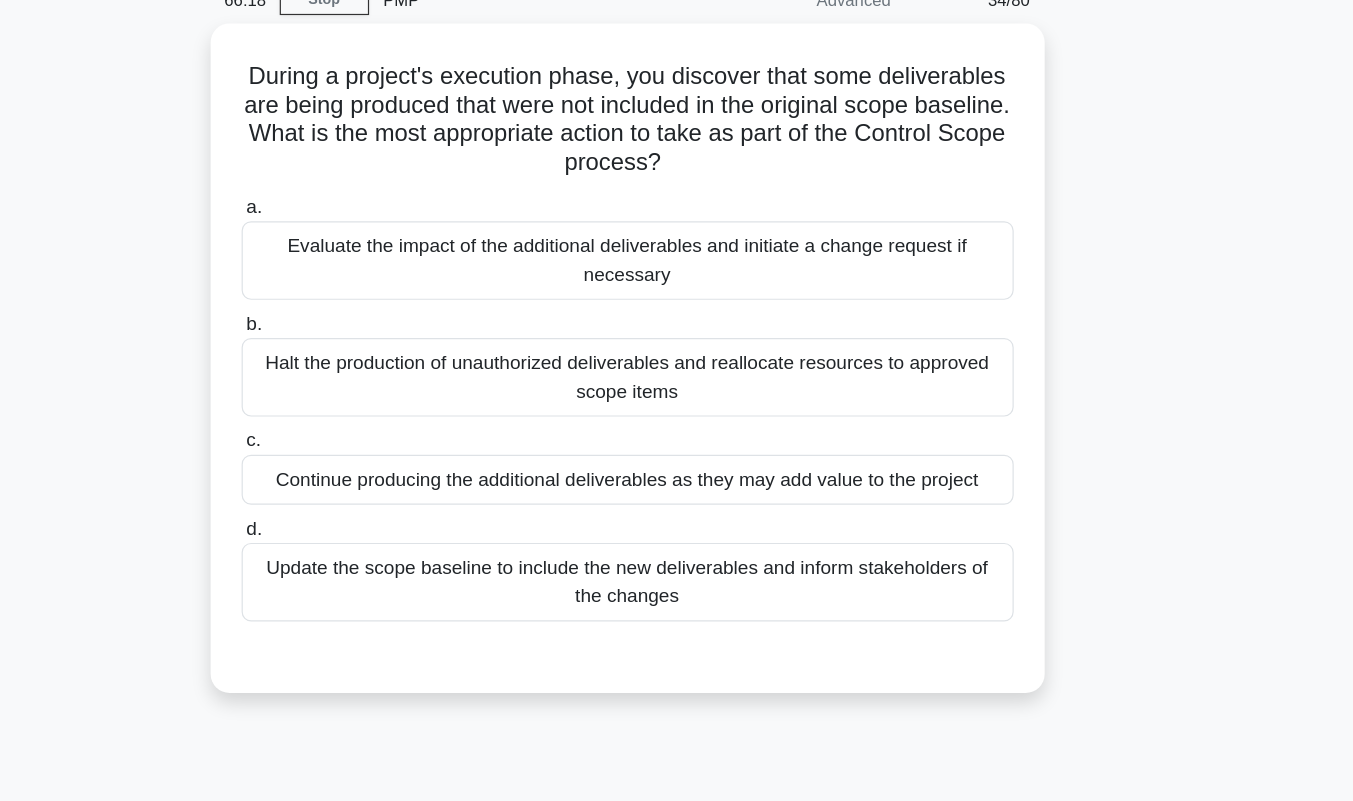 click on "Halt the production of unauthorized deliverables and reallocate resources to approved scope items" at bounding box center [677, 317] 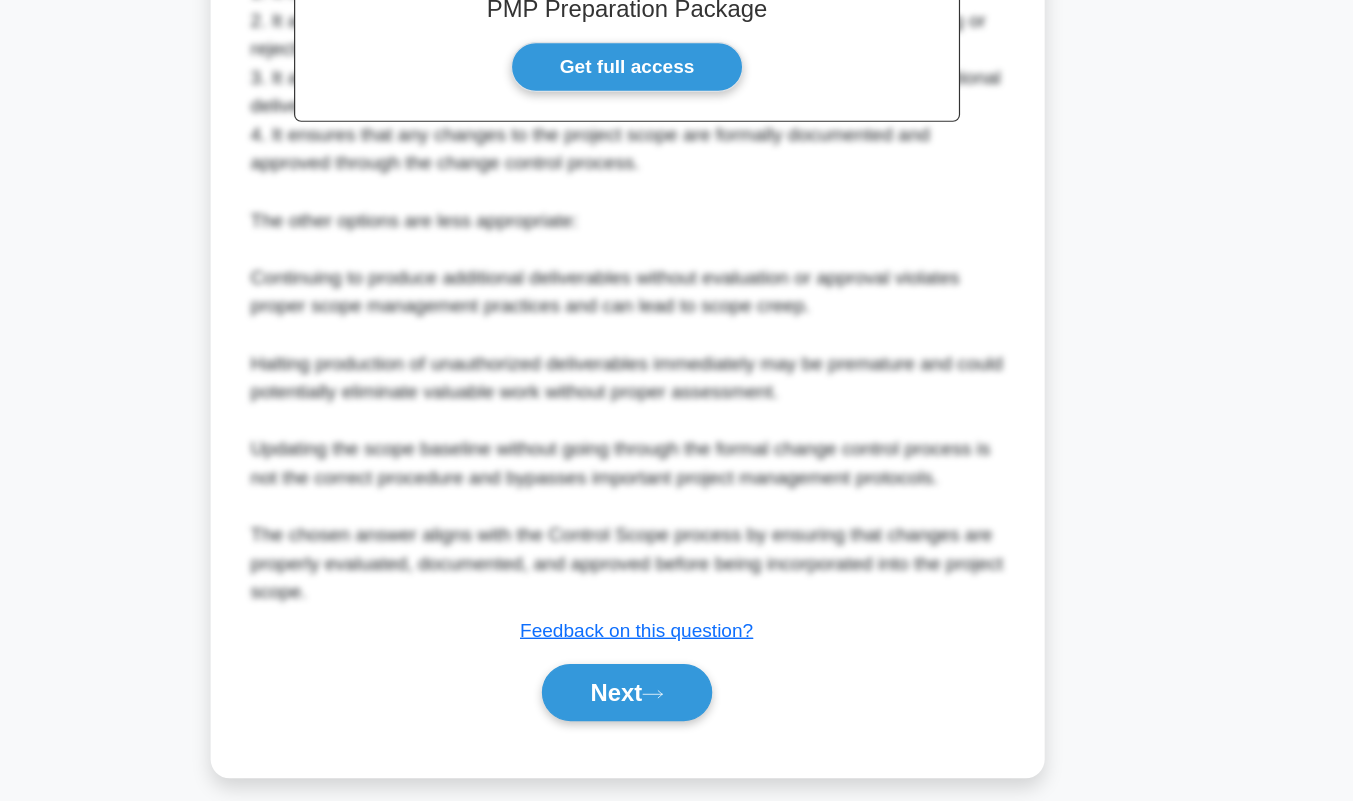 scroll, scrollTop: 675, scrollLeft: 0, axis: vertical 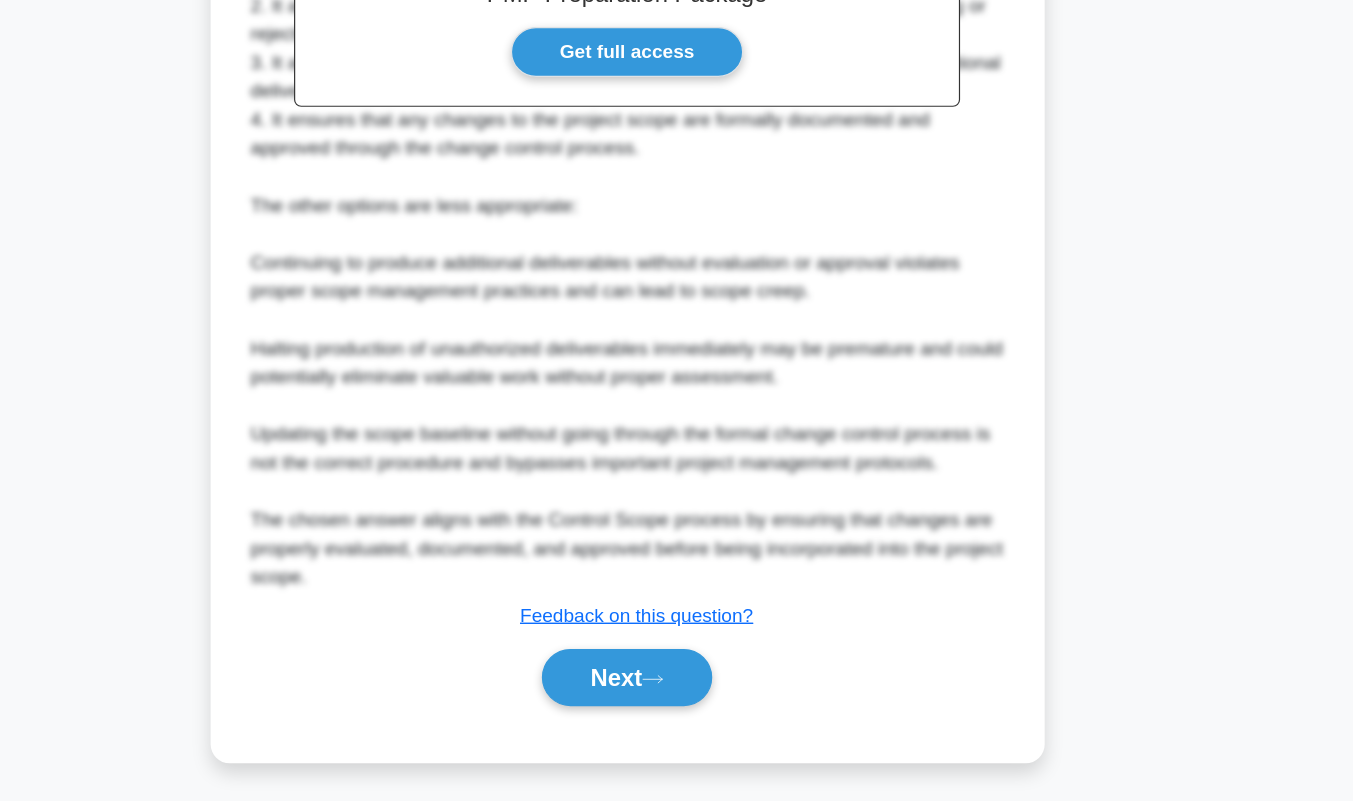 click on "Next" at bounding box center [676, 697] 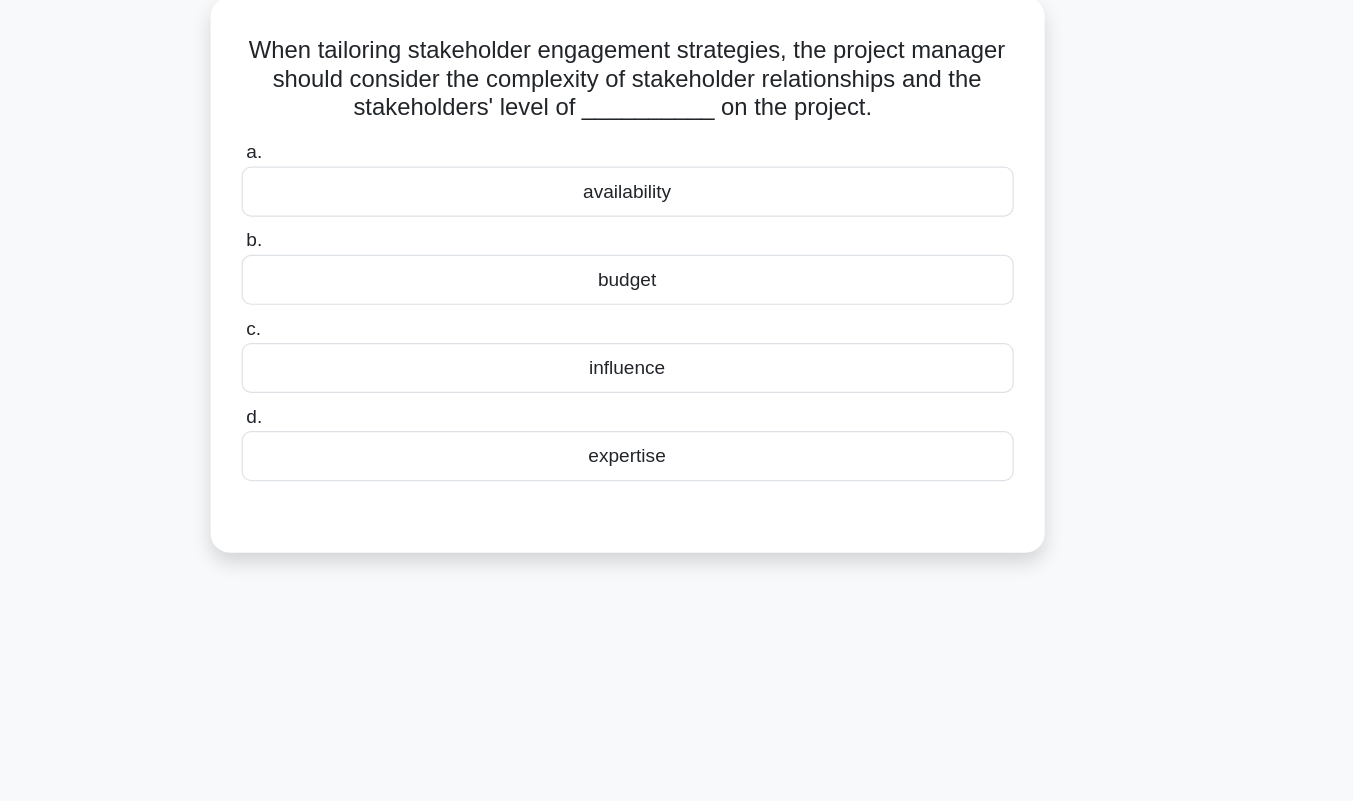 scroll, scrollTop: 14, scrollLeft: 0, axis: vertical 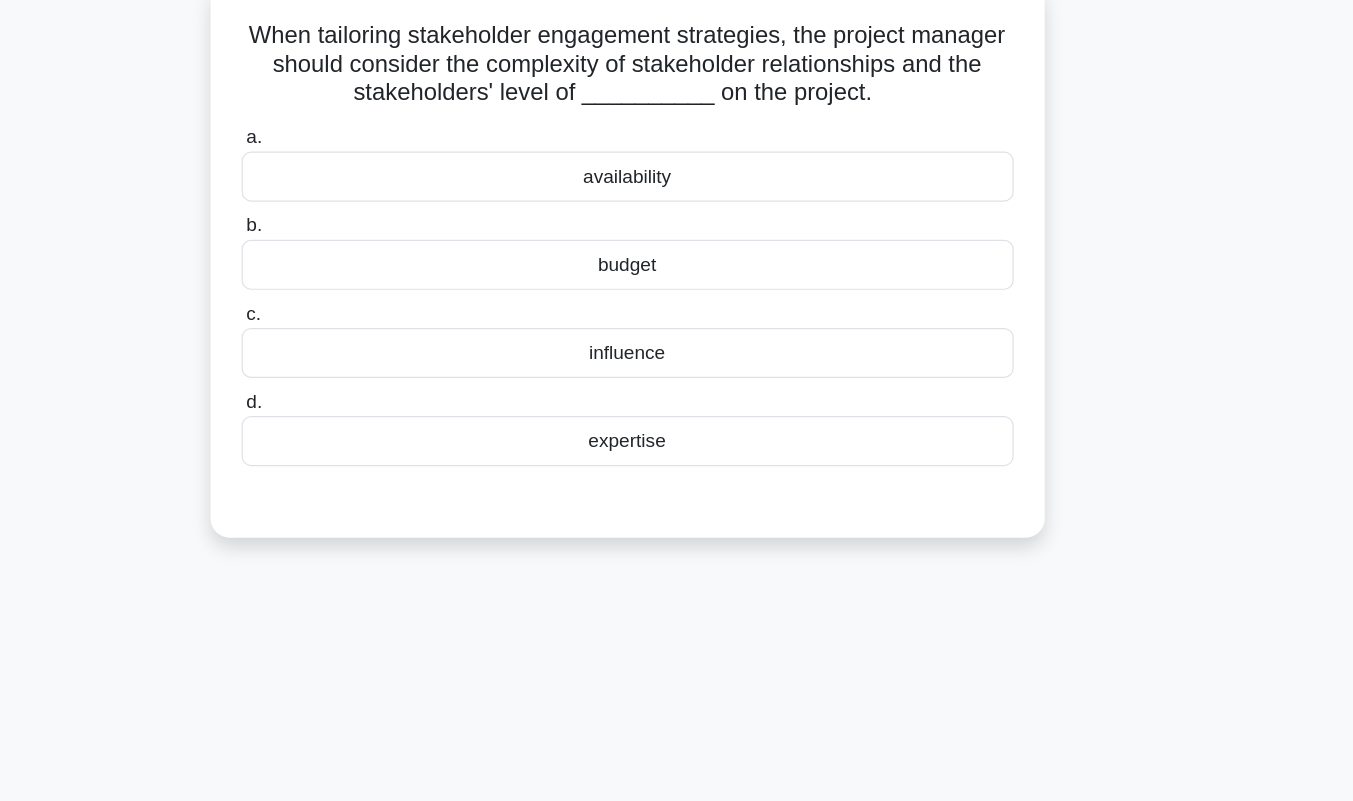 click on "influence" at bounding box center (677, 414) 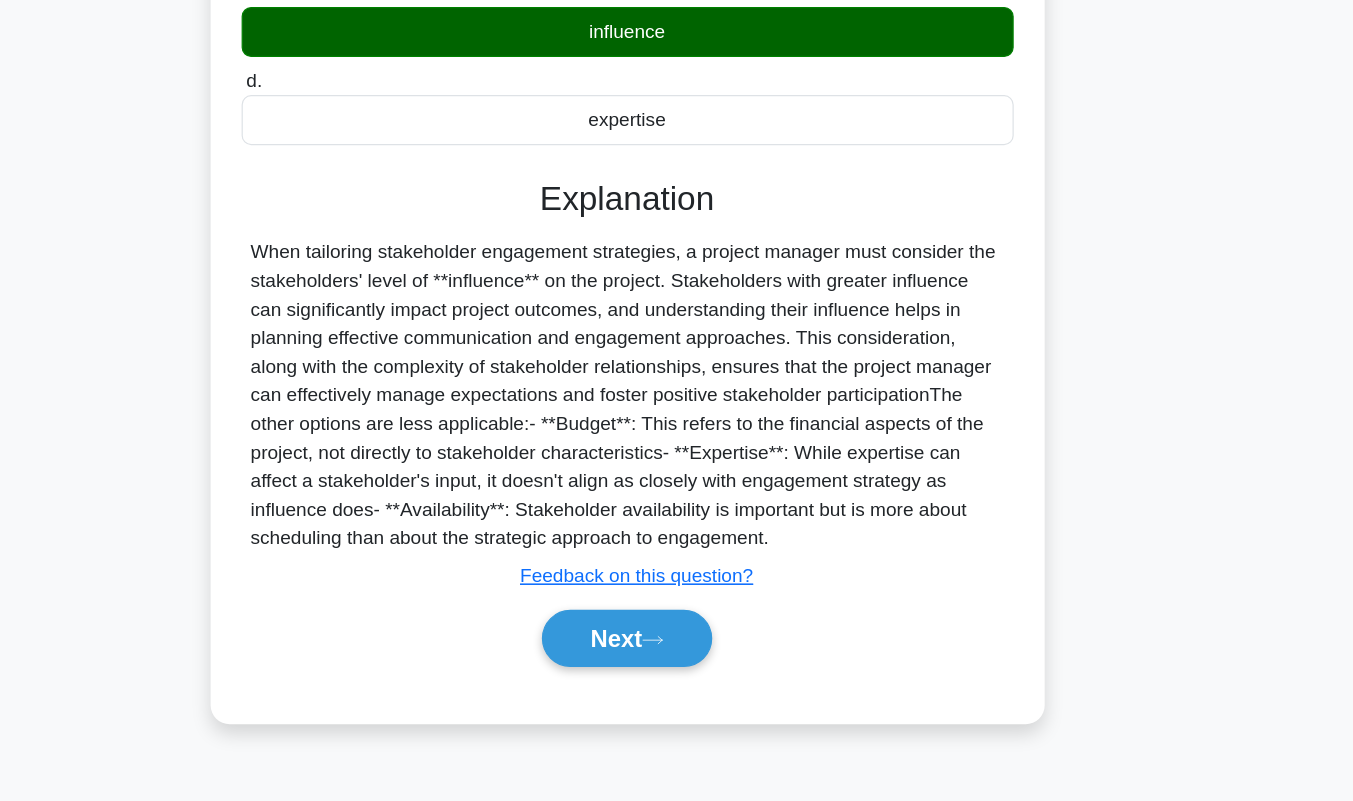 scroll, scrollTop: 279, scrollLeft: 0, axis: vertical 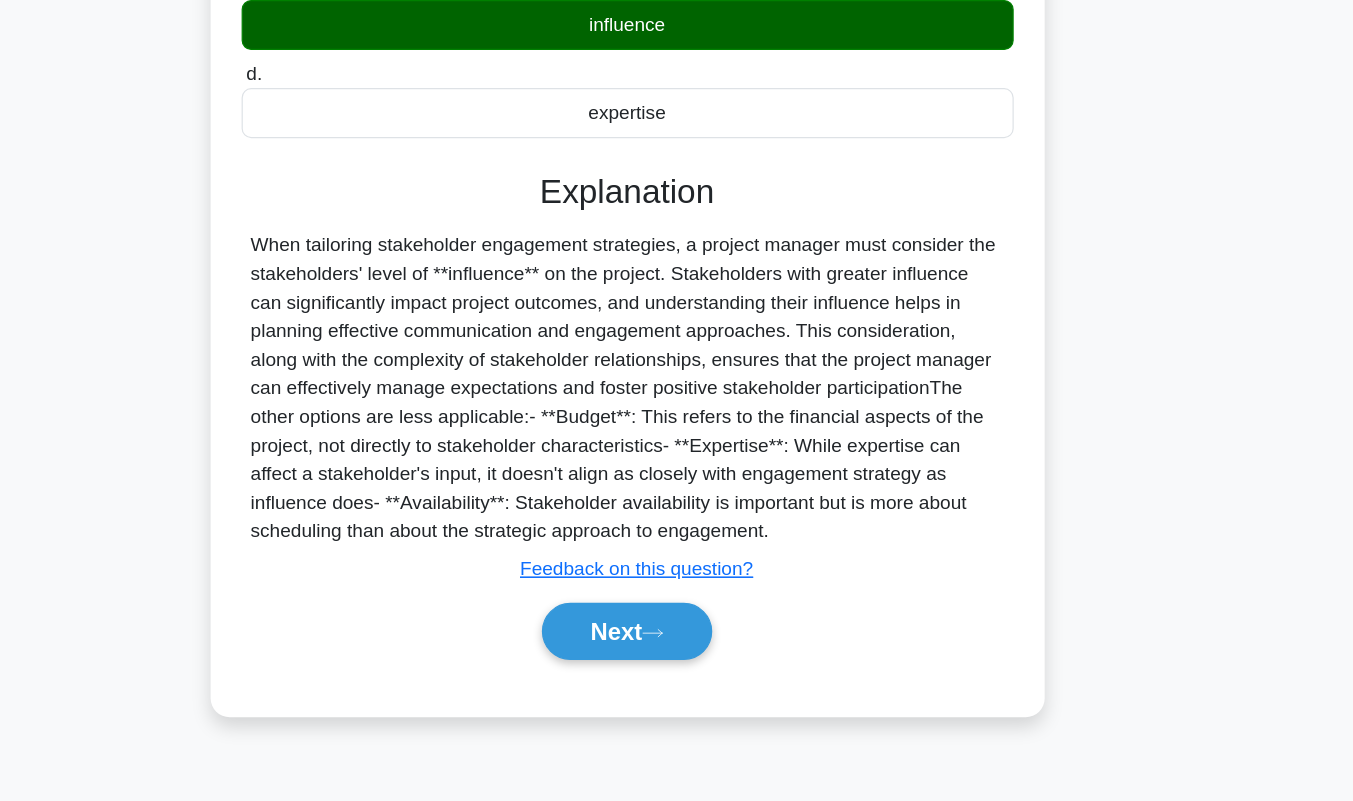 click on "Next" at bounding box center (676, 658) 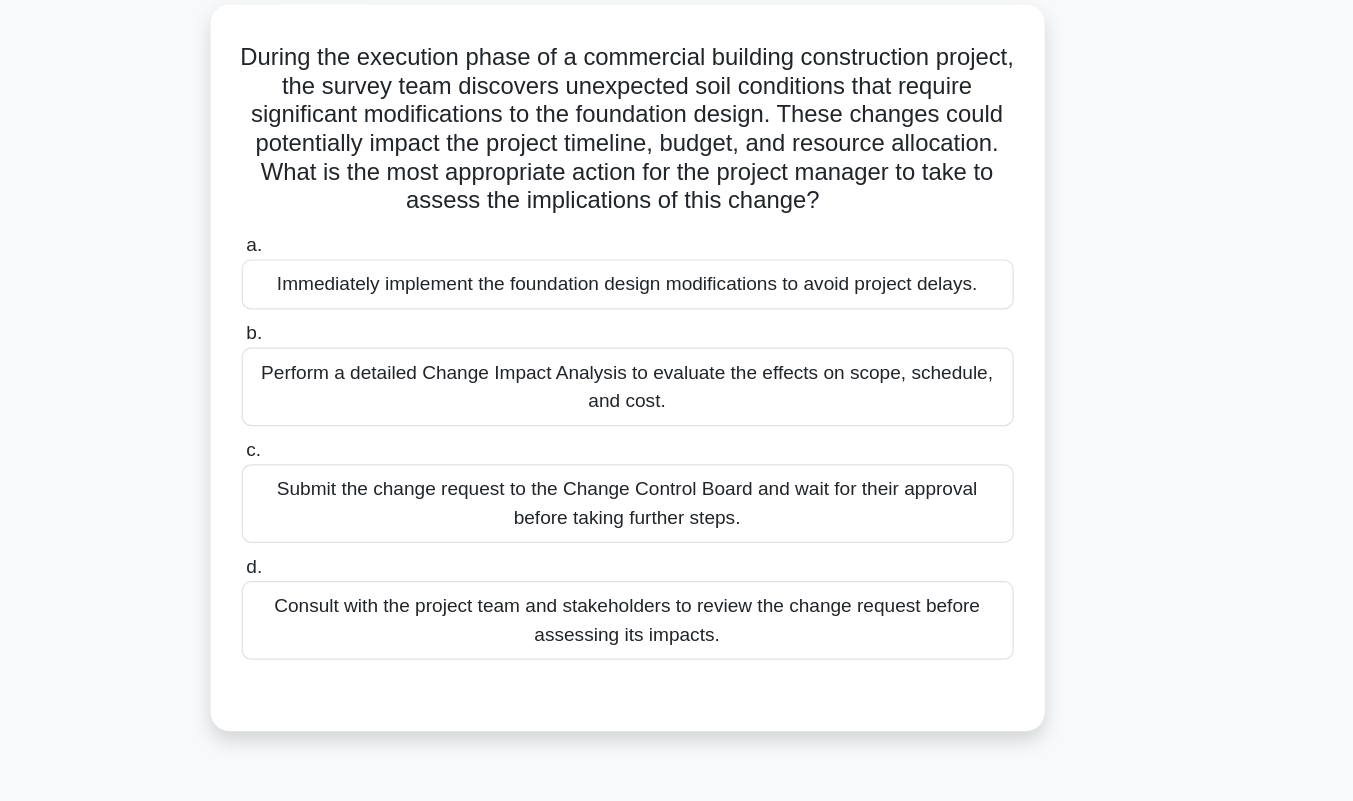 scroll, scrollTop: 112, scrollLeft: 0, axis: vertical 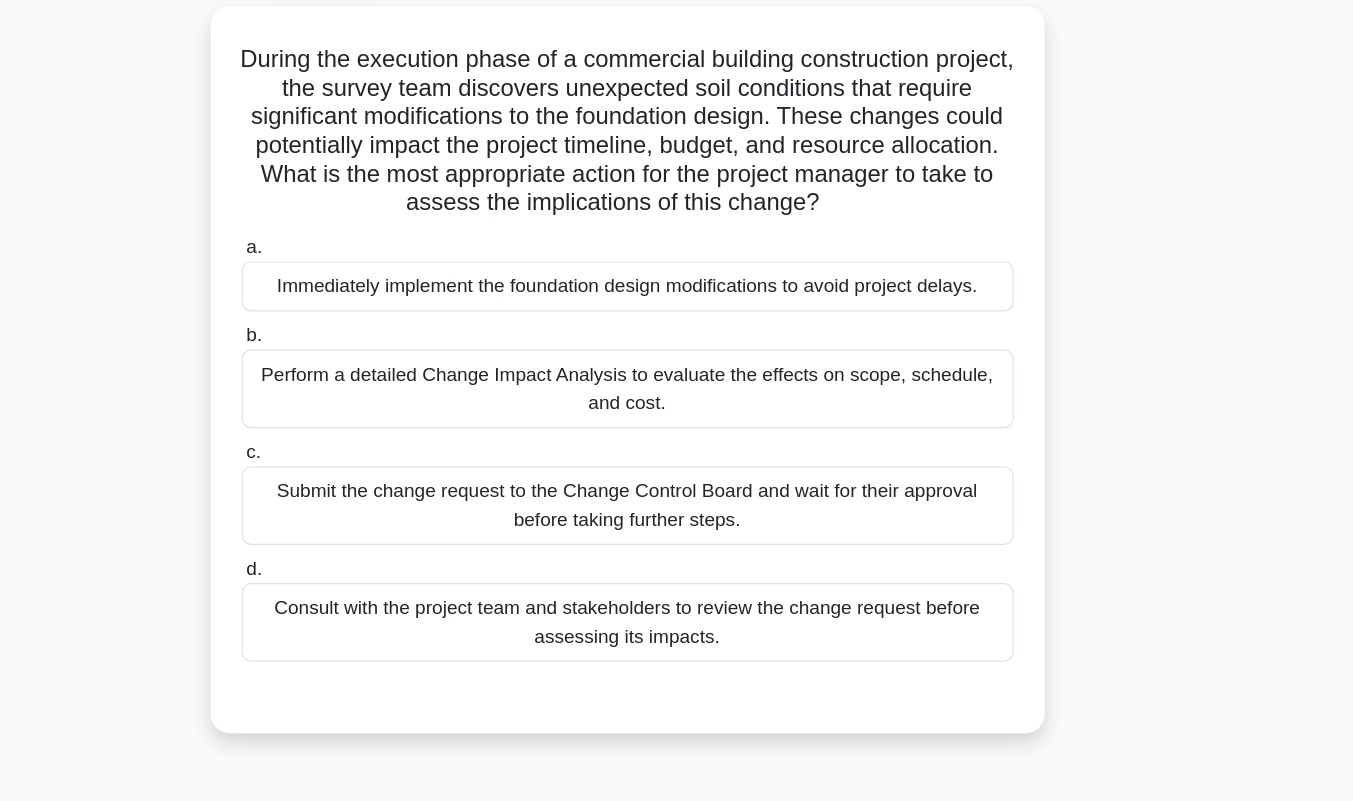 click on "Perform a detailed Change Impact Analysis to evaluate the effects on scope, schedule, and cost." at bounding box center [677, 326] 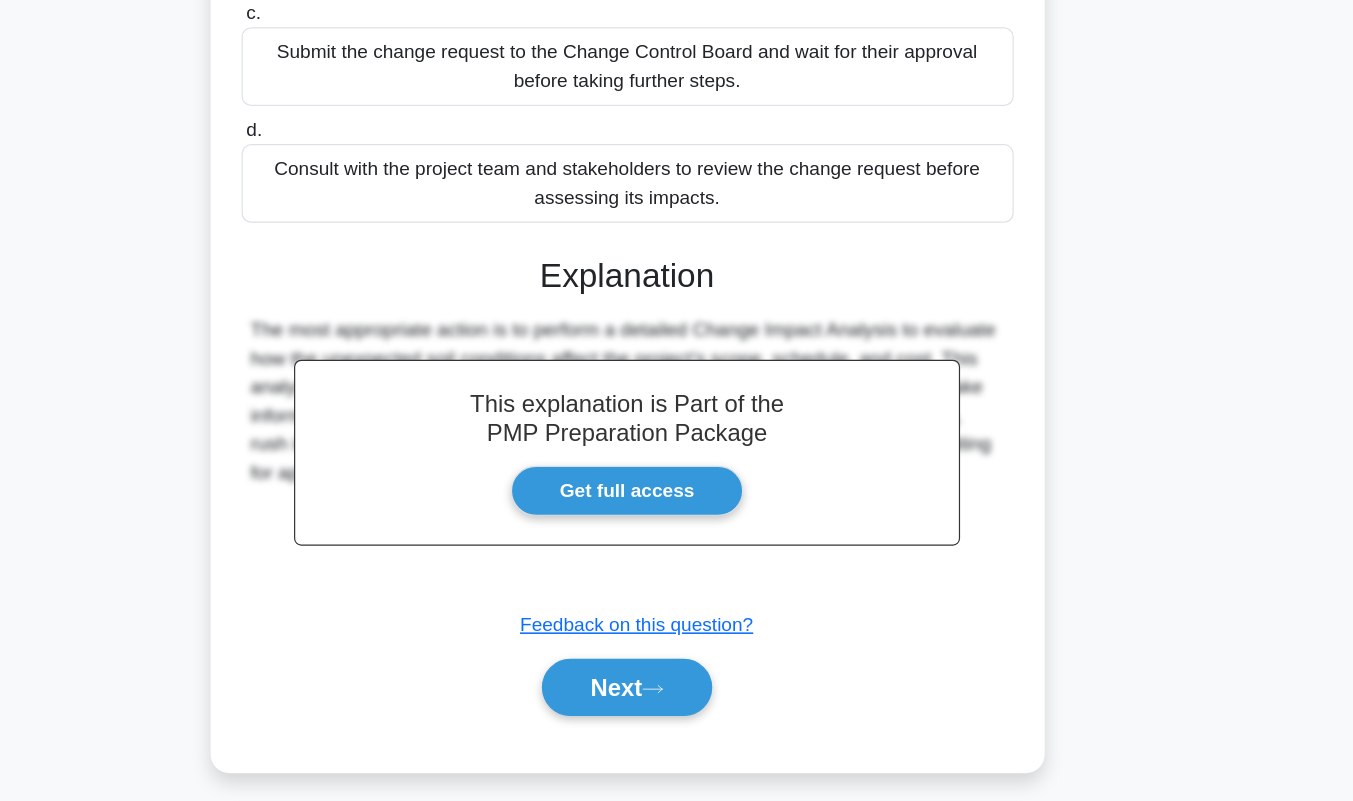 scroll, scrollTop: 361, scrollLeft: 0, axis: vertical 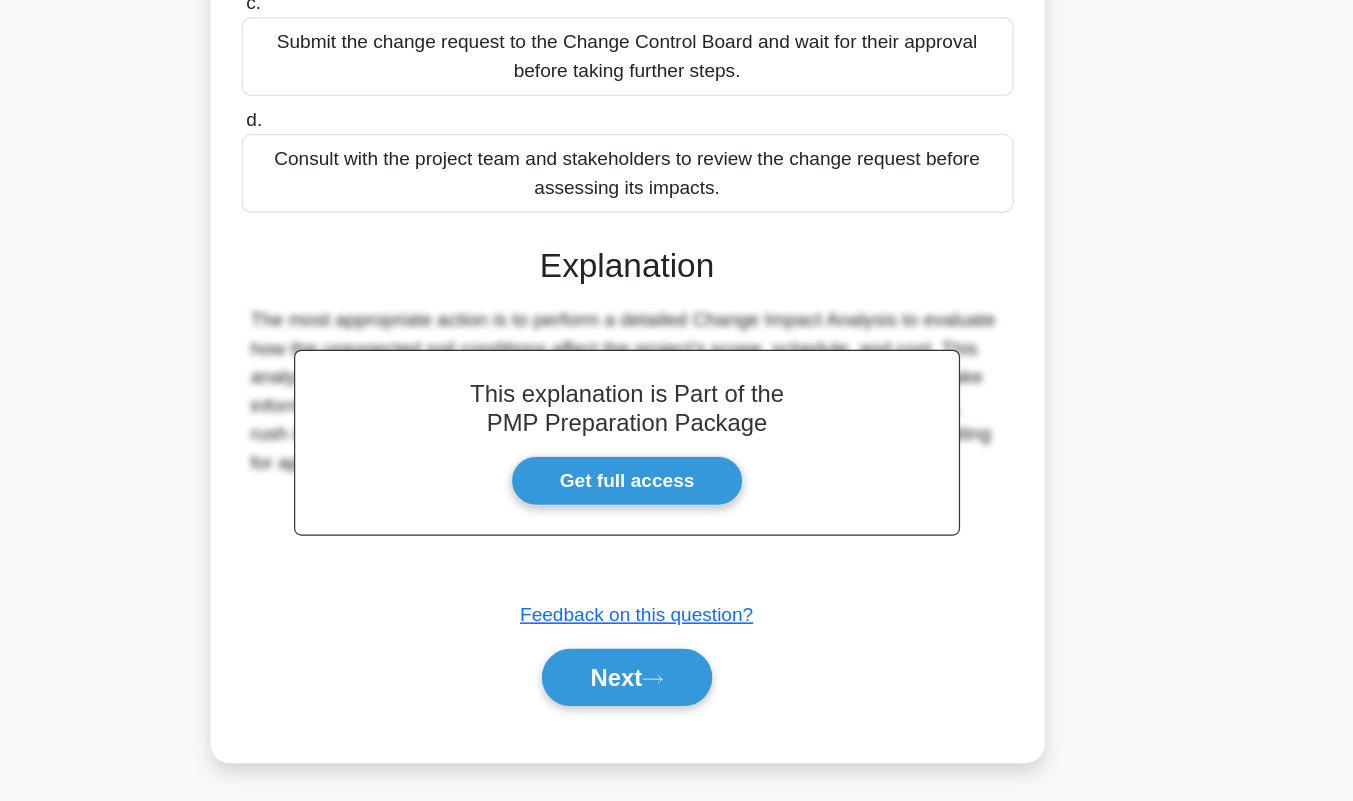 click 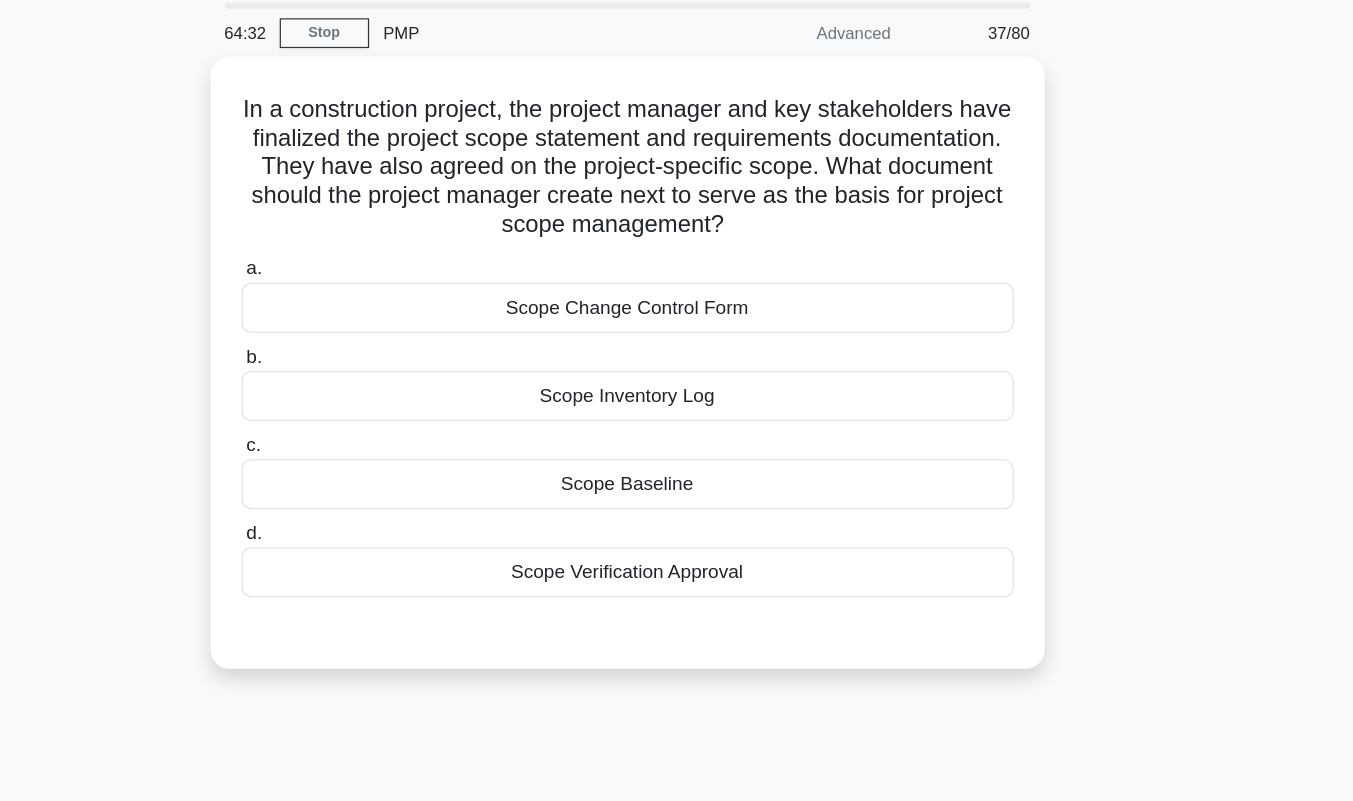 scroll, scrollTop: 52, scrollLeft: 0, axis: vertical 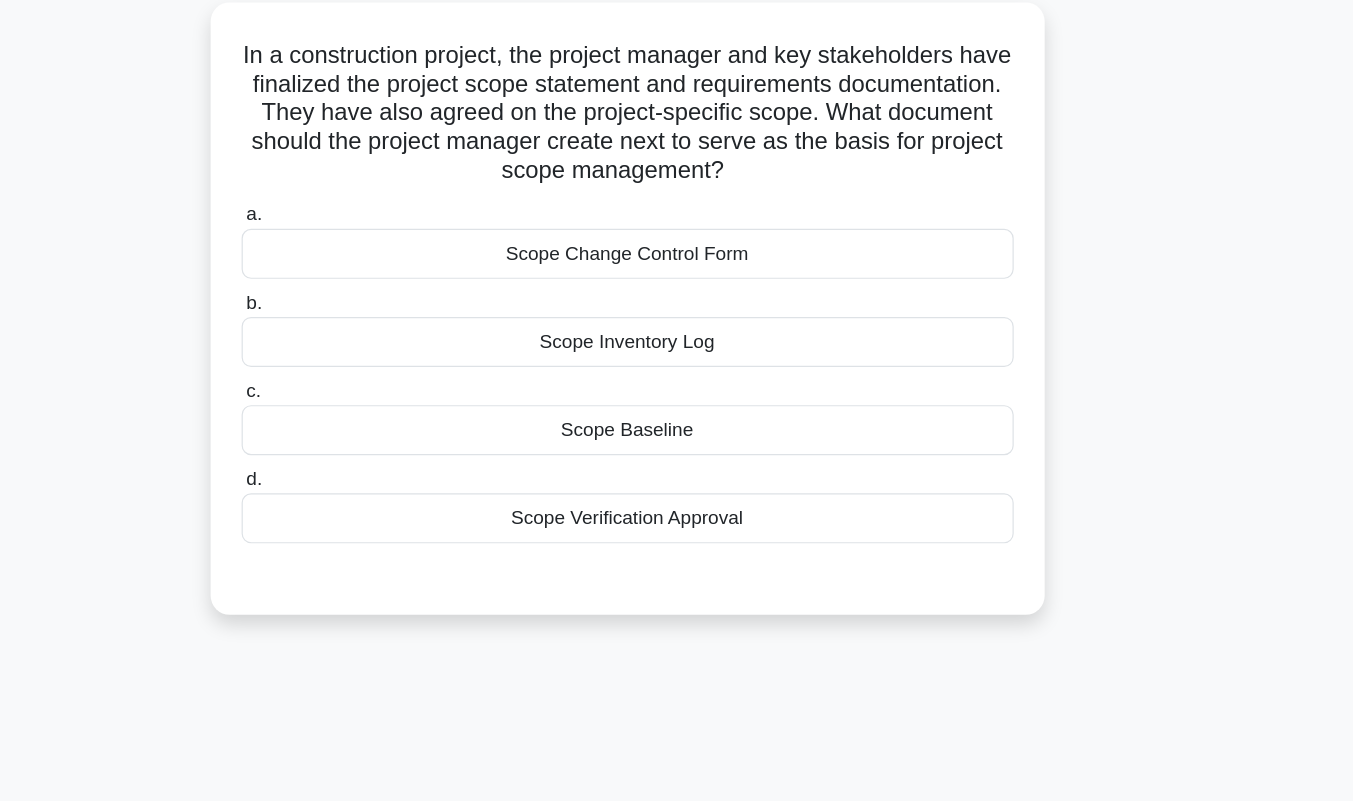 click on "Scope Baseline" at bounding box center [677, 424] 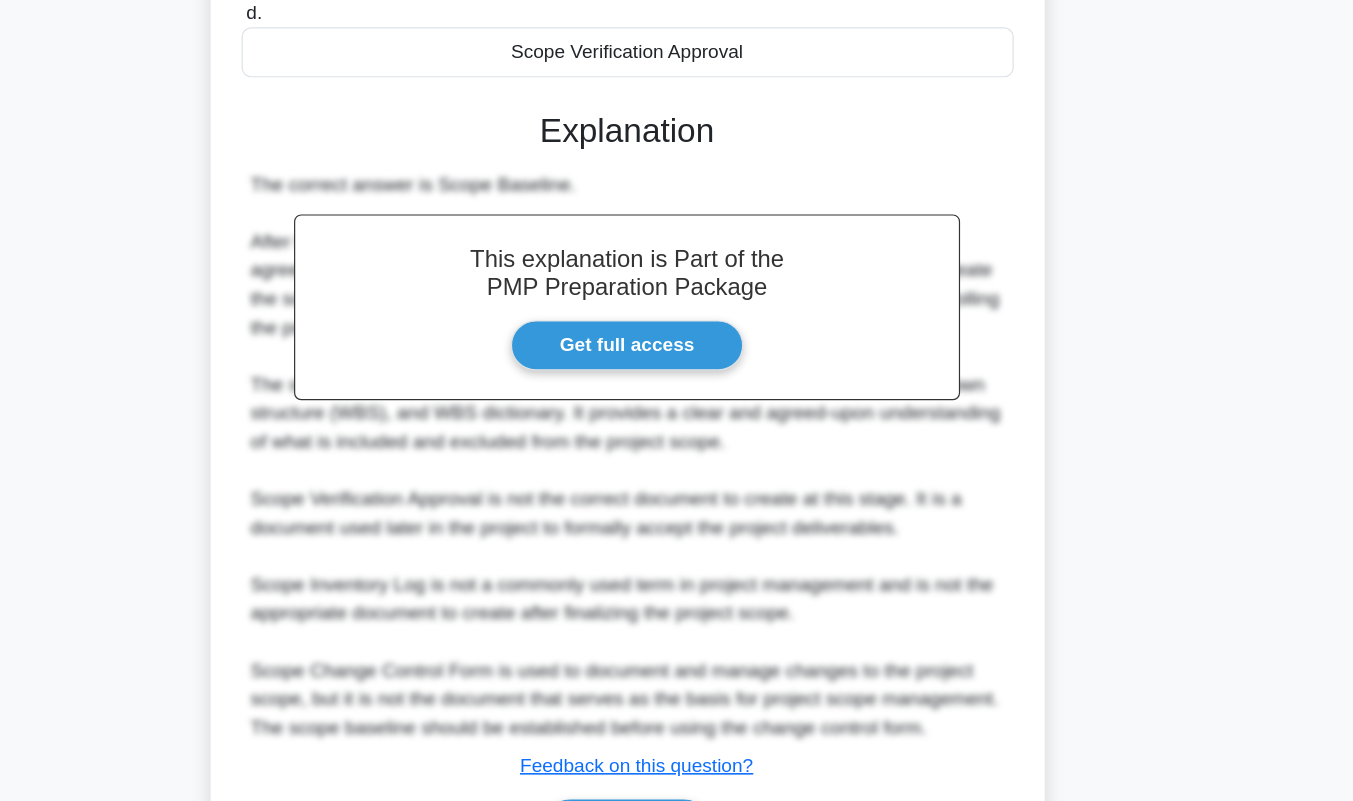 scroll, scrollTop: 505, scrollLeft: 0, axis: vertical 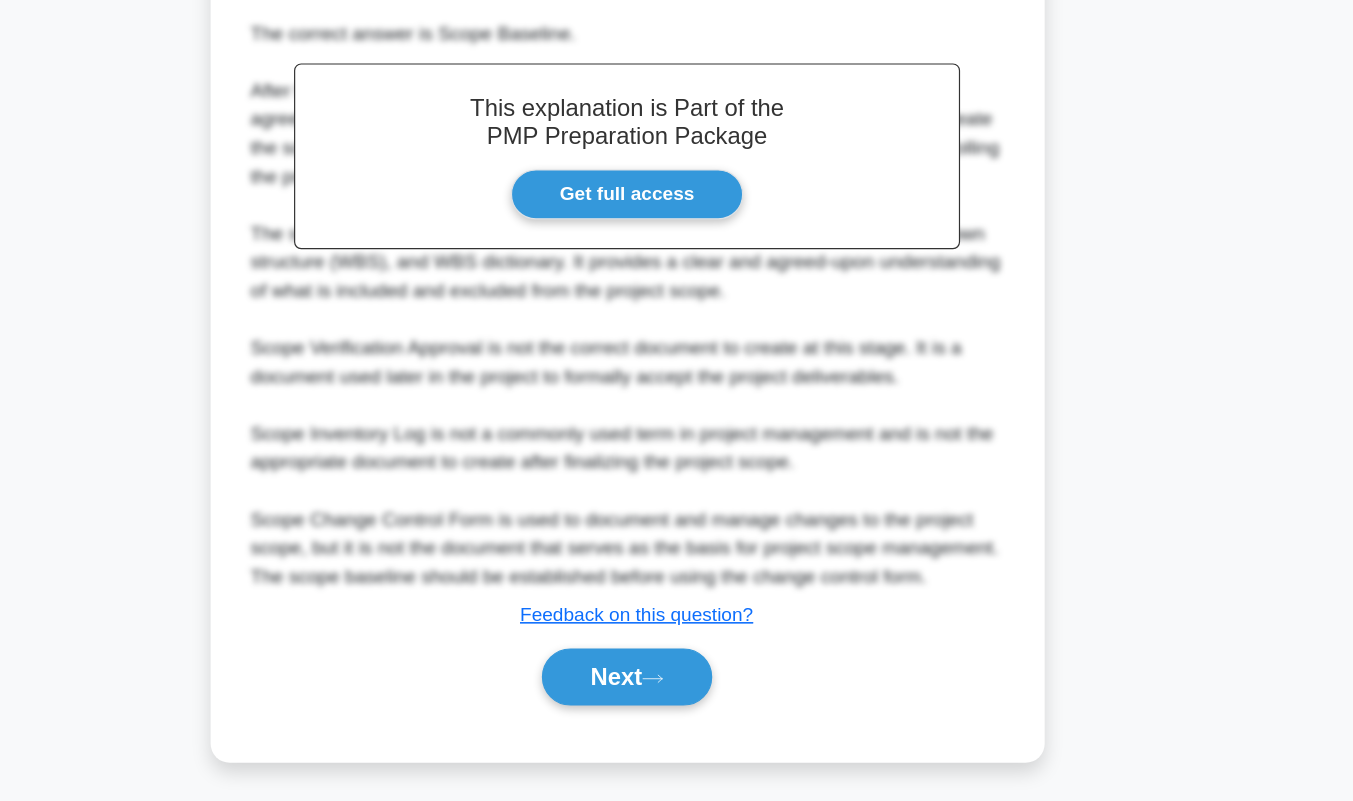 click on "Next" at bounding box center (676, 697) 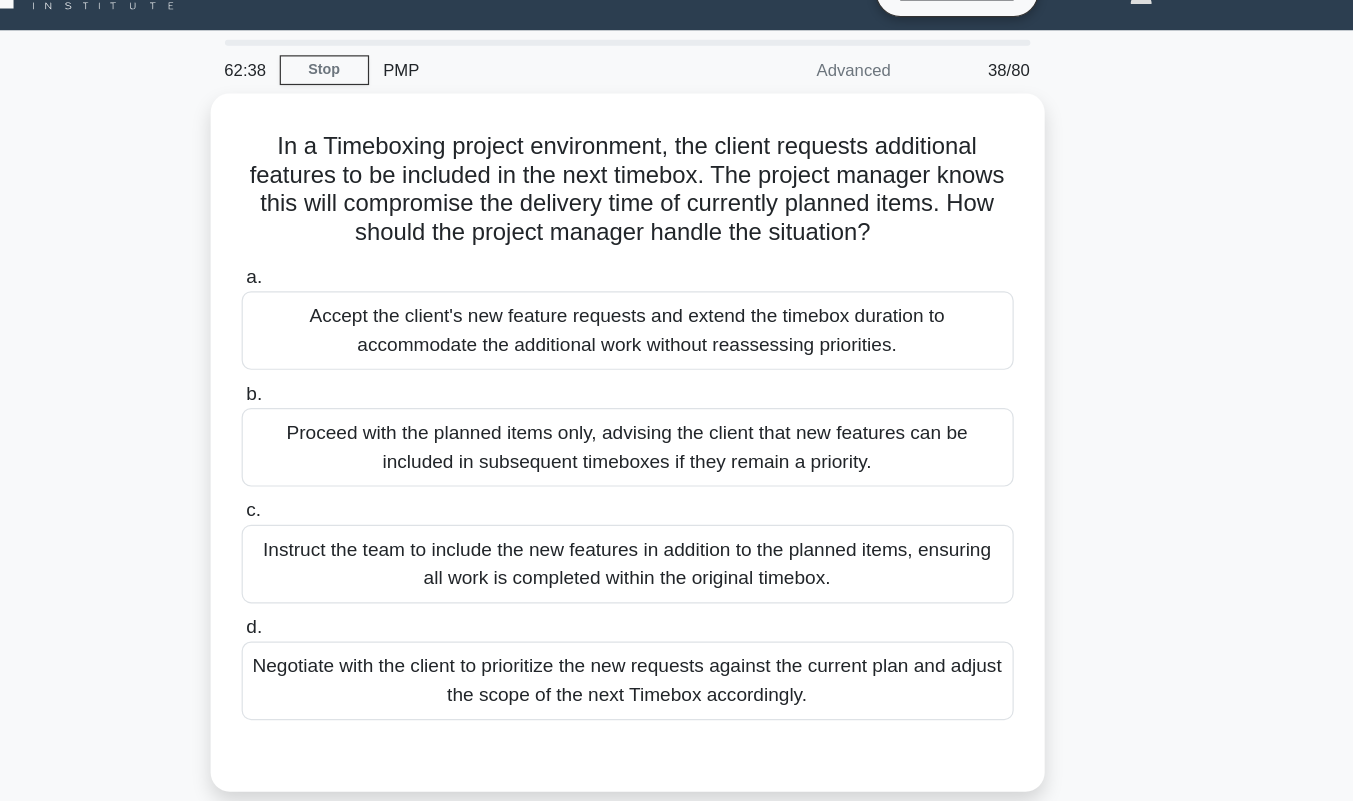 scroll, scrollTop: 39, scrollLeft: 0, axis: vertical 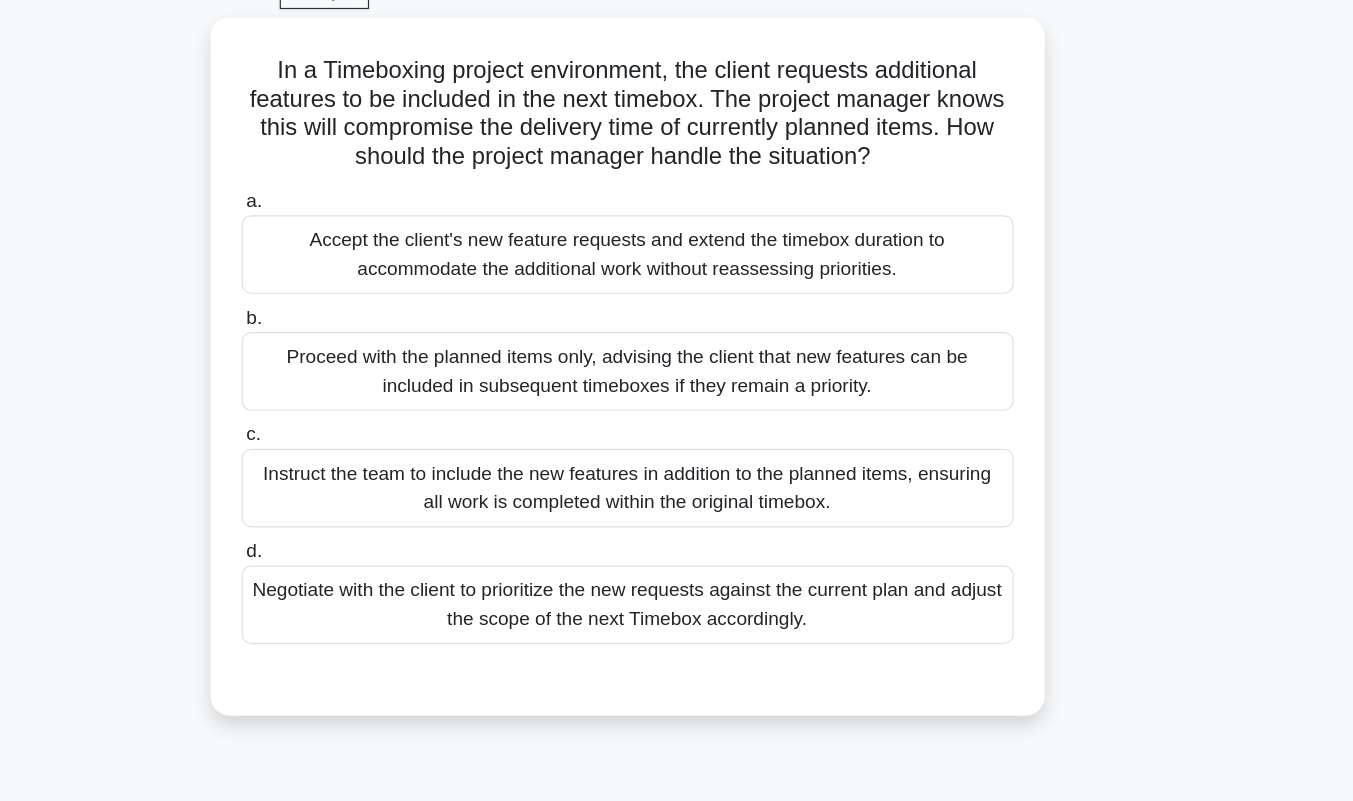 click on "Negotiate with the client to prioritize the new requests against the current plan and adjust the scope of the next Timebox accordingly." at bounding box center [677, 571] 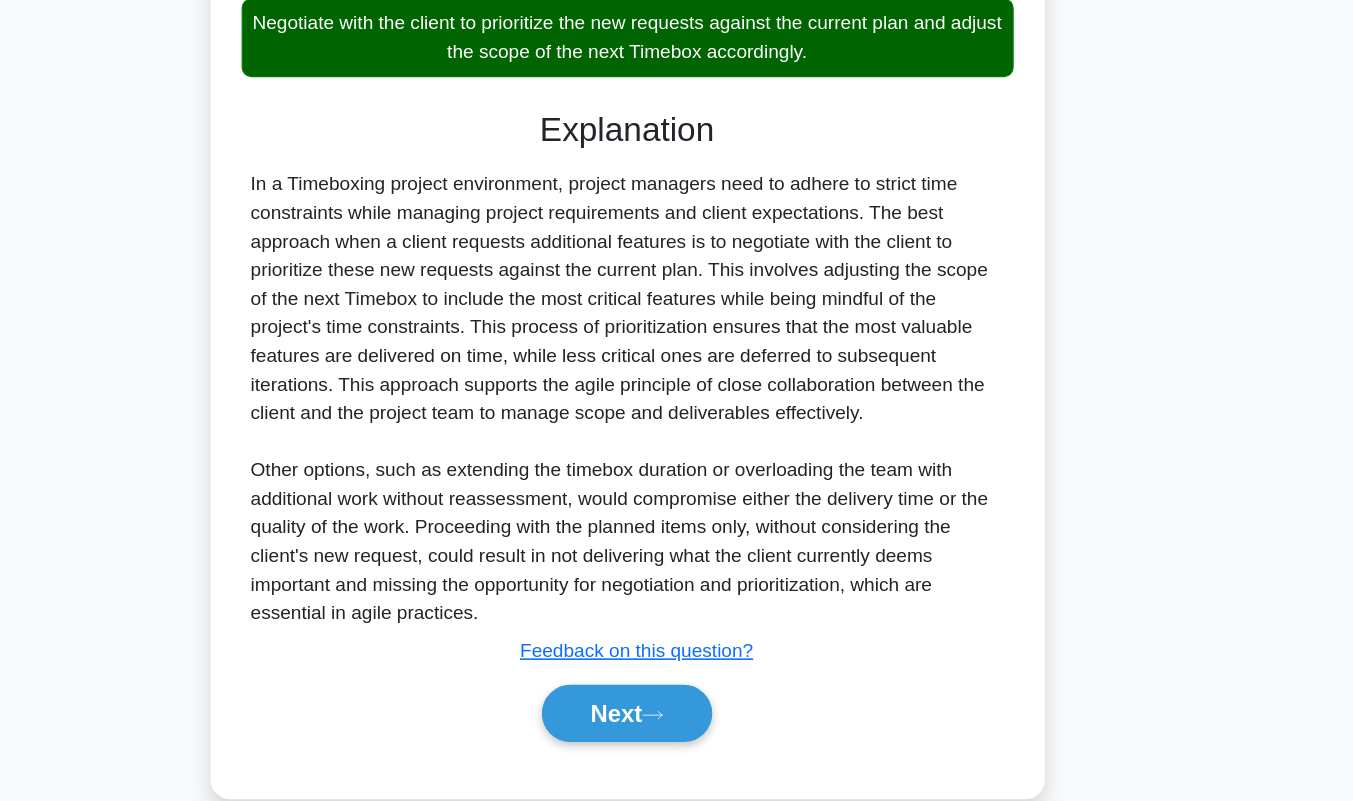 scroll, scrollTop: 481, scrollLeft: 0, axis: vertical 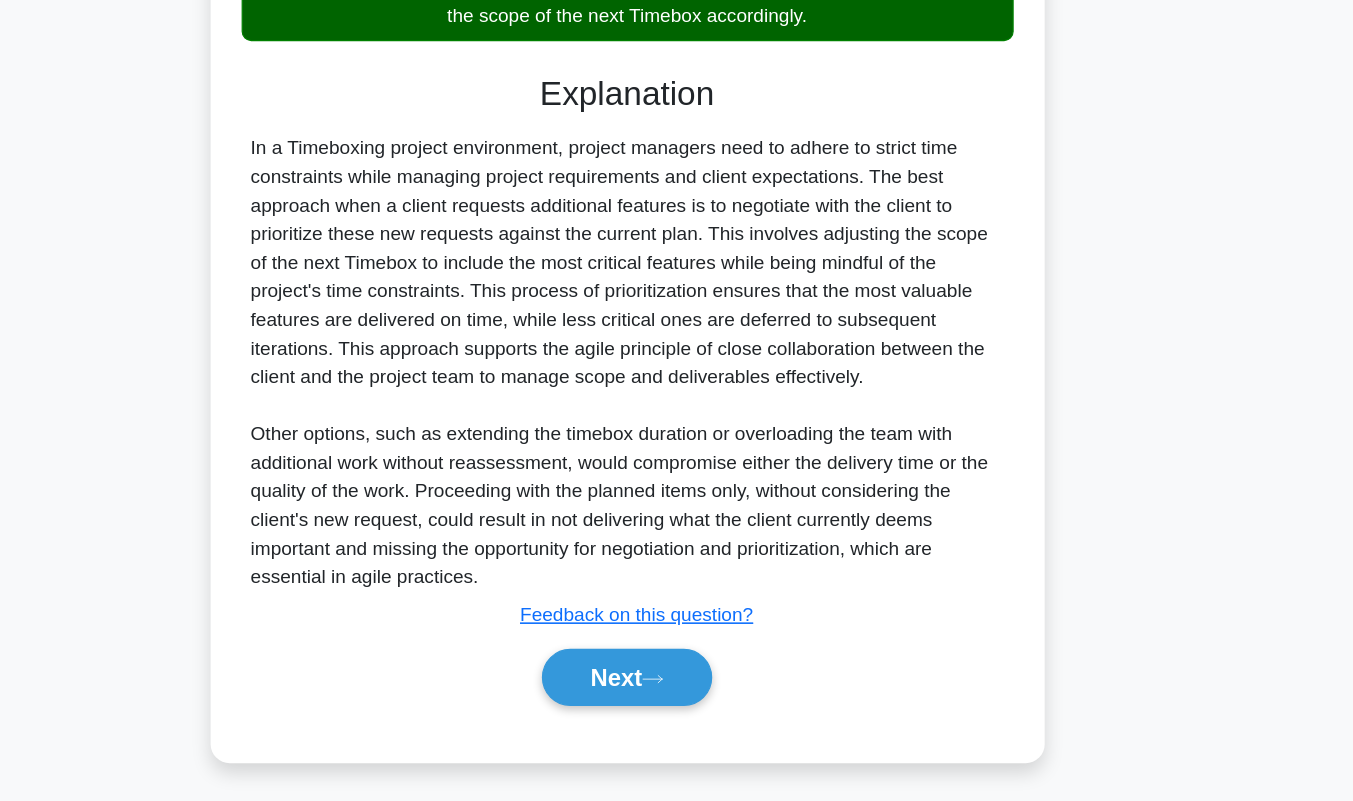 click on "Next" at bounding box center [676, 697] 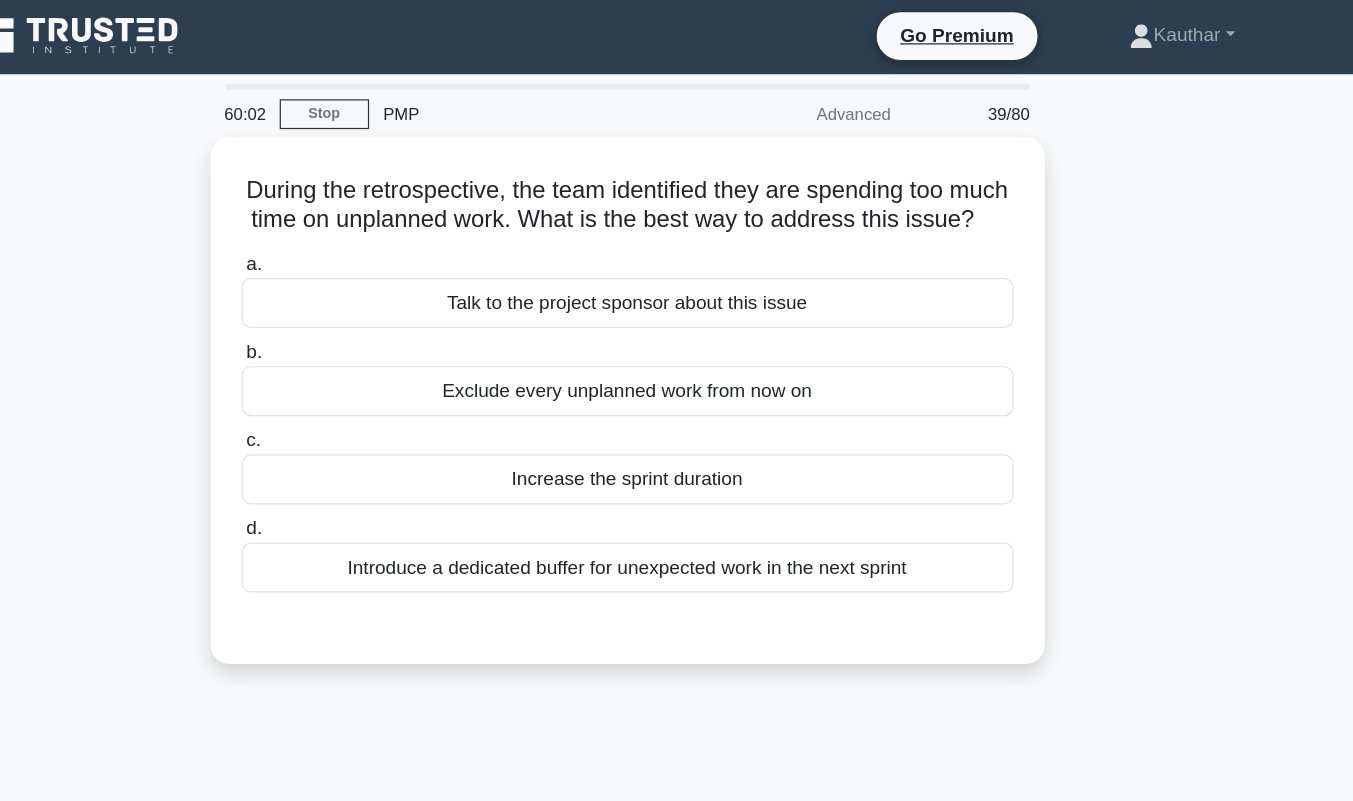 scroll, scrollTop: 0, scrollLeft: 0, axis: both 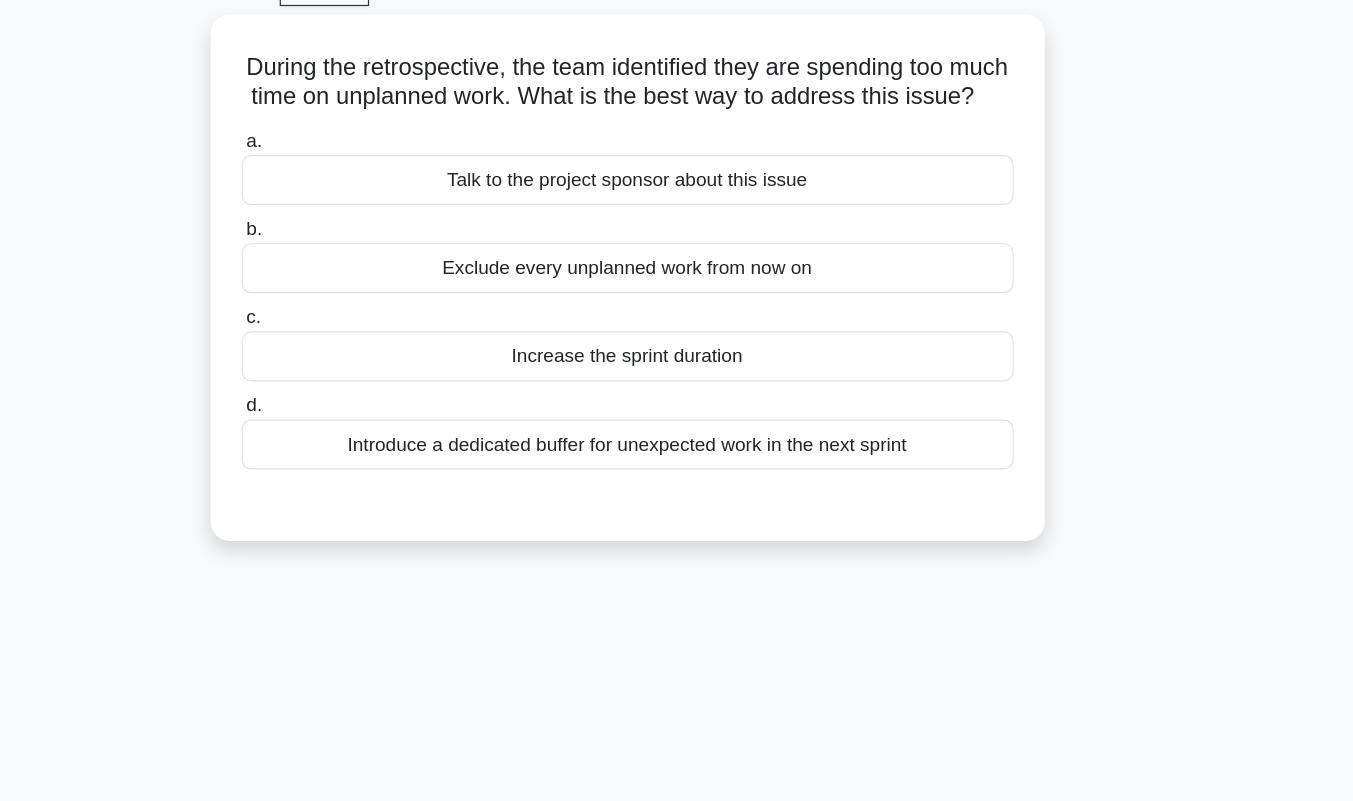 click on "Introduce a dedicated buffer for unexpected work in the next sprint" at bounding box center [677, 478] 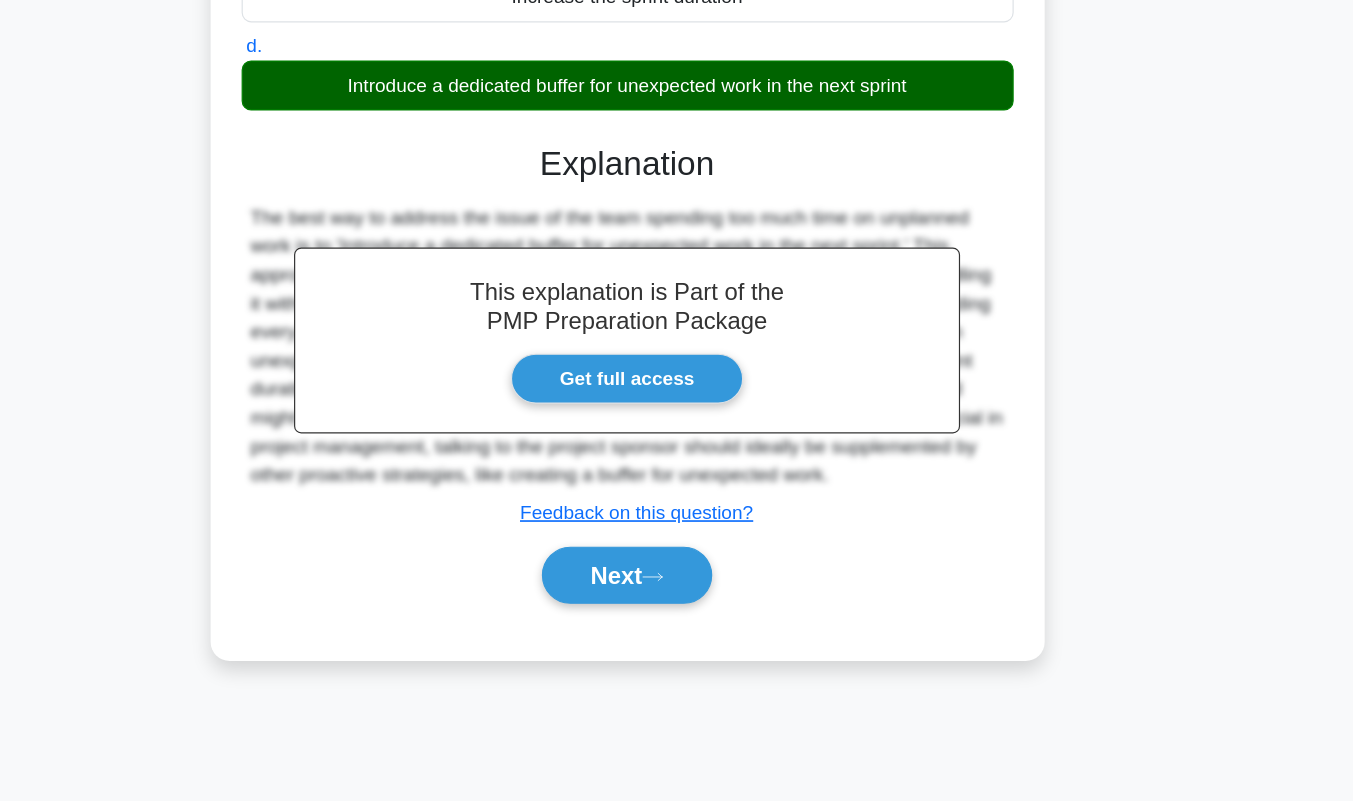 scroll, scrollTop: 279, scrollLeft: 0, axis: vertical 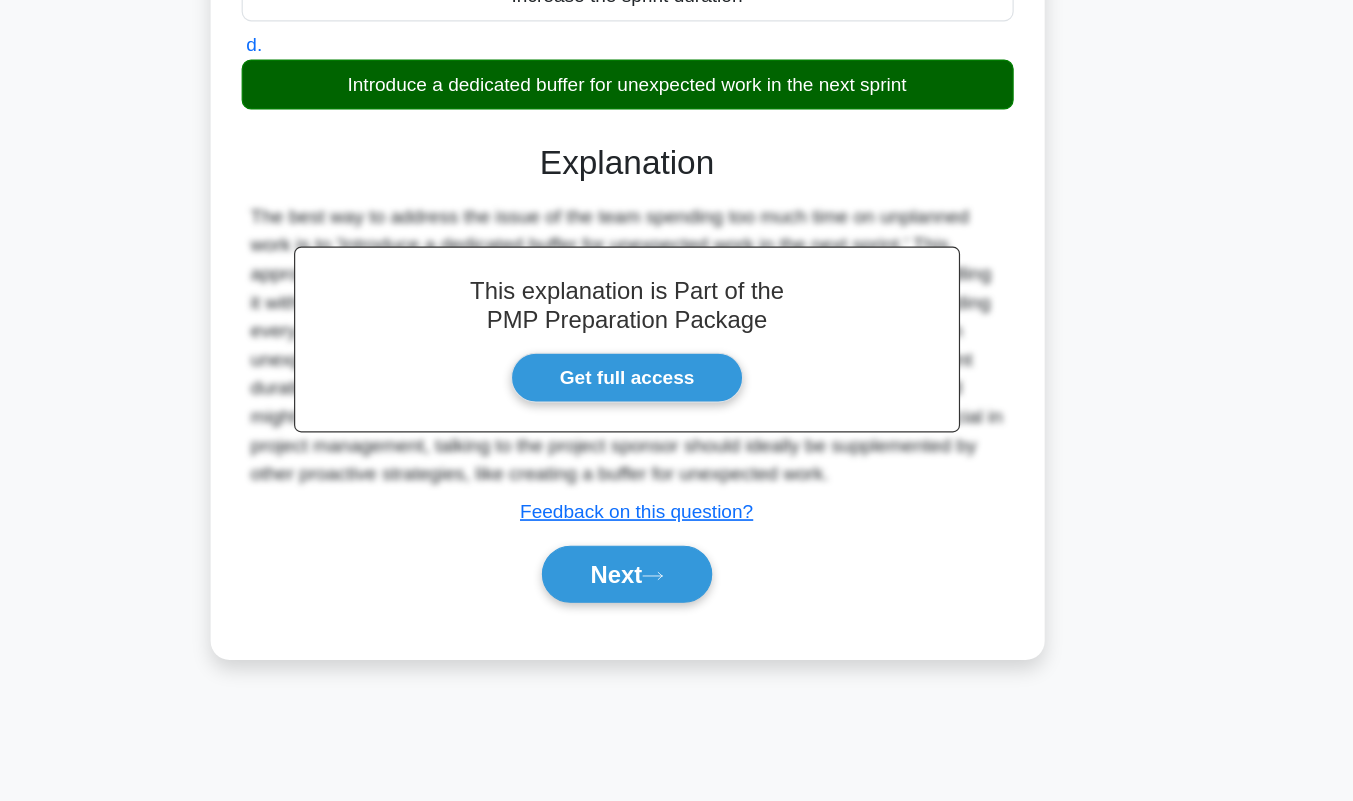 click on "Next" at bounding box center (676, 610) 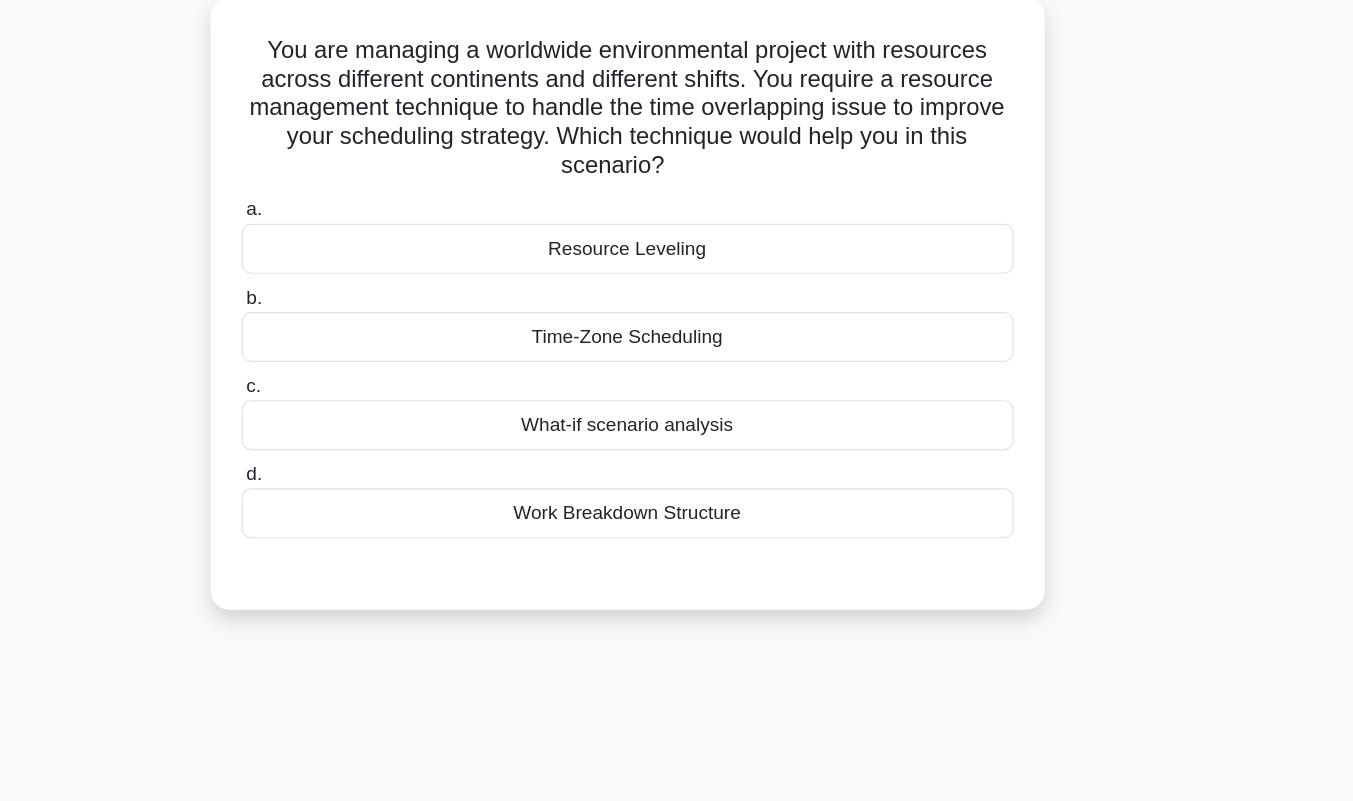 scroll, scrollTop: 0, scrollLeft: 0, axis: both 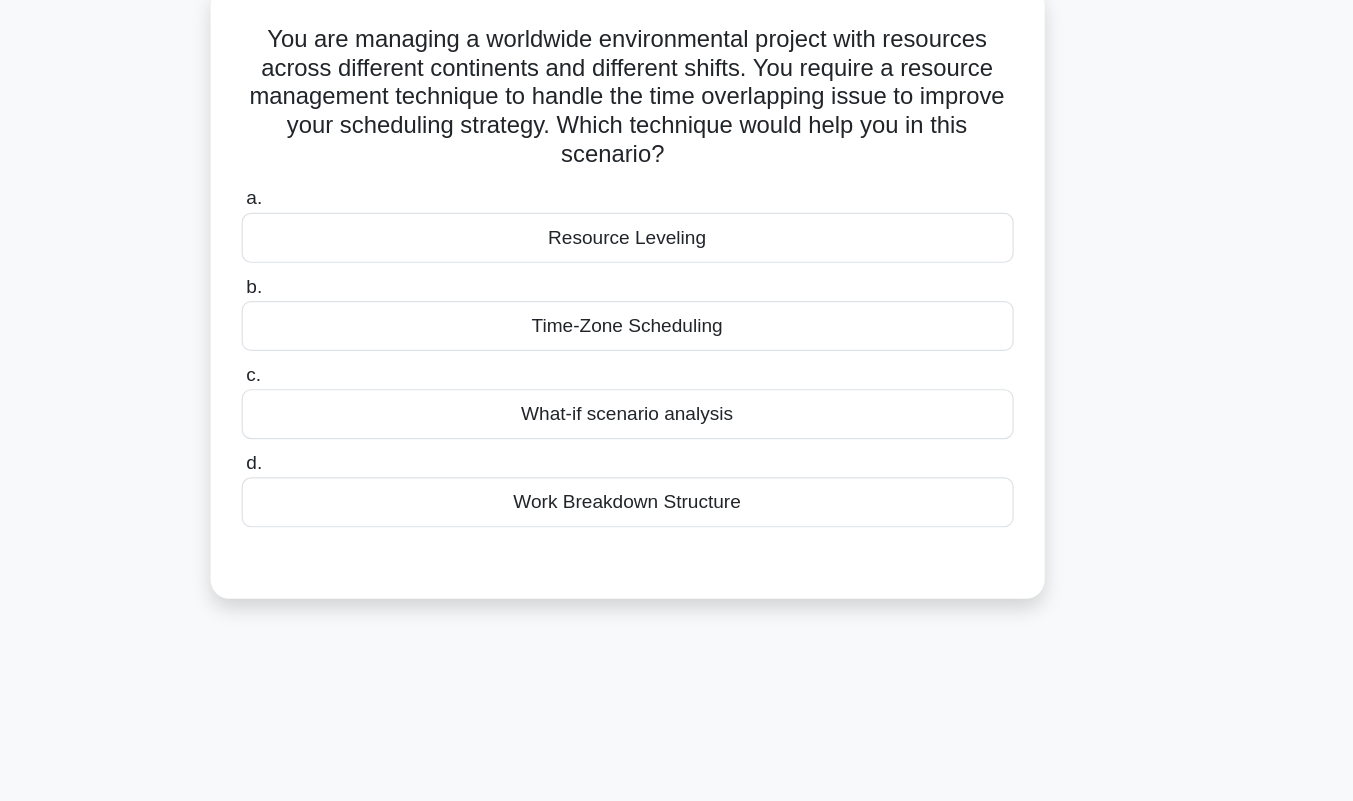 click on "Time-Zone Scheduling" at bounding box center (677, 402) 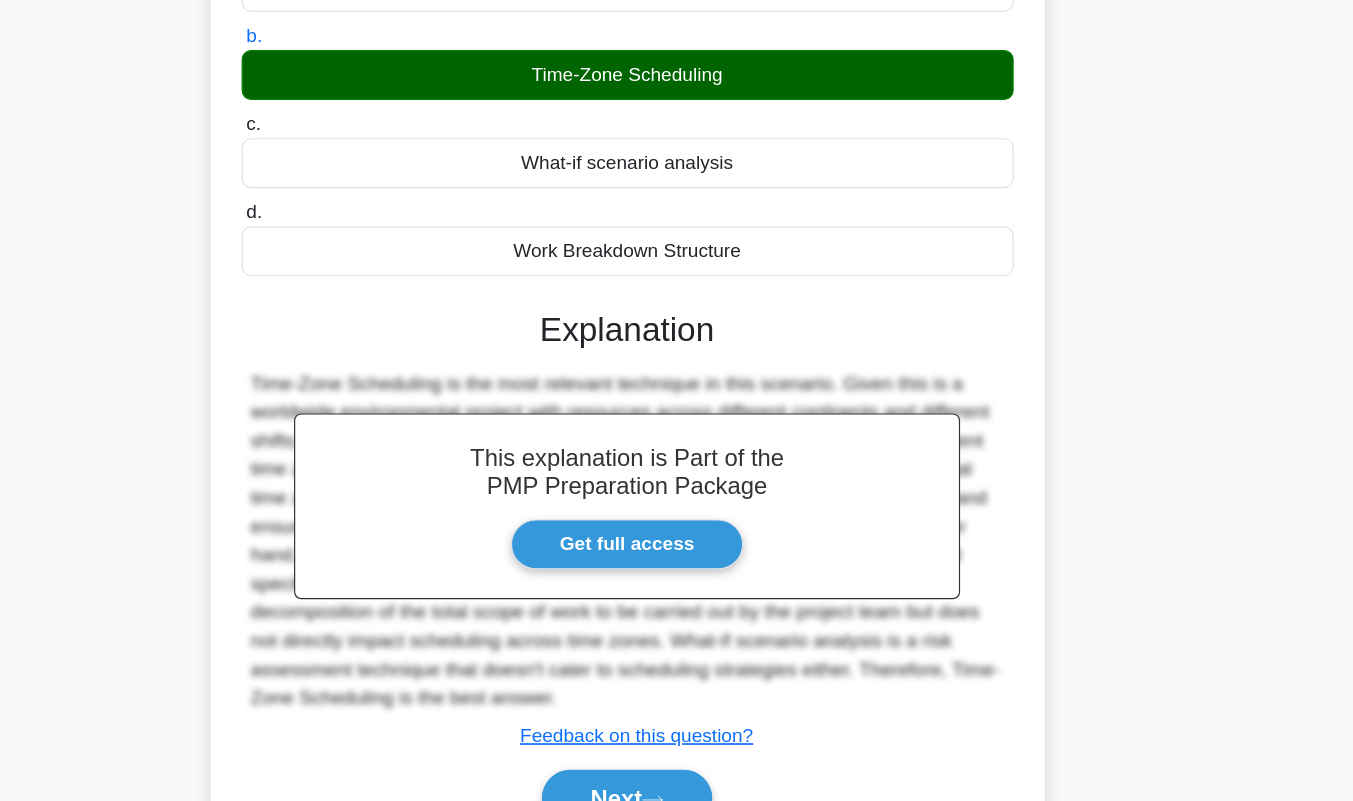 scroll, scrollTop: 313, scrollLeft: 0, axis: vertical 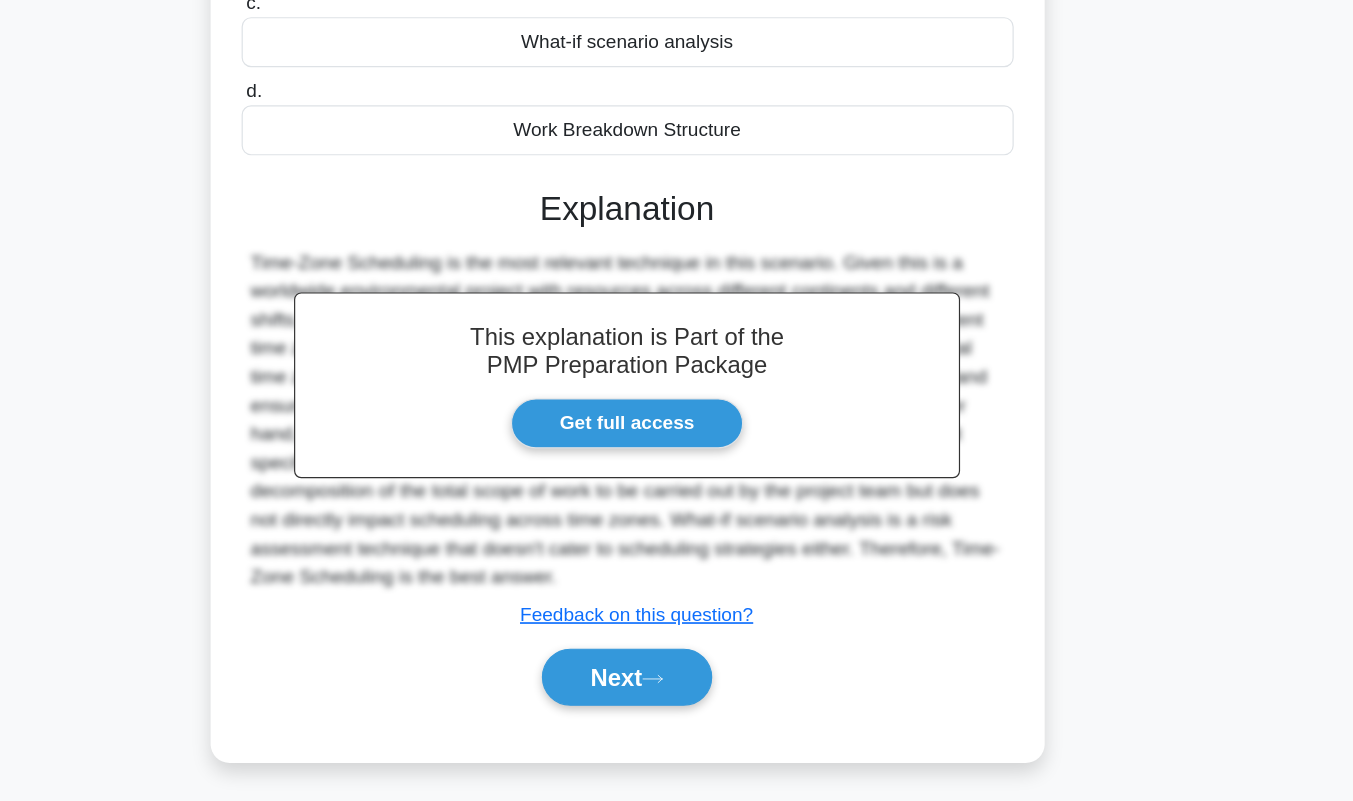click on "Next" at bounding box center (676, 697) 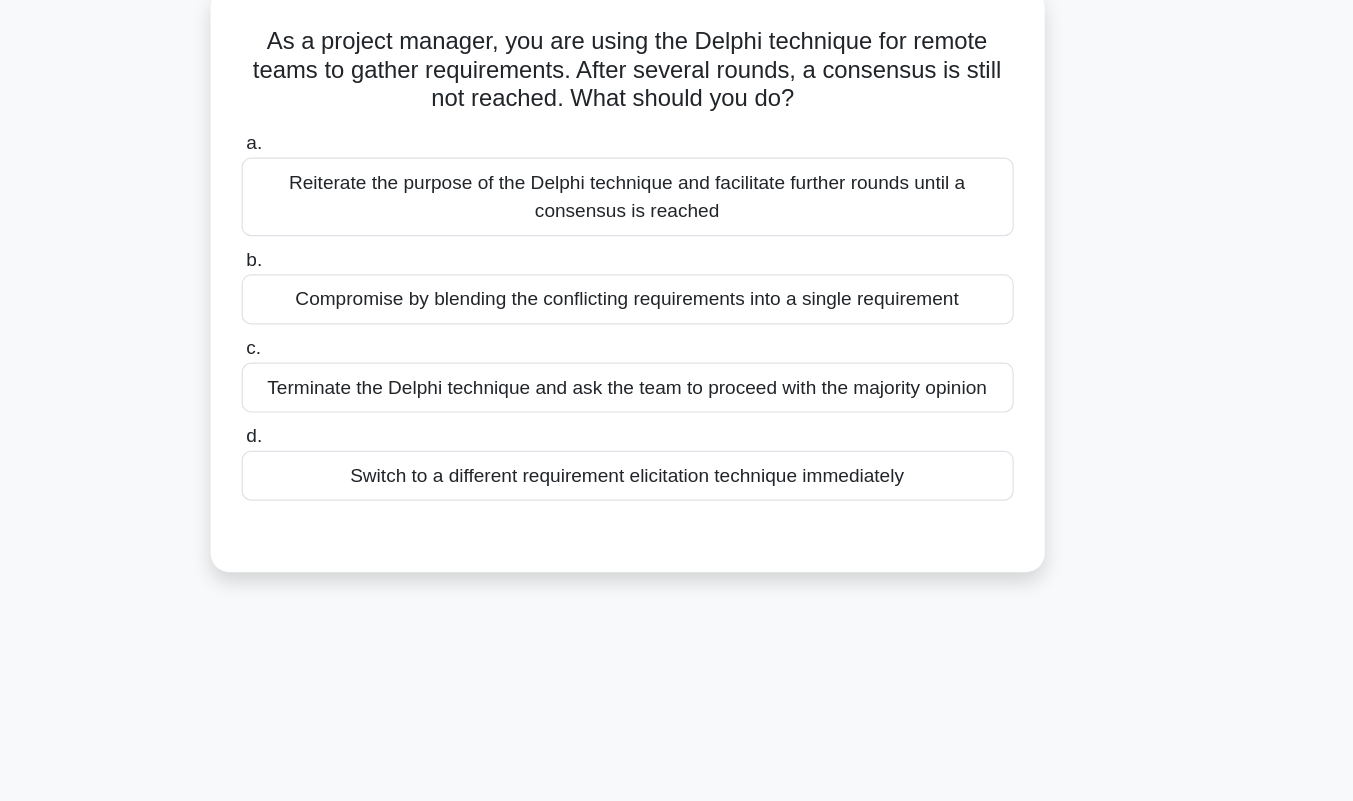 scroll, scrollTop: 0, scrollLeft: 0, axis: both 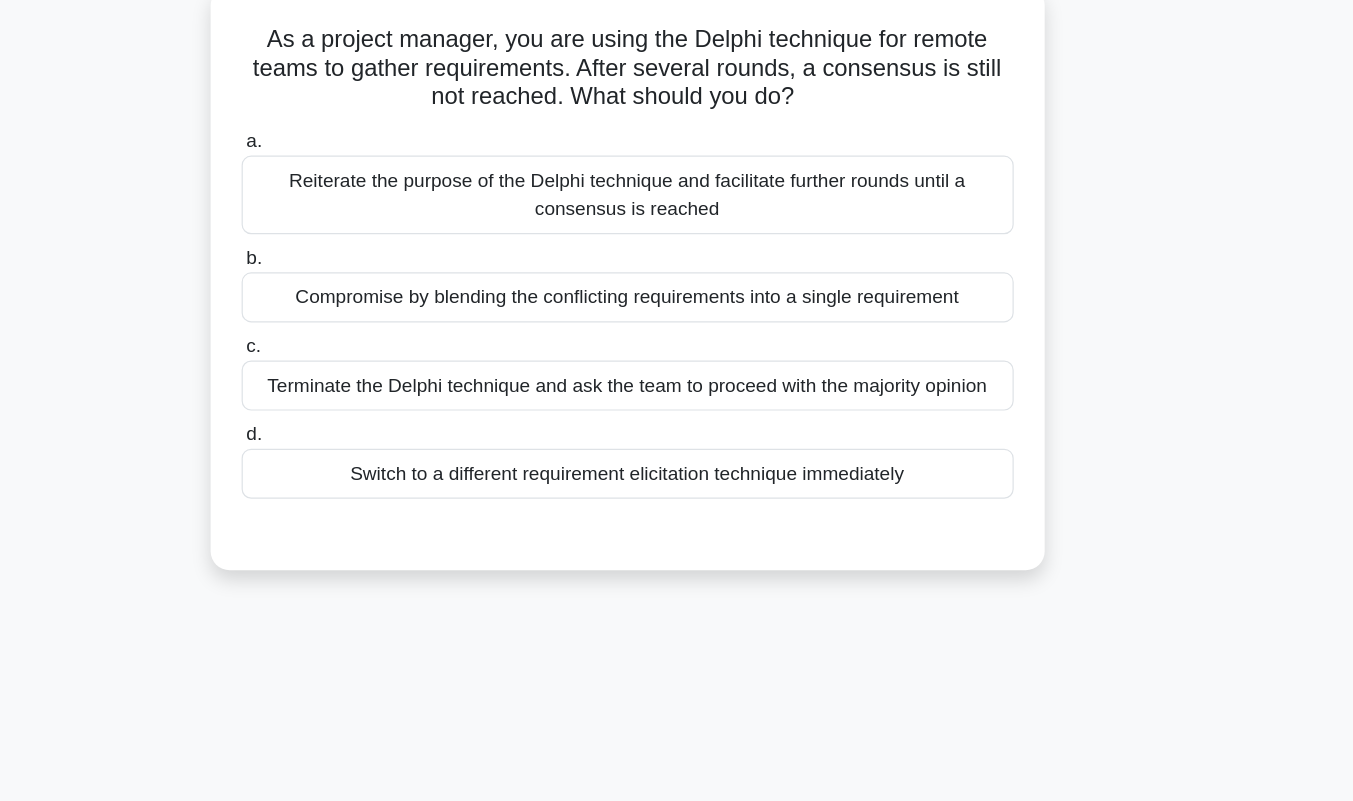 click on "Switch to a different requirement elicitation technique immediately" at bounding box center (677, 526) 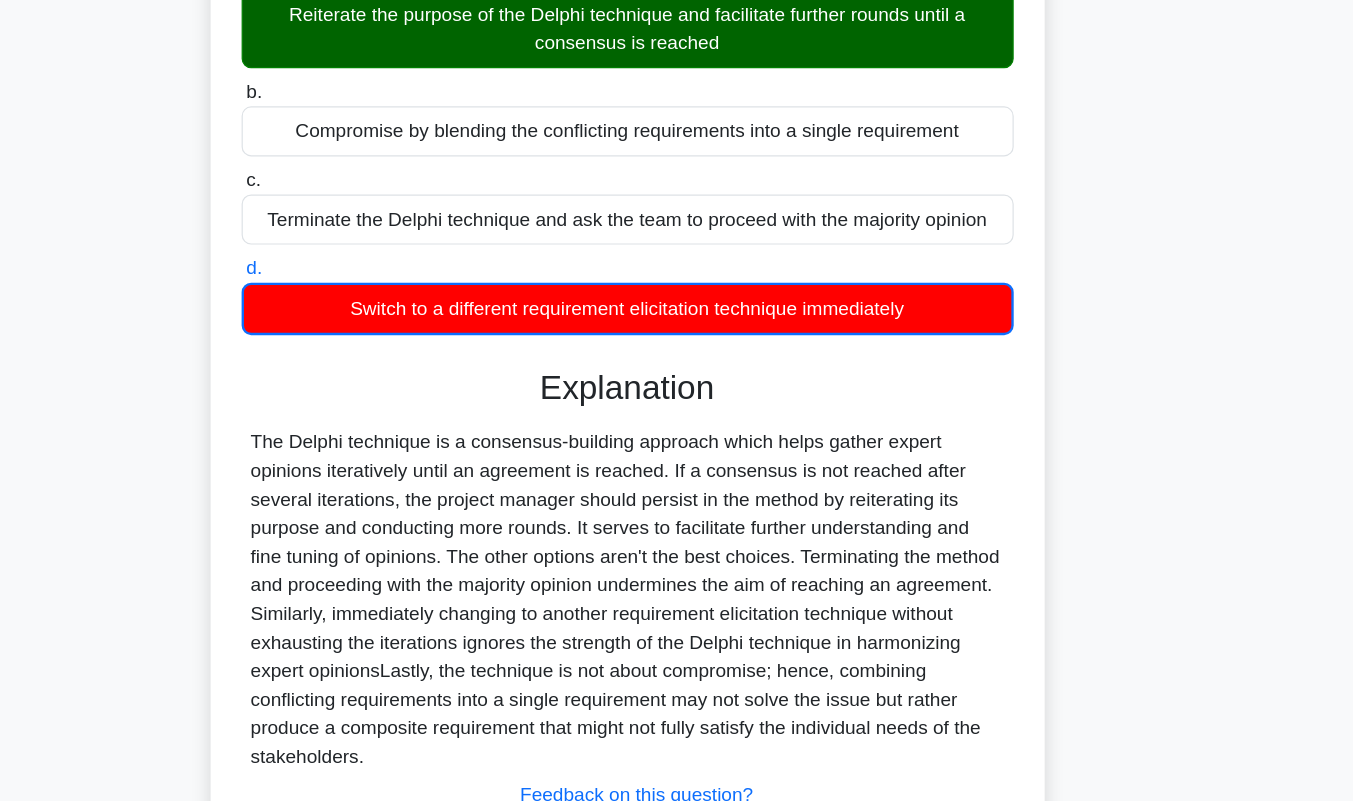 scroll, scrollTop: 291, scrollLeft: 0, axis: vertical 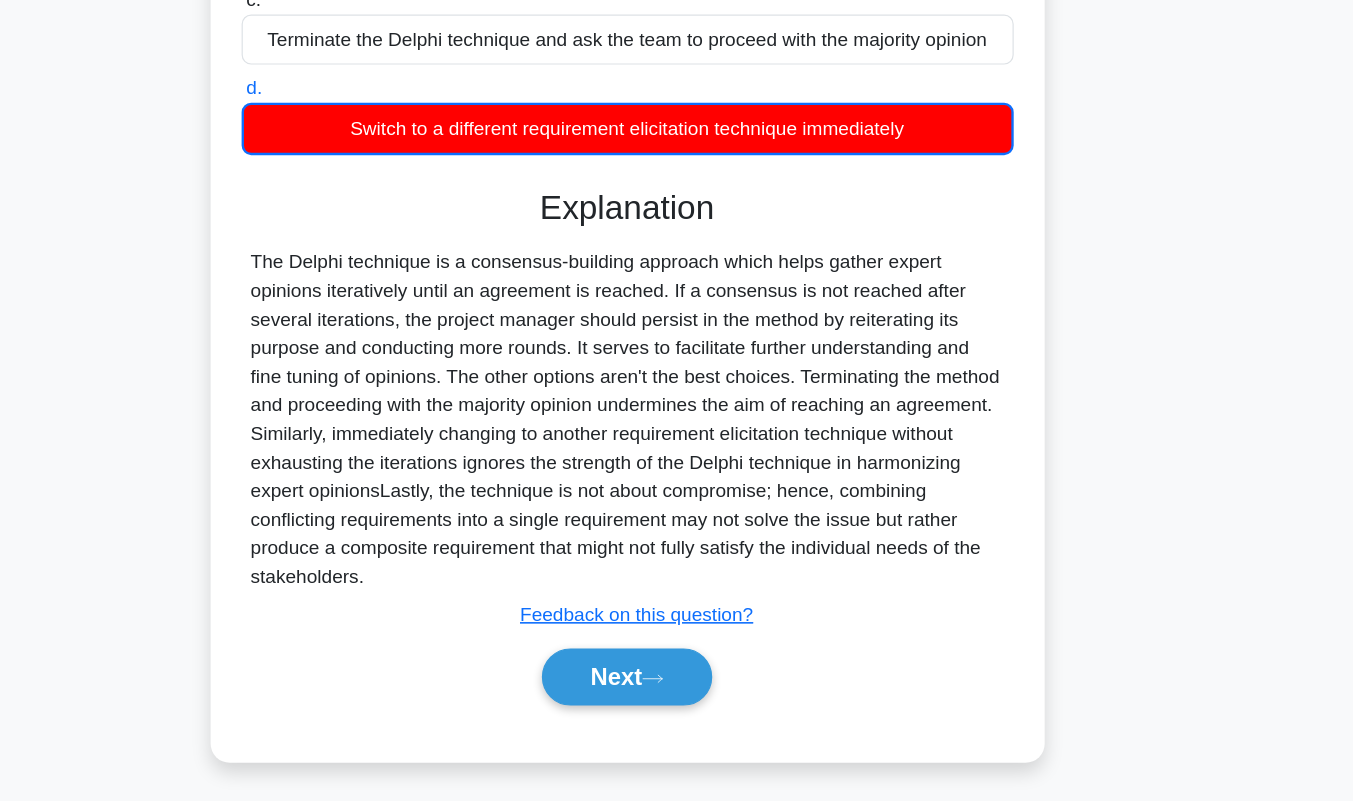 click on "Next" at bounding box center [676, 697] 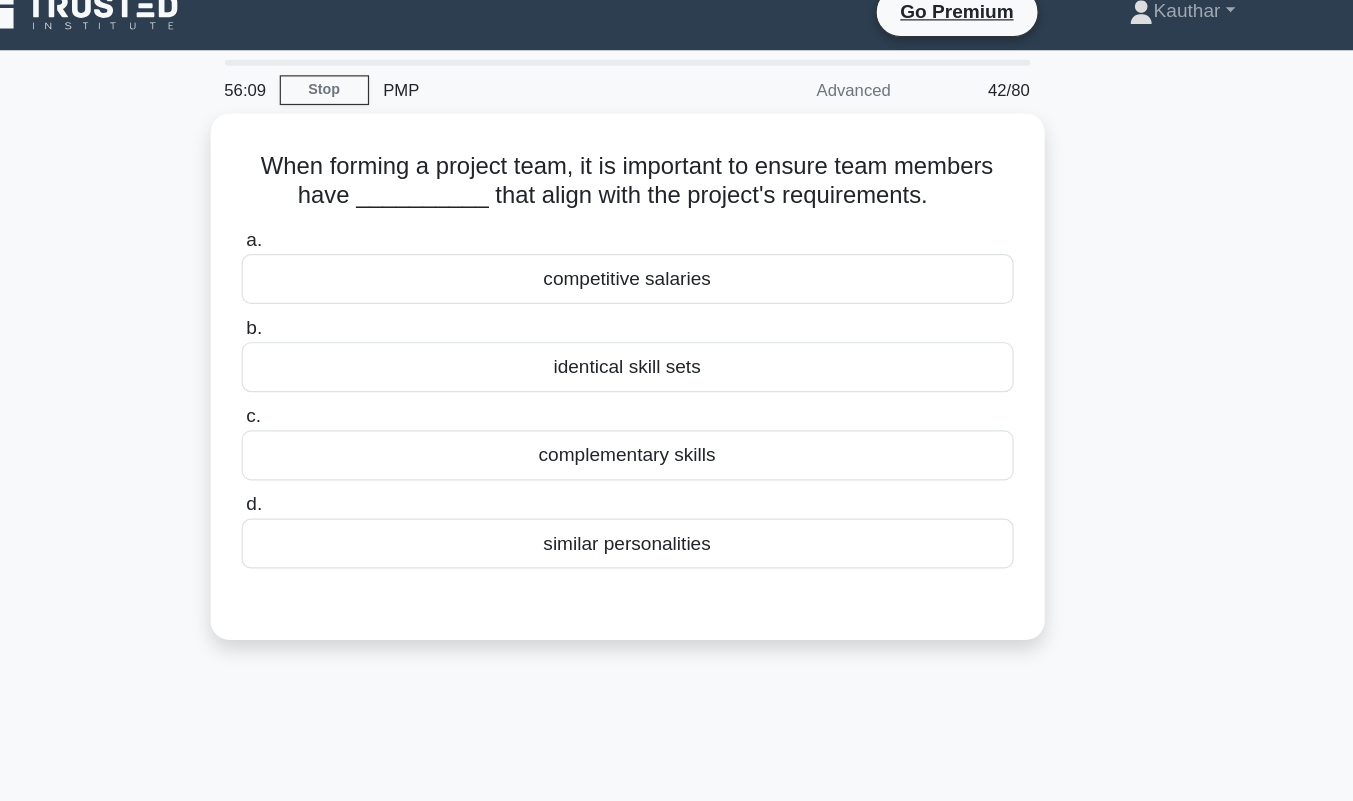 scroll, scrollTop: 15, scrollLeft: 0, axis: vertical 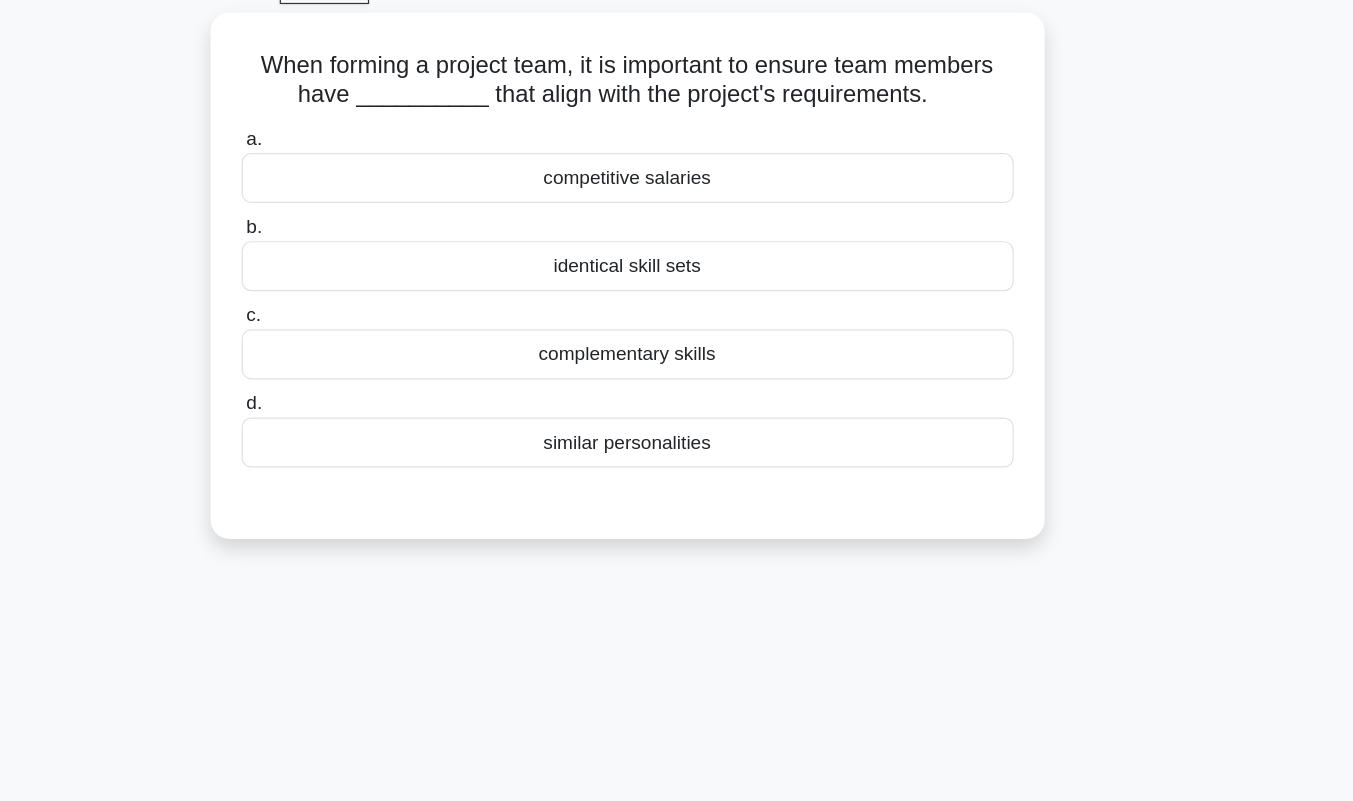 click on "complementary skills" at bounding box center (677, 389) 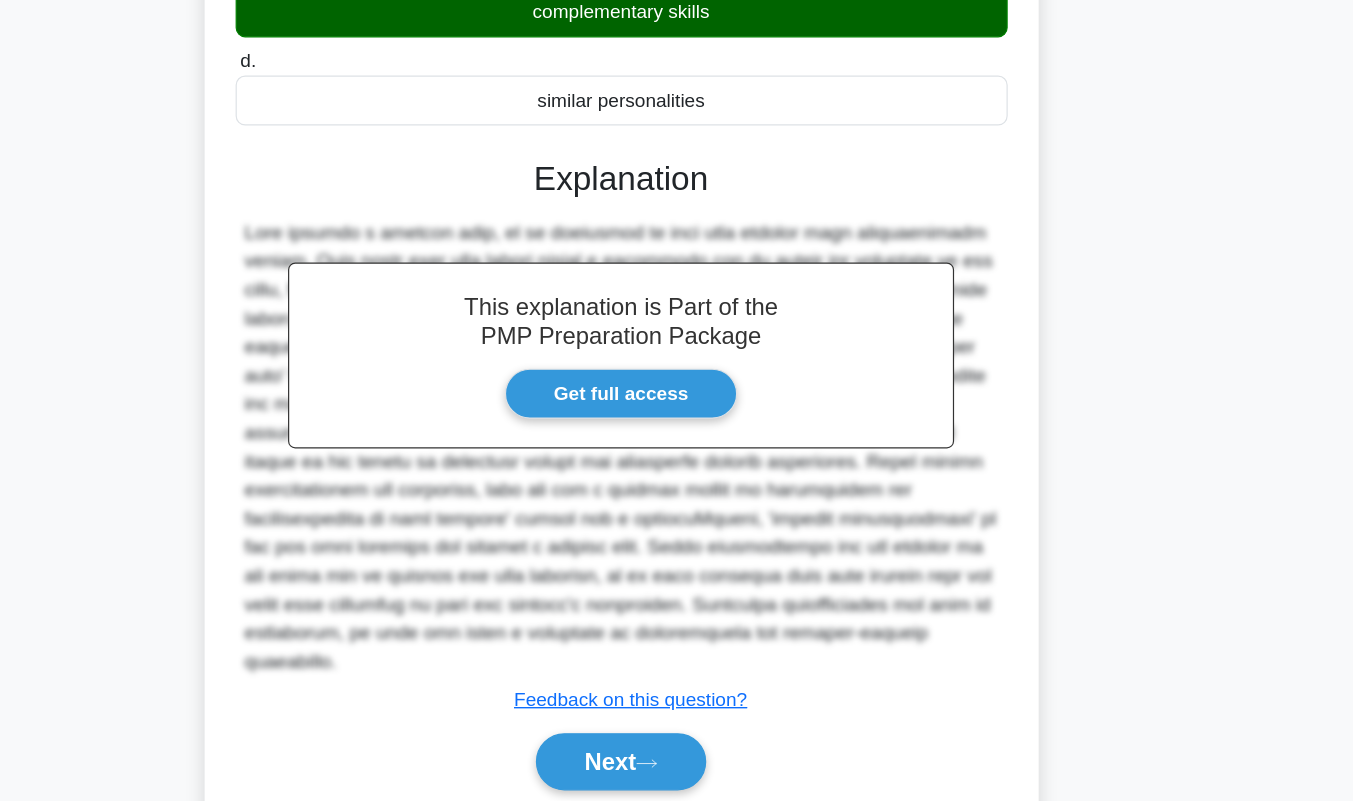 scroll, scrollTop: 264, scrollLeft: 0, axis: vertical 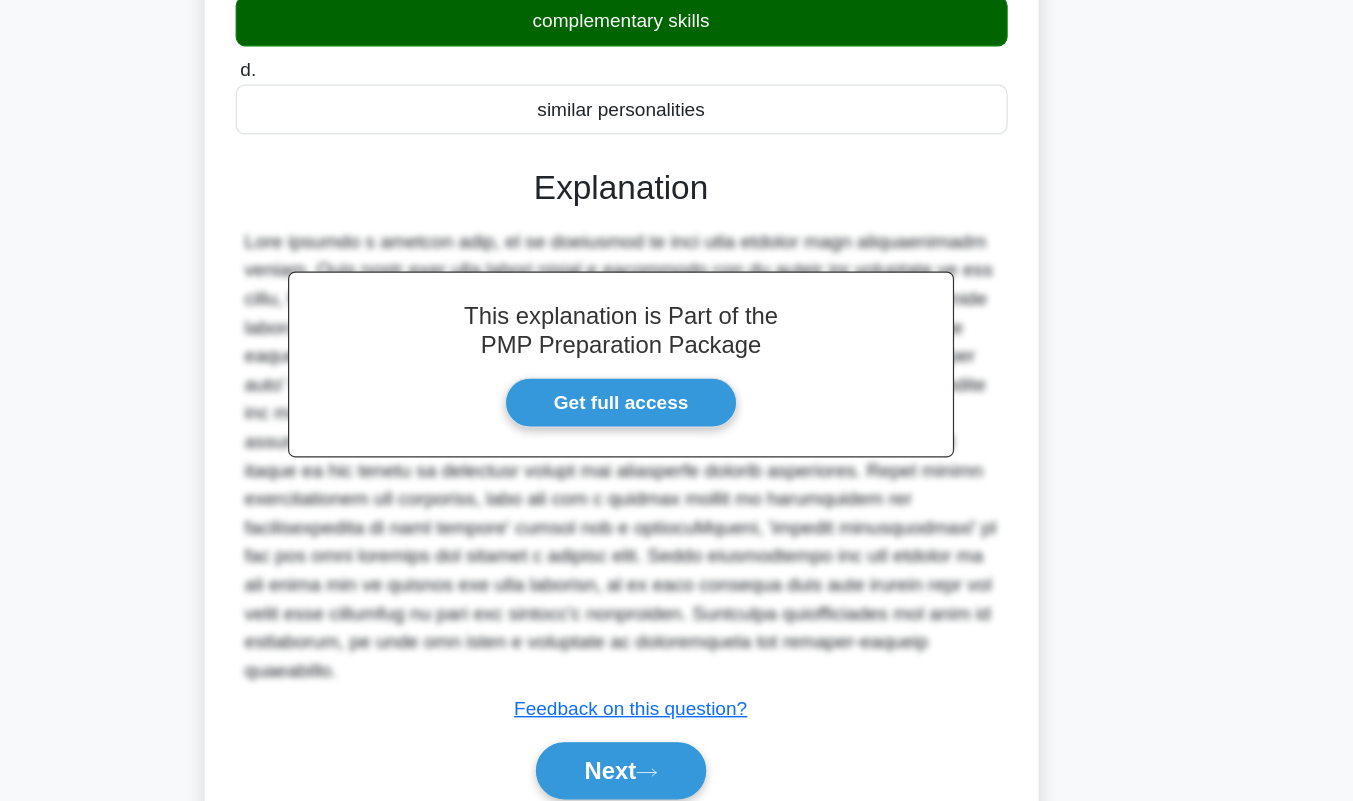 click on "Next" at bounding box center [676, 769] 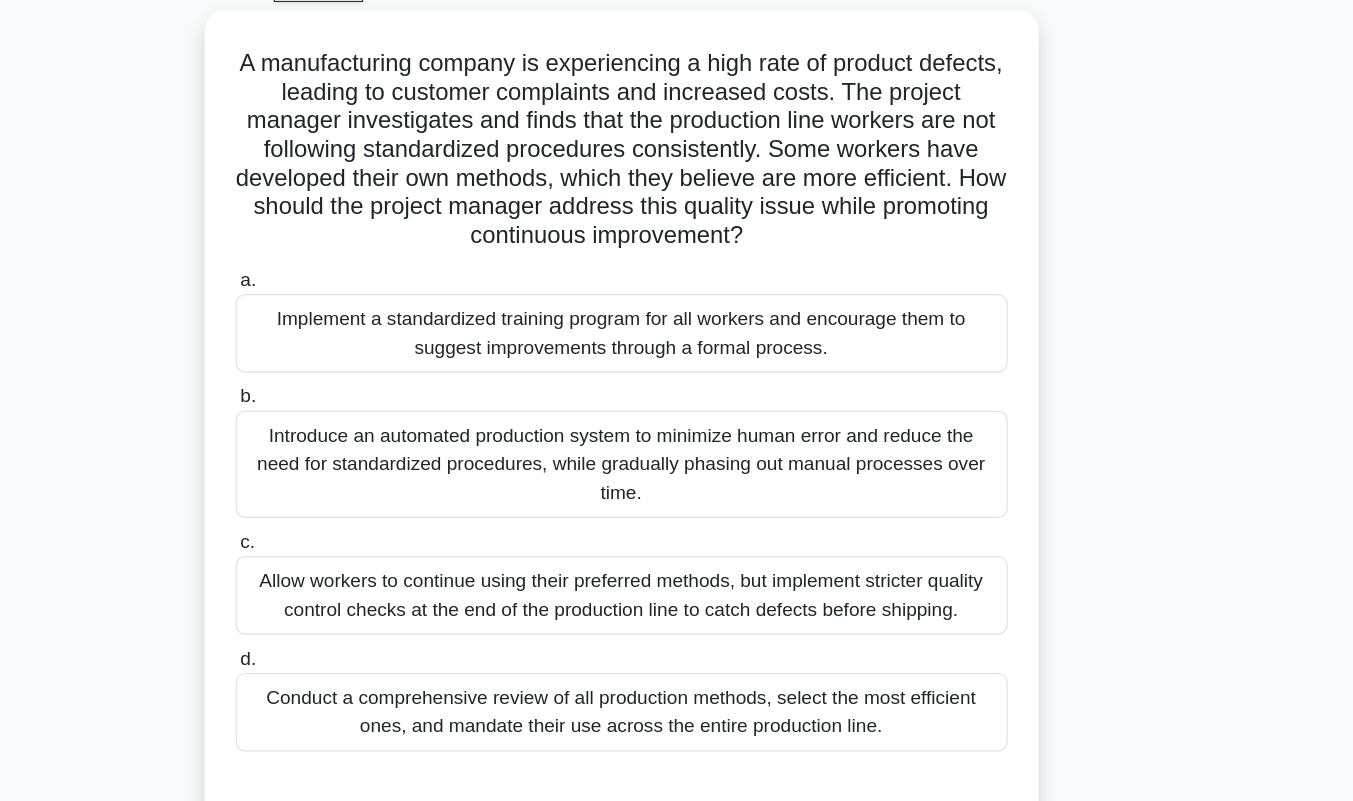 scroll, scrollTop: 105, scrollLeft: 0, axis: vertical 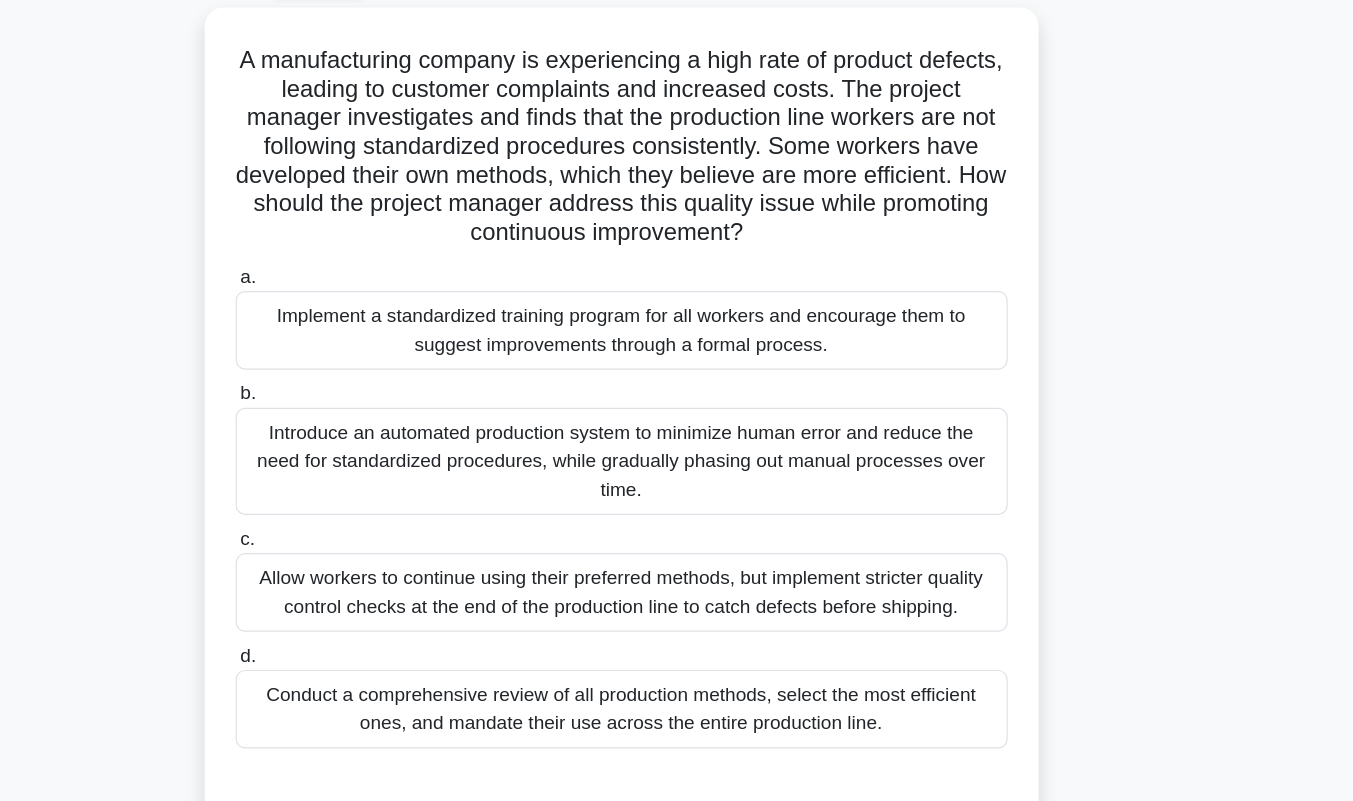 click on "Implement a standardized training program for all workers and encourage them to suggest improvements through a formal process." at bounding box center (677, 283) 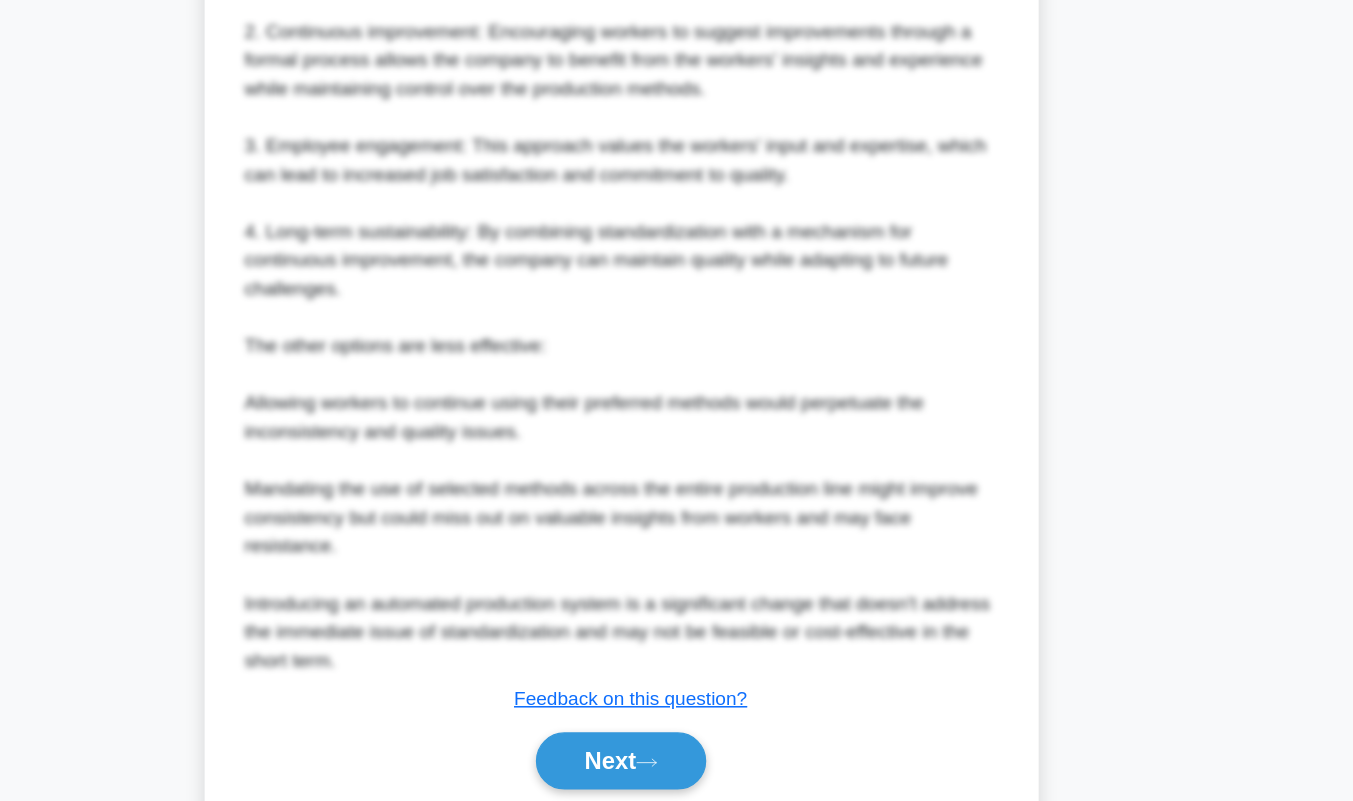 scroll, scrollTop: 985, scrollLeft: 0, axis: vertical 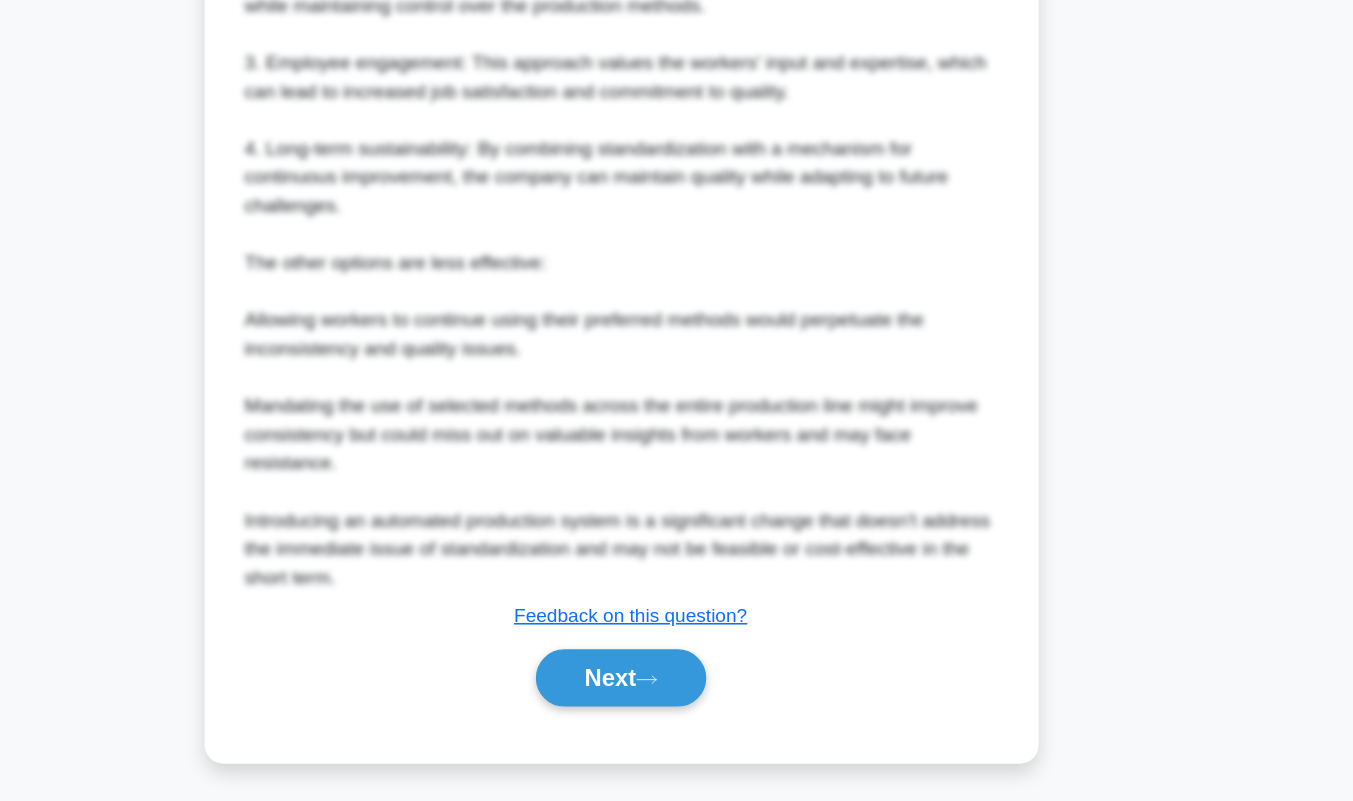 click 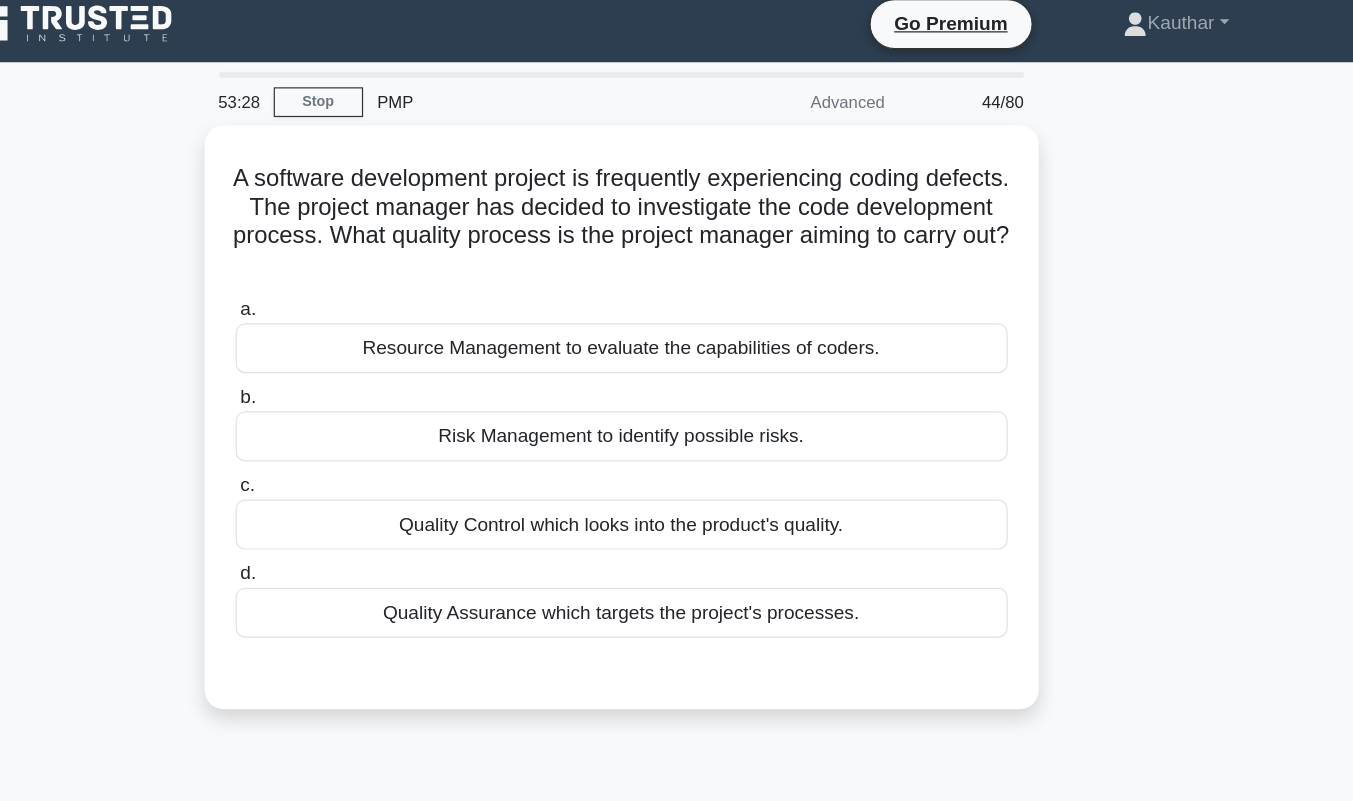 scroll, scrollTop: 0, scrollLeft: 0, axis: both 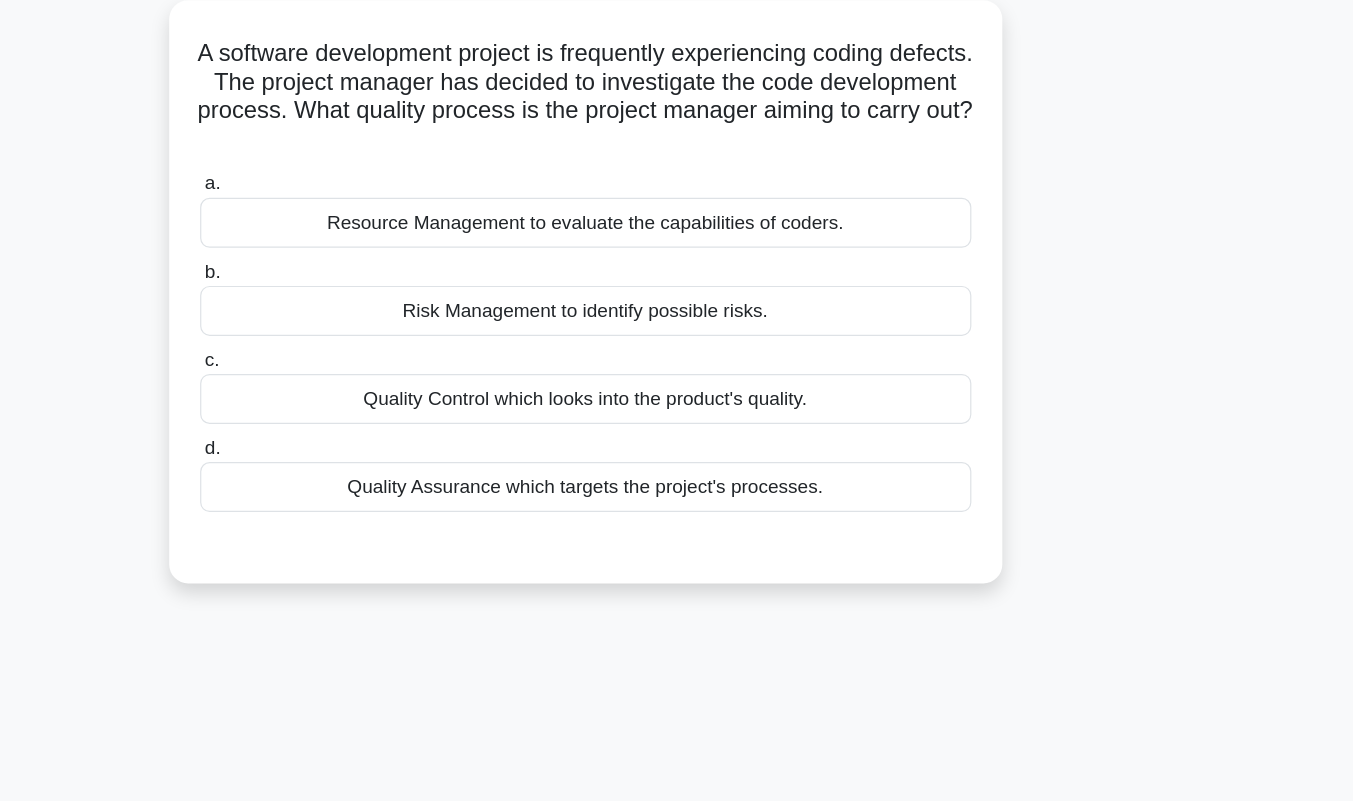 click on "Quality Assurance which targets the project's processes." at bounding box center [677, 526] 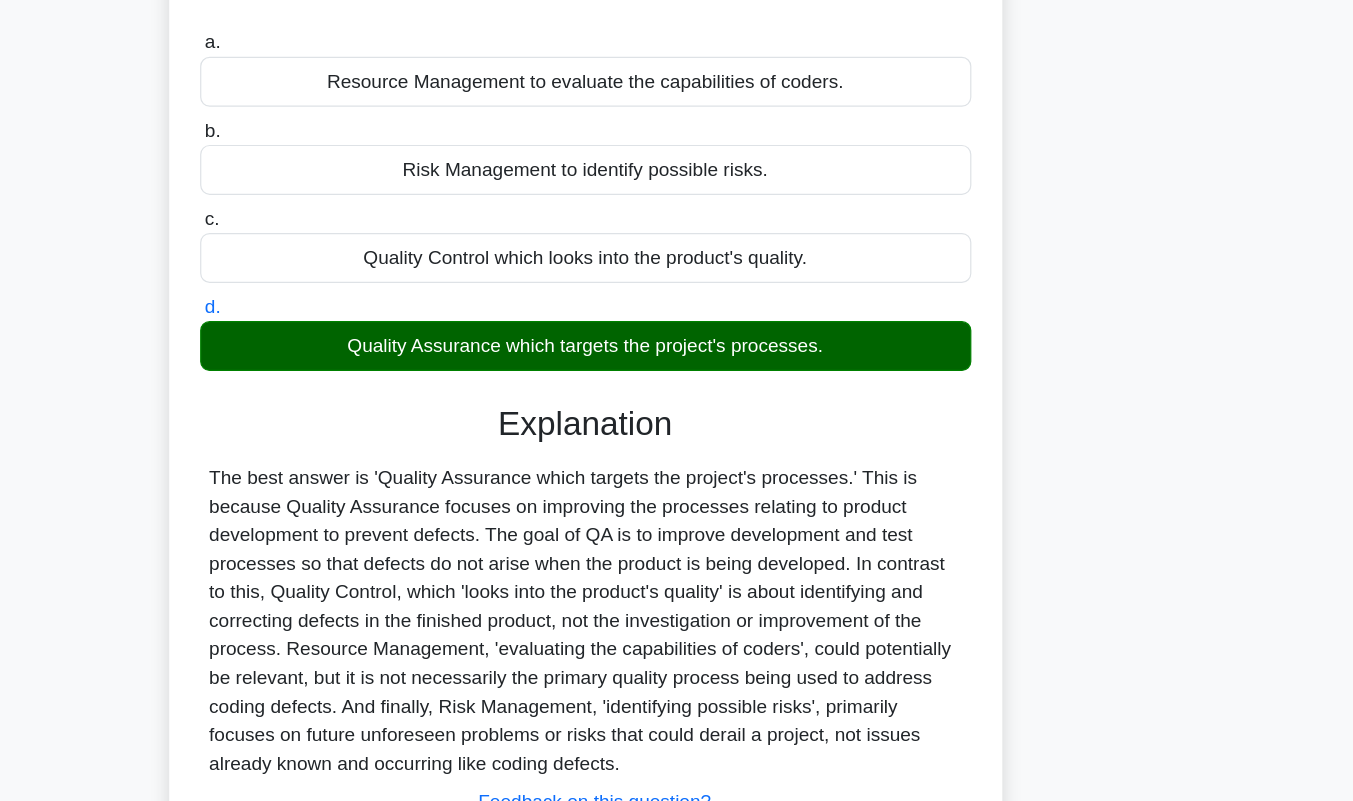 scroll, scrollTop: 279, scrollLeft: 0, axis: vertical 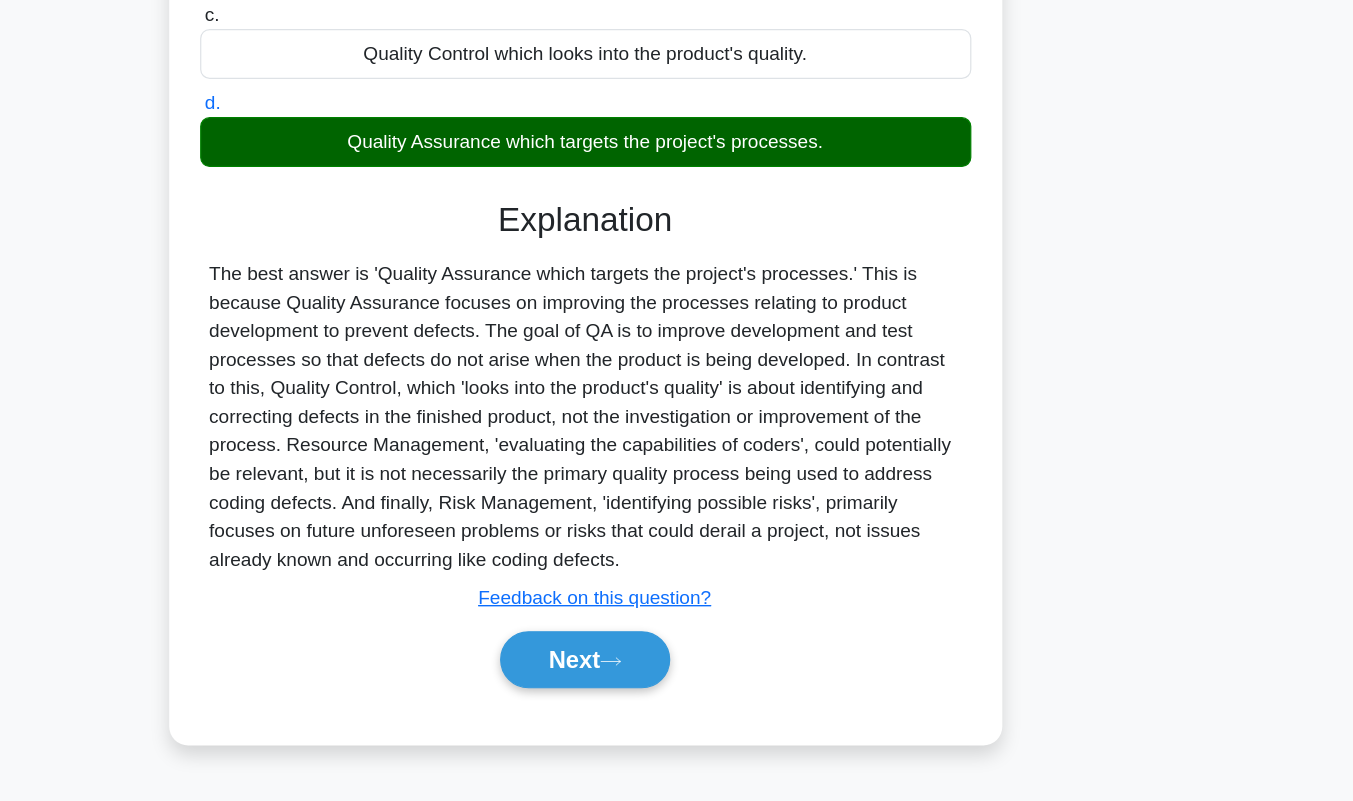 click on "Next" at bounding box center (676, 682) 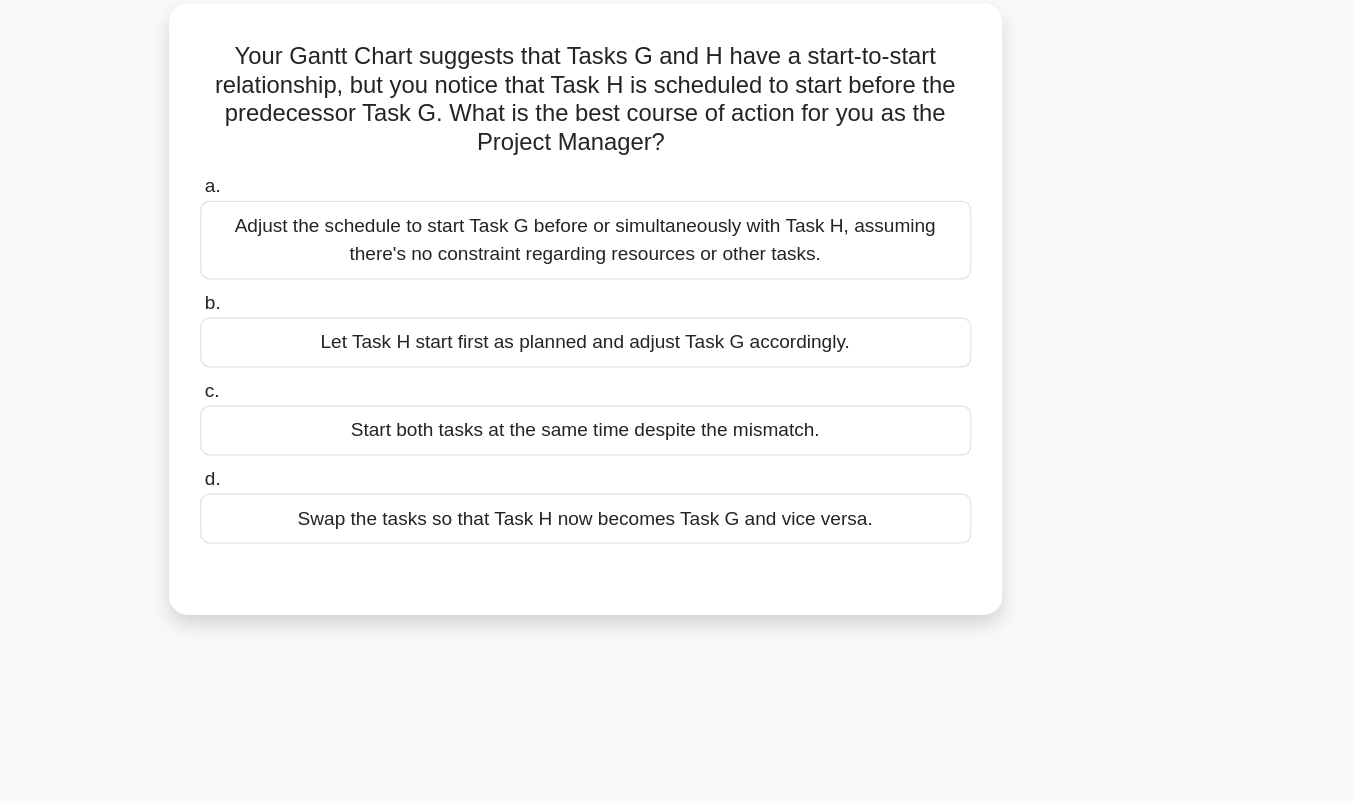 scroll, scrollTop: 112, scrollLeft: 0, axis: vertical 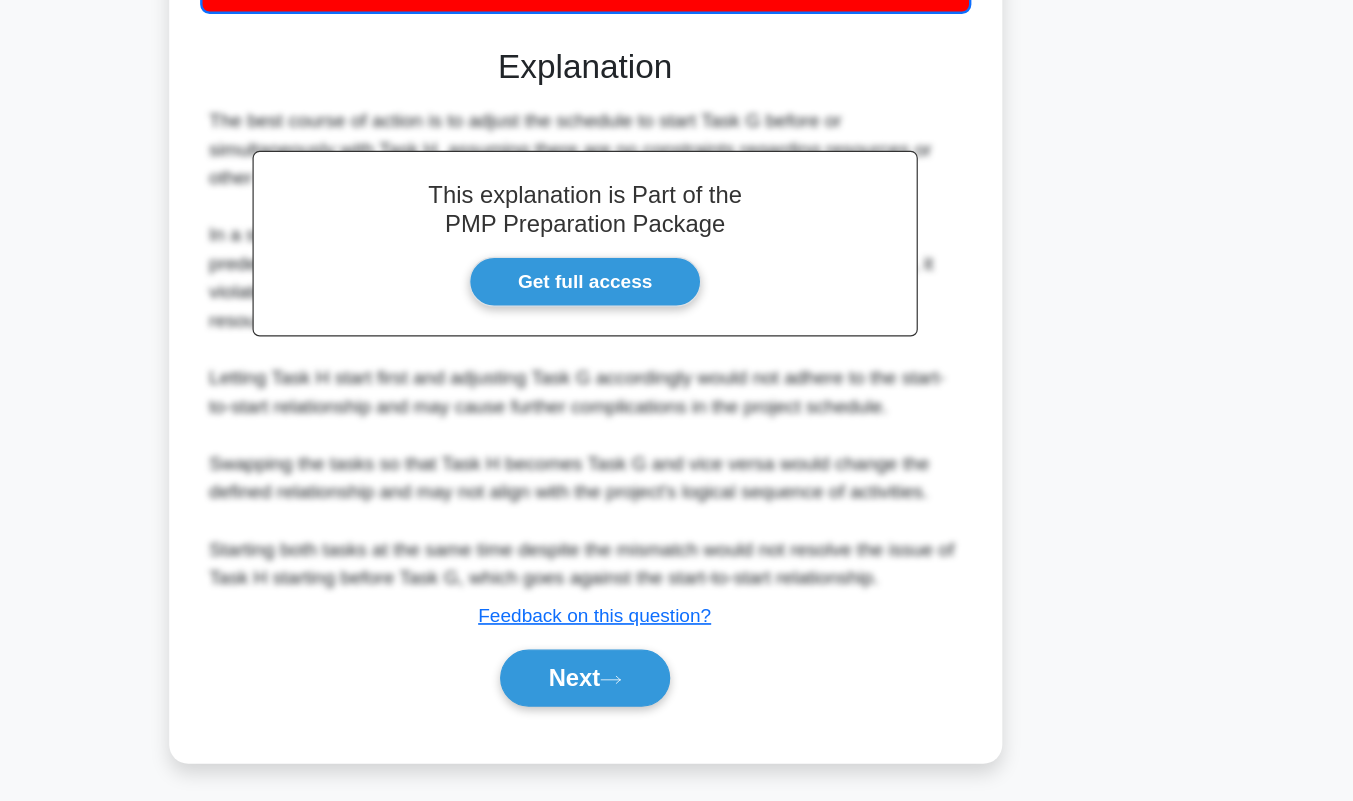 click on "Next" at bounding box center (676, 697) 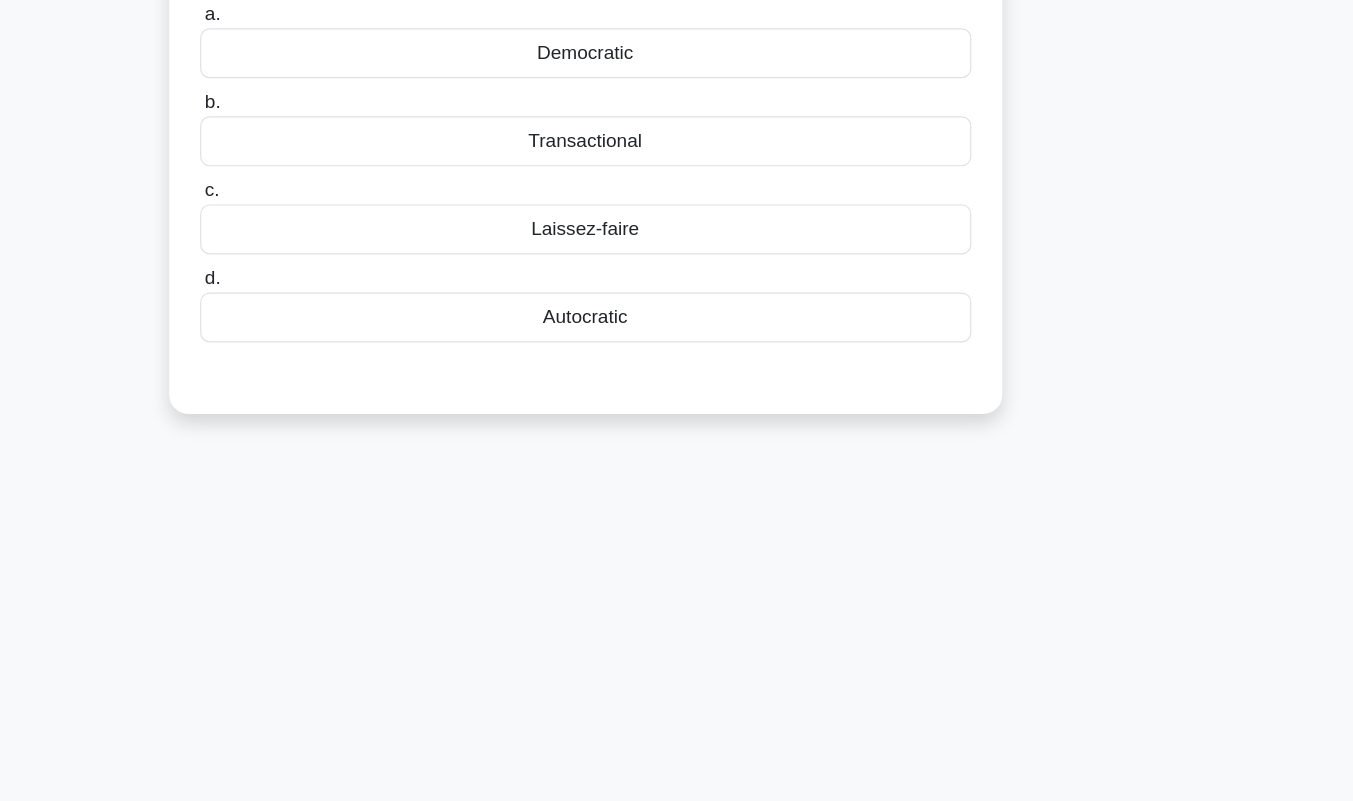 scroll, scrollTop: 99, scrollLeft: 0, axis: vertical 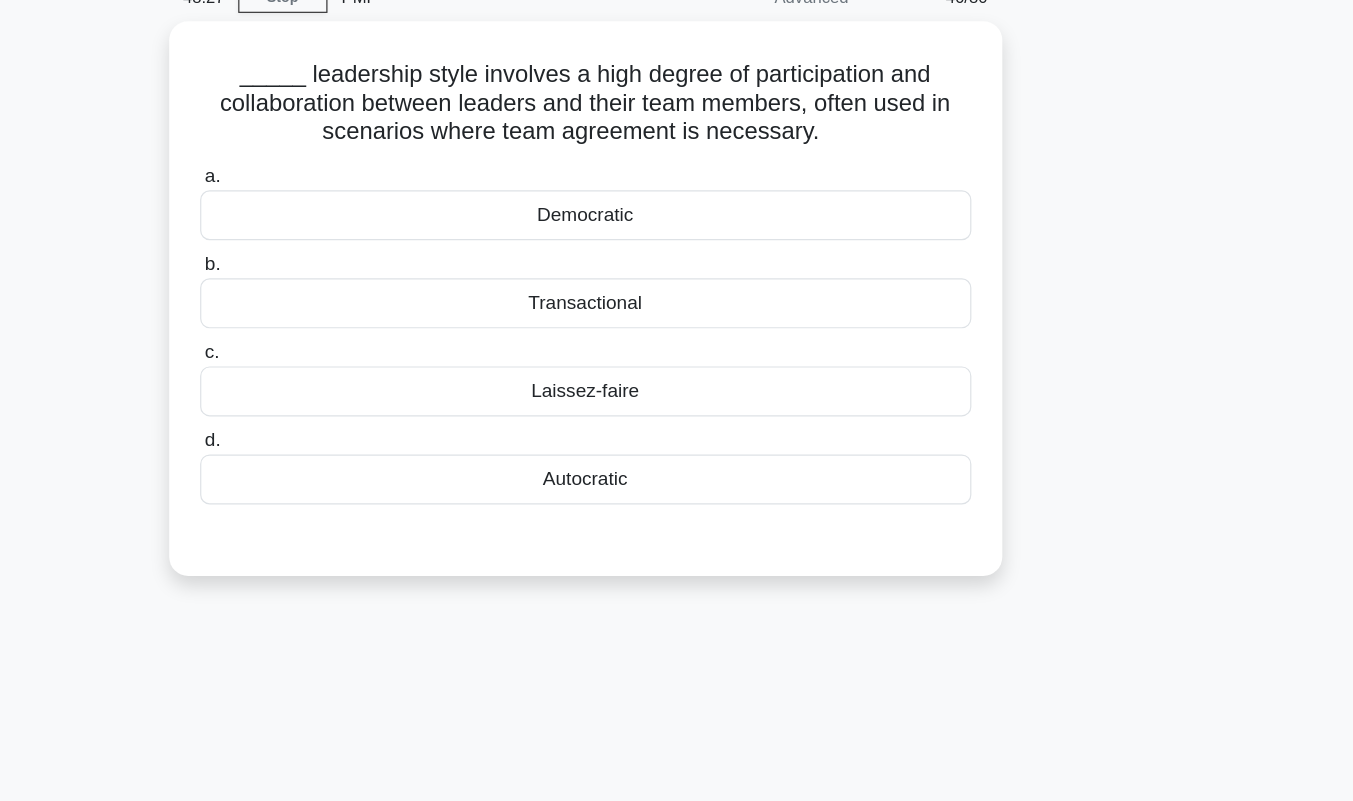 click on "Democratic" at bounding box center (677, 181) 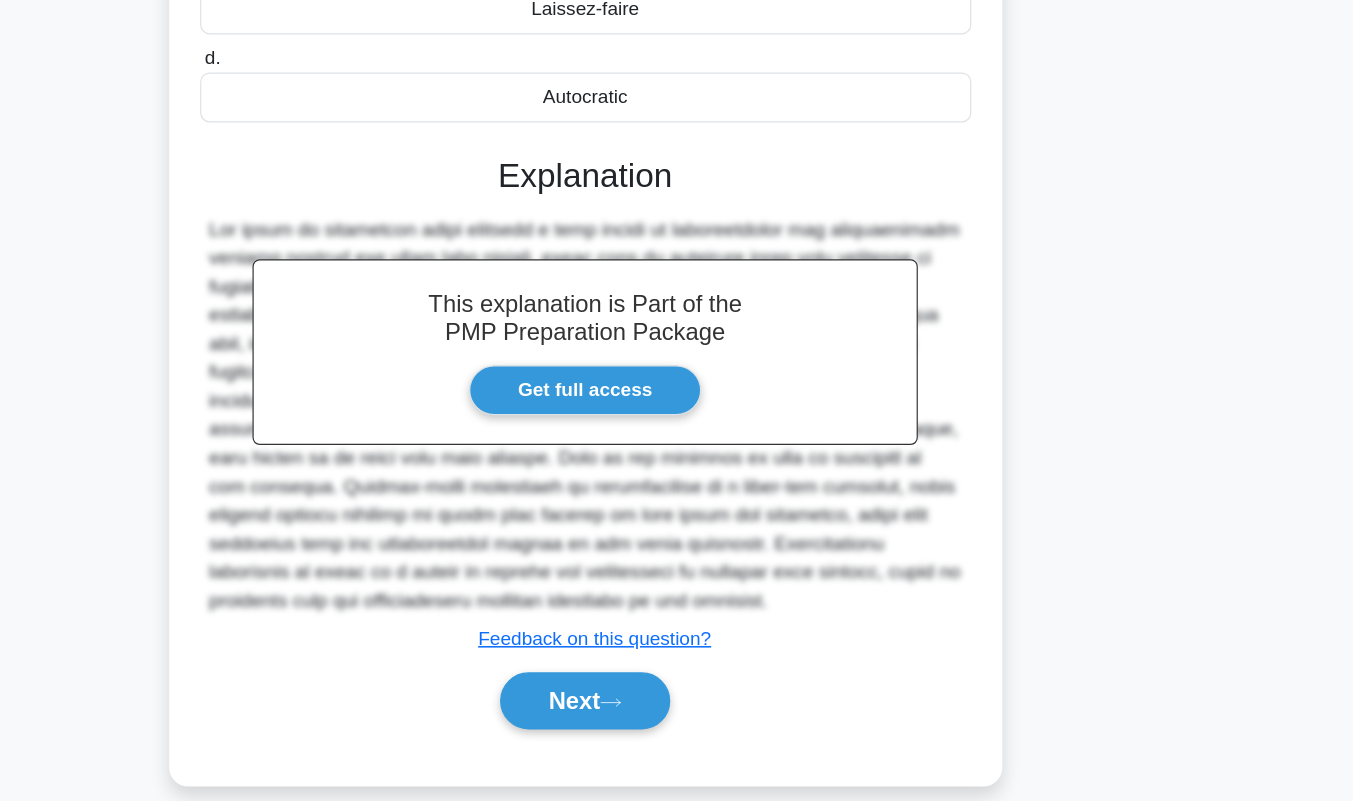 scroll, scrollTop: 313, scrollLeft: 0, axis: vertical 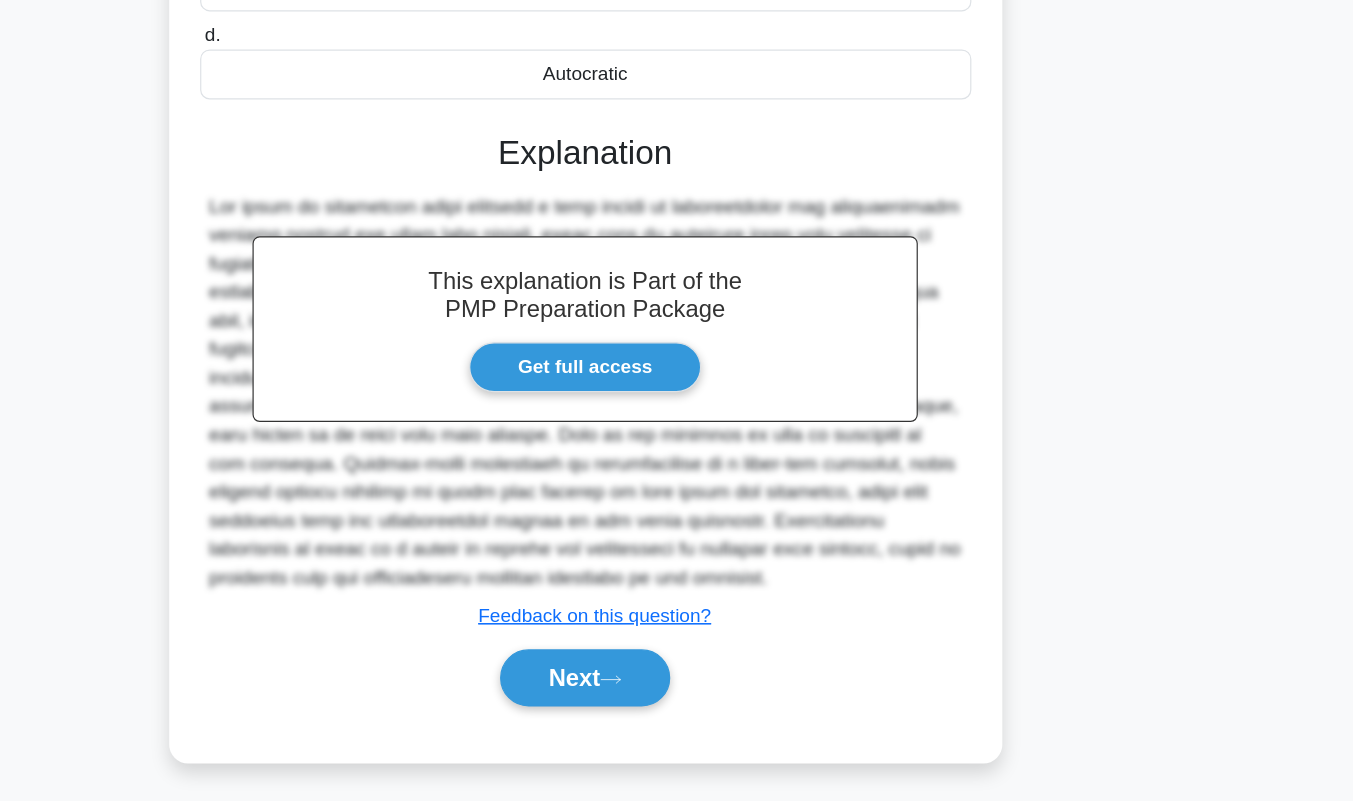 click on "Next" at bounding box center (676, 697) 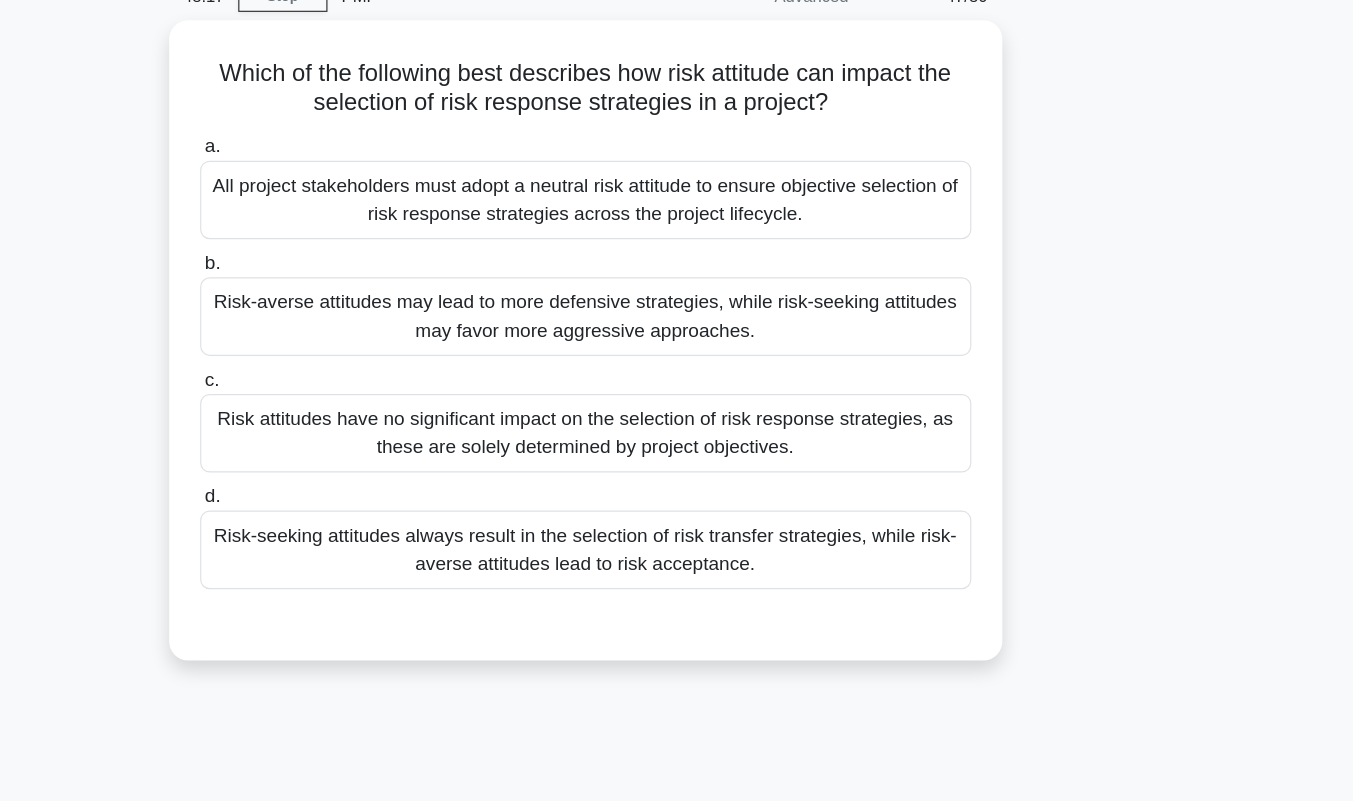 scroll, scrollTop: 99, scrollLeft: 0, axis: vertical 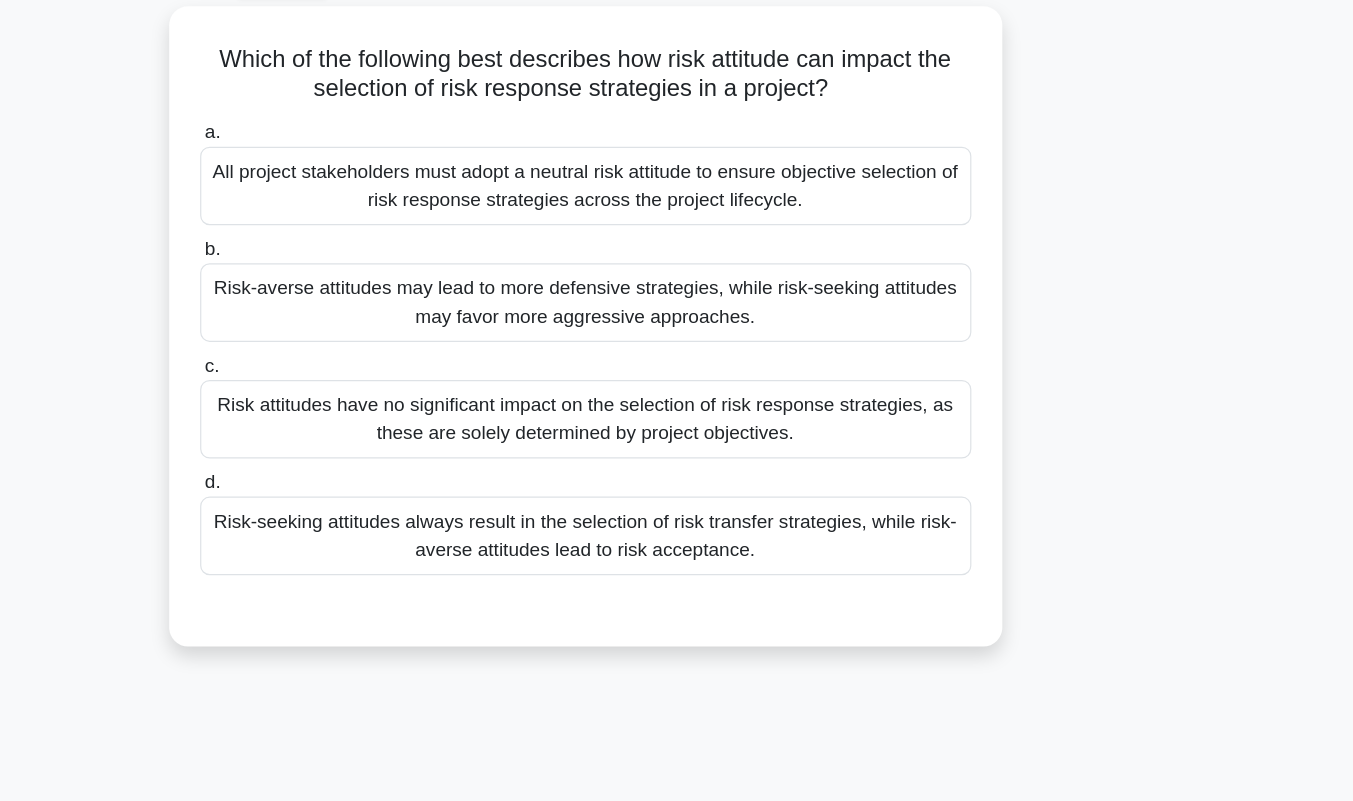 click on "Risk-seeking attitudes always result in the selection of risk transfer strategies, while risk-averse attitudes lead to risk acceptance." at bounding box center [677, 463] 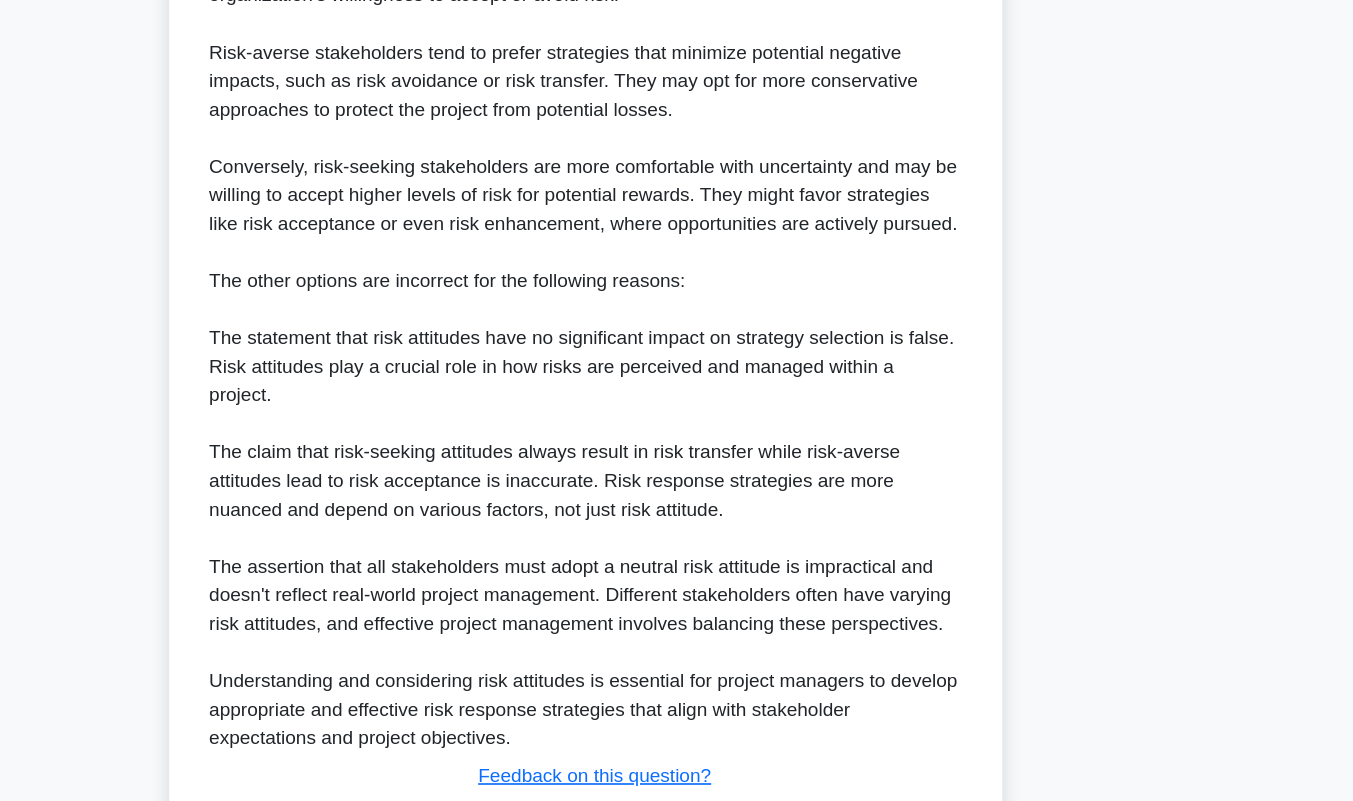 scroll, scrollTop: 795, scrollLeft: 0, axis: vertical 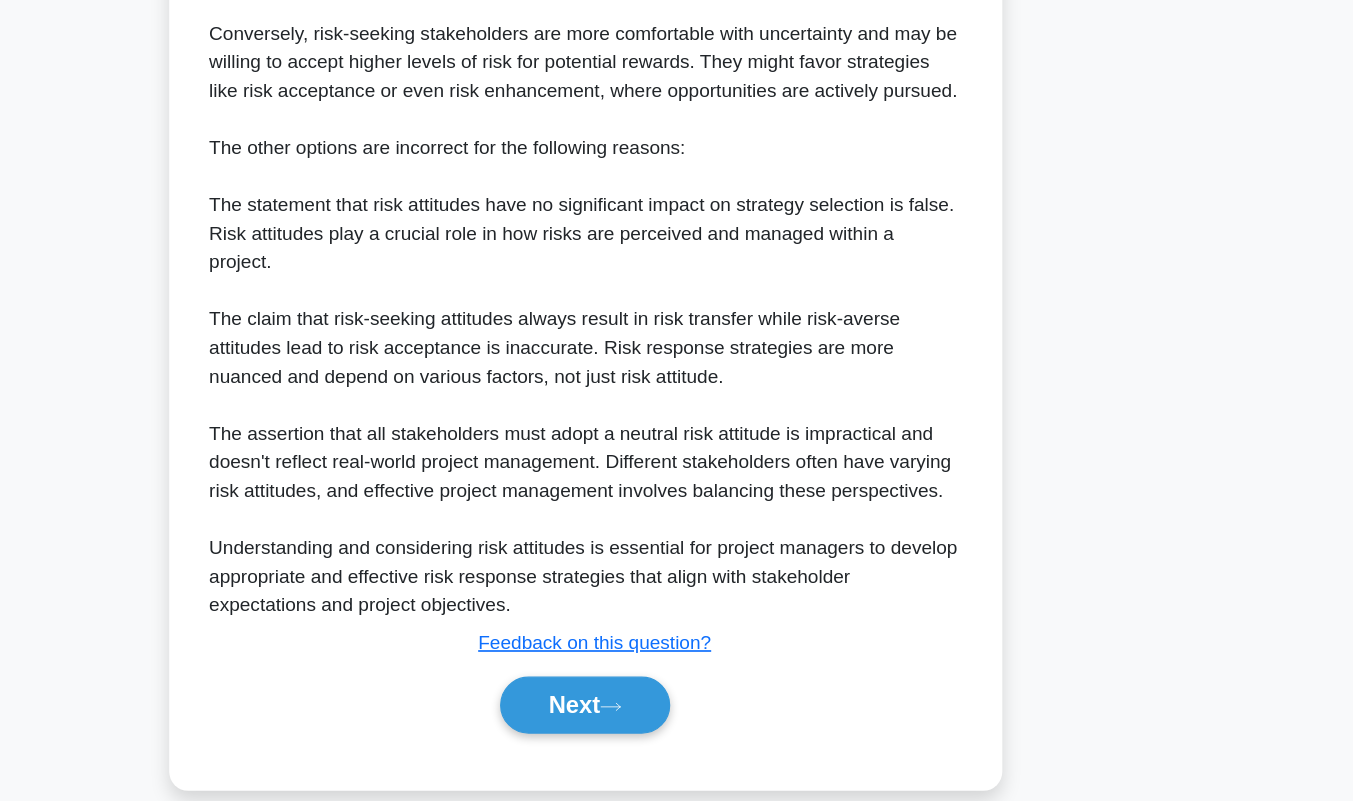 click on "Next" at bounding box center [676, 720] 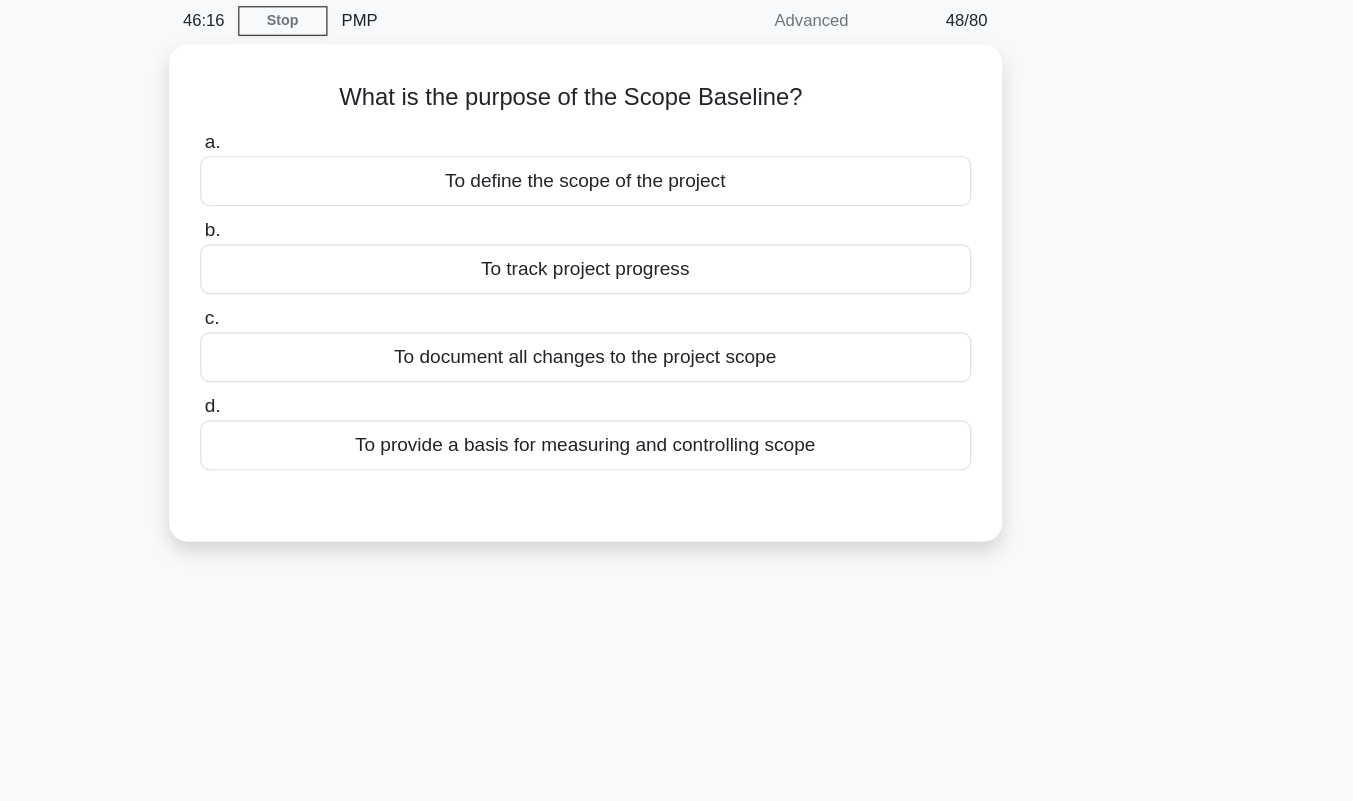 scroll, scrollTop: 79, scrollLeft: 0, axis: vertical 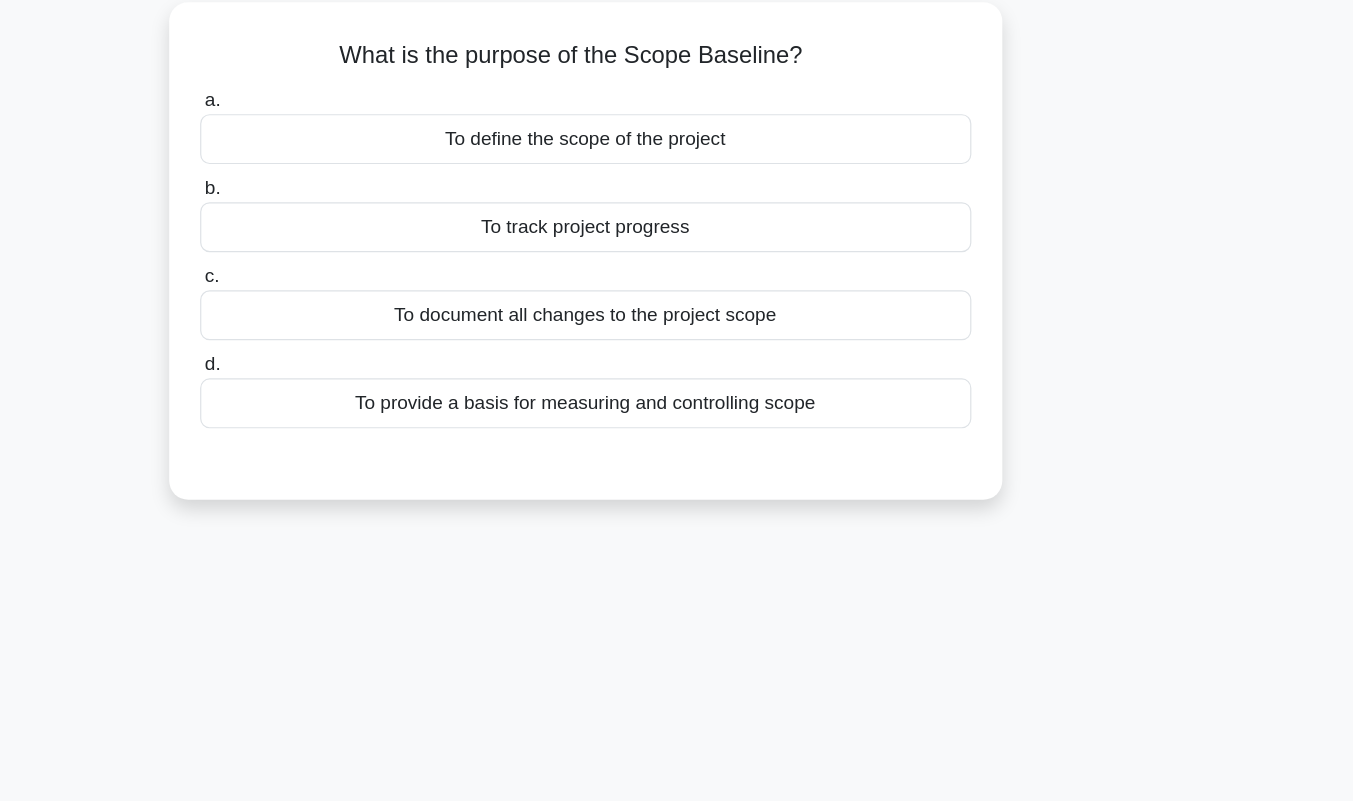 click on "To provide a basis for measuring and controlling scope" at bounding box center [677, 375] 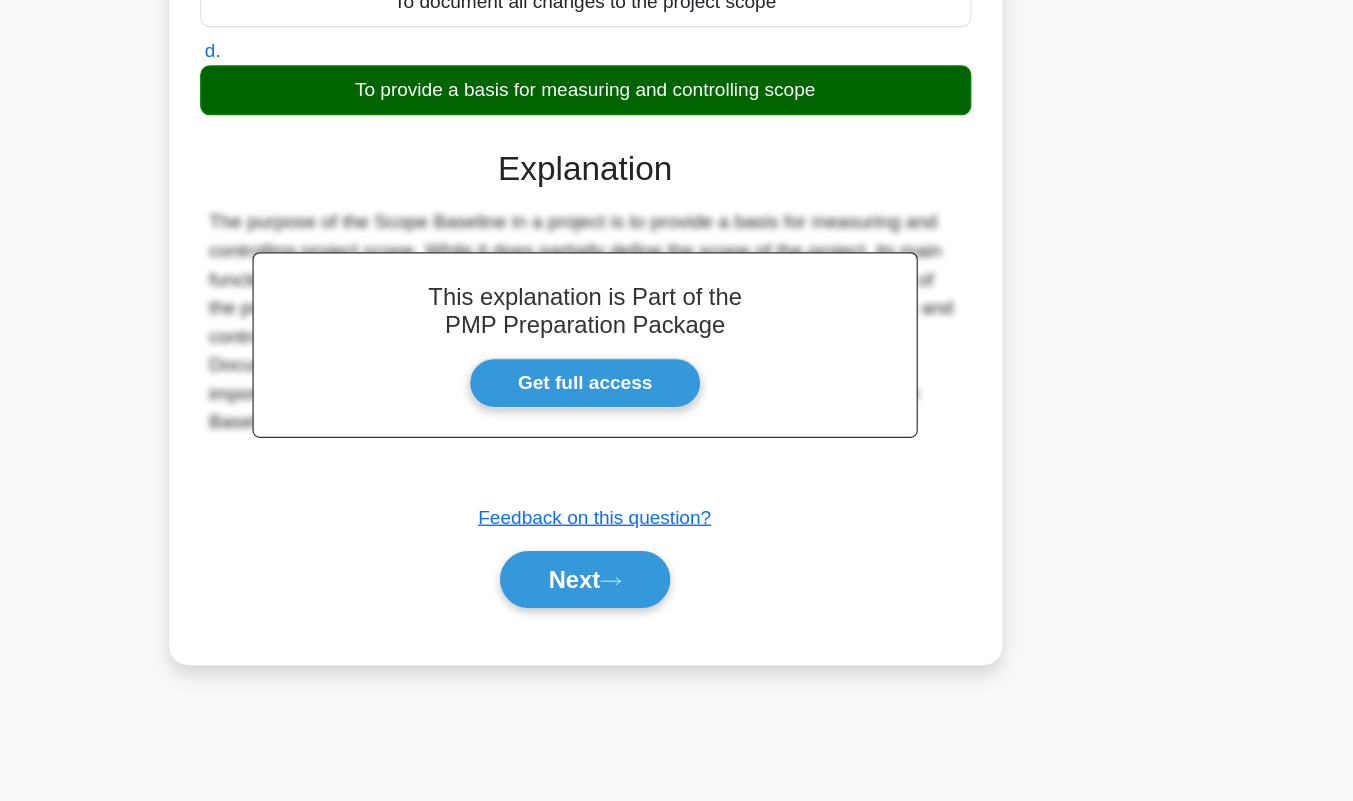 scroll, scrollTop: 279, scrollLeft: 0, axis: vertical 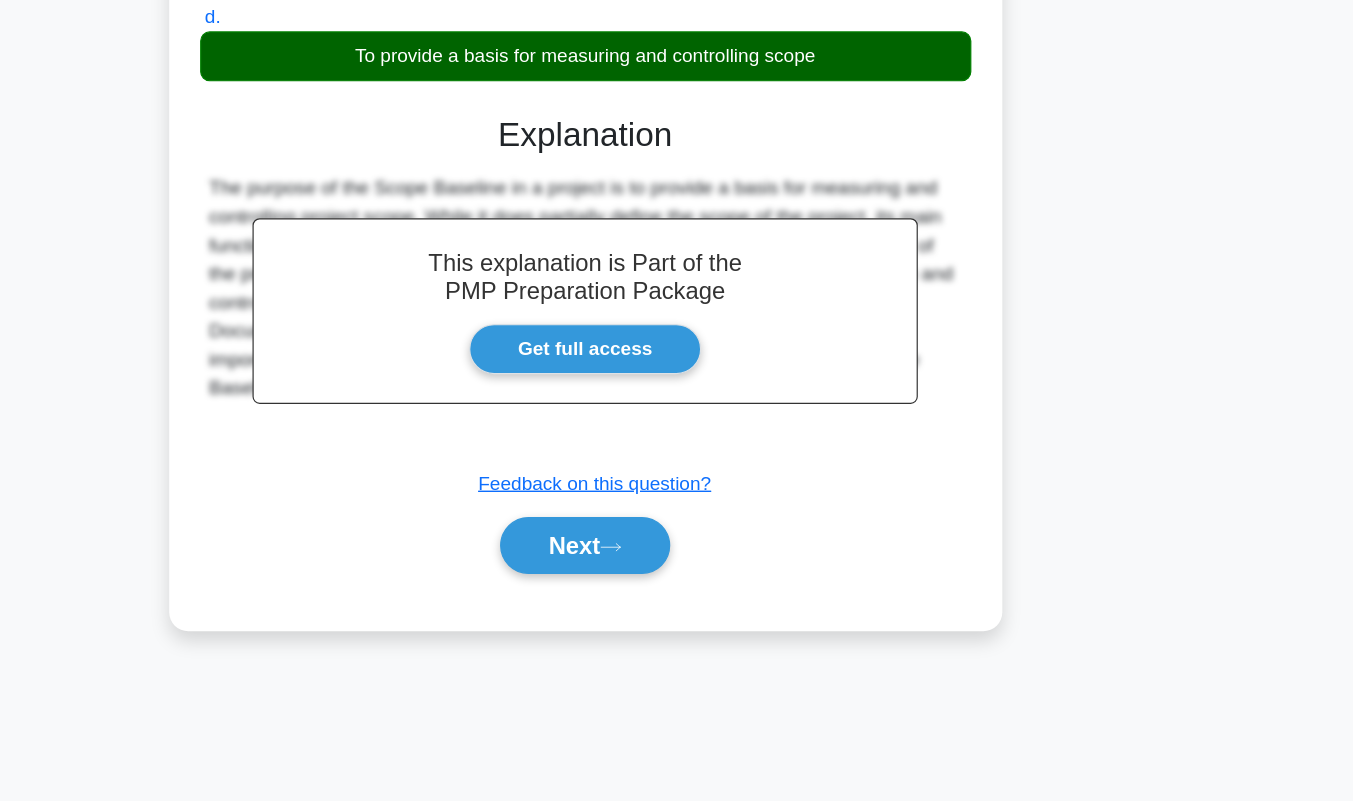 click on "Next" at bounding box center [676, 586] 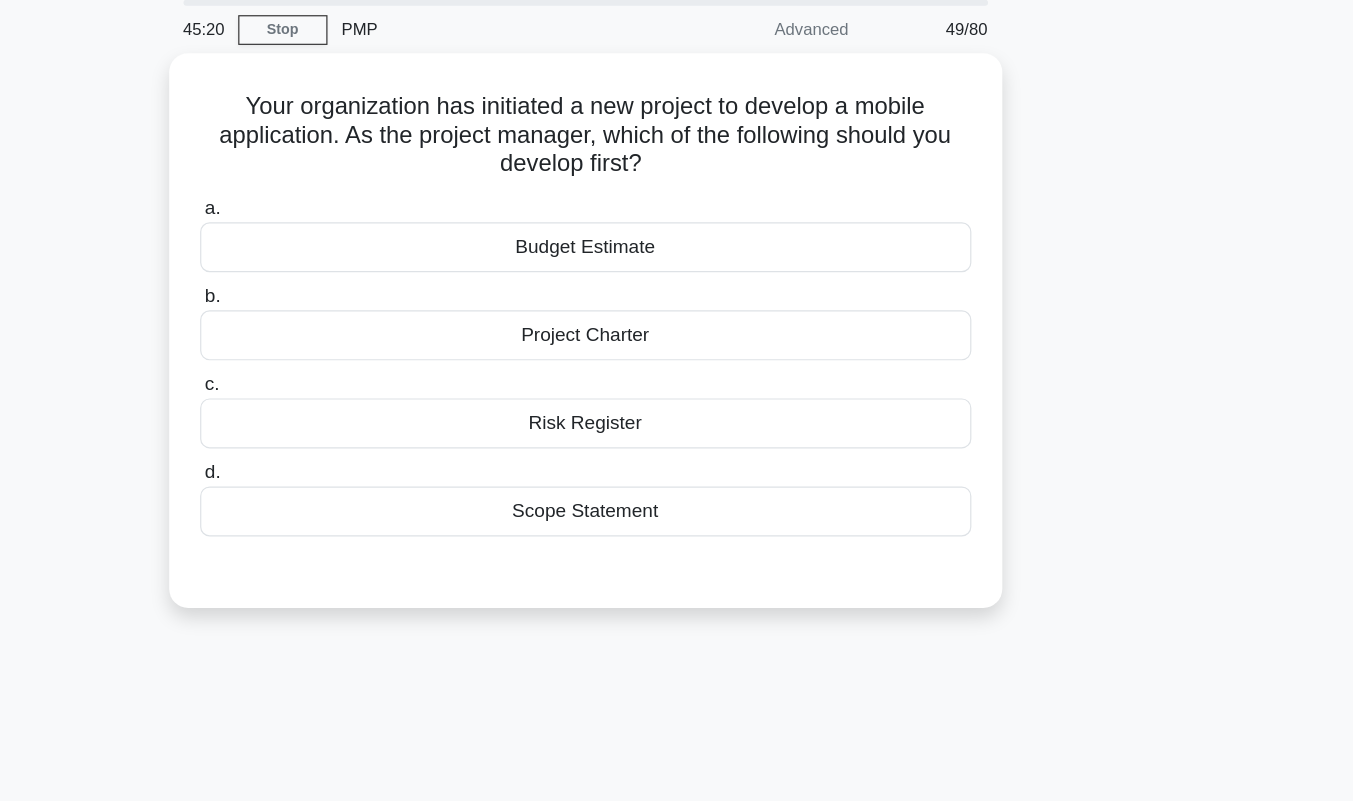 scroll, scrollTop: 72, scrollLeft: 0, axis: vertical 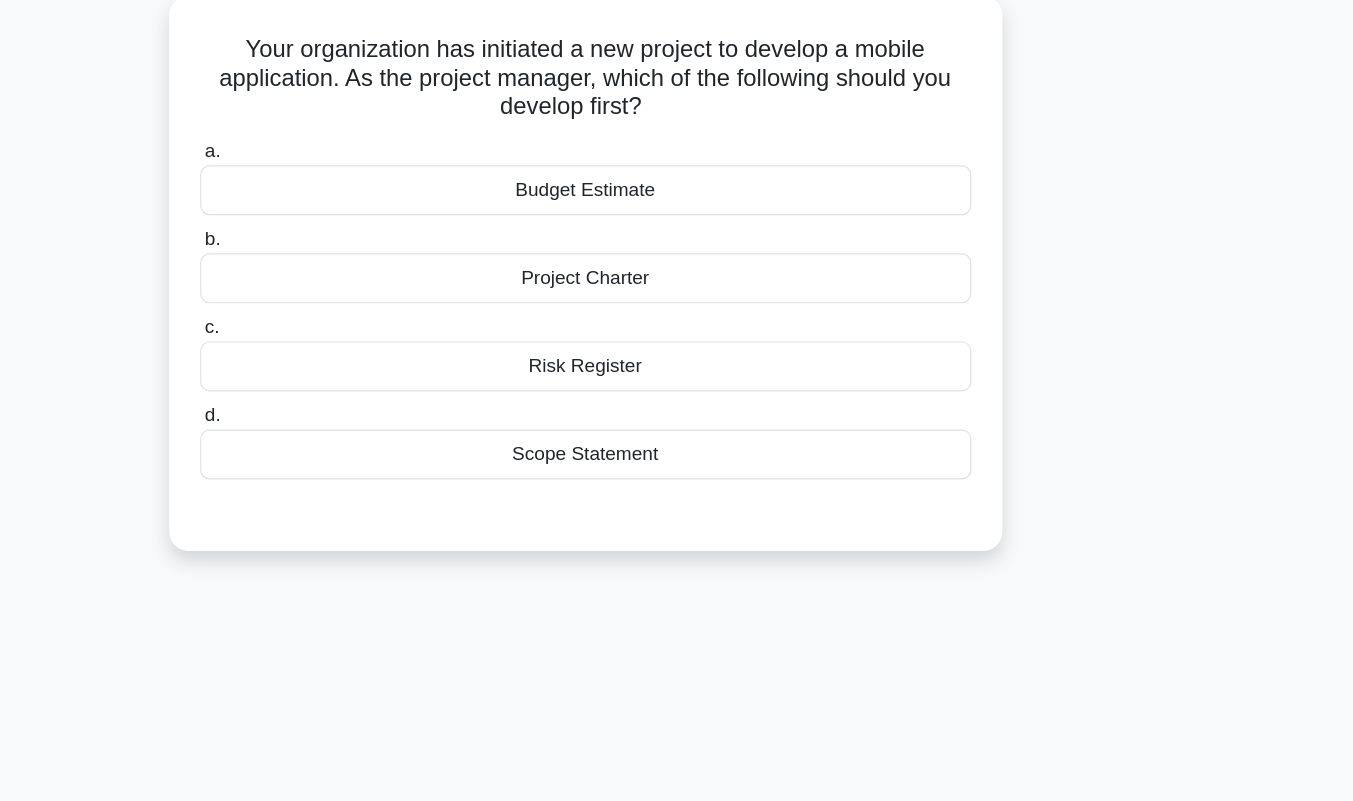 click on "Project Charter" at bounding box center (677, 282) 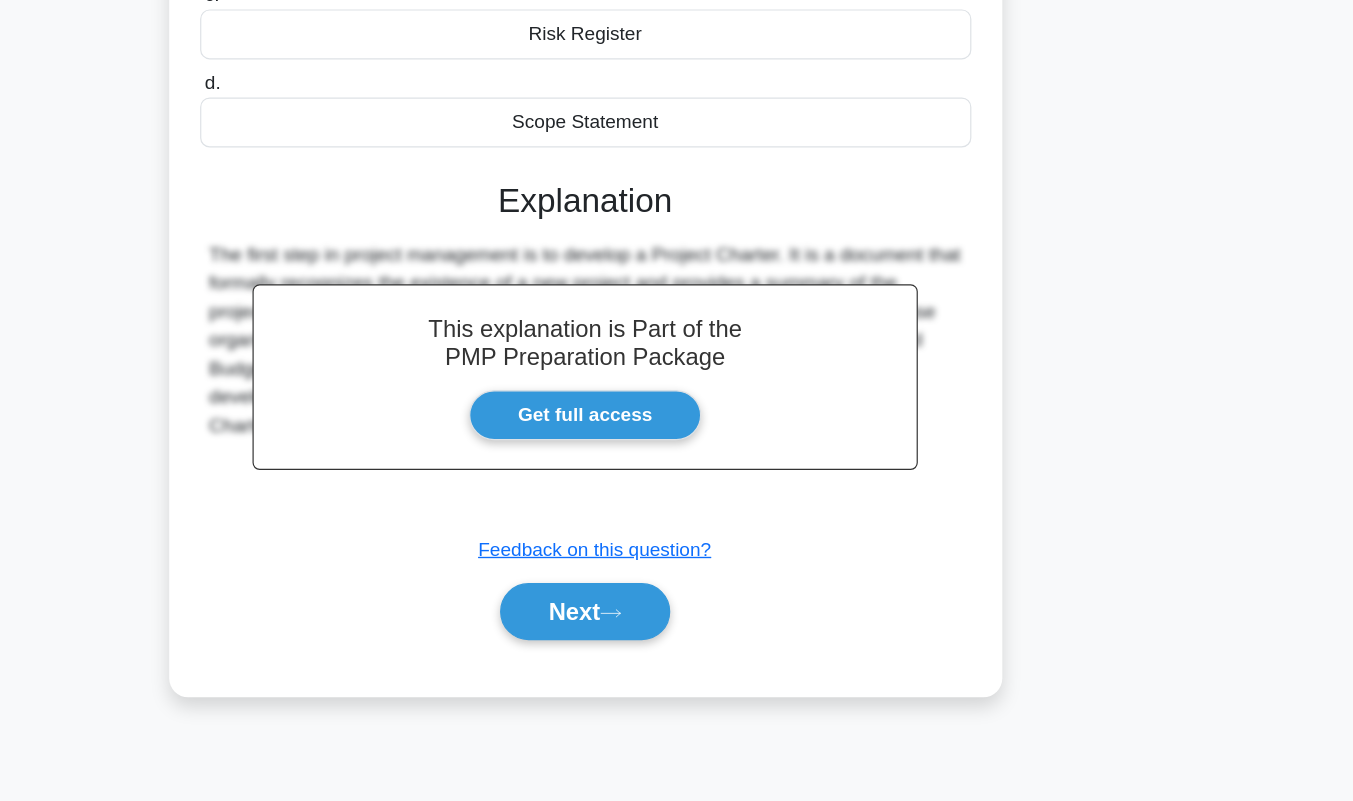 scroll, scrollTop: 279, scrollLeft: 0, axis: vertical 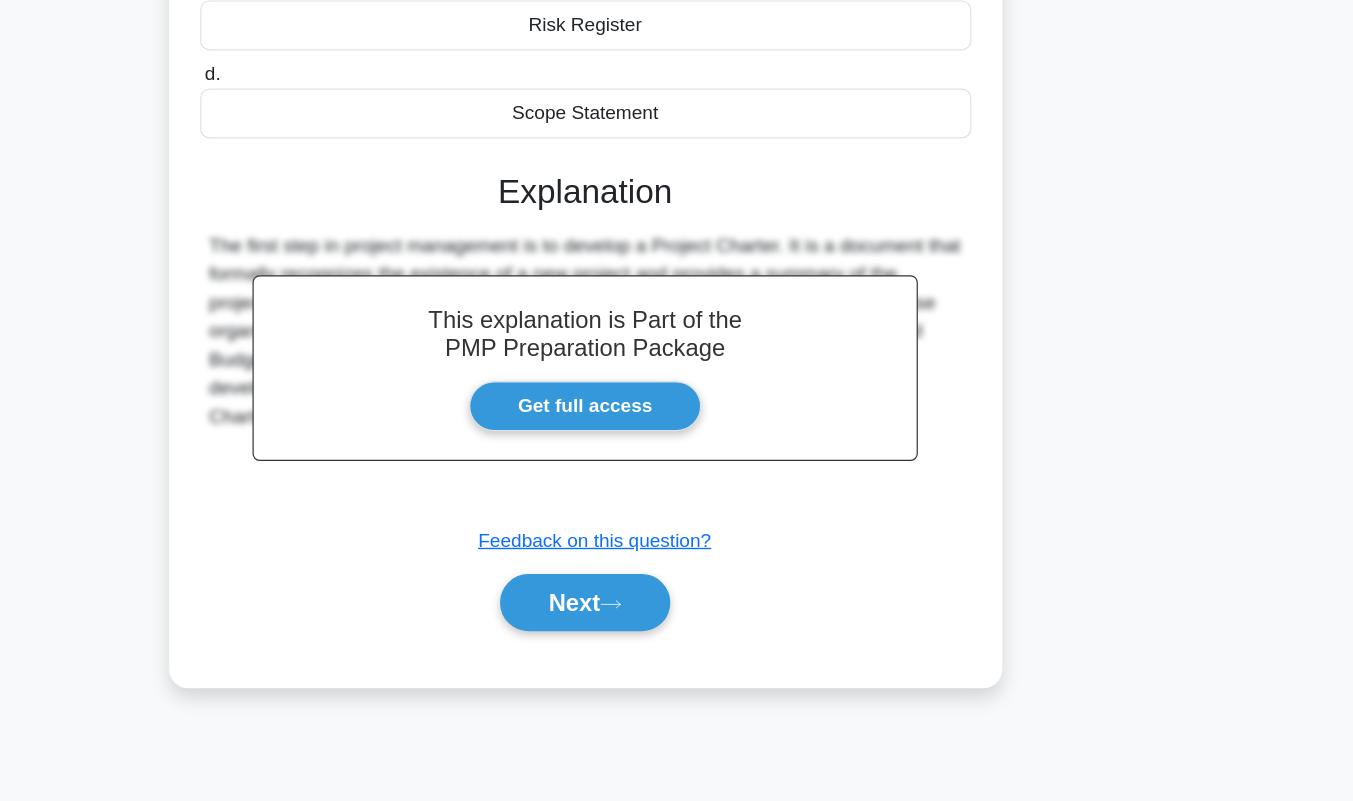 click on "Next" at bounding box center [676, 634] 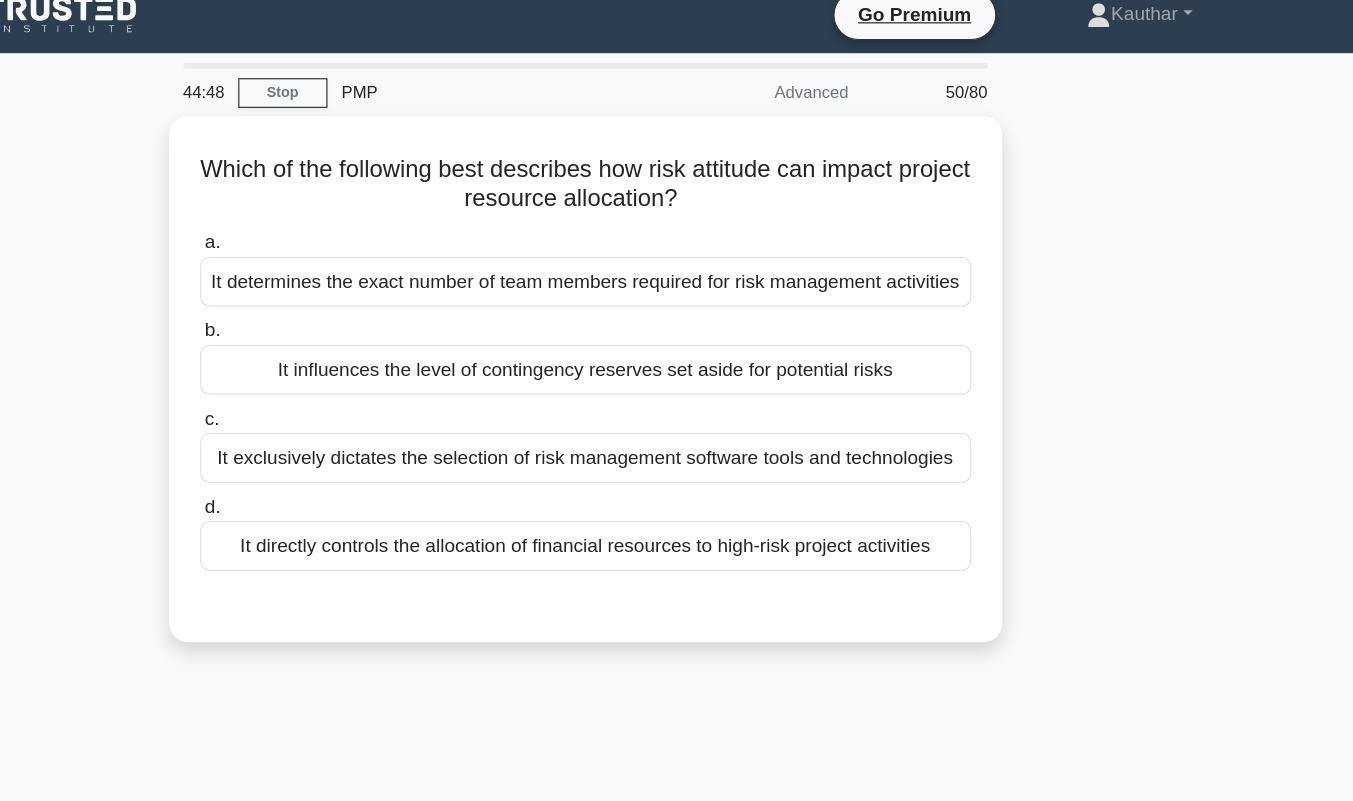 scroll, scrollTop: 0, scrollLeft: 0, axis: both 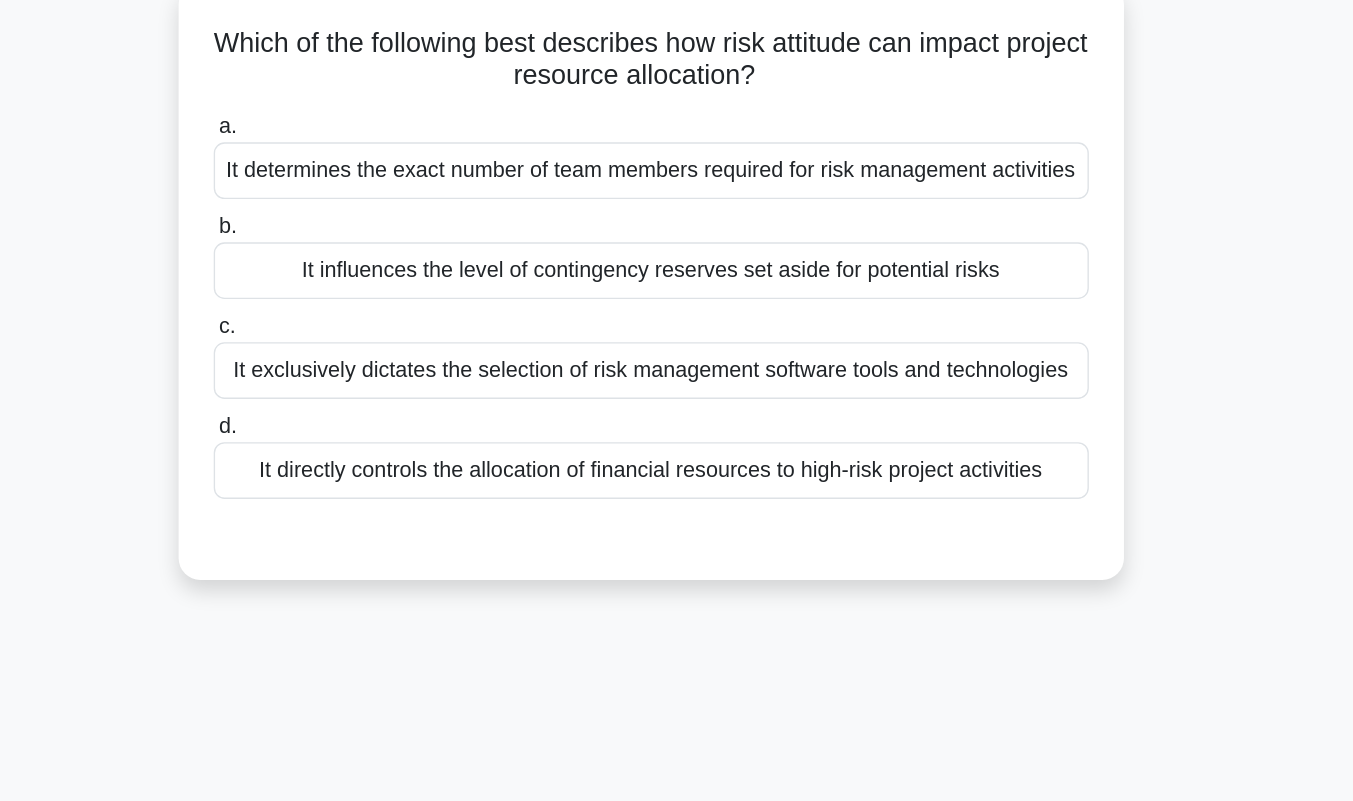 click on "It determines the exact number of team members required for risk management activities" at bounding box center [677, 256] 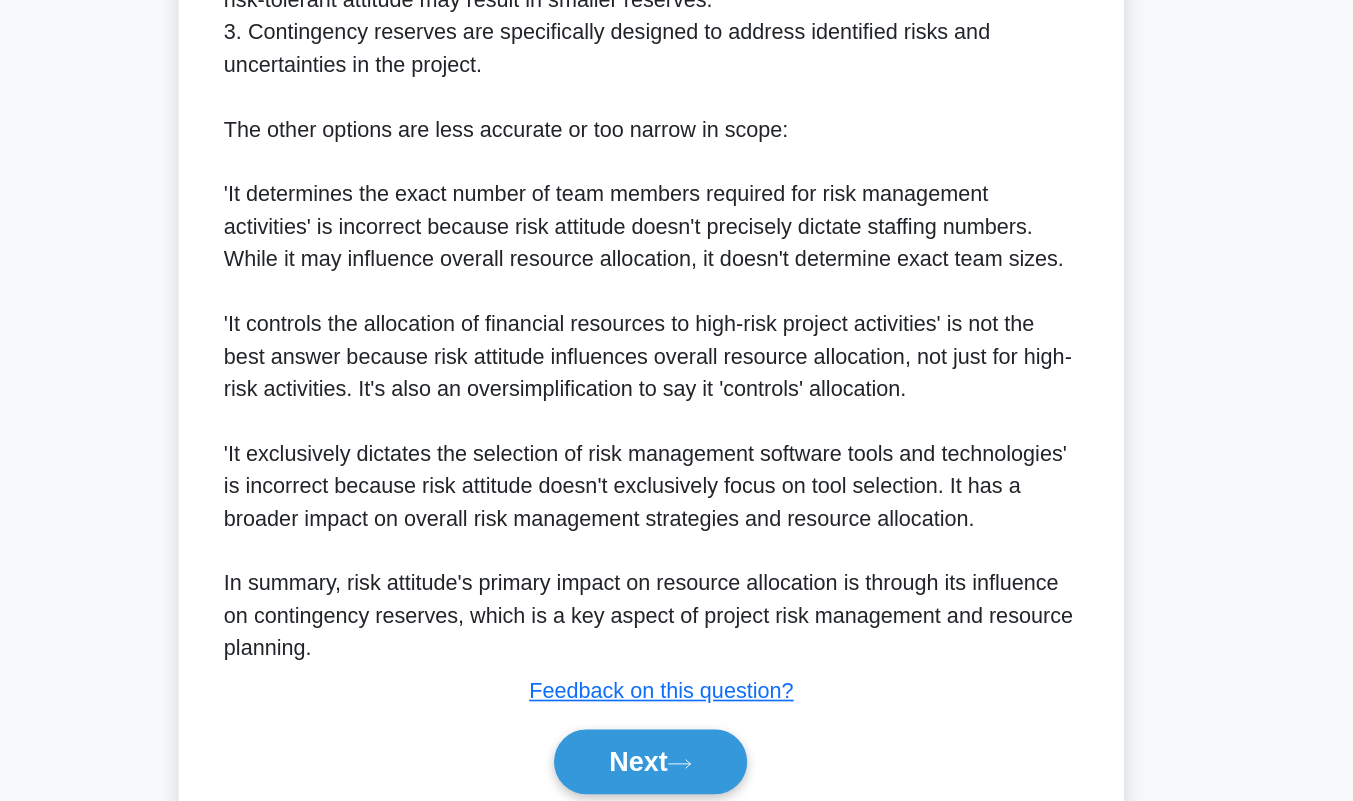 scroll, scrollTop: 659, scrollLeft: 0, axis: vertical 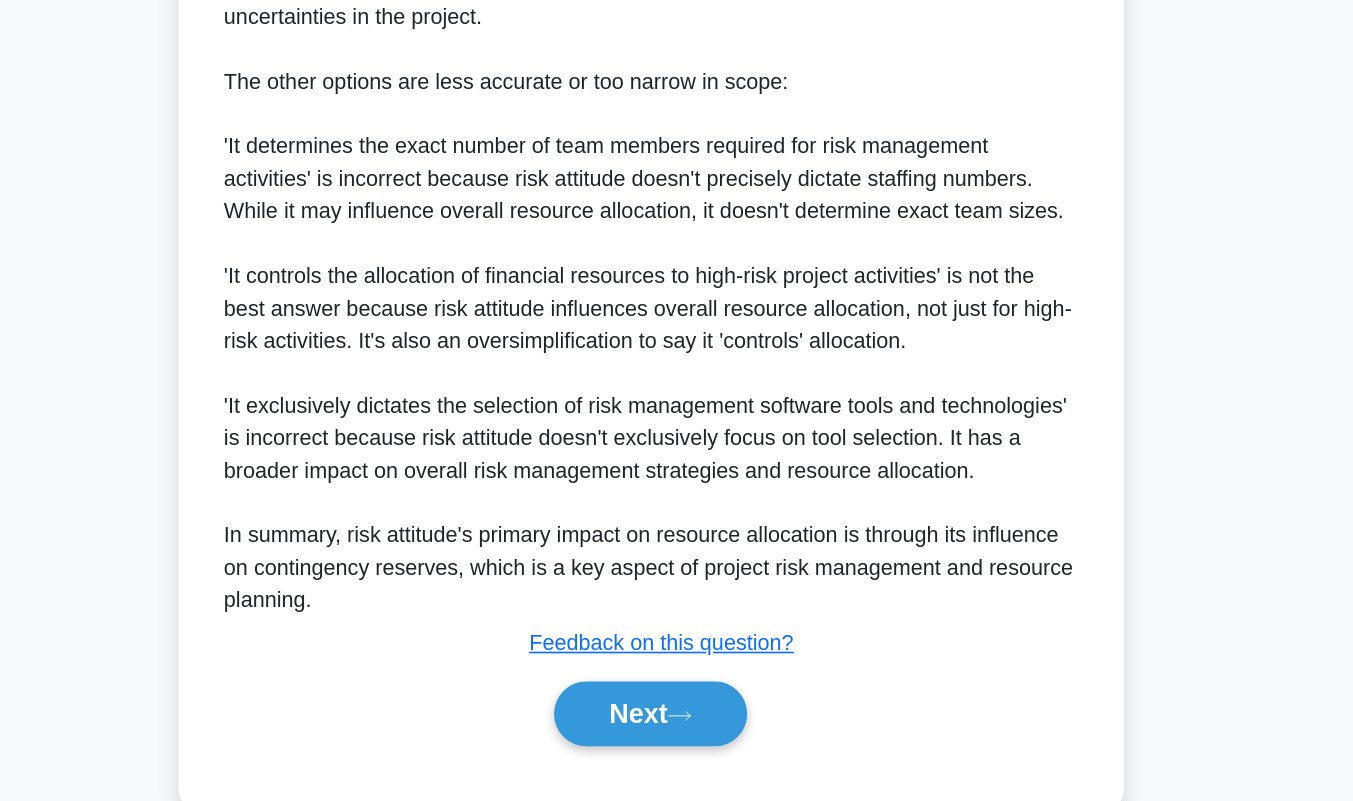 click on "Next" at bounding box center [676, 736] 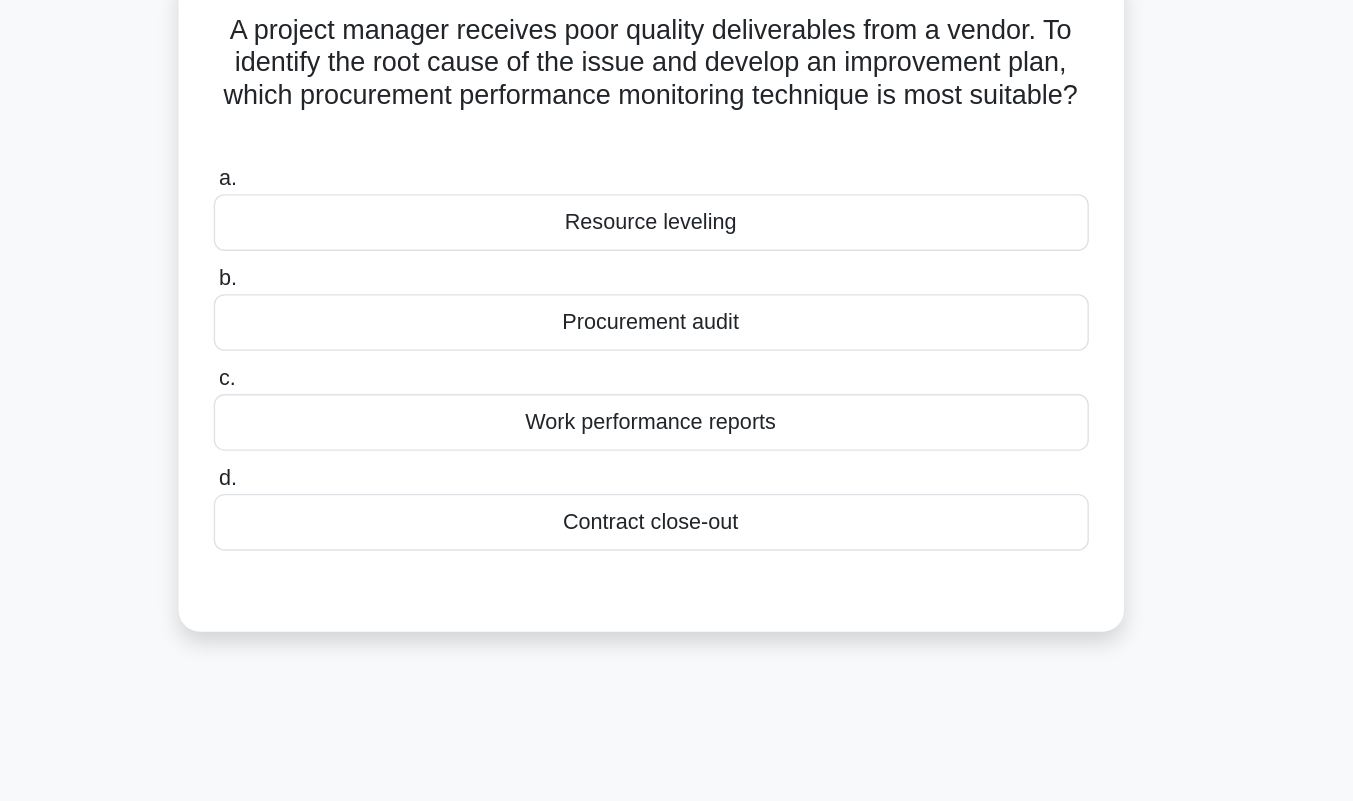 scroll, scrollTop: 138, scrollLeft: 0, axis: vertical 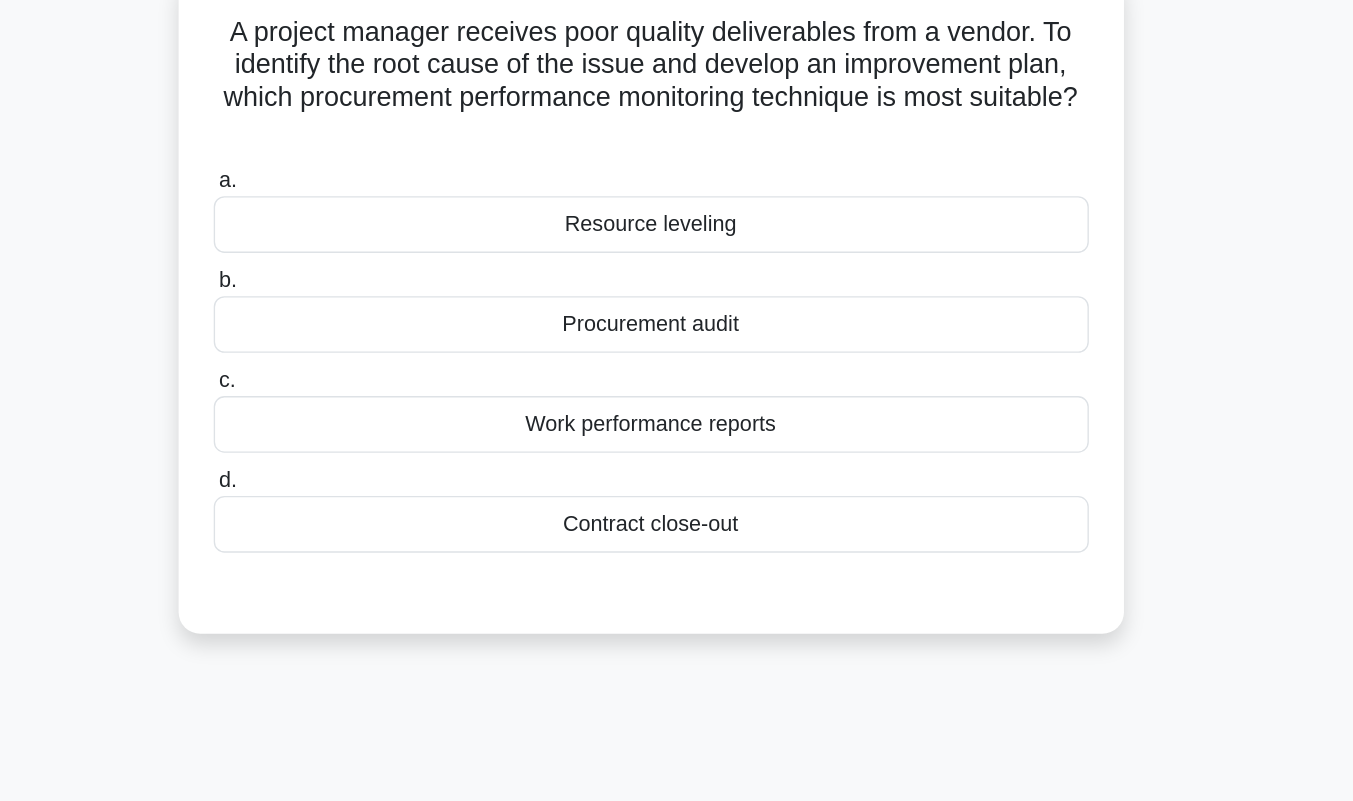 click on "Procurement audit" at bounding box center [677, 240] 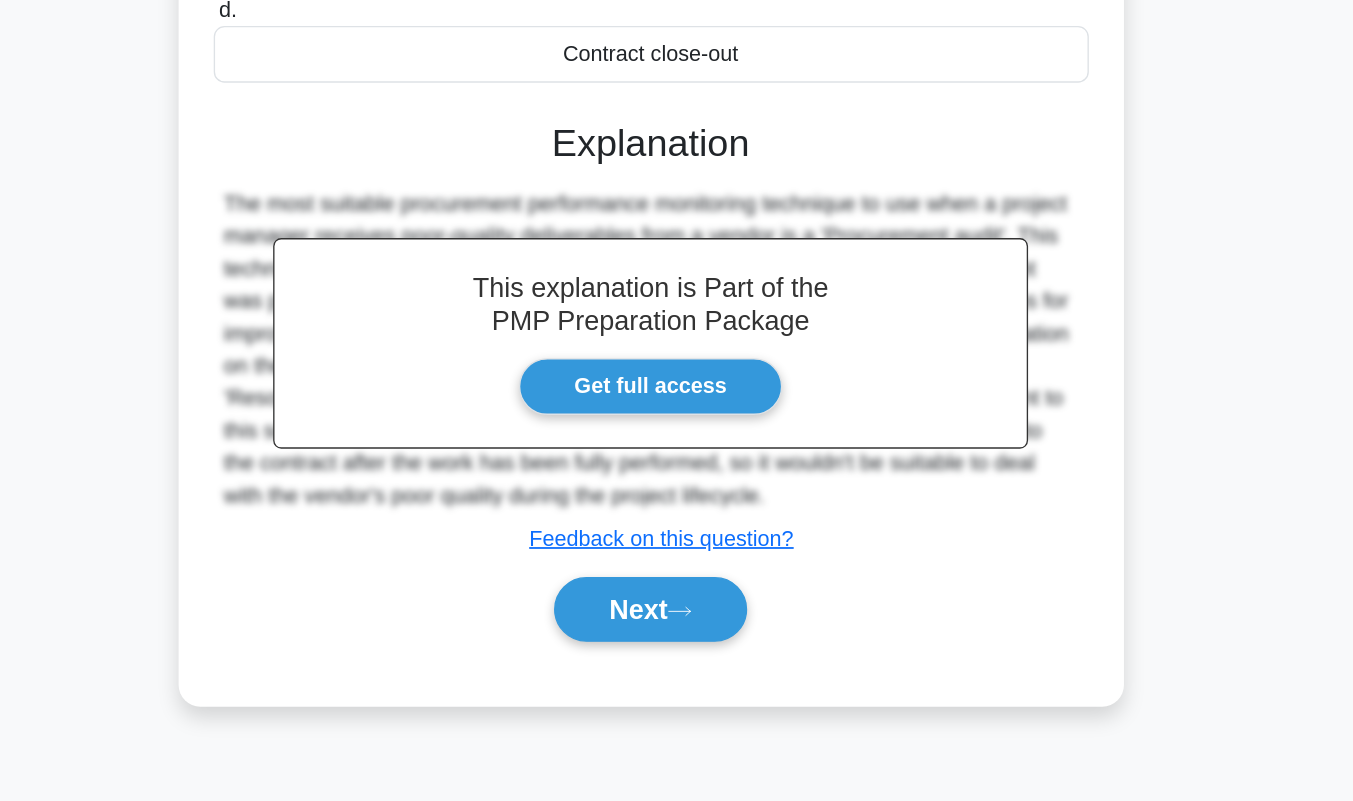 scroll, scrollTop: 279, scrollLeft: 0, axis: vertical 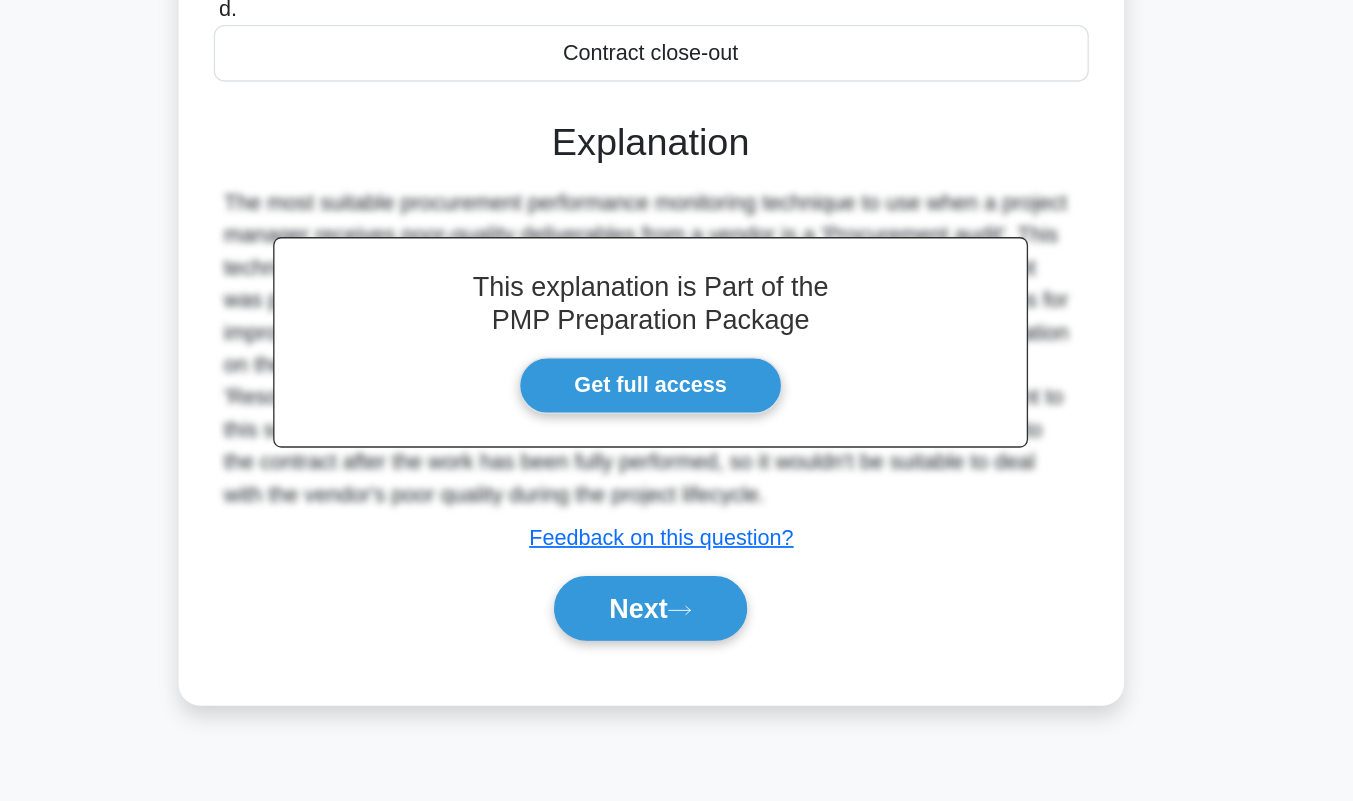 click on "Next" at bounding box center (676, 658) 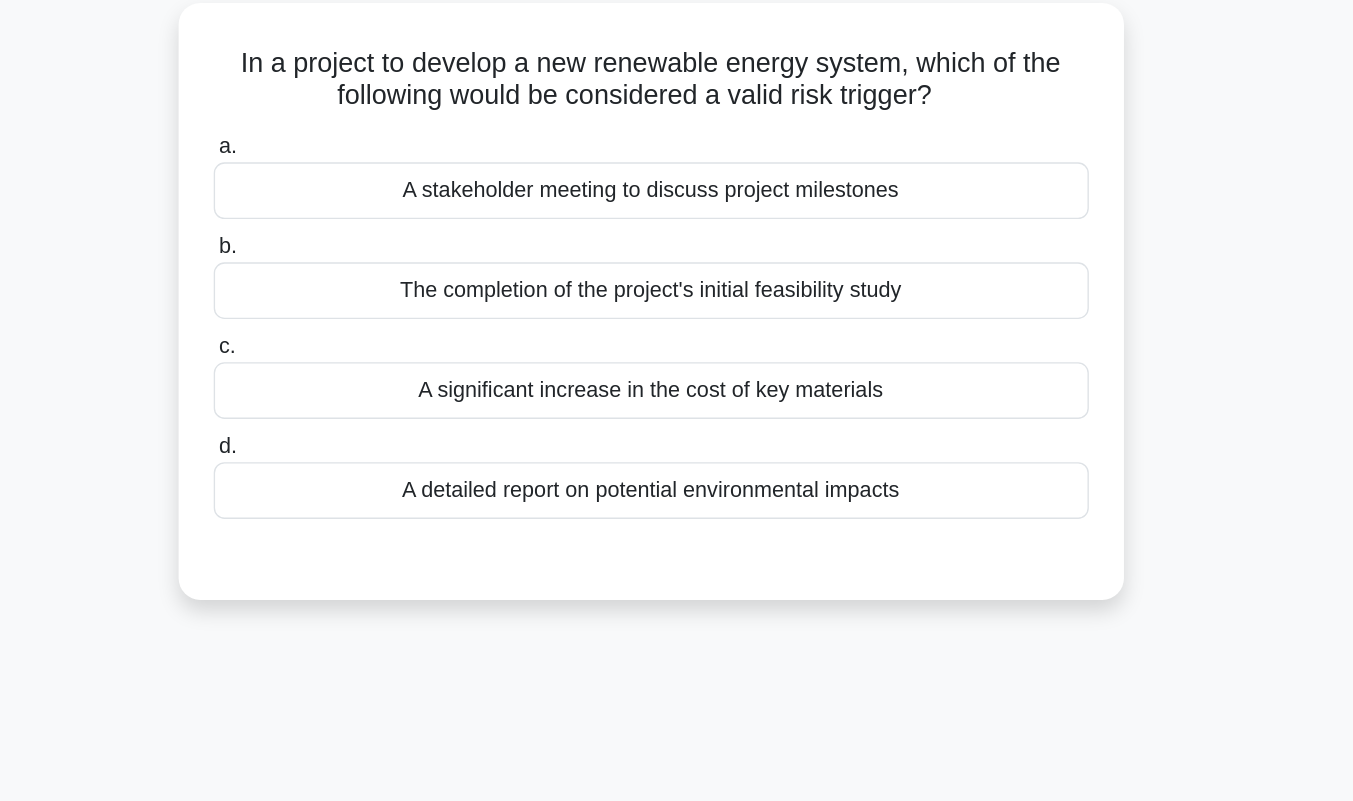 scroll, scrollTop: 110, scrollLeft: 0, axis: vertical 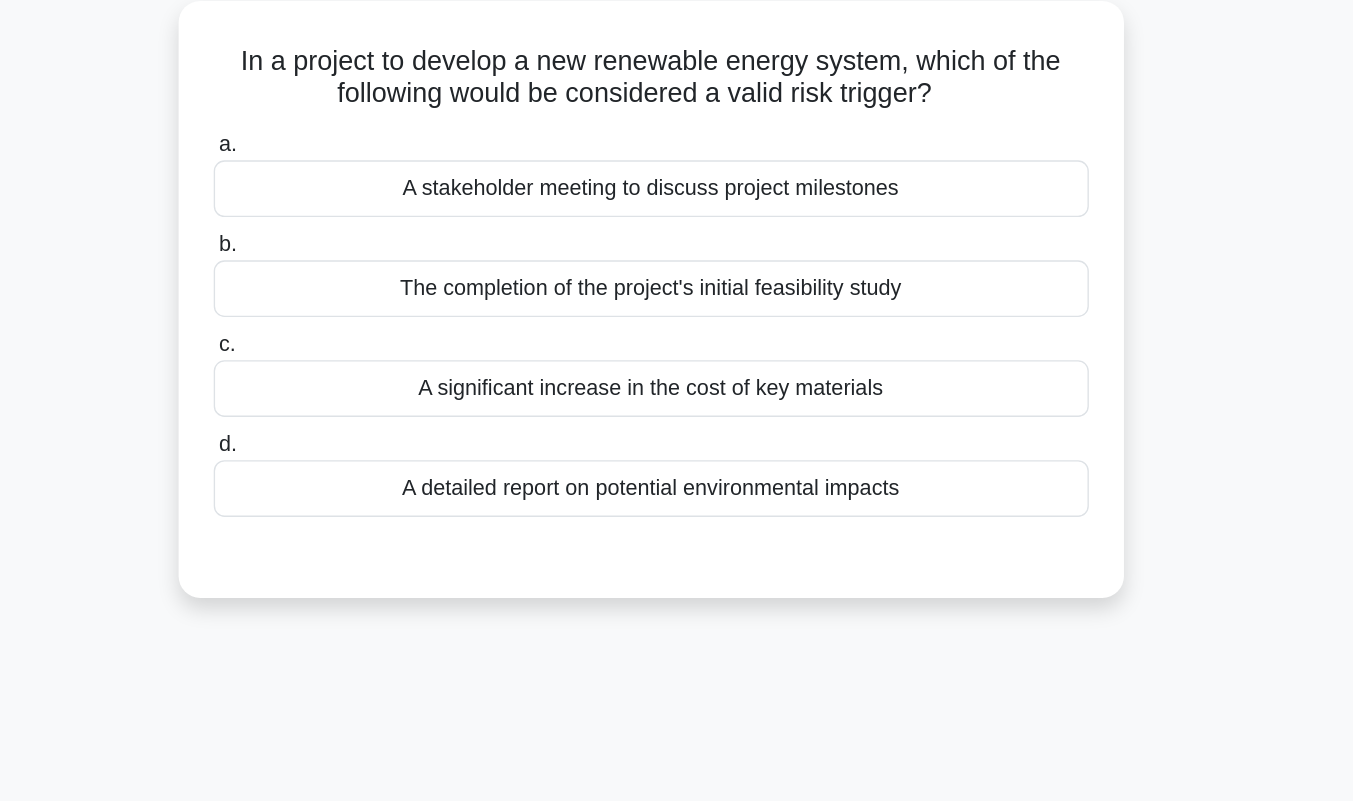 click on "A detailed report on potential environmental impacts" at bounding box center [677, 368] 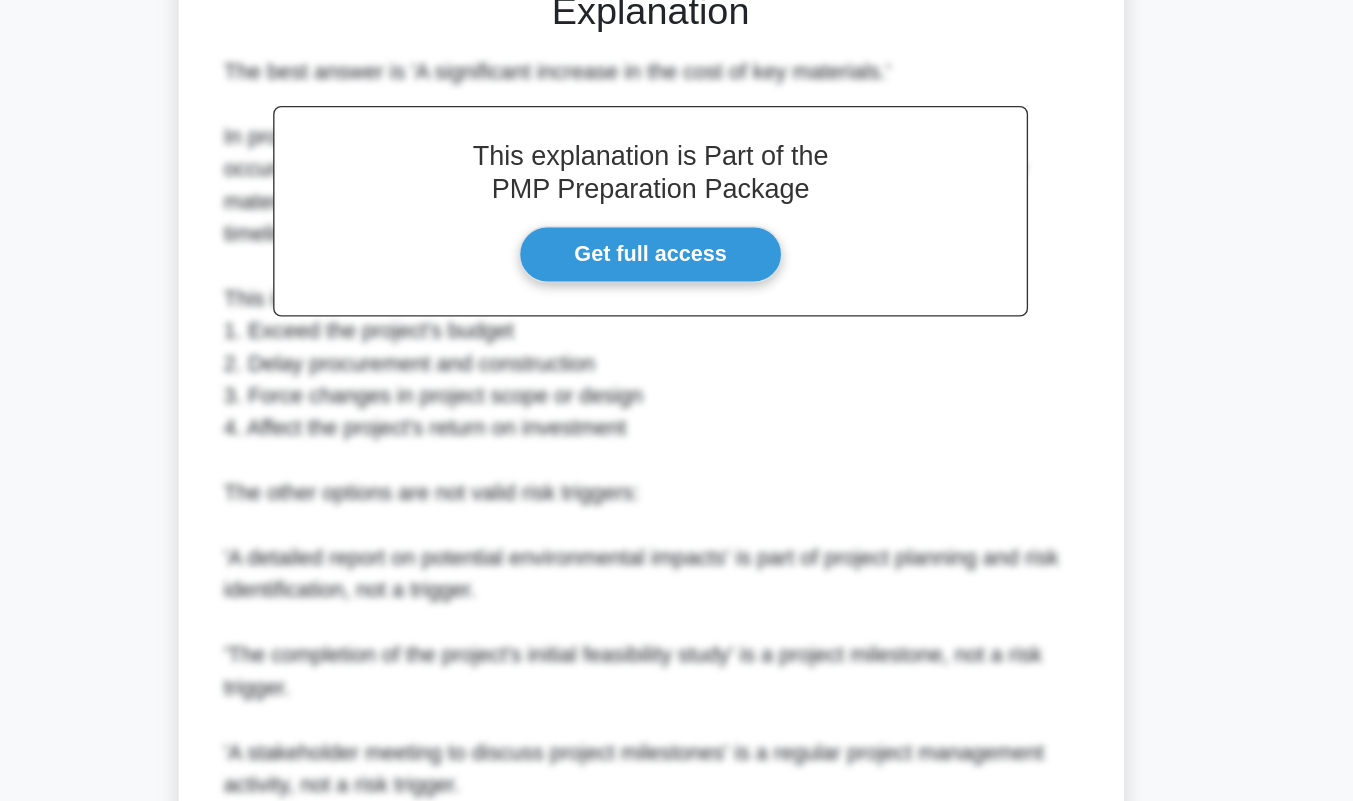 scroll, scrollTop: 603, scrollLeft: 0, axis: vertical 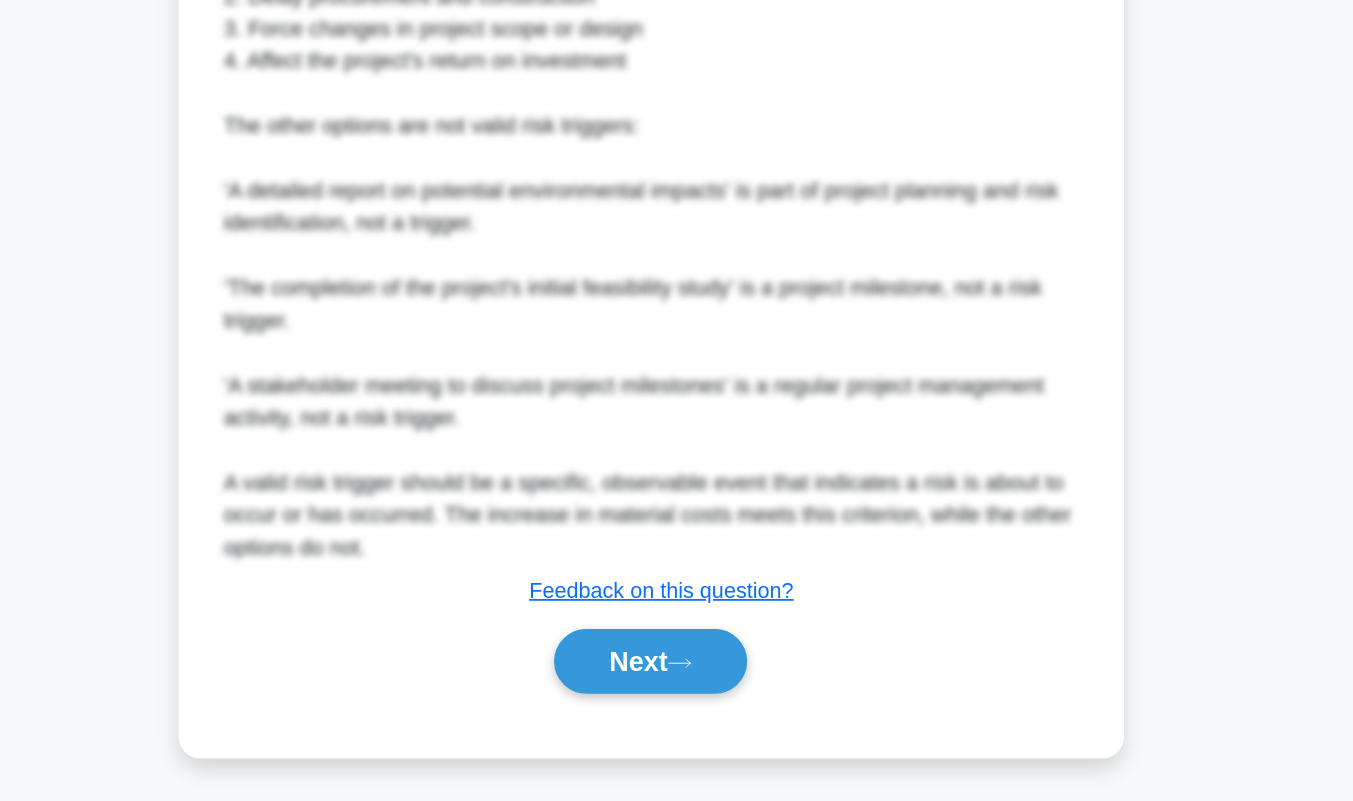click on "Next" at bounding box center (676, 697) 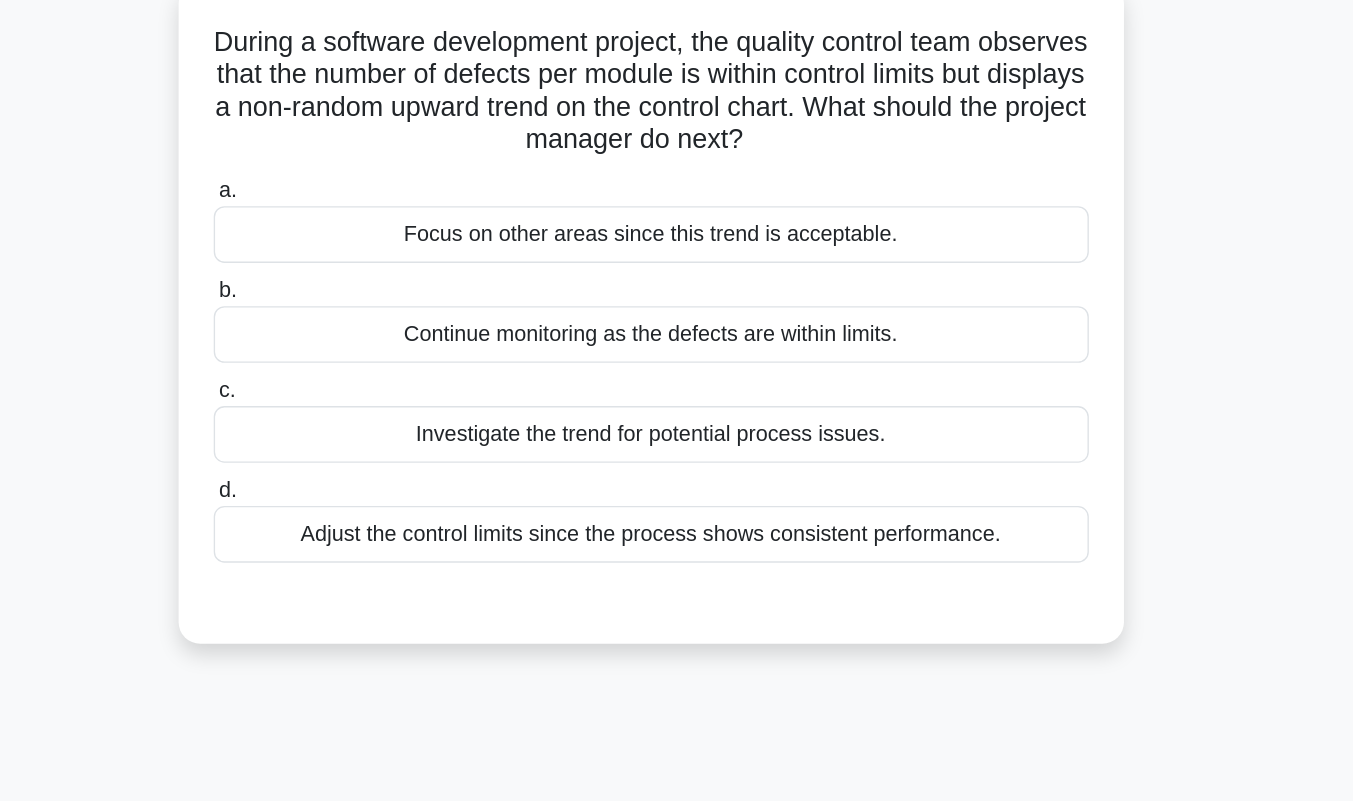 scroll, scrollTop: 127, scrollLeft: 0, axis: vertical 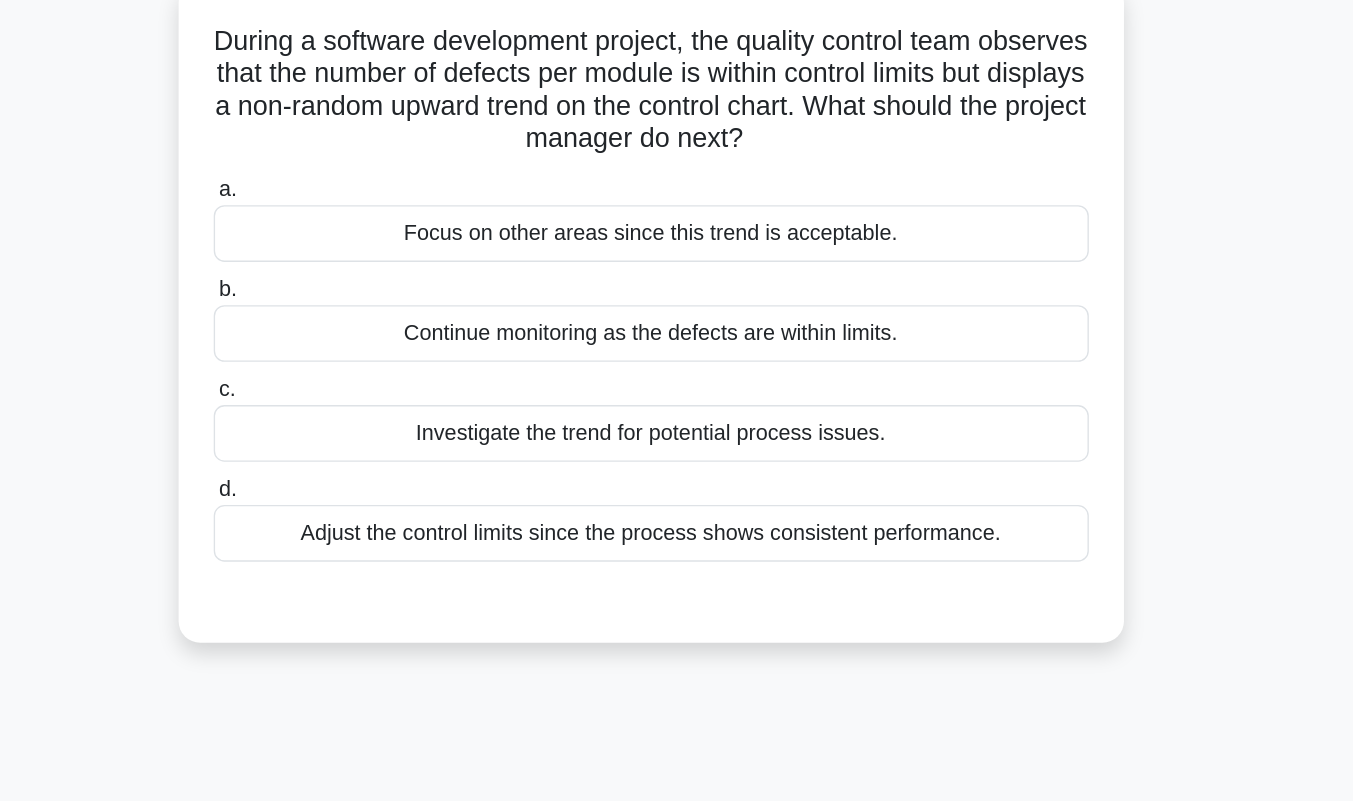 click on "Investigate the trend for potential process issues." at bounding box center (677, 325) 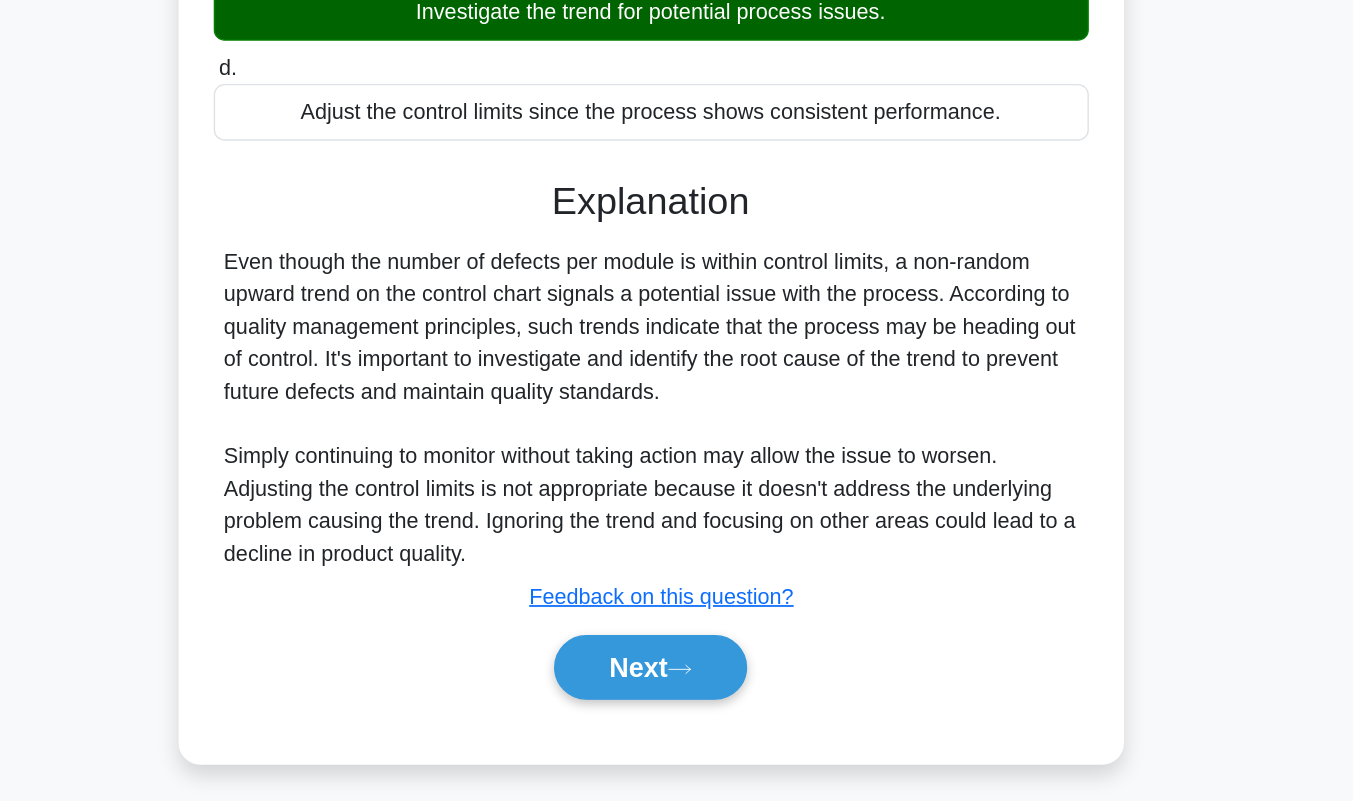 scroll, scrollTop: 236, scrollLeft: 0, axis: vertical 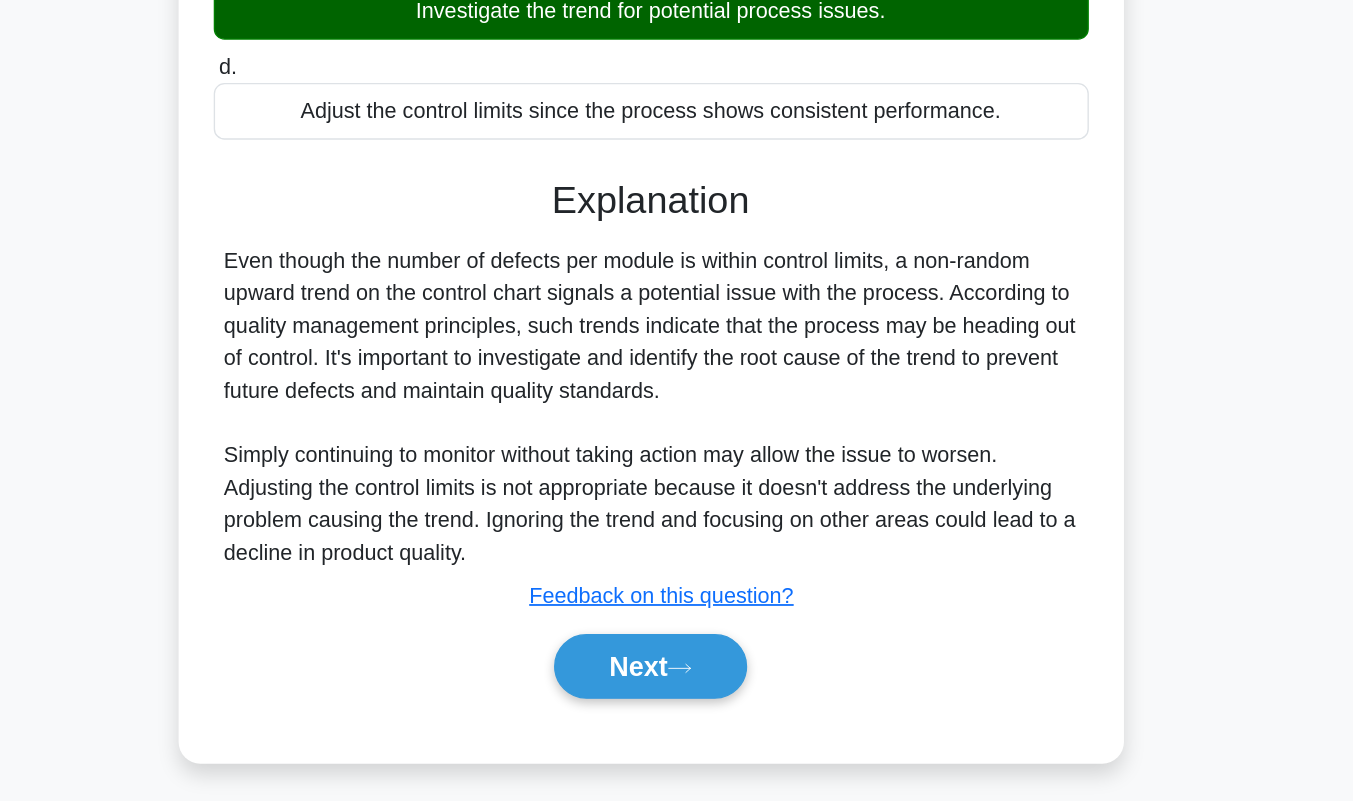 click on "Next" at bounding box center (676, 701) 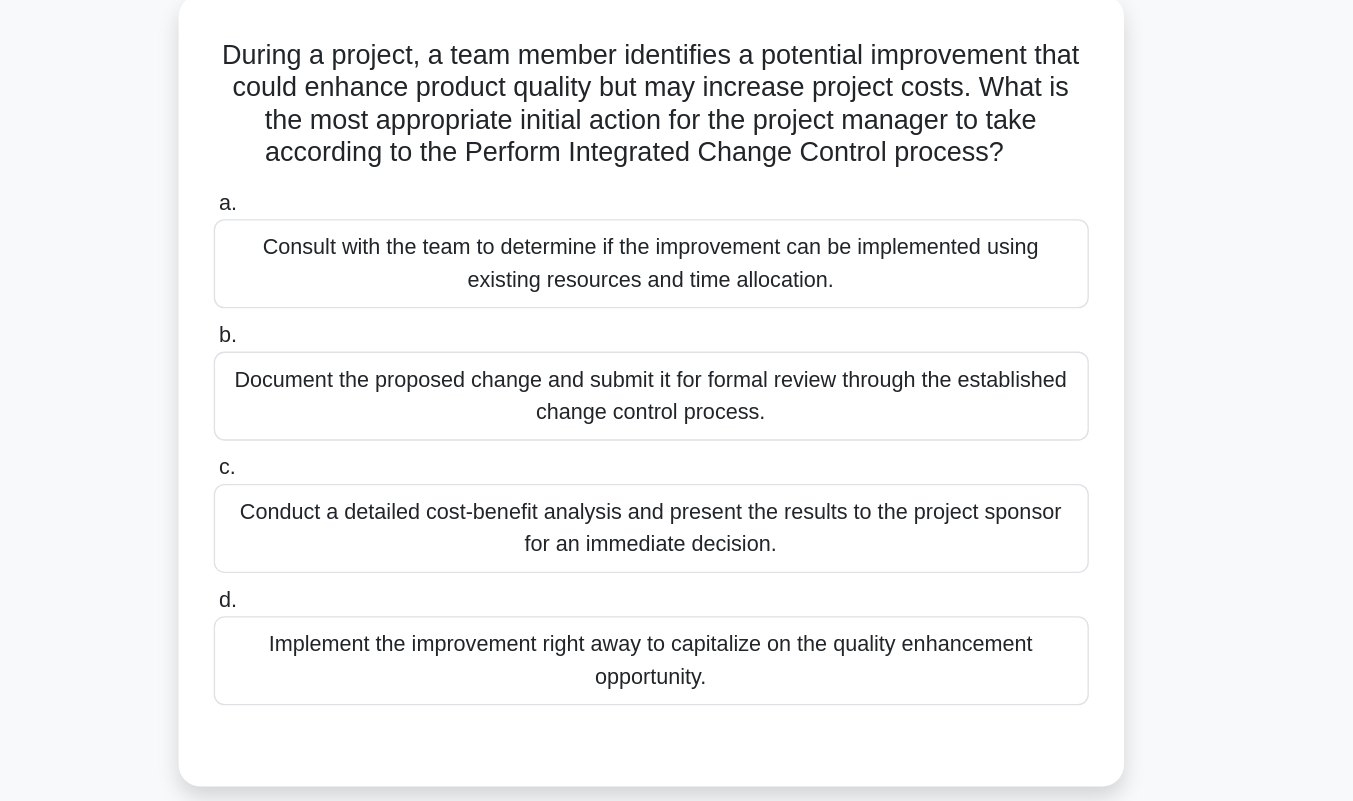scroll, scrollTop: 120, scrollLeft: 0, axis: vertical 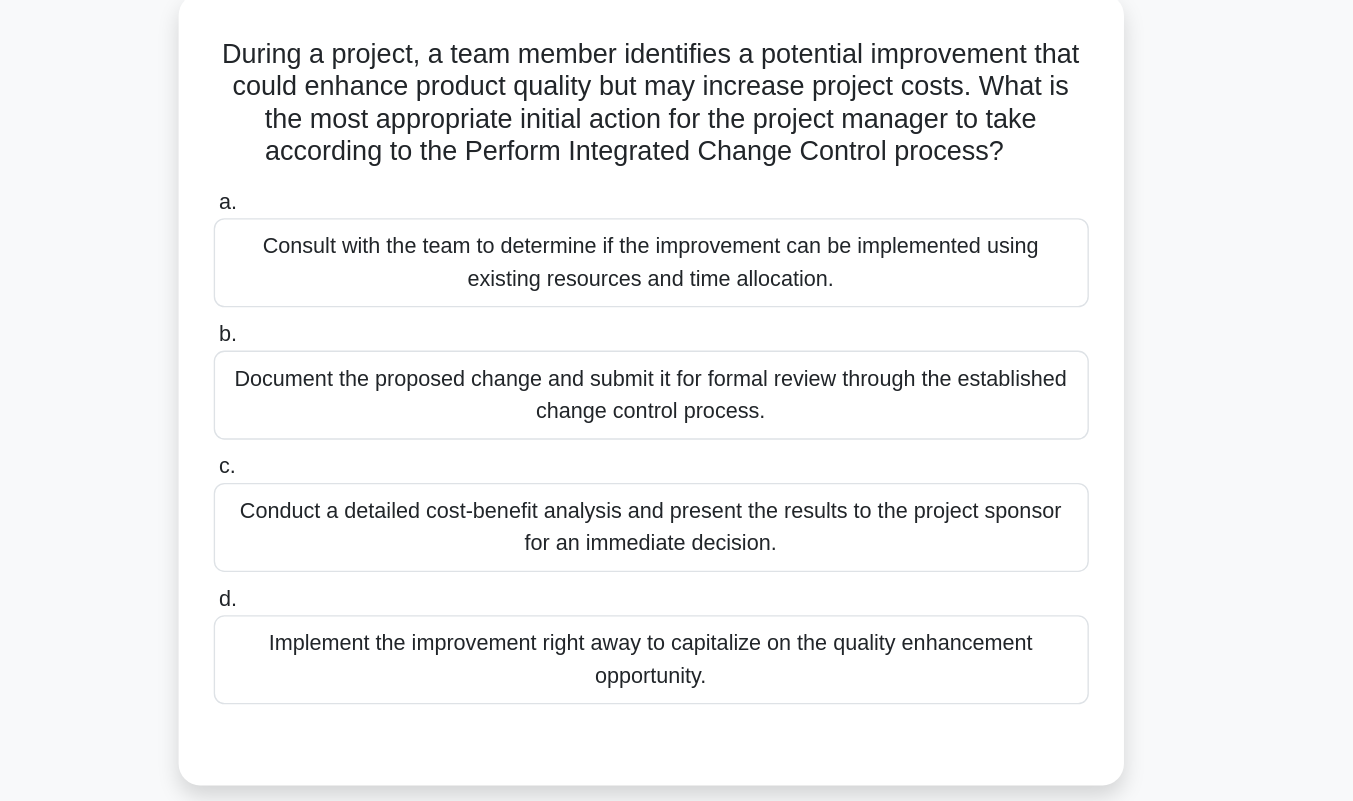 click on "Conduct a detailed cost-benefit analysis and present the results to the project sponsor for an immediate decision." at bounding box center [677, 392] 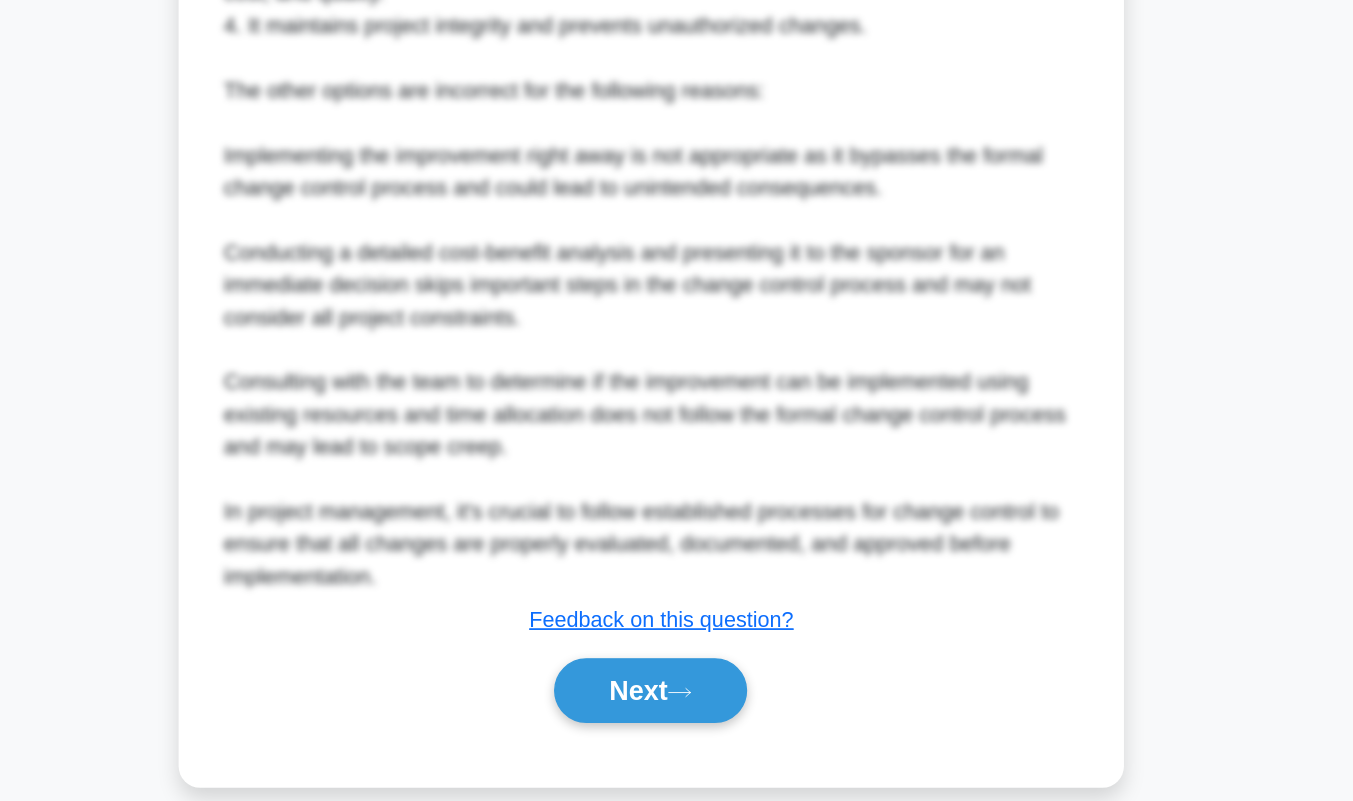 scroll, scrollTop: 795, scrollLeft: 0, axis: vertical 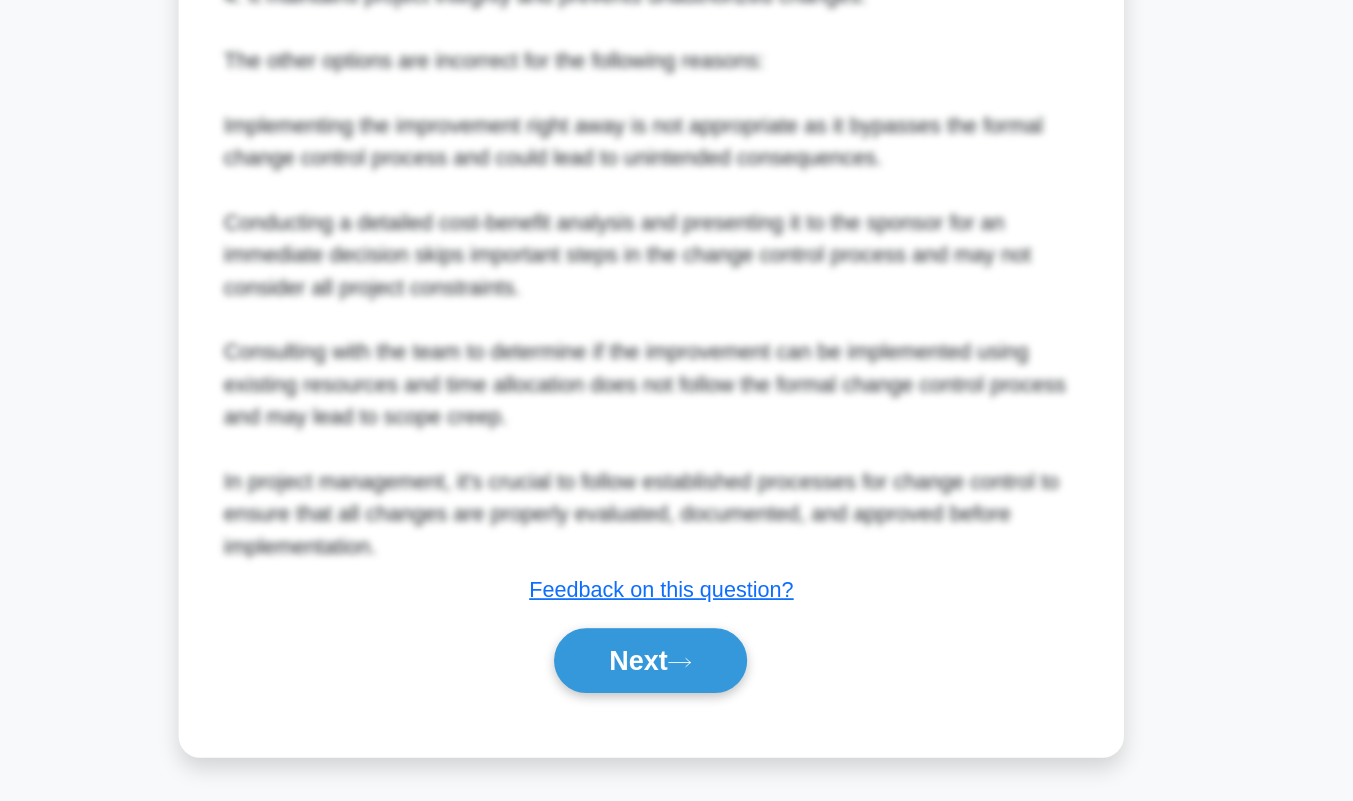 click on "Next" at bounding box center [676, 697] 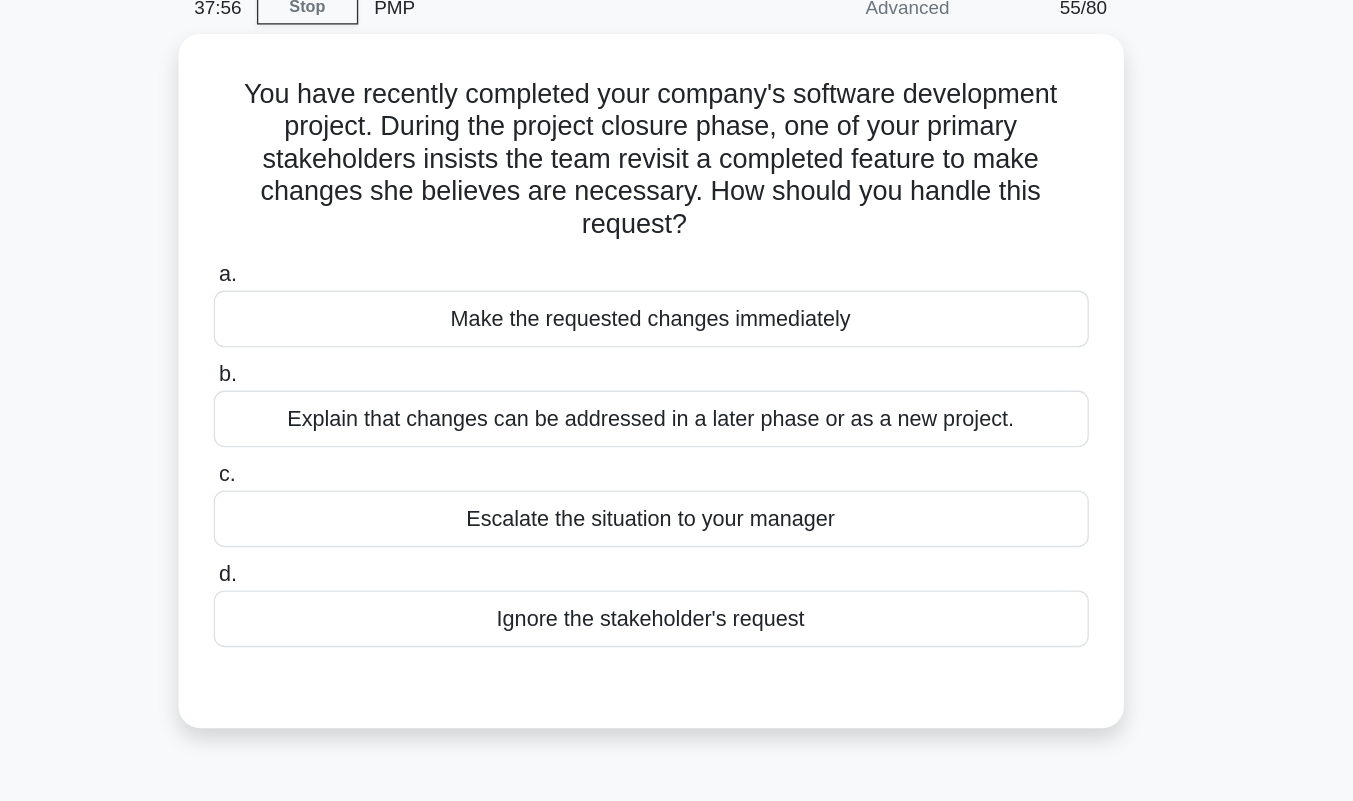 scroll, scrollTop: 86, scrollLeft: 0, axis: vertical 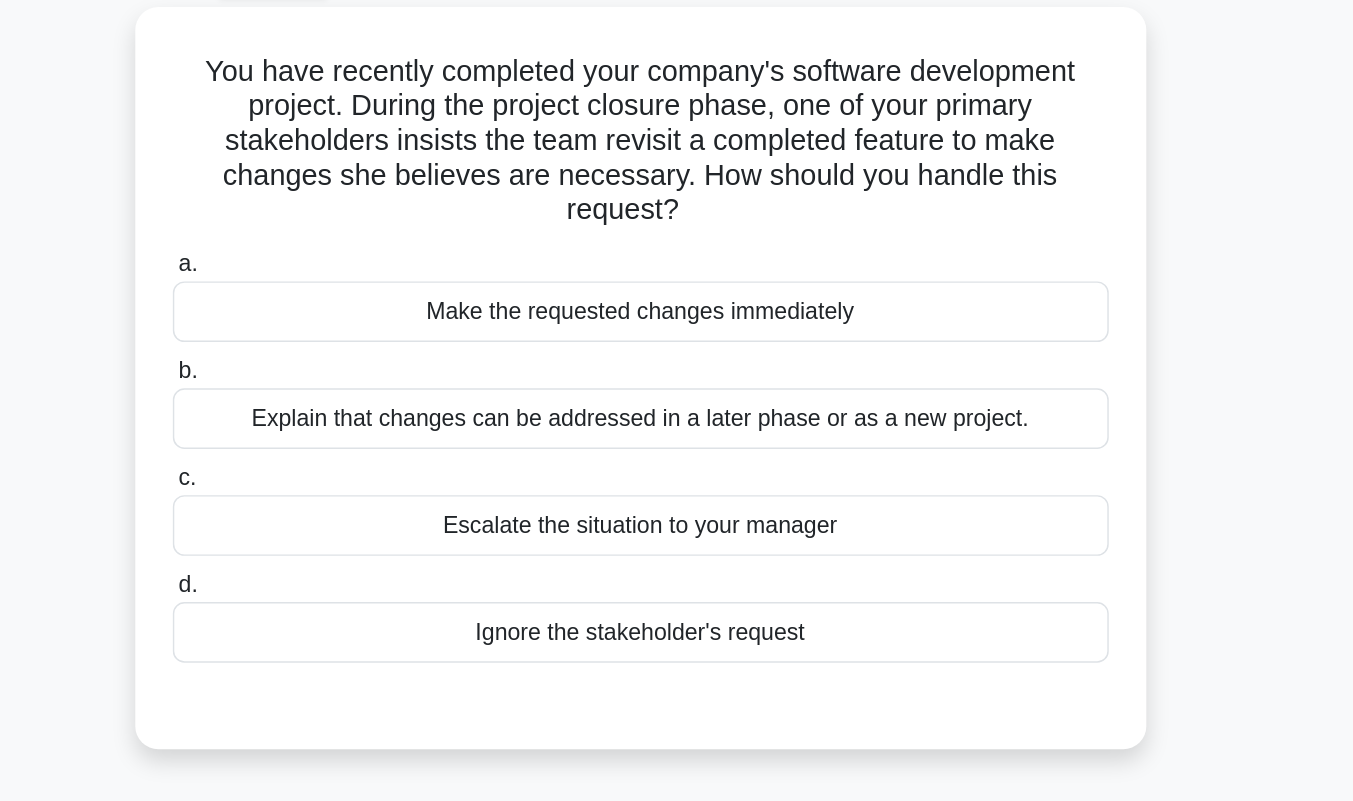 click on "Explain that changes can be addressed in a later phase or as a new project." at bounding box center [677, 316] 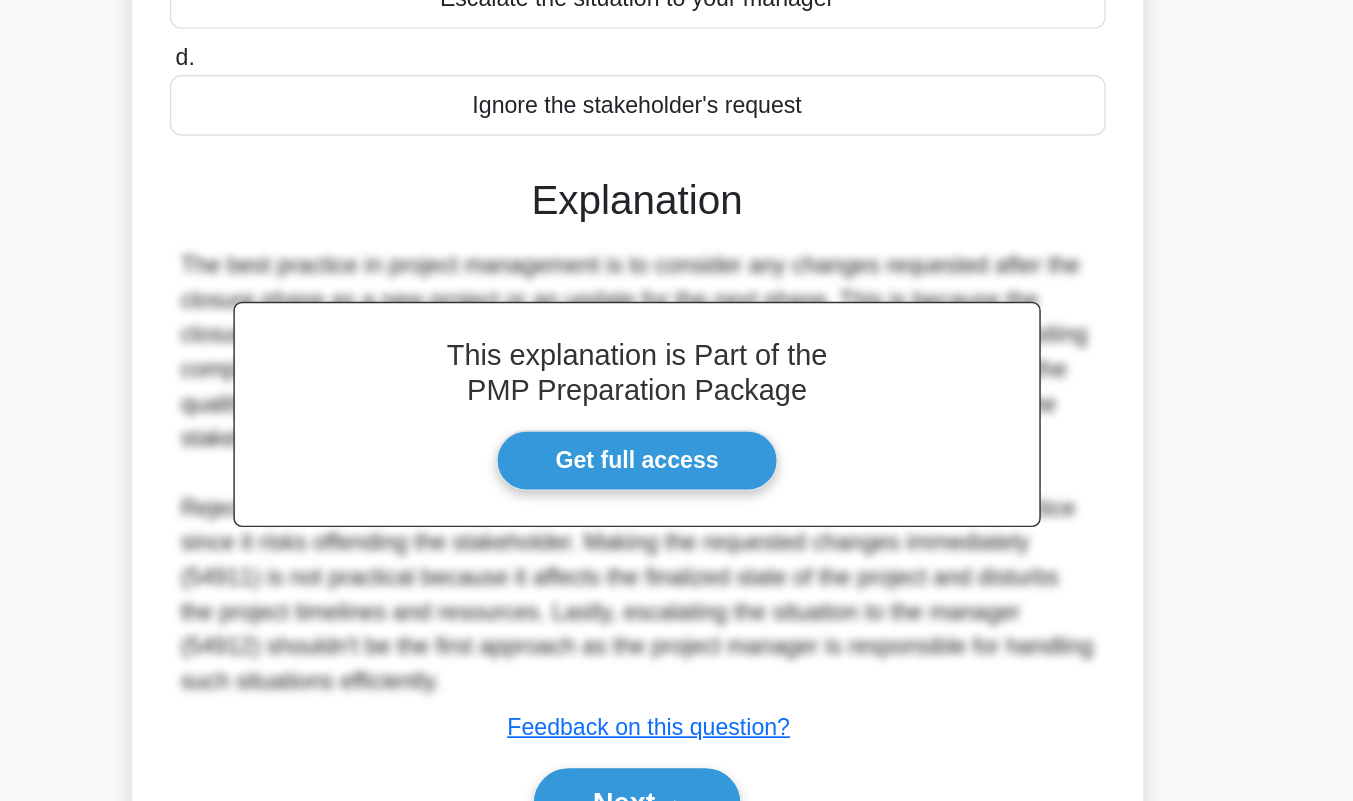 scroll, scrollTop: 337, scrollLeft: 0, axis: vertical 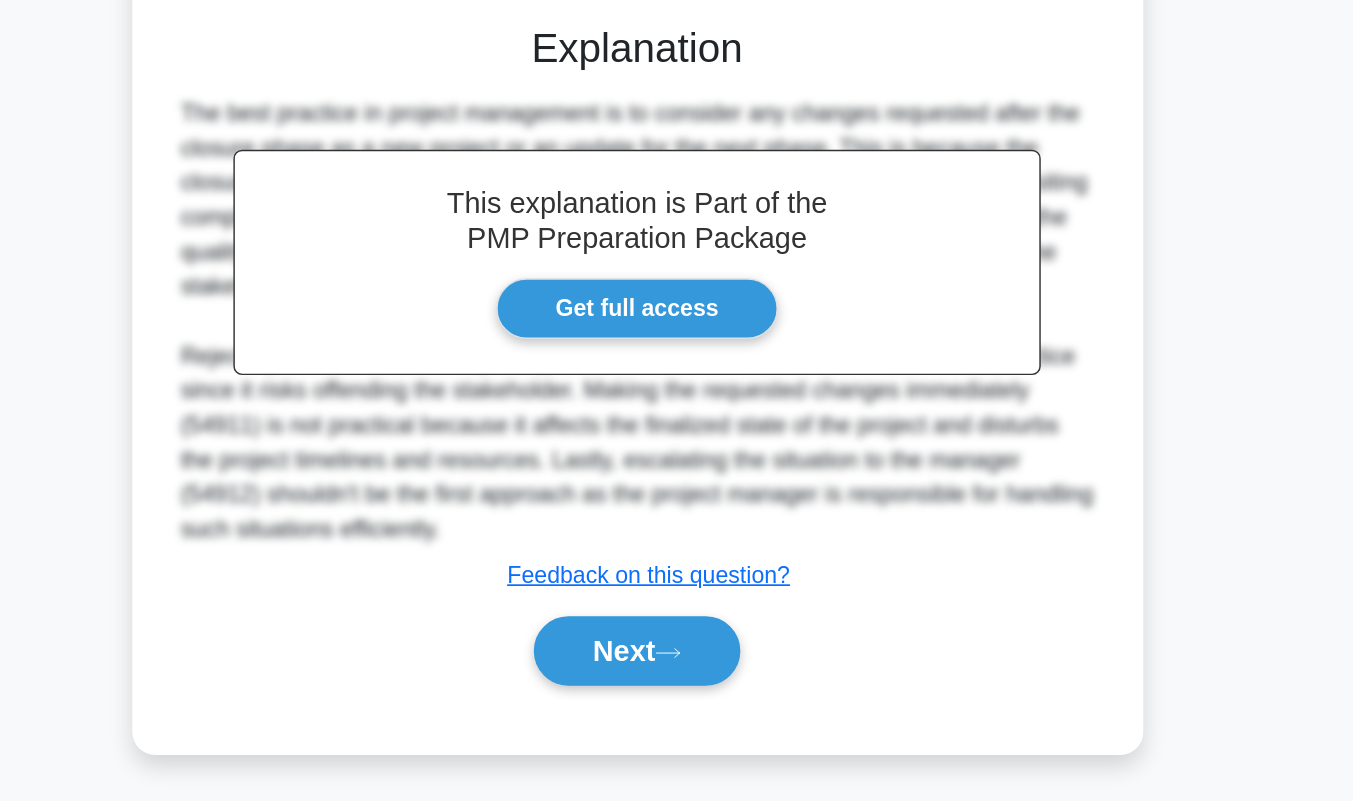 click 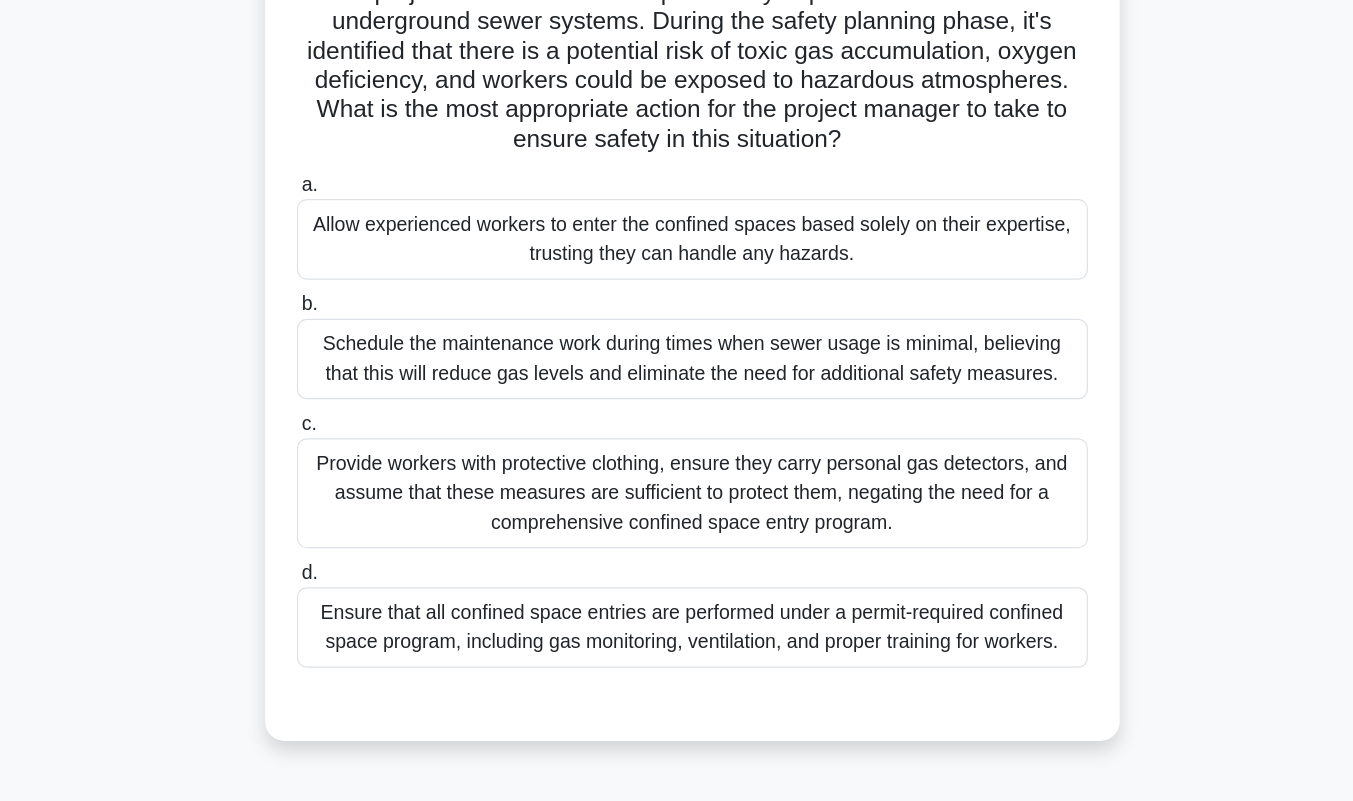 scroll, scrollTop: 109, scrollLeft: 0, axis: vertical 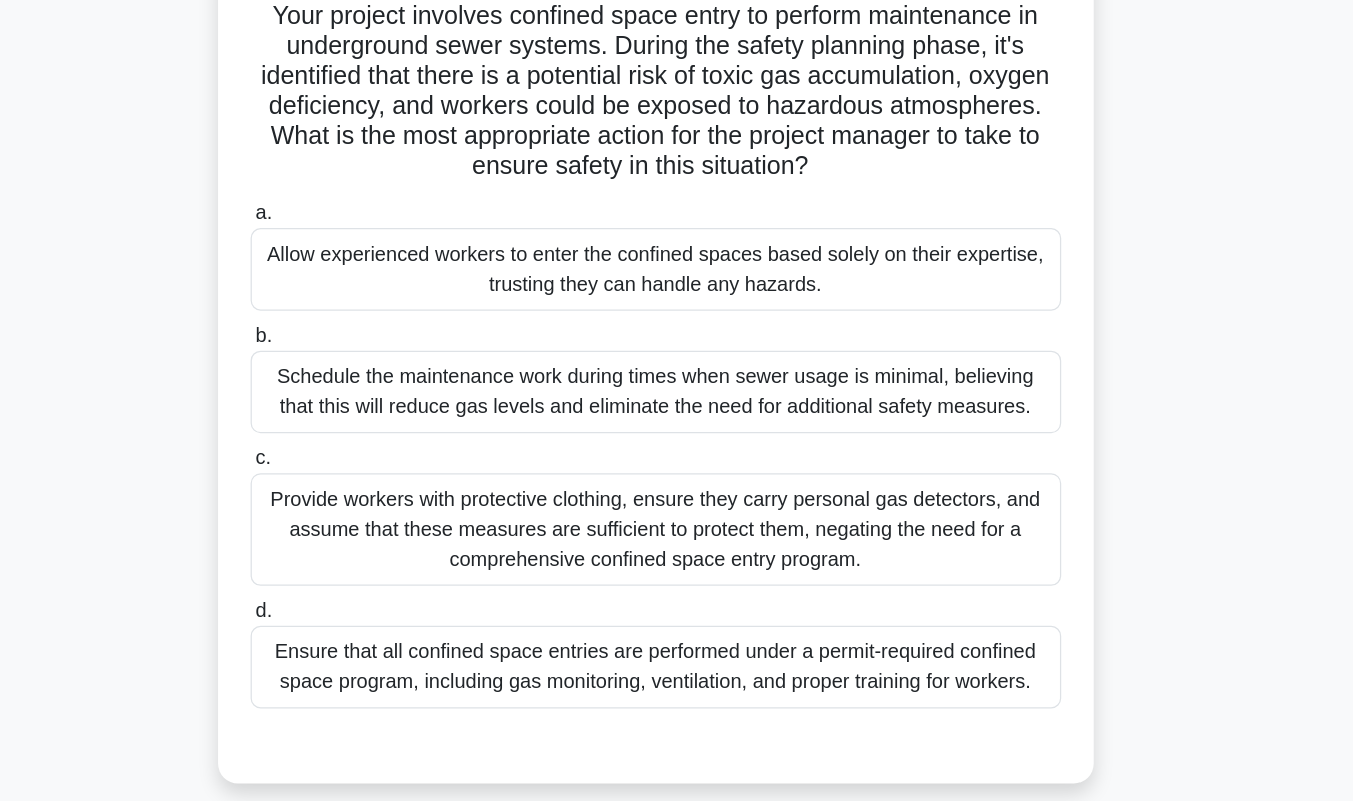 click on "Ensure that all confined space entries are performed under a permit-required confined space program, including gas monitoring, ventilation, and proper training for workers." at bounding box center (677, 573) 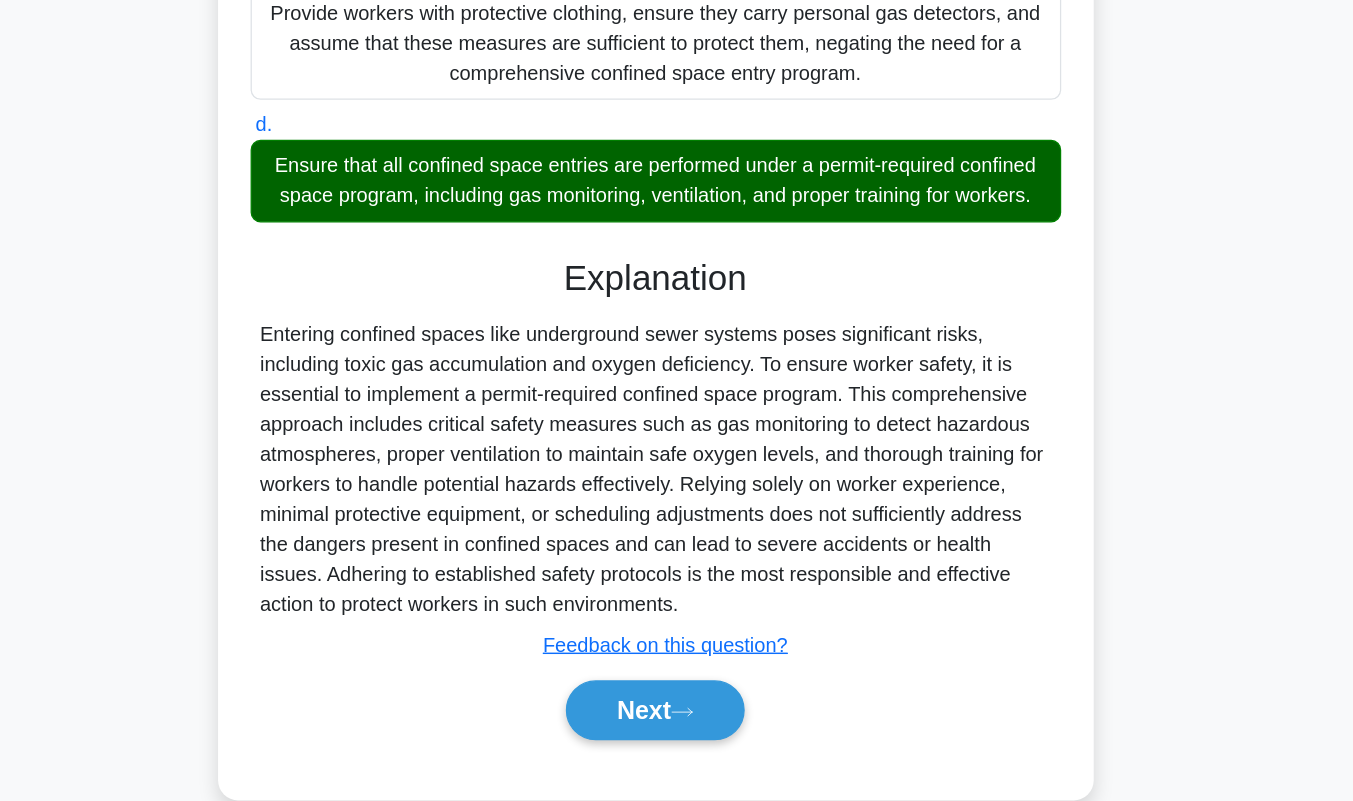 scroll, scrollTop: 409, scrollLeft: 0, axis: vertical 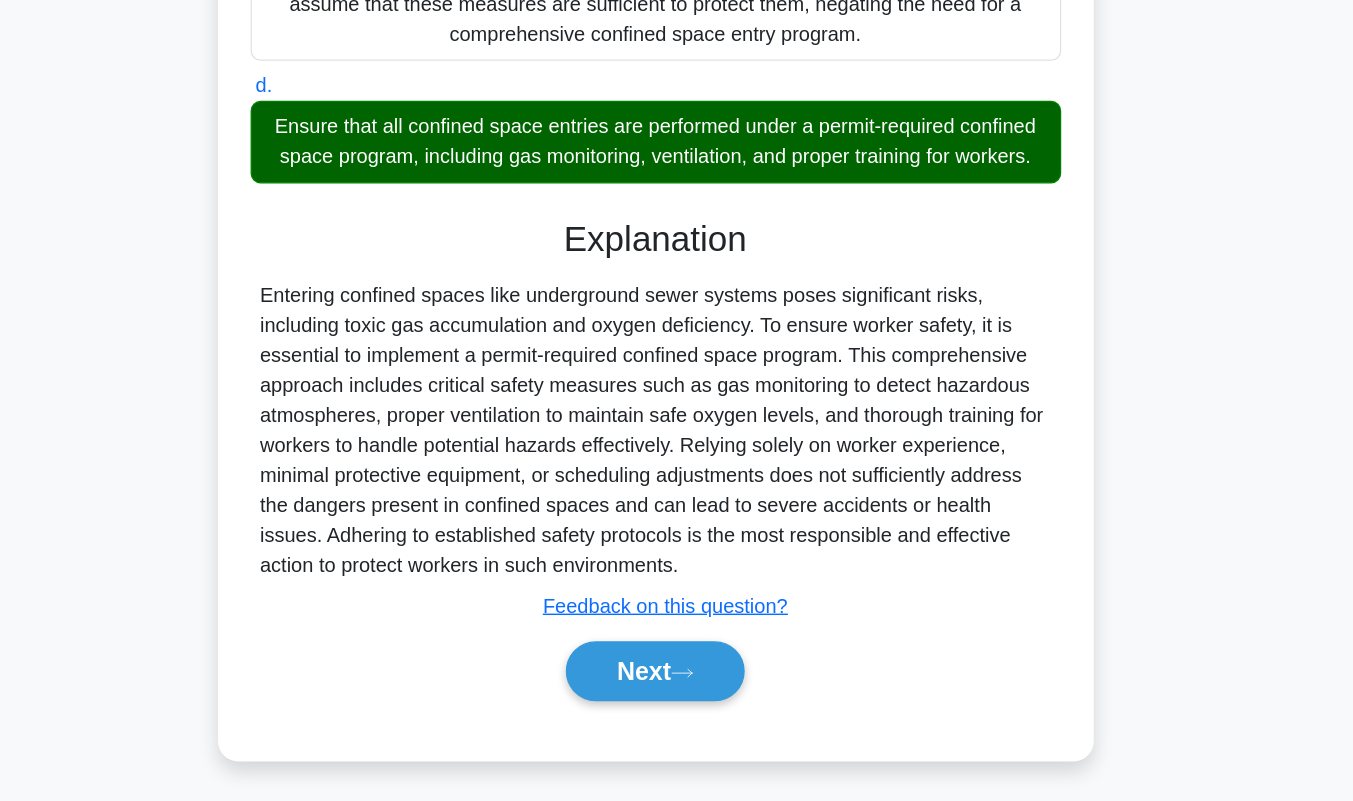 click on "Next" at bounding box center [676, 697] 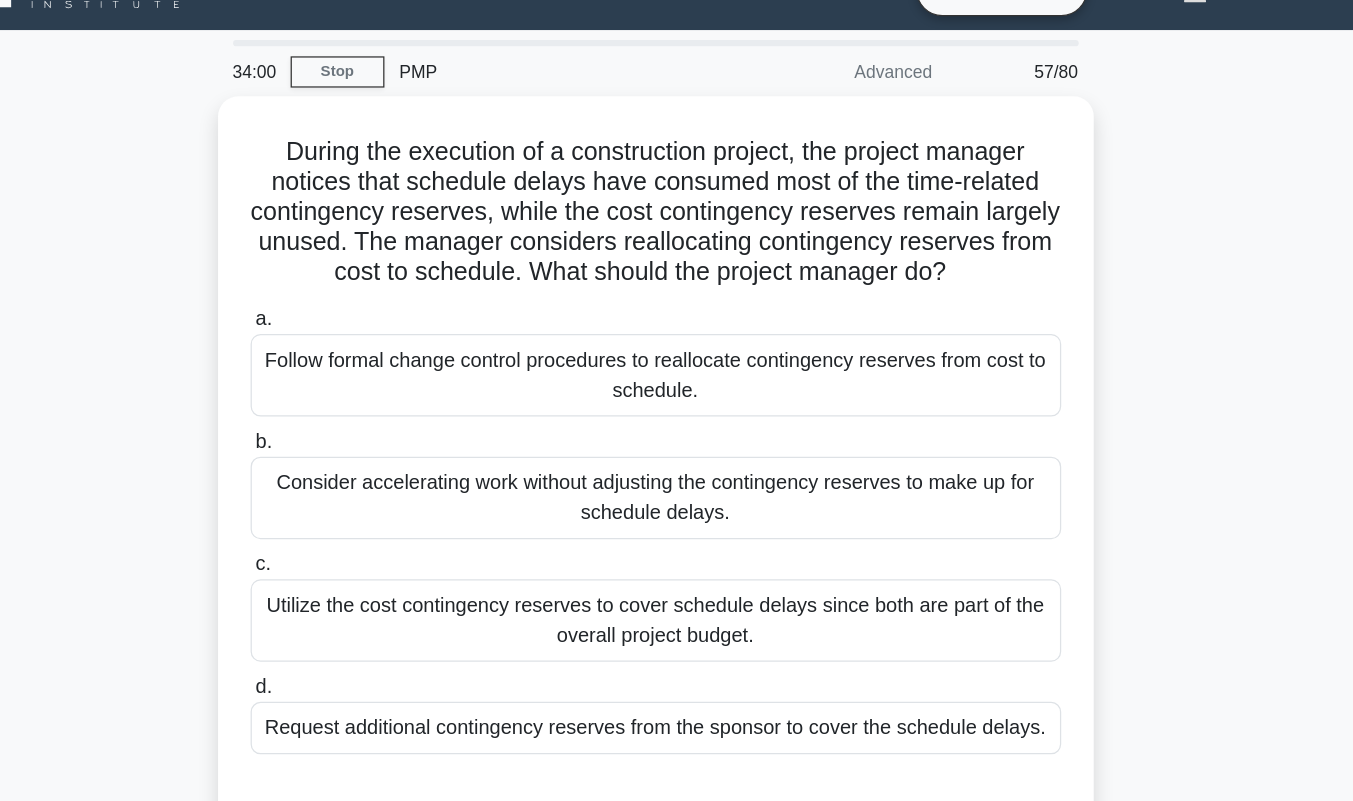 scroll, scrollTop: 37, scrollLeft: 0, axis: vertical 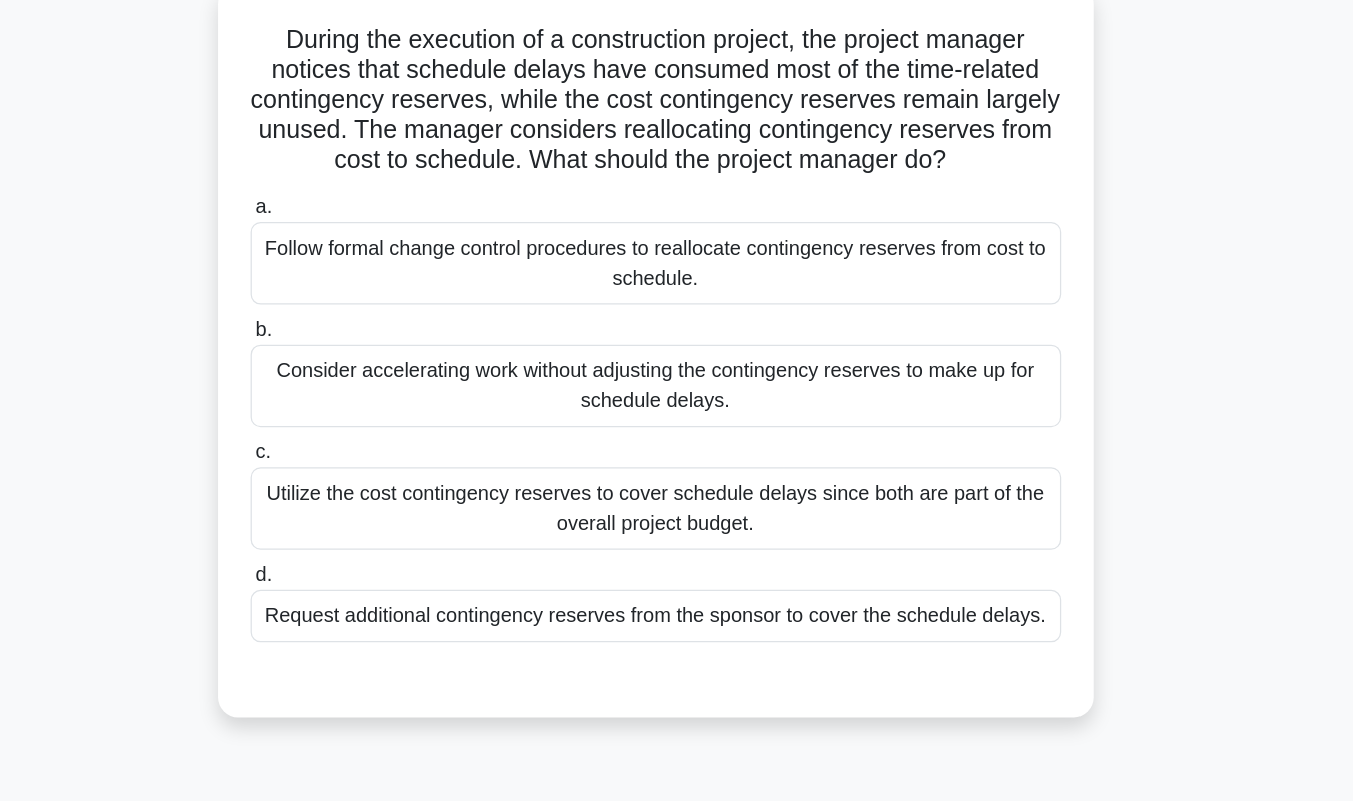 click on "Follow formal change control procedures to reallocate contingency reserves from cost to schedule." at bounding box center (677, 303) 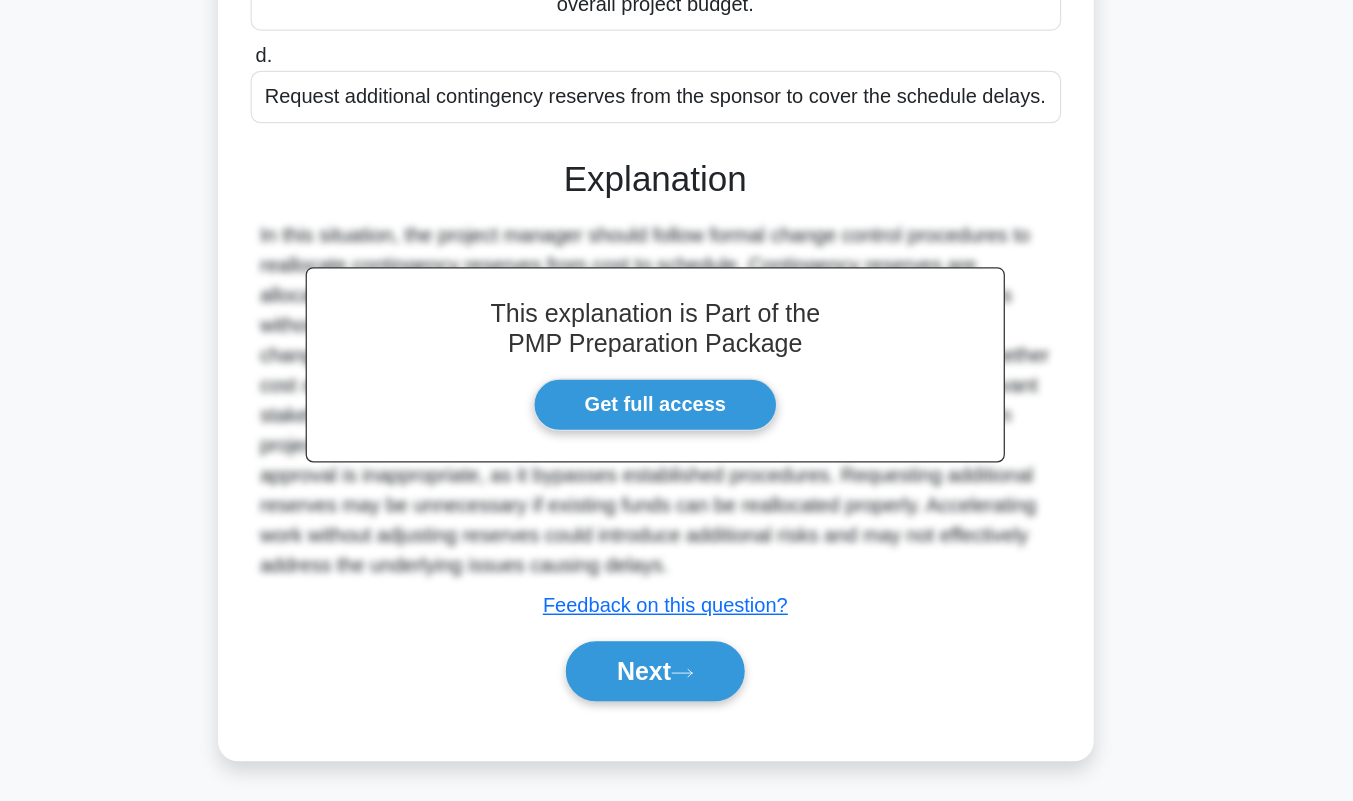 scroll, scrollTop: 409, scrollLeft: 0, axis: vertical 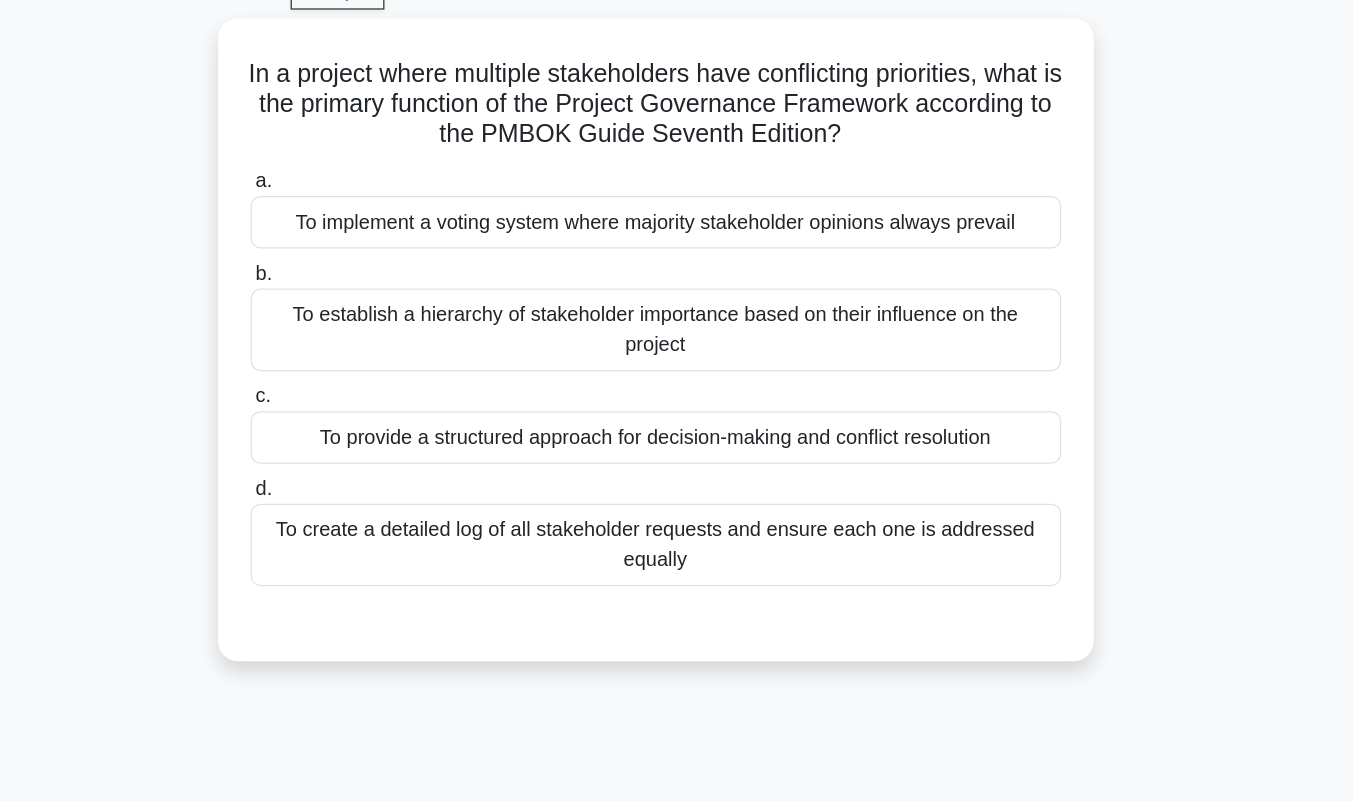 click on "To provide a structured approach for decision-making and conflict resolution" at bounding box center [677, 409] 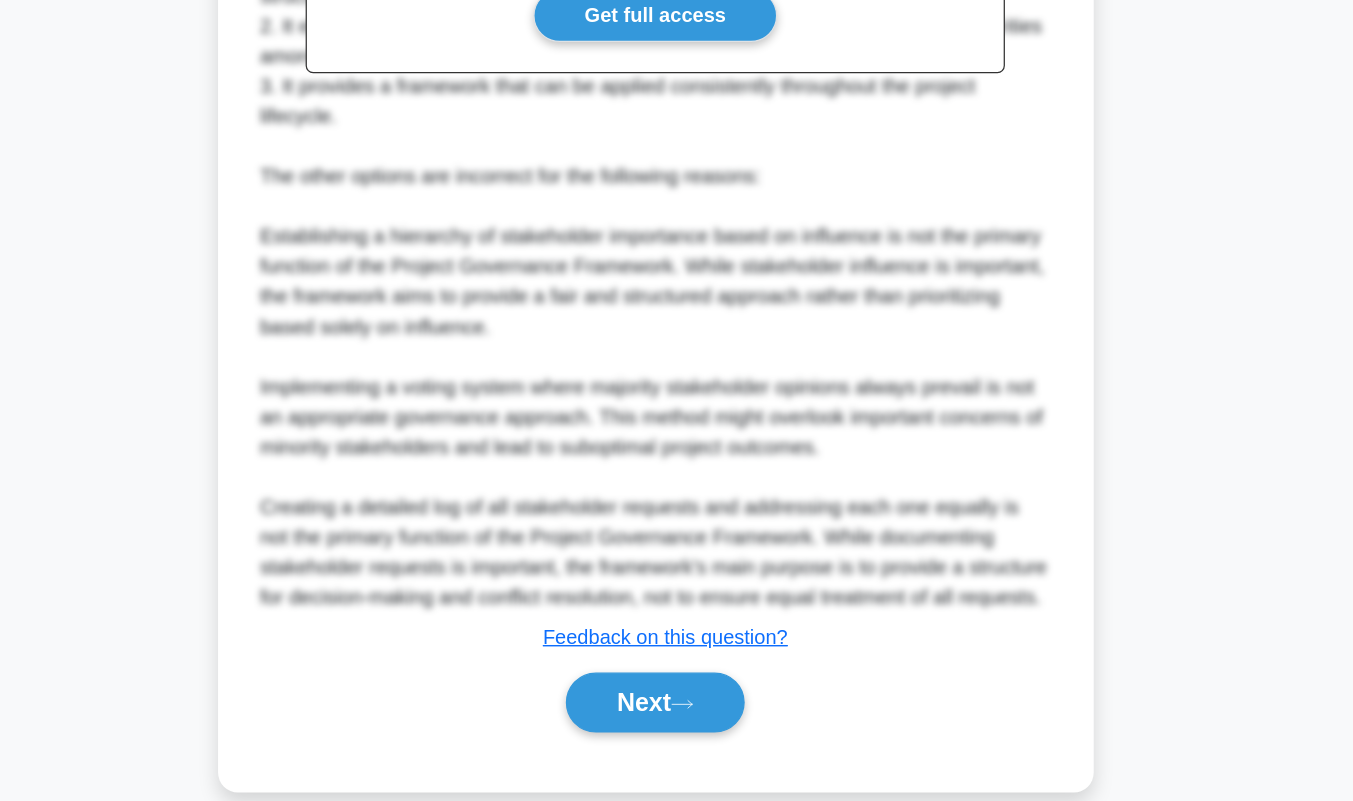 scroll, scrollTop: 649, scrollLeft: 0, axis: vertical 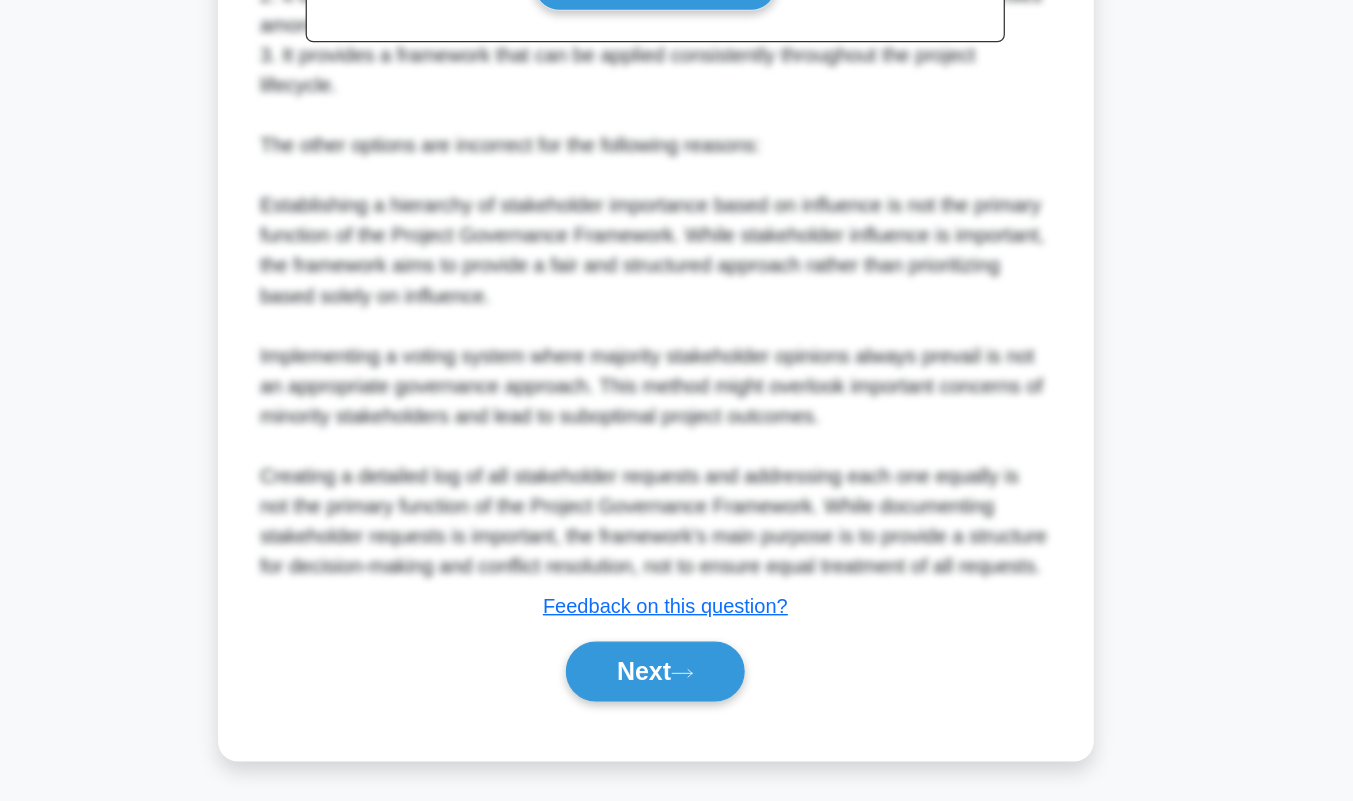 click 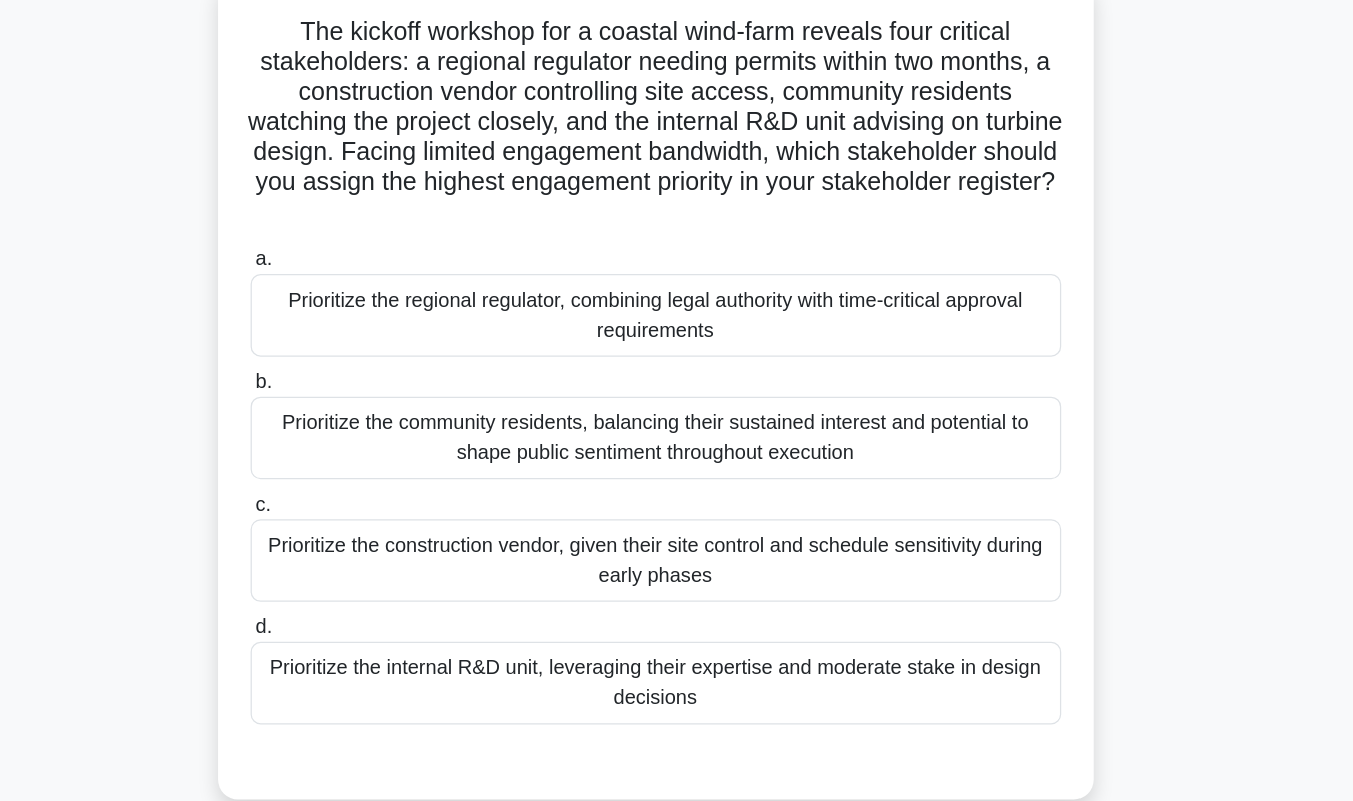 scroll, scrollTop: 132, scrollLeft: 0, axis: vertical 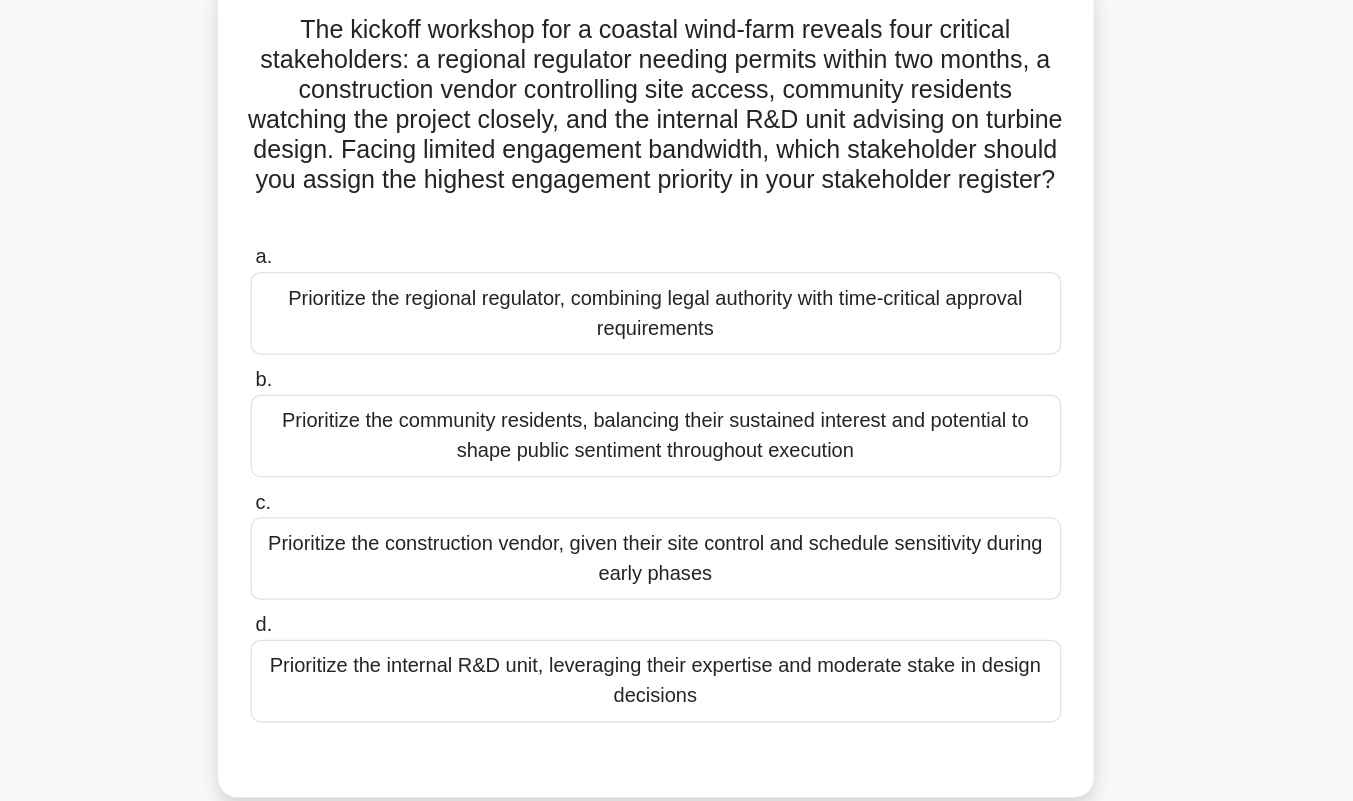 click on "Prioritize the regional regulator, combining legal authority with time-critical approval requirements" at bounding box center (677, 256) 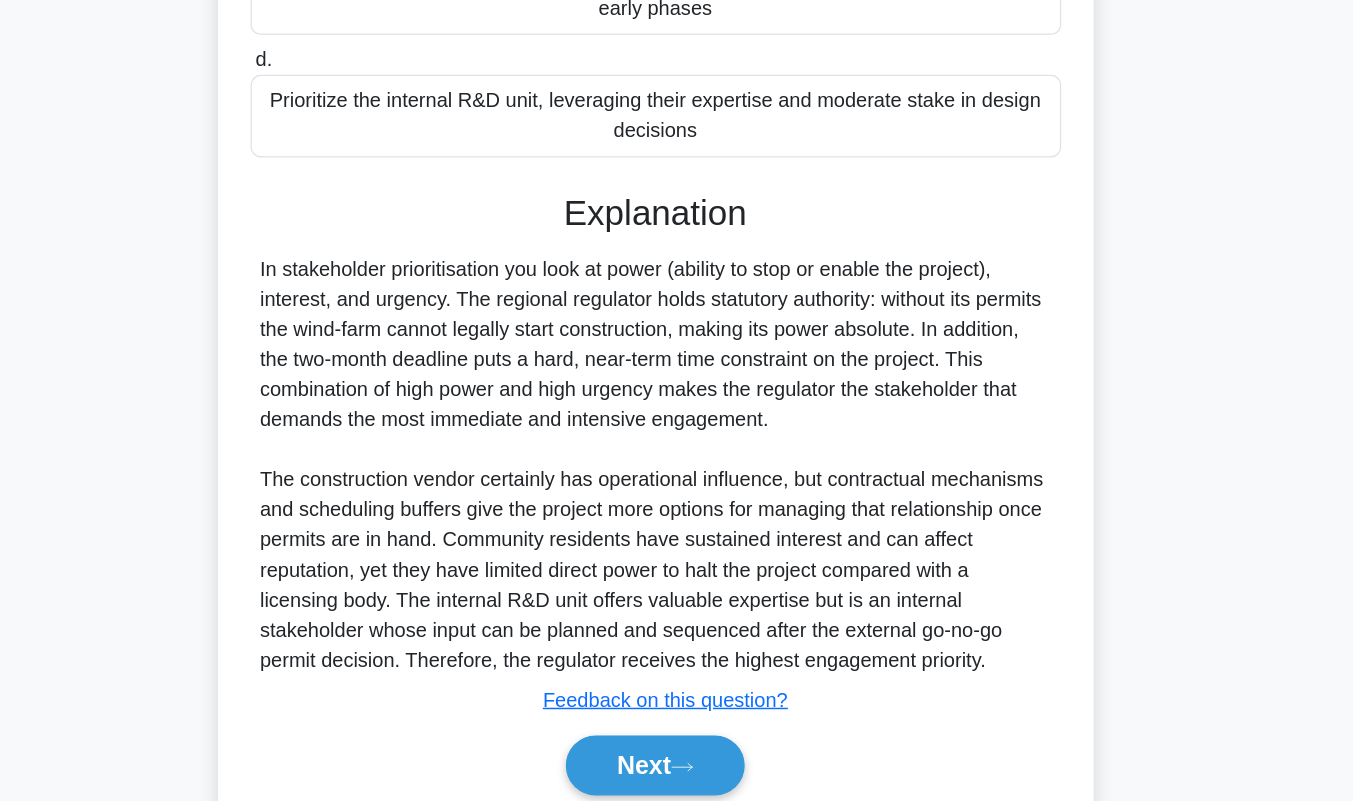 scroll, scrollTop: 505, scrollLeft: 0, axis: vertical 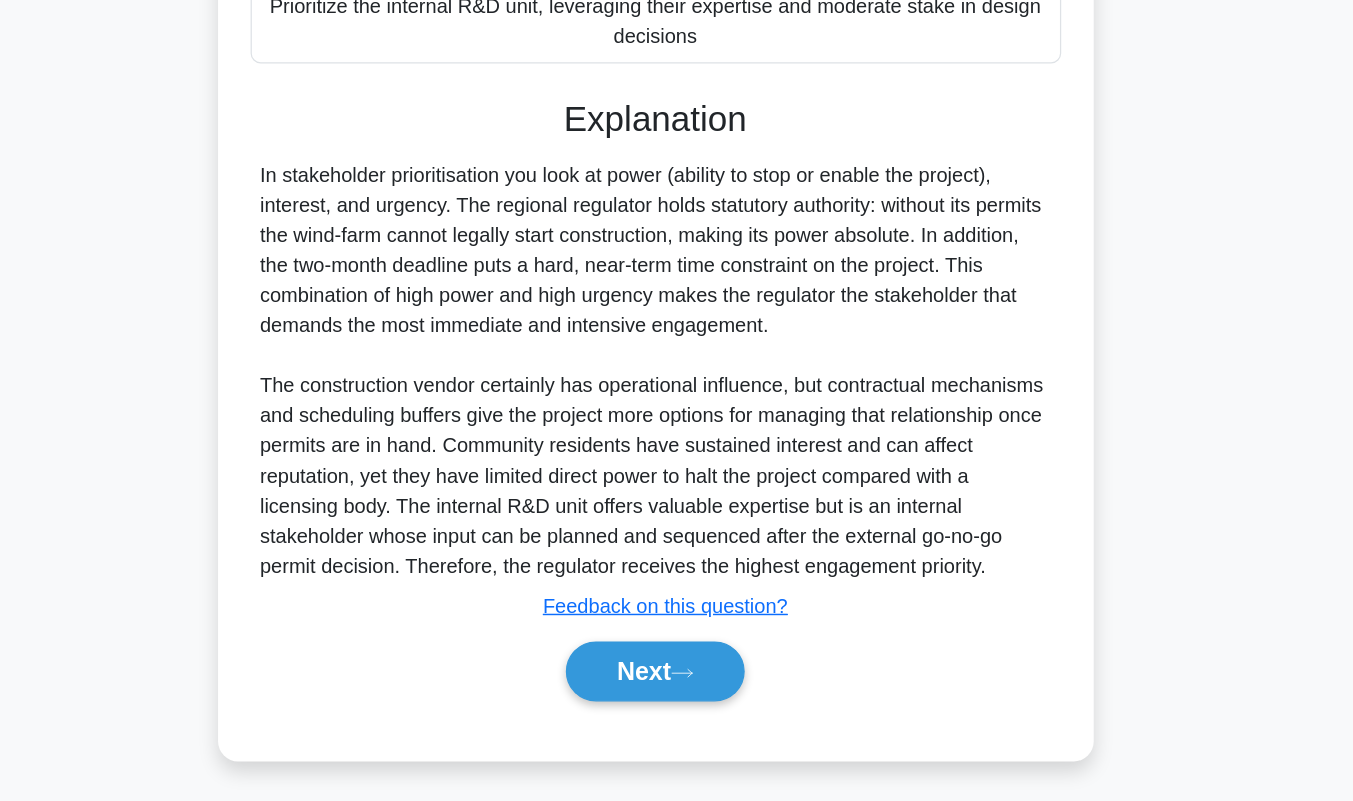 click 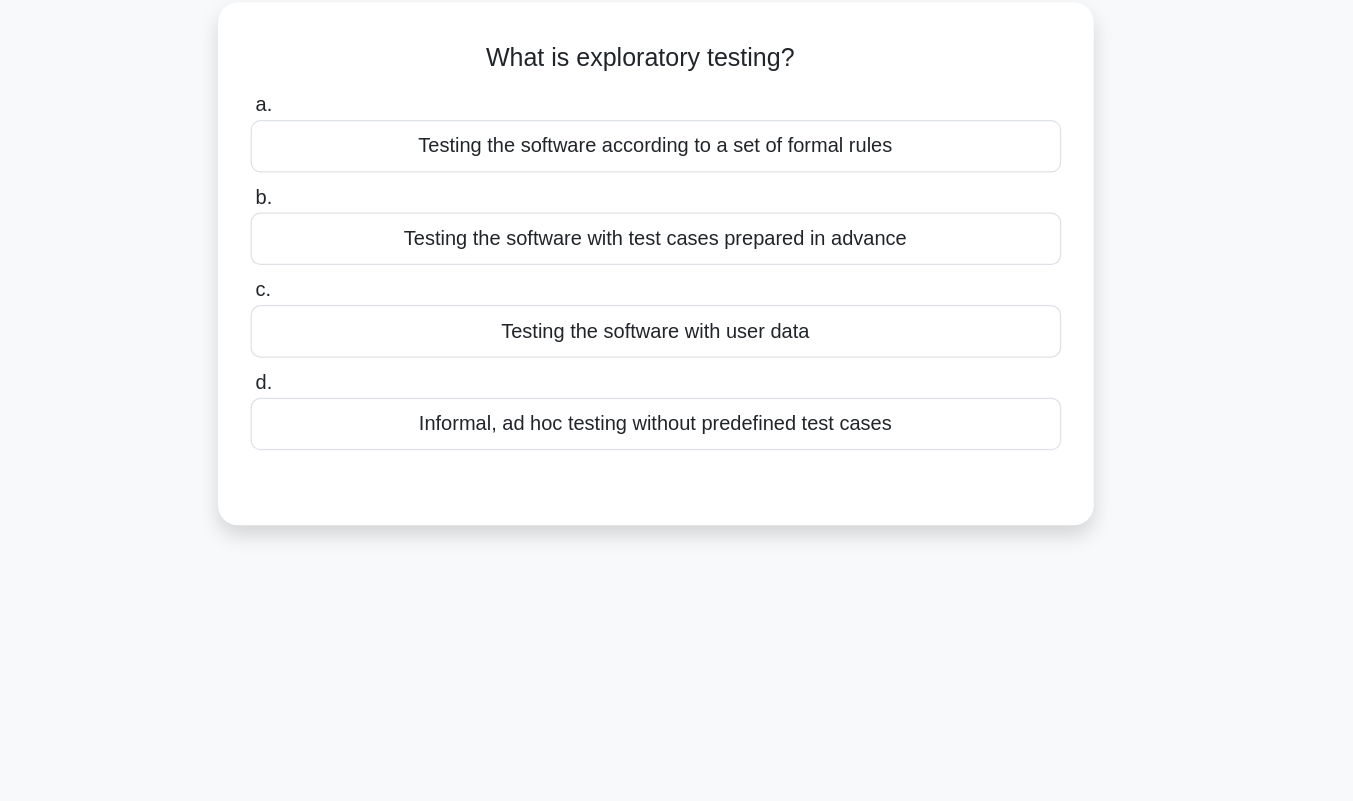 scroll, scrollTop: 0, scrollLeft: 0, axis: both 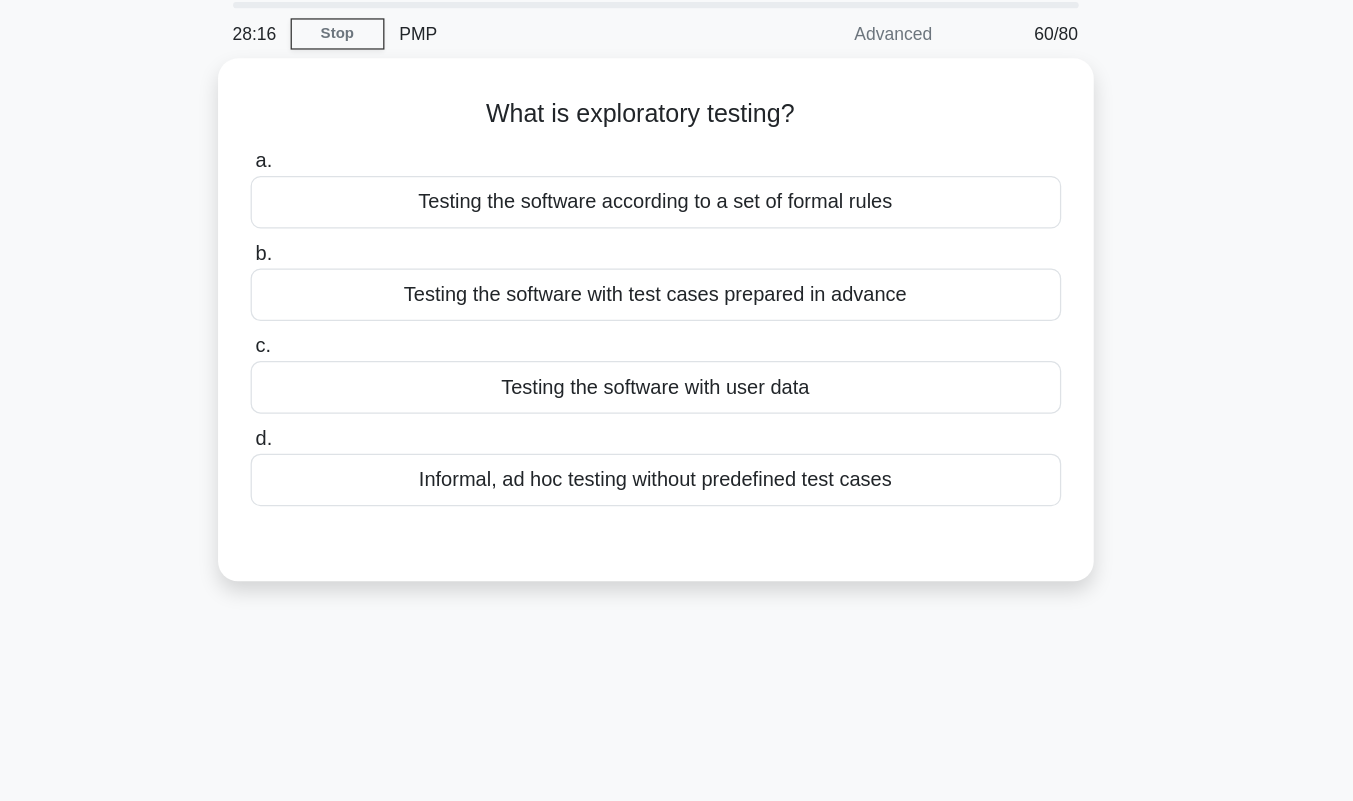 click on "Testing the software with test cases prepared in advance" at bounding box center (677, 306) 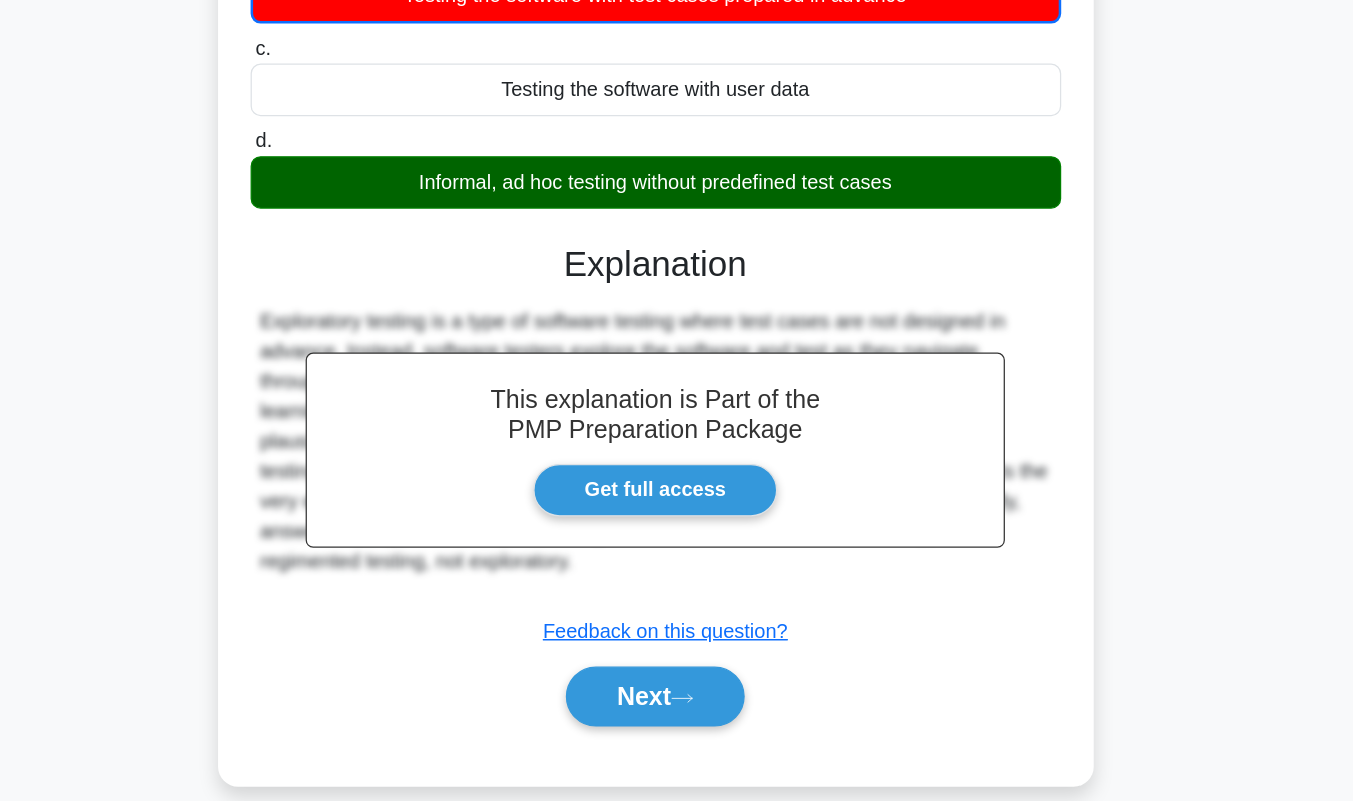scroll, scrollTop: 279, scrollLeft: 0, axis: vertical 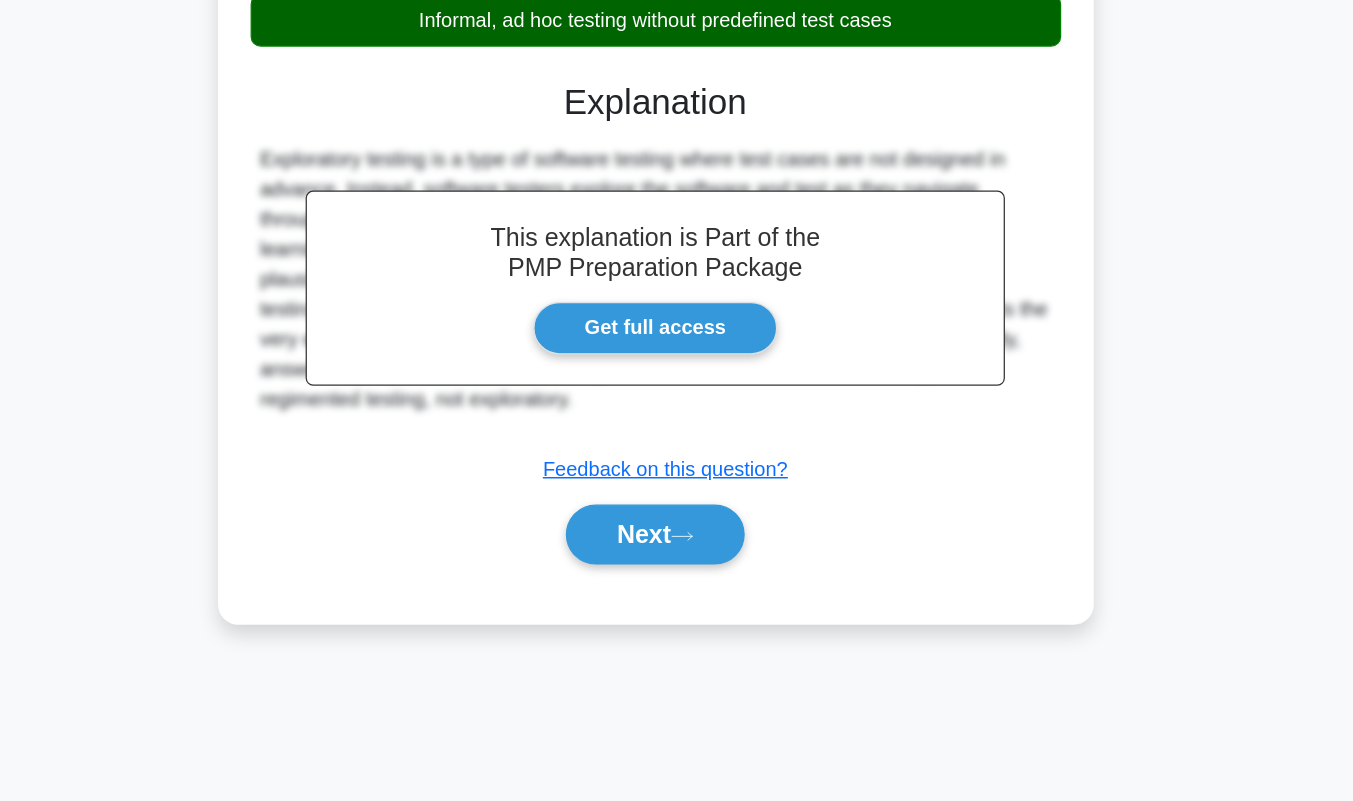 click on "Next" at bounding box center (676, 588) 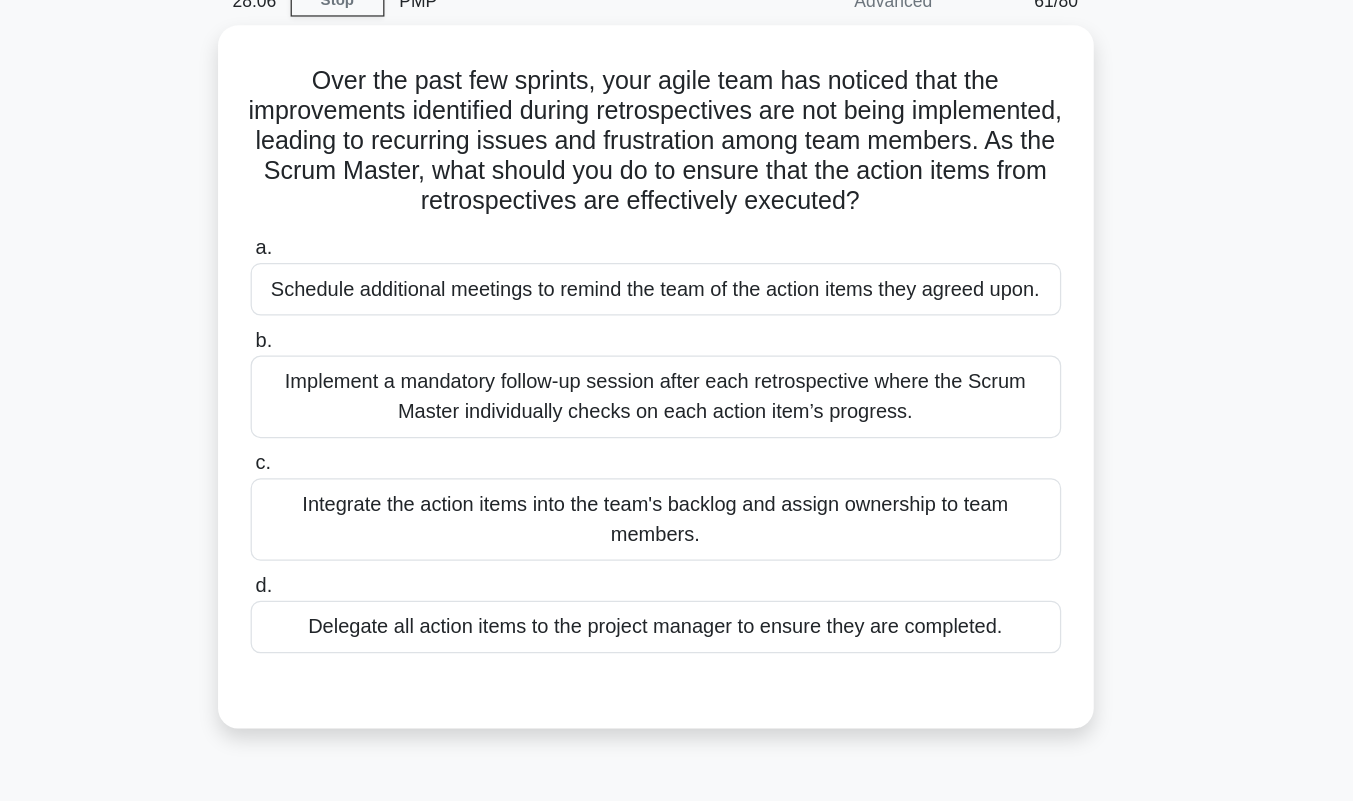 scroll, scrollTop: 51, scrollLeft: 0, axis: vertical 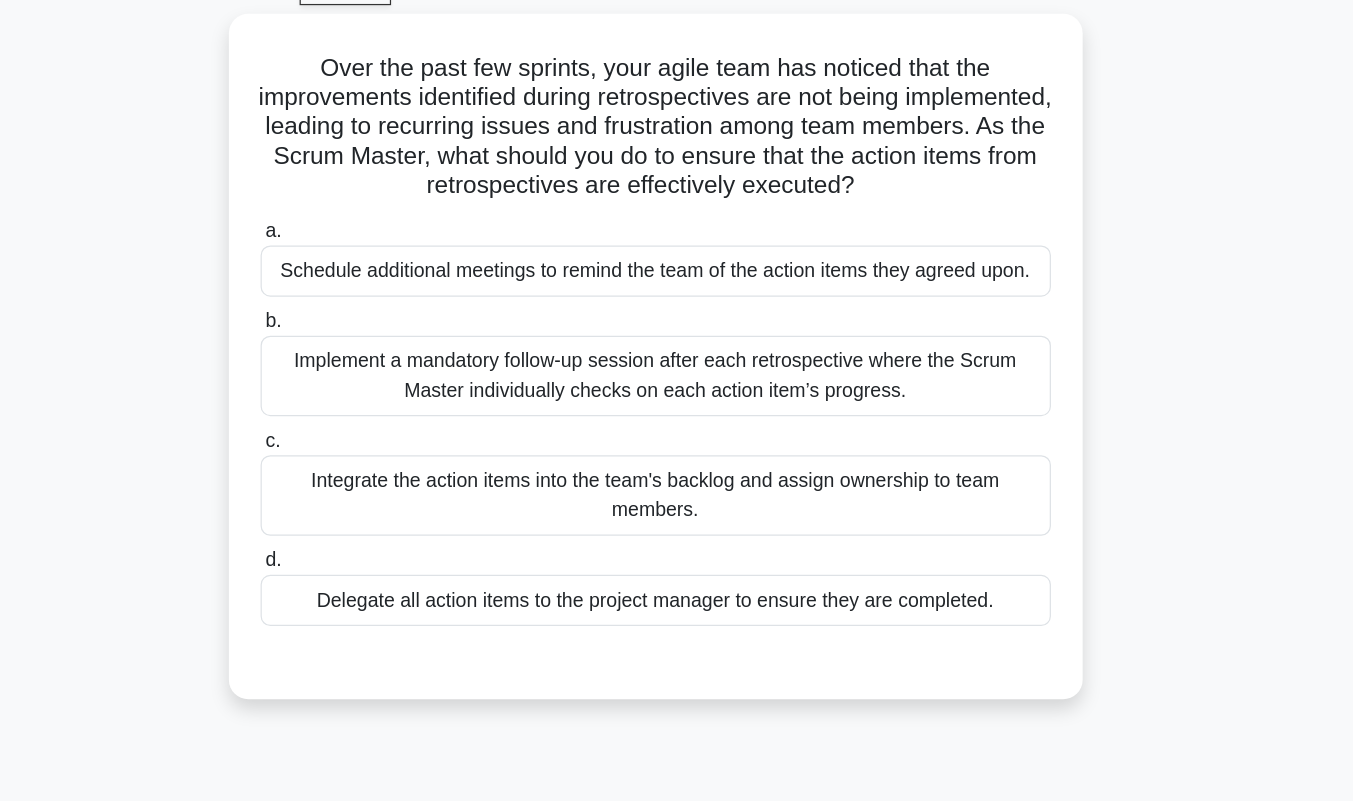 click on "Integrate the action items into the team's backlog and assign ownership to team members." at bounding box center (677, 461) 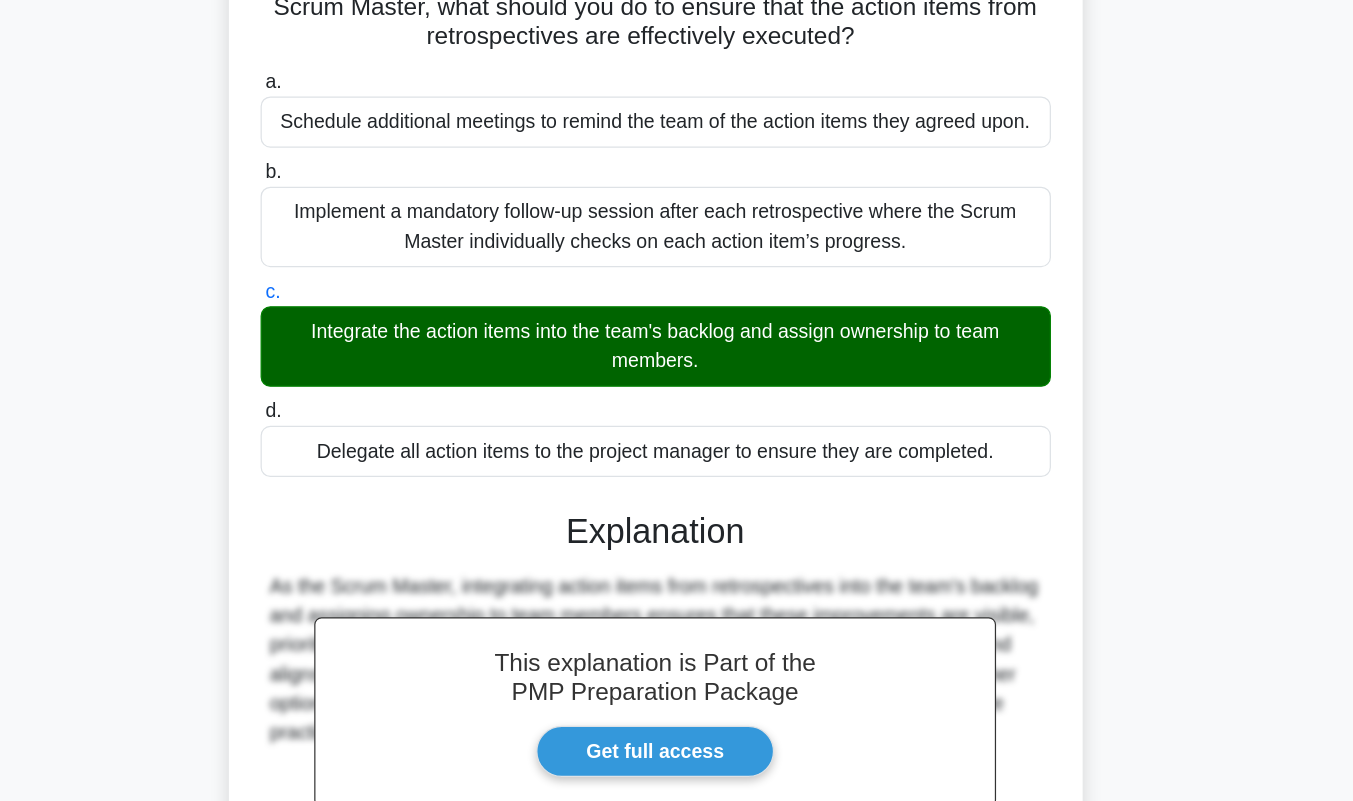scroll, scrollTop: 313, scrollLeft: 0, axis: vertical 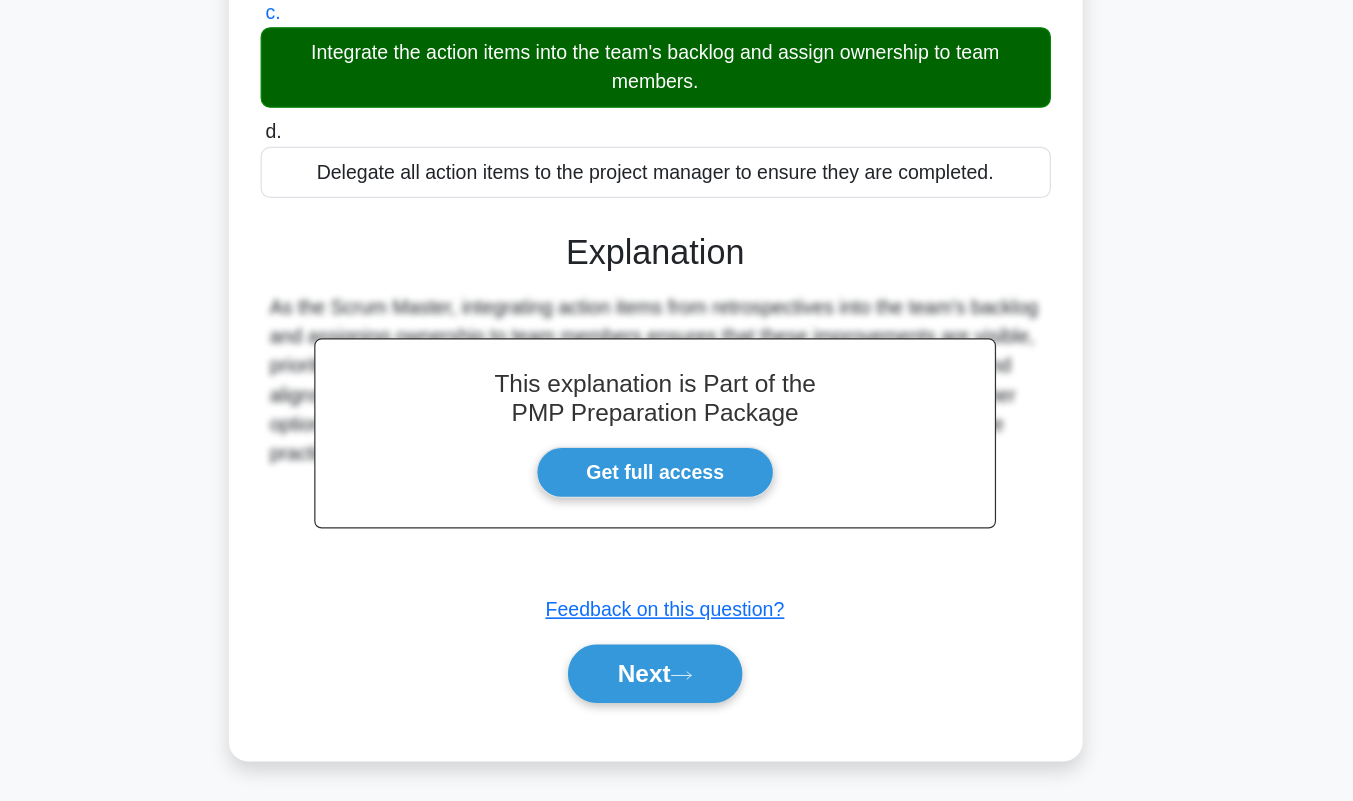click 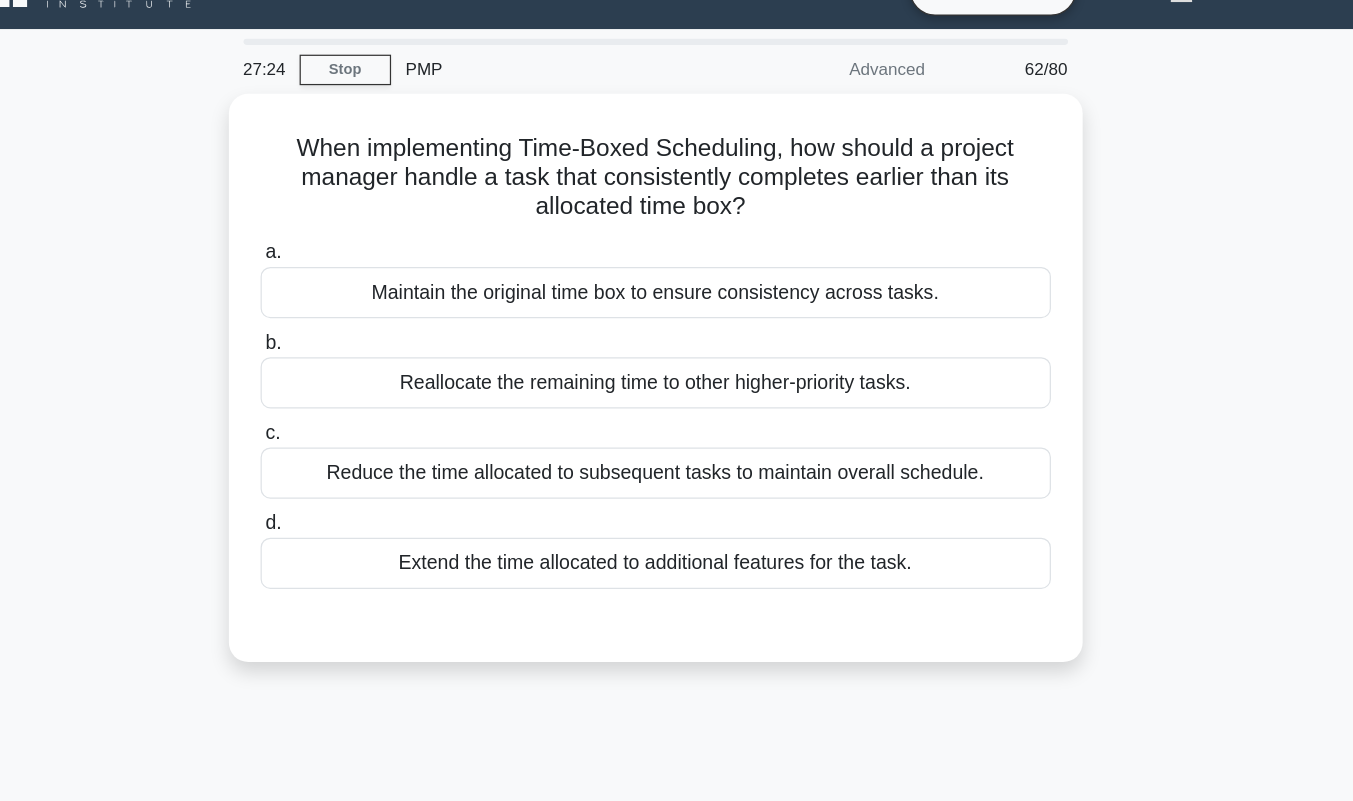 scroll, scrollTop: 37, scrollLeft: 0, axis: vertical 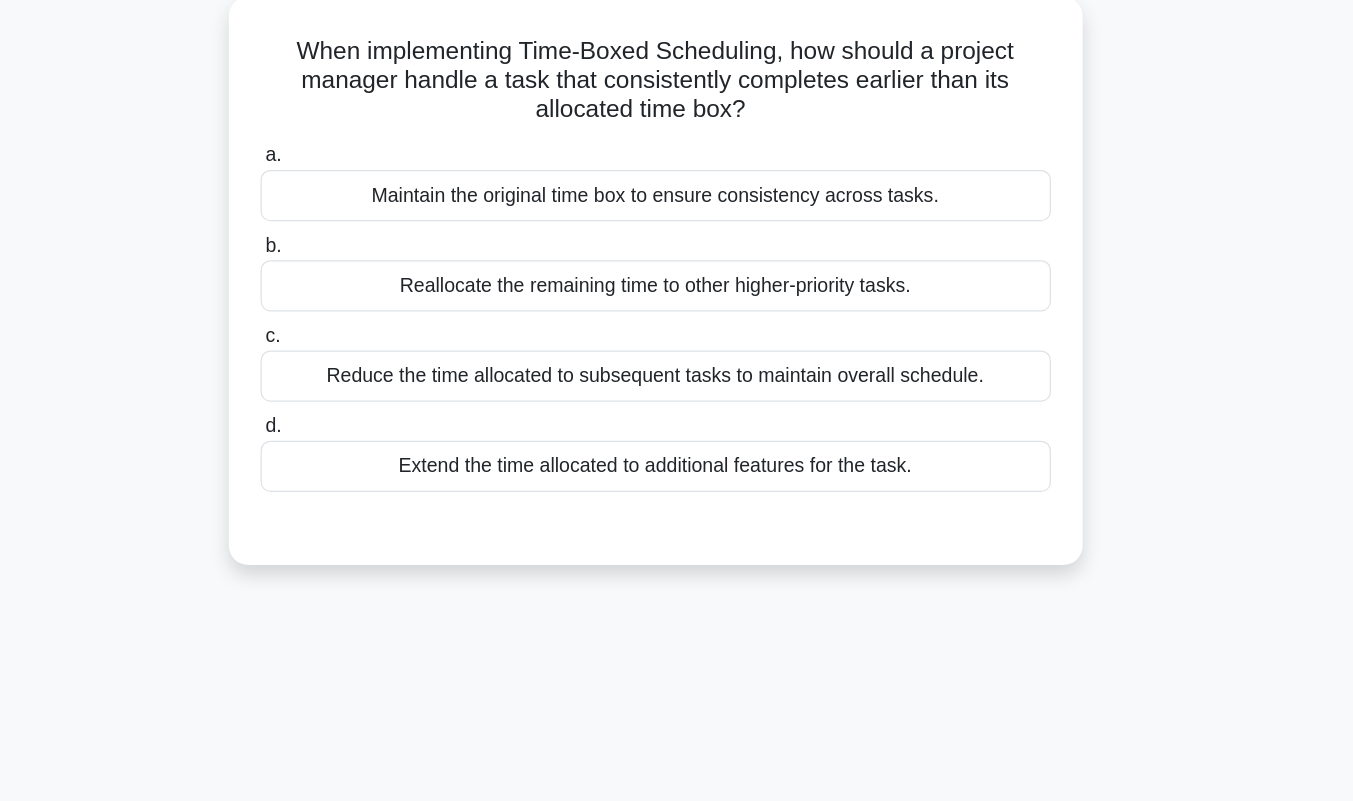 click on "Reduce the time allocated to subsequent tasks to maintain overall schedule." at bounding box center [677, 391] 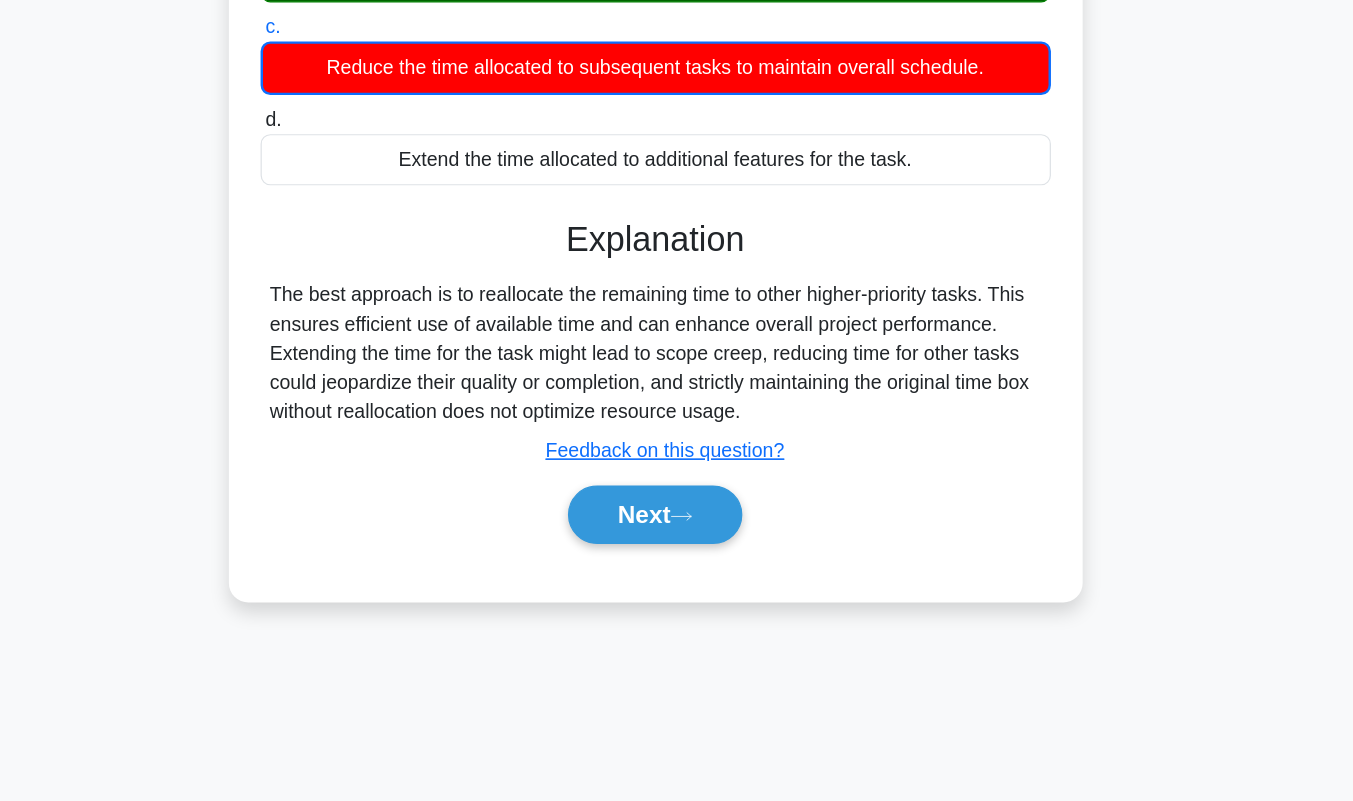 scroll, scrollTop: 255, scrollLeft: 0, axis: vertical 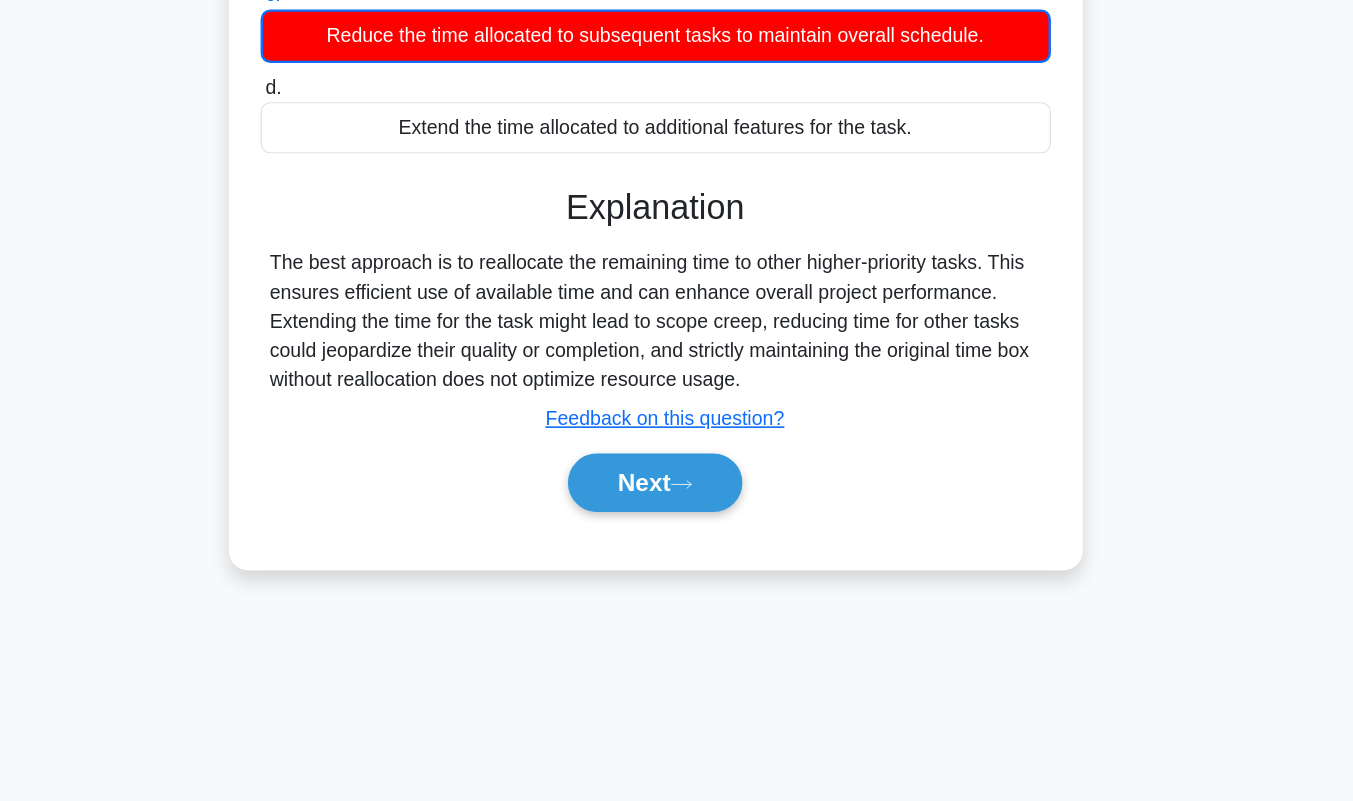 click on "Next" at bounding box center [676, 540] 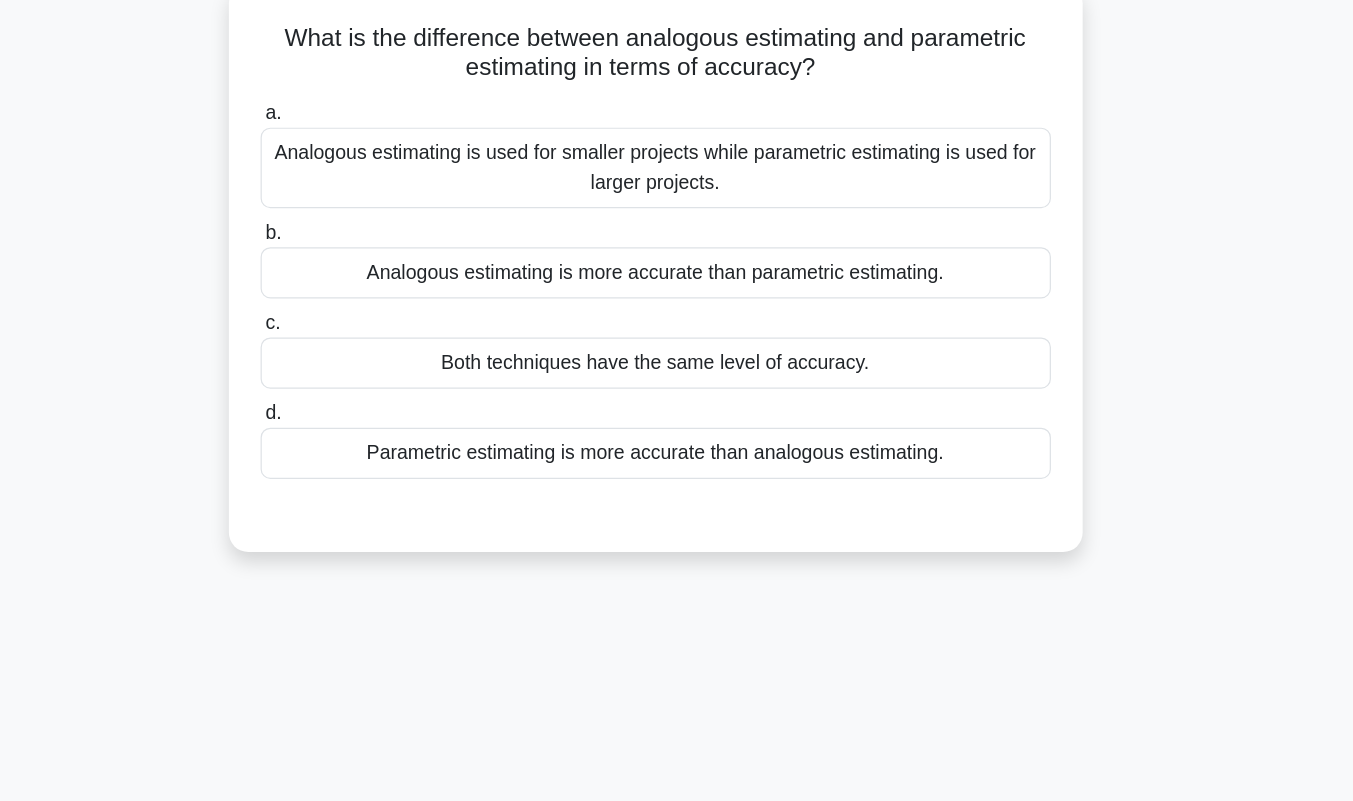 scroll, scrollTop: 125, scrollLeft: 0, axis: vertical 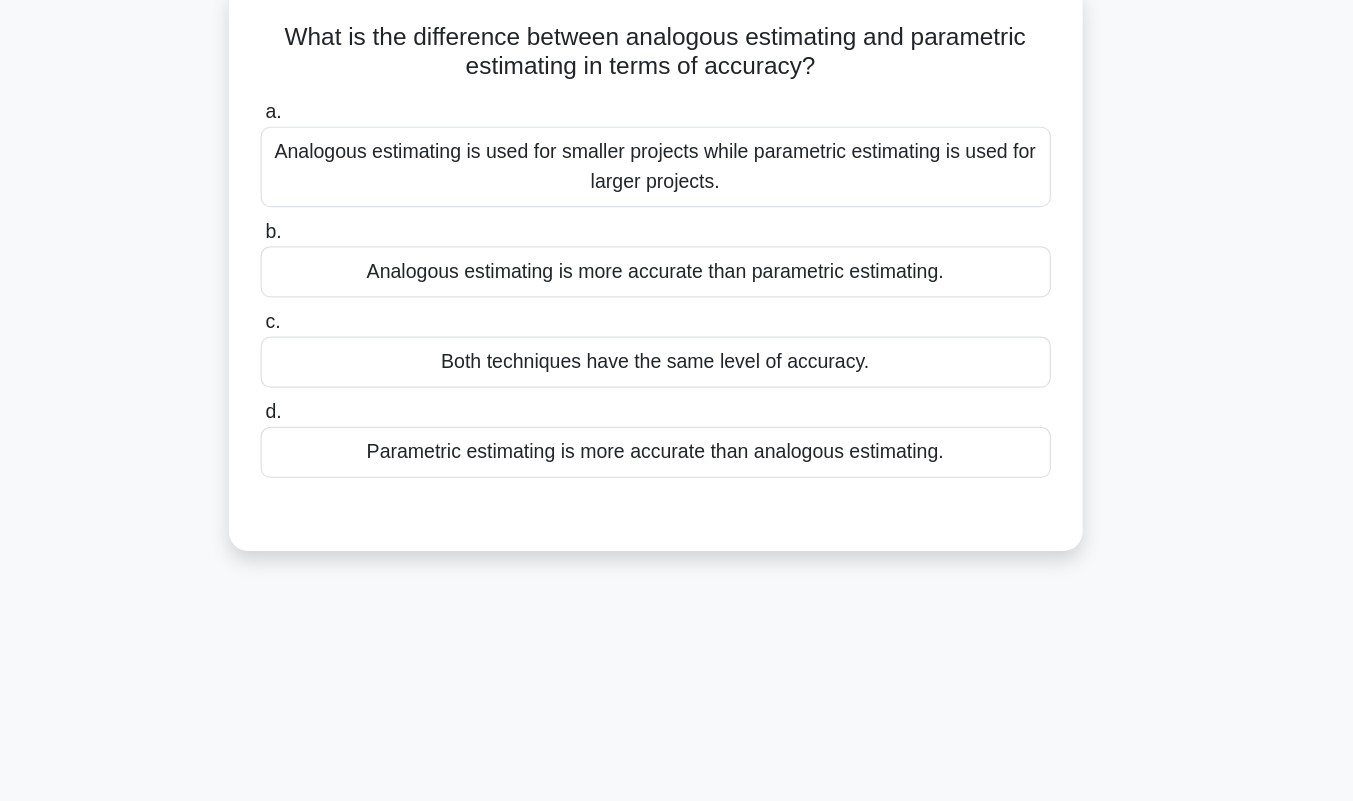 click on "Parametric estimating is more accurate than analogous estimating." at bounding box center (677, 377) 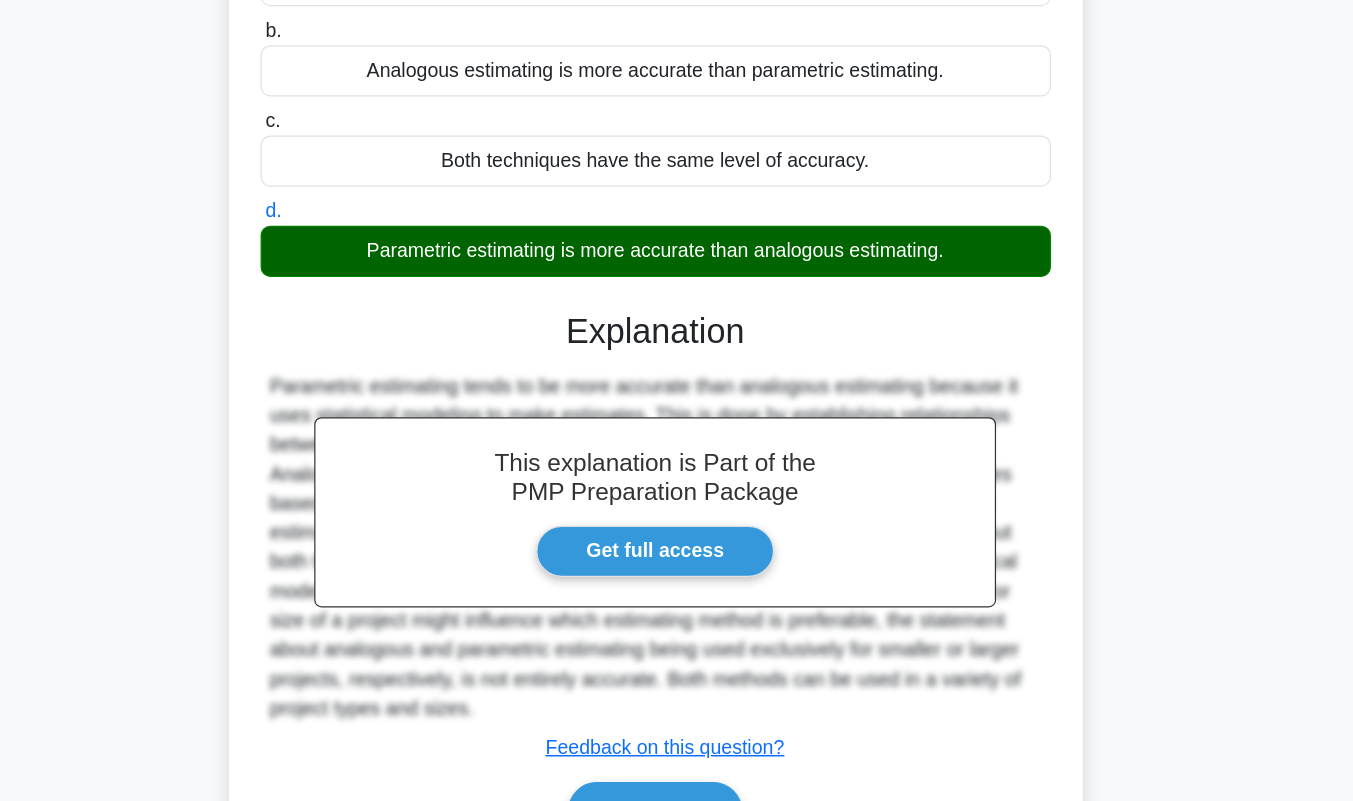 scroll, scrollTop: 279, scrollLeft: 0, axis: vertical 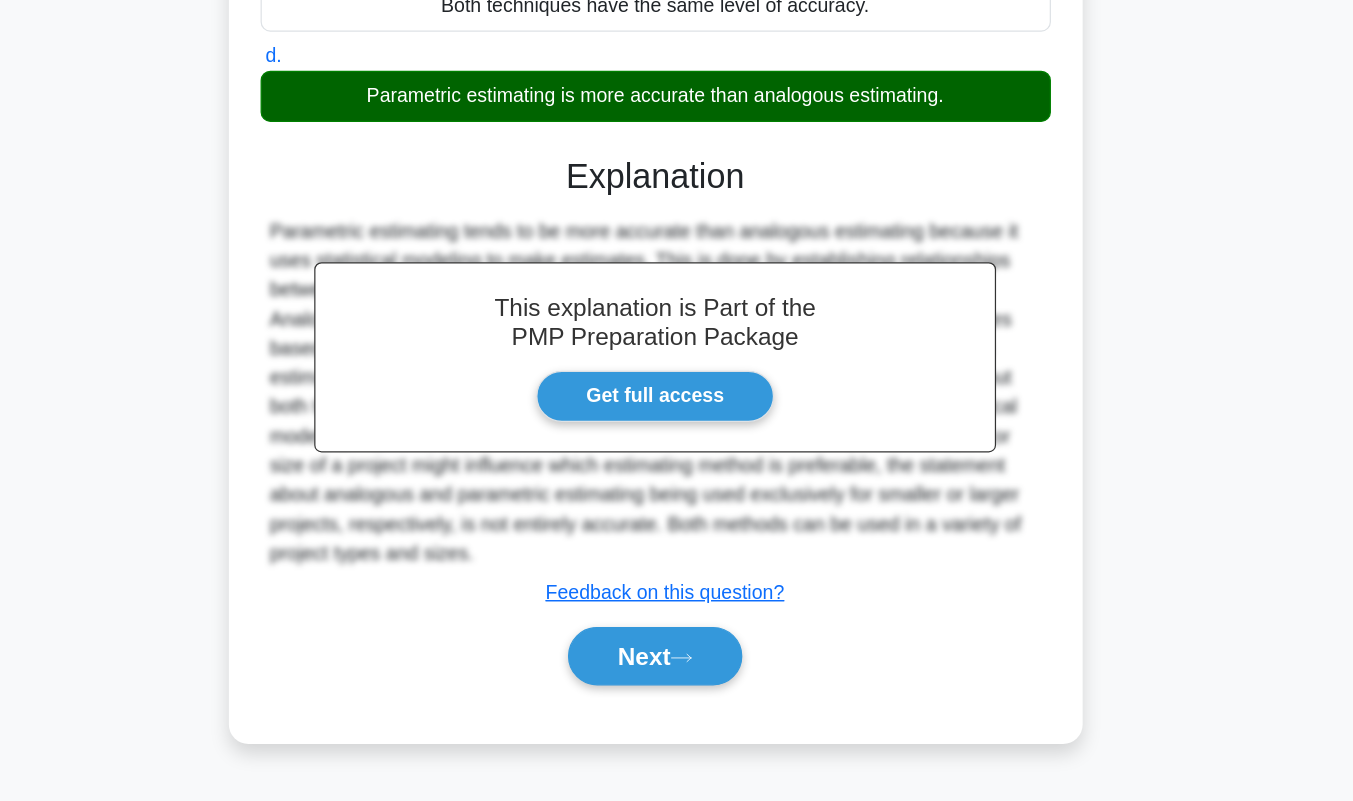 click on "Next" at bounding box center [676, 682] 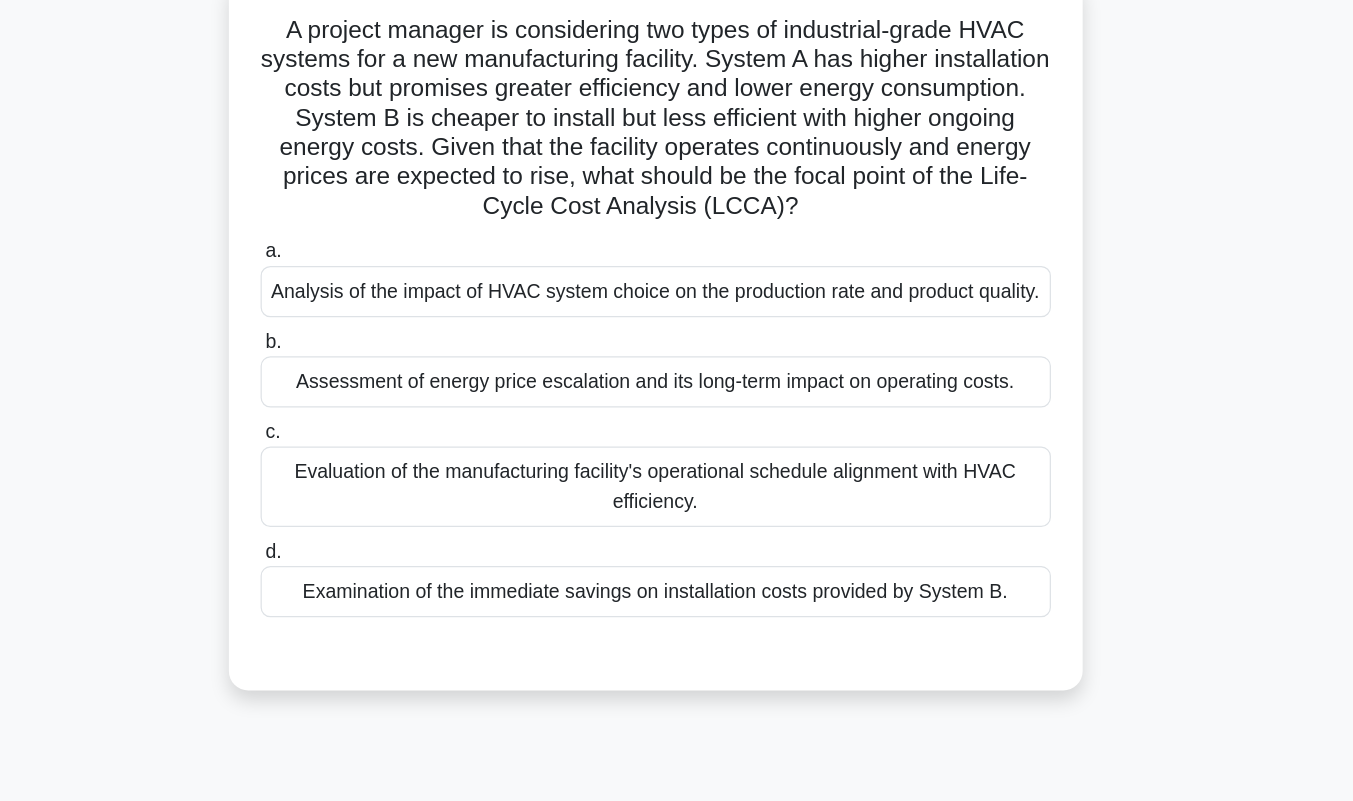 scroll, scrollTop: 131, scrollLeft: 0, axis: vertical 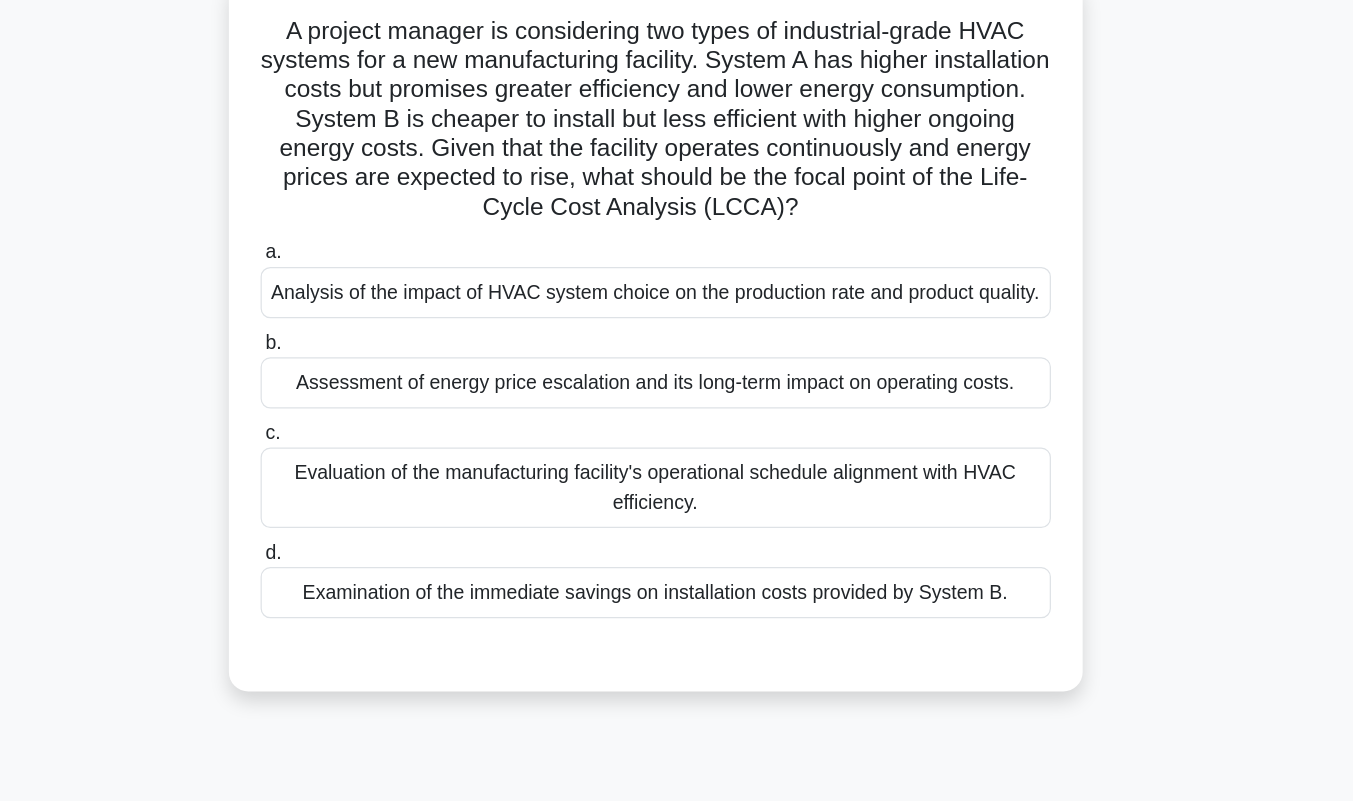 click on "Analysis of the impact of HVAC system choice on the production rate and product quality." at bounding box center [677, 245] 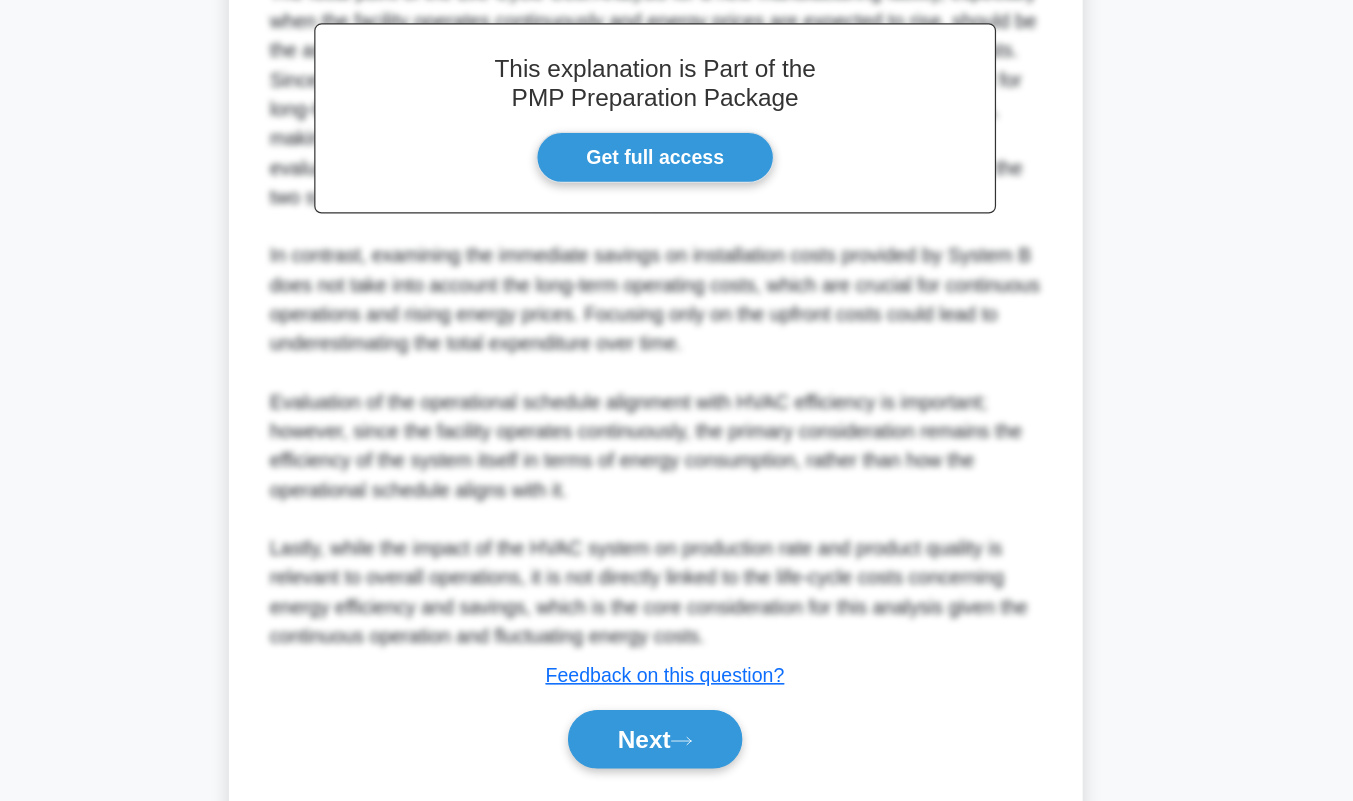 scroll, scrollTop: 624, scrollLeft: 0, axis: vertical 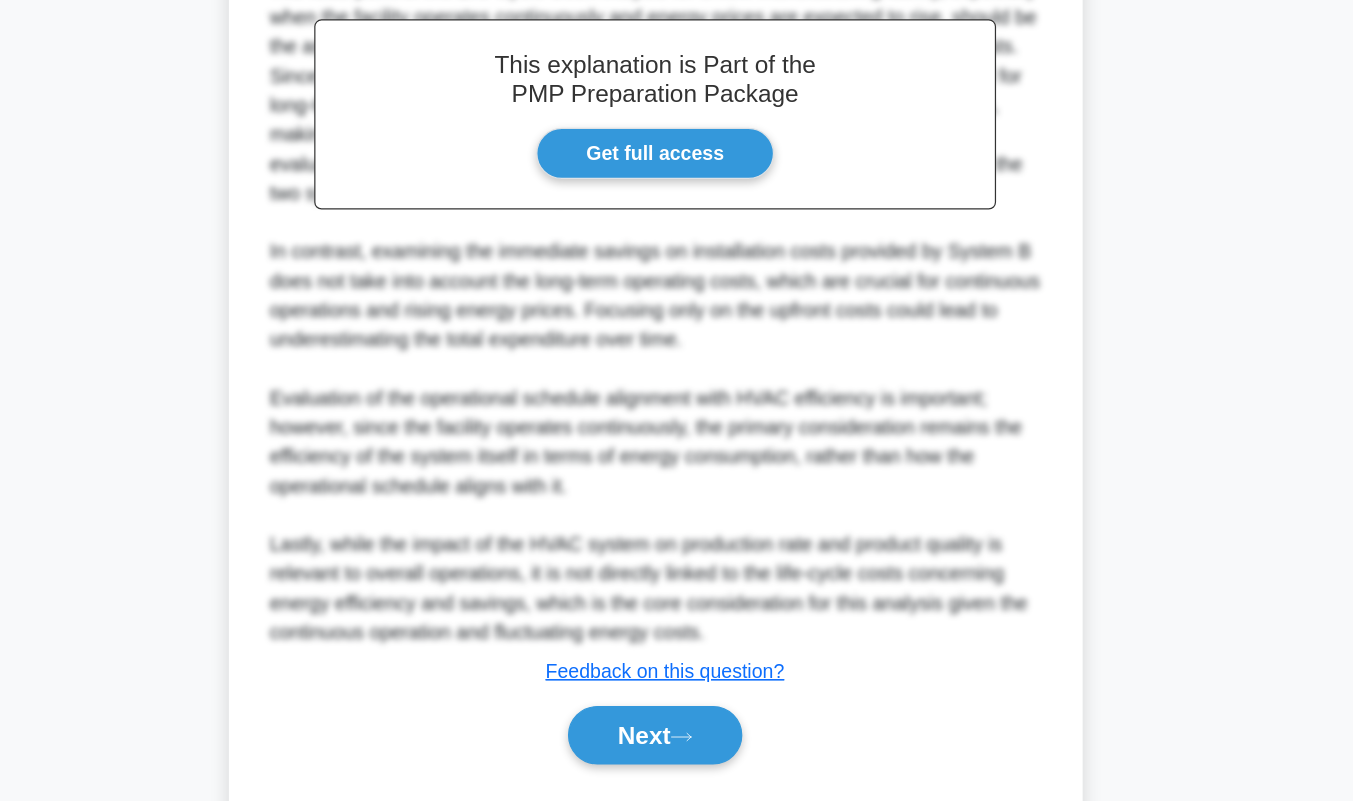 click 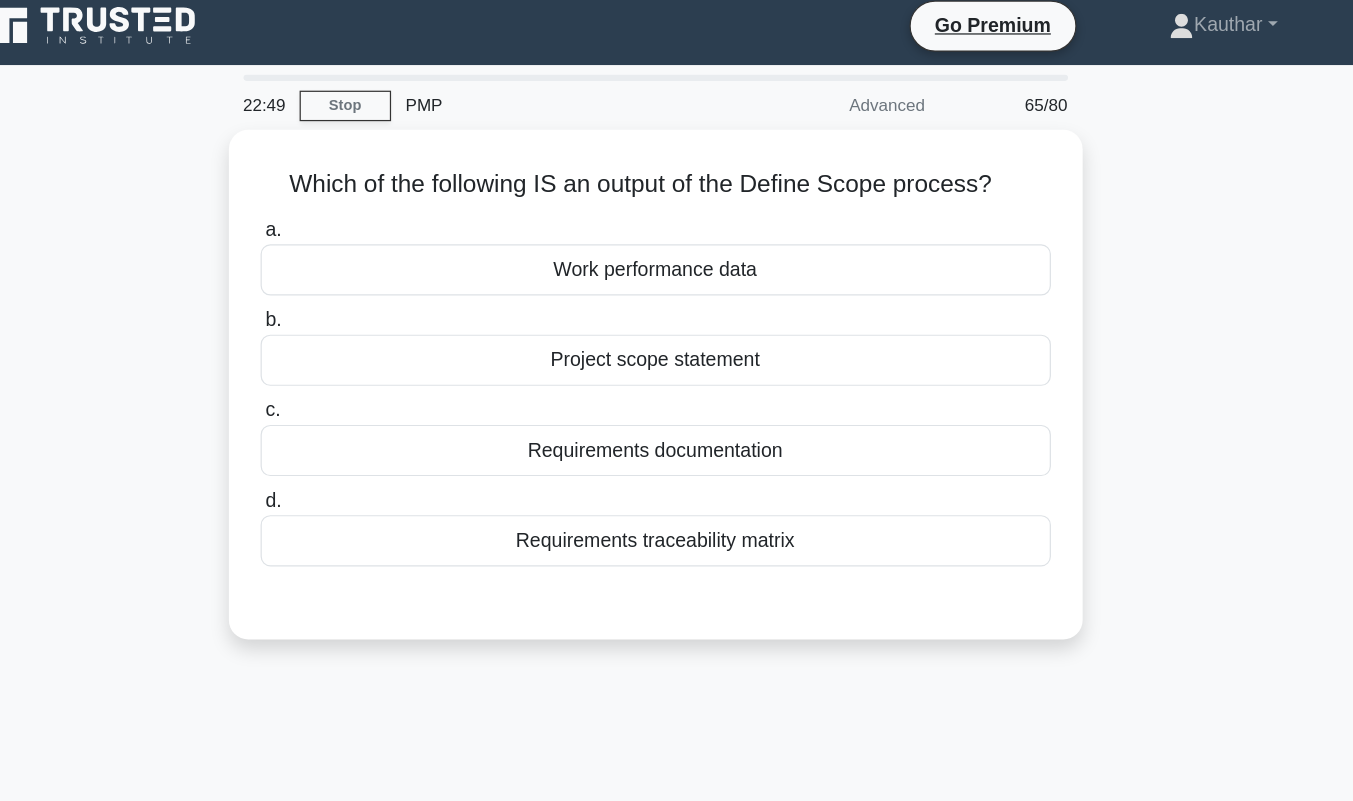scroll, scrollTop: 9, scrollLeft: 0, axis: vertical 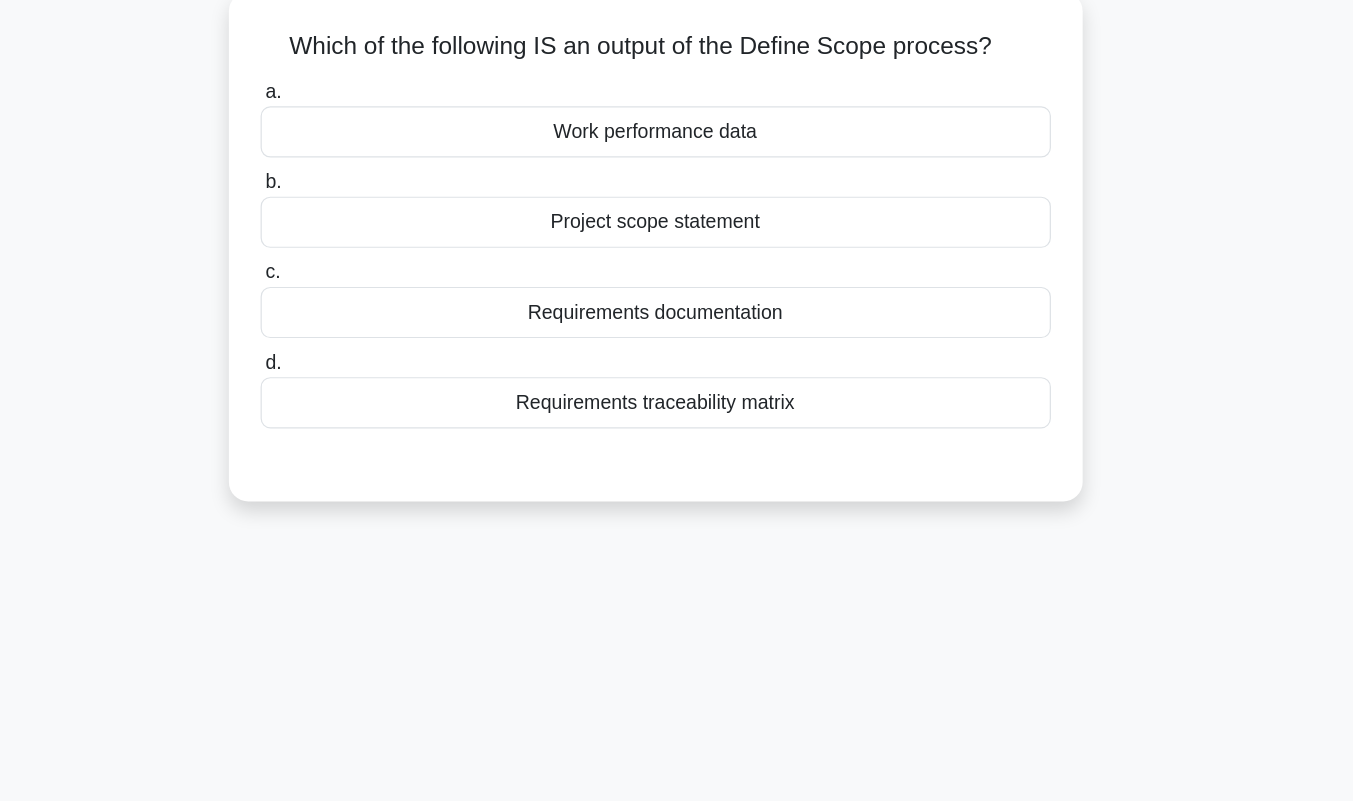 click on "Requirements documentation" at bounding box center (677, 371) 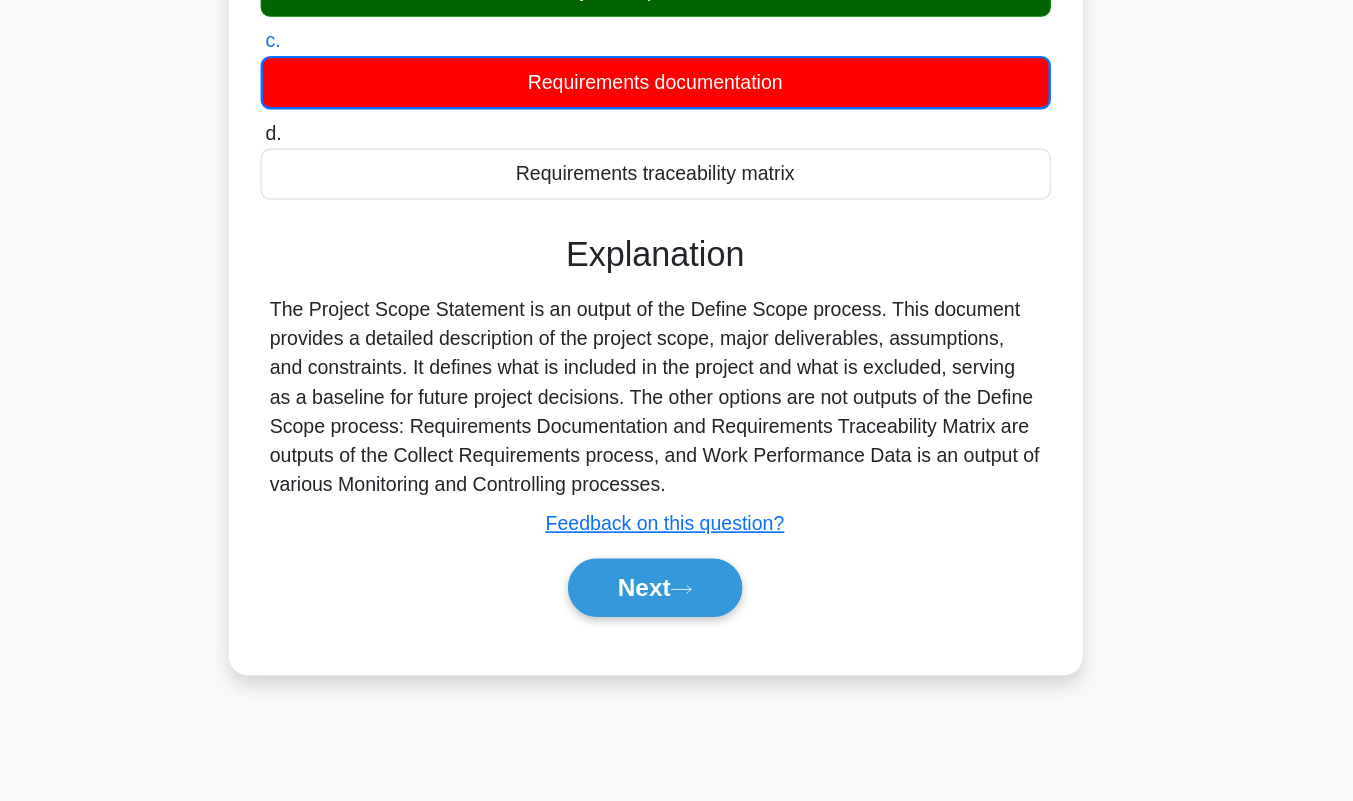 scroll, scrollTop: 178, scrollLeft: 0, axis: vertical 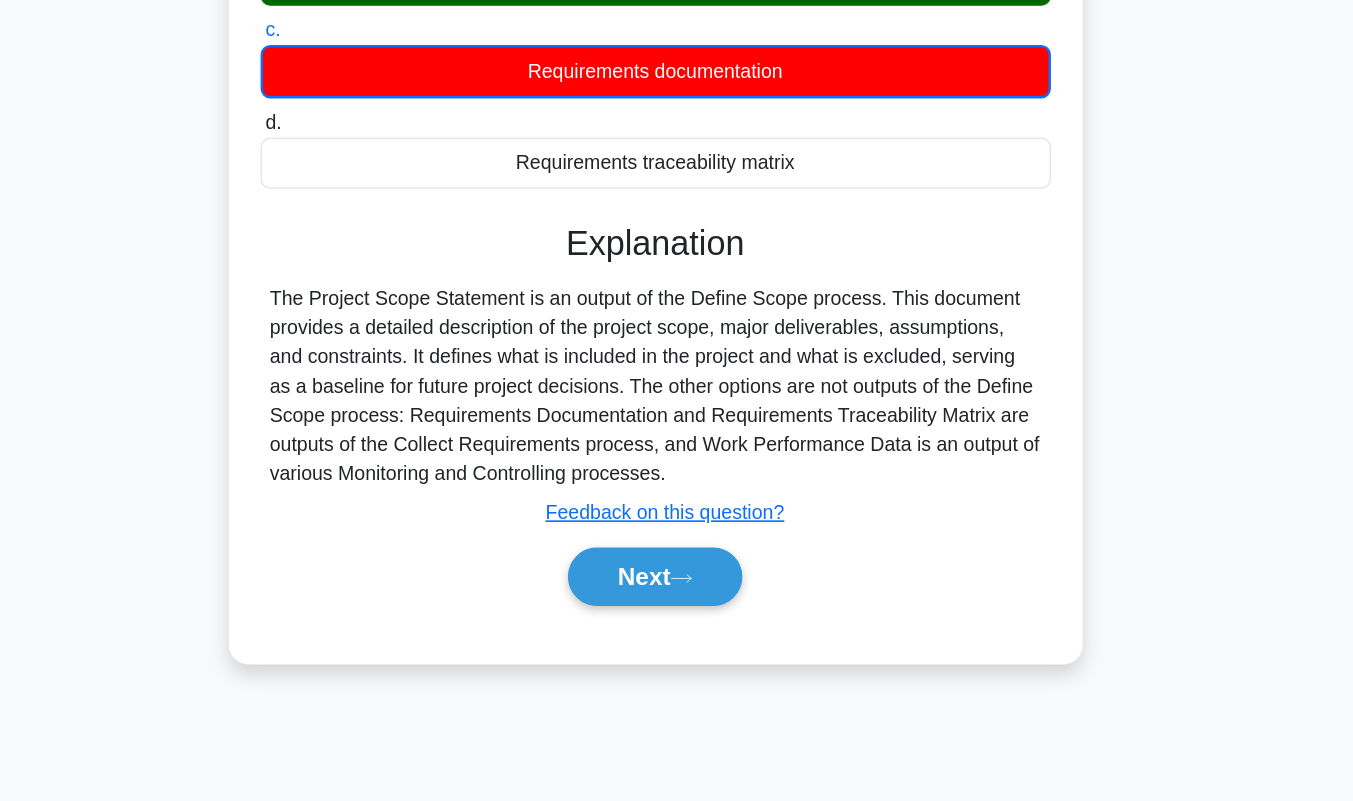 click 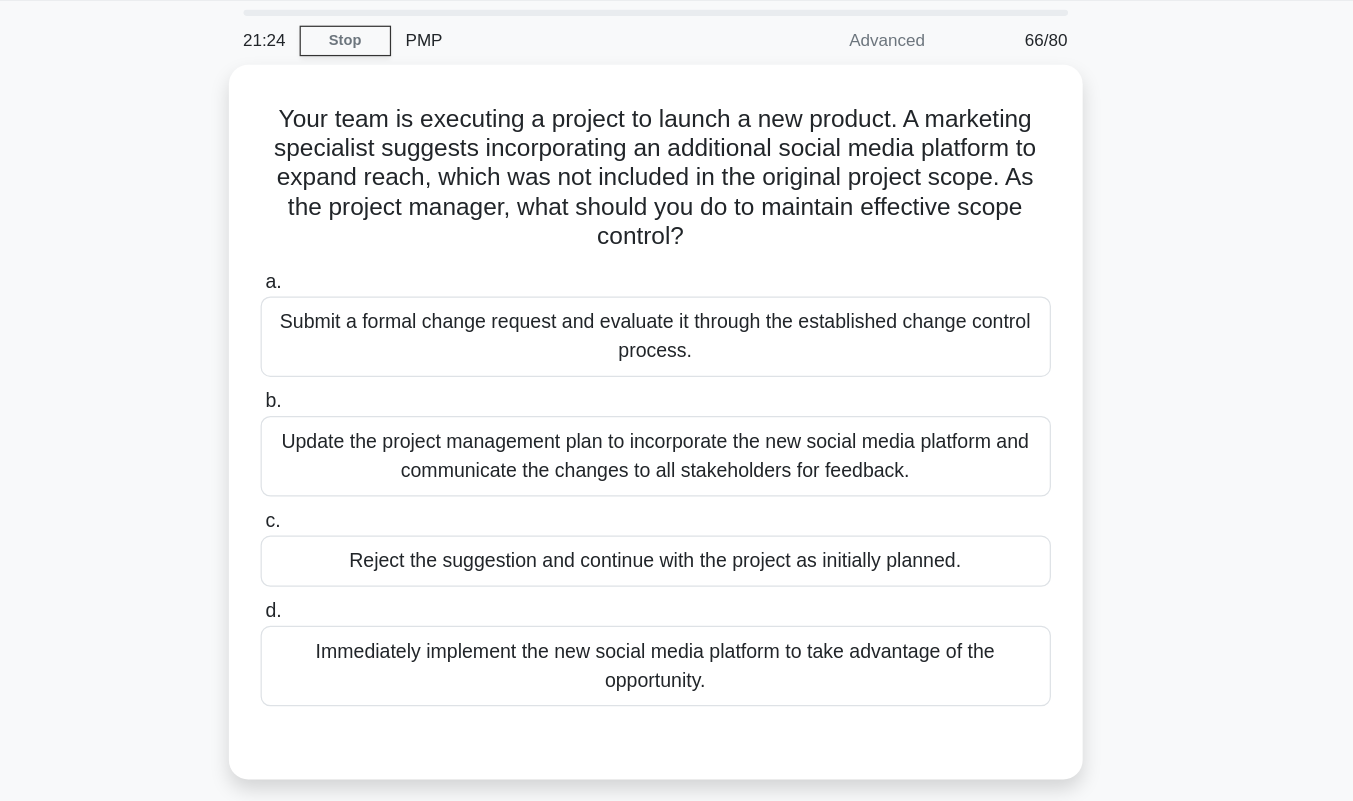 scroll, scrollTop: 62, scrollLeft: 0, axis: vertical 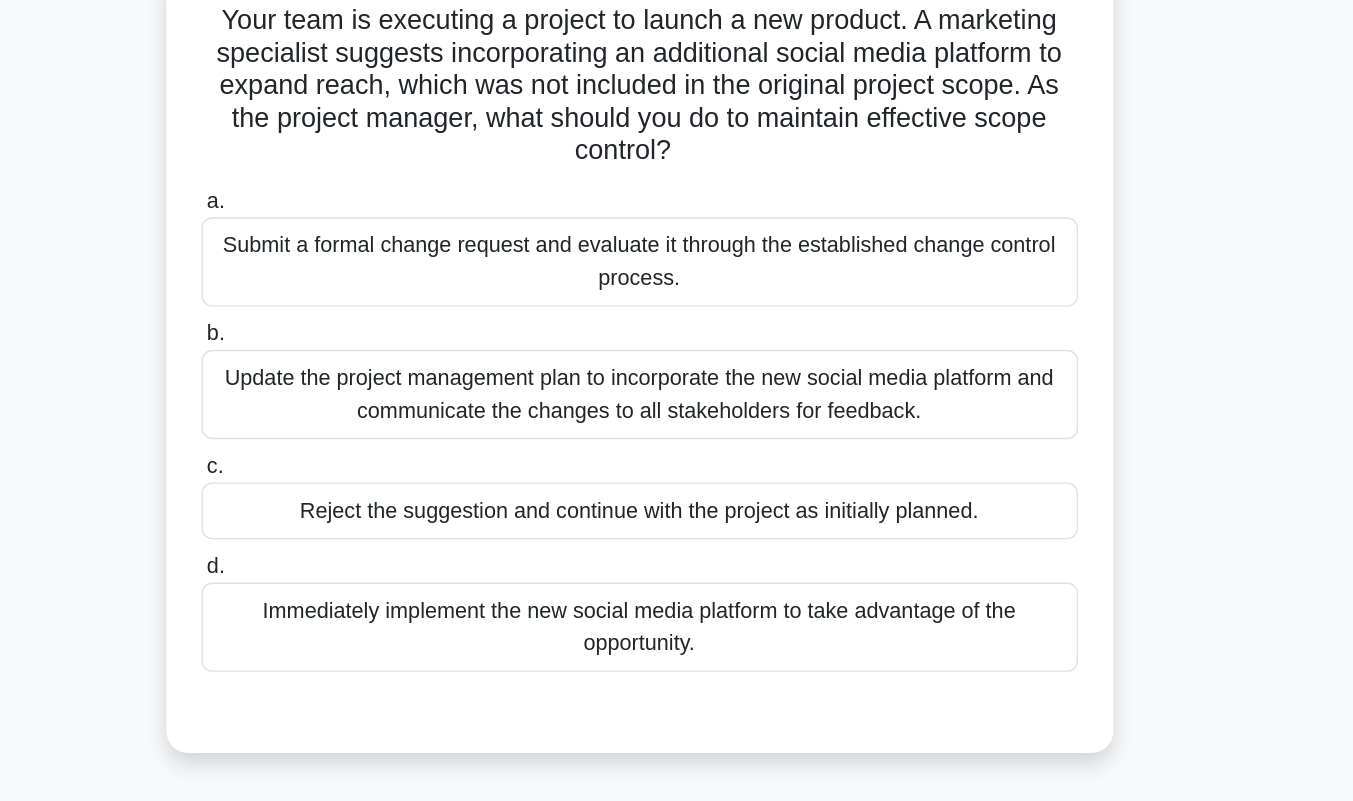 click on "Submit a formal change request and evaluate it through the established change control process." at bounding box center [677, 278] 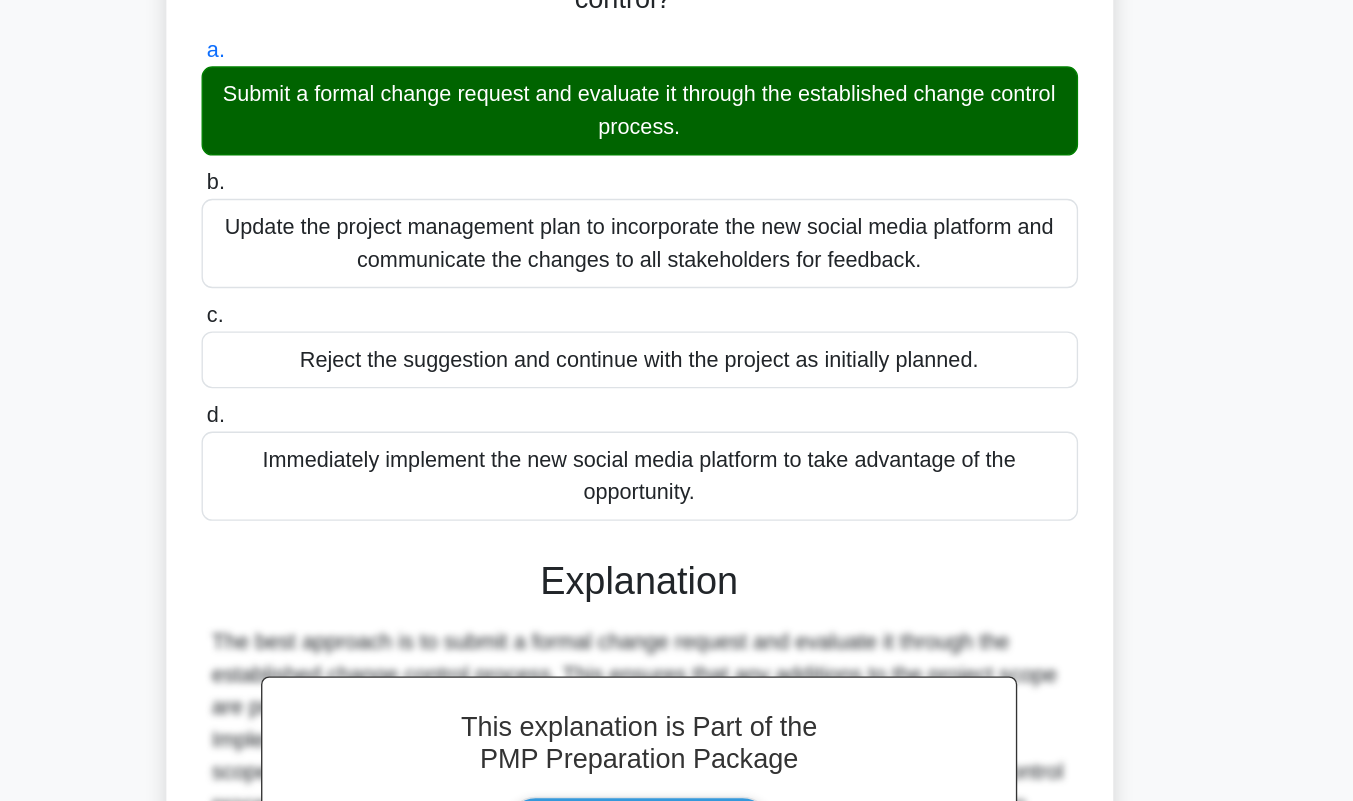 scroll, scrollTop: 337, scrollLeft: 0, axis: vertical 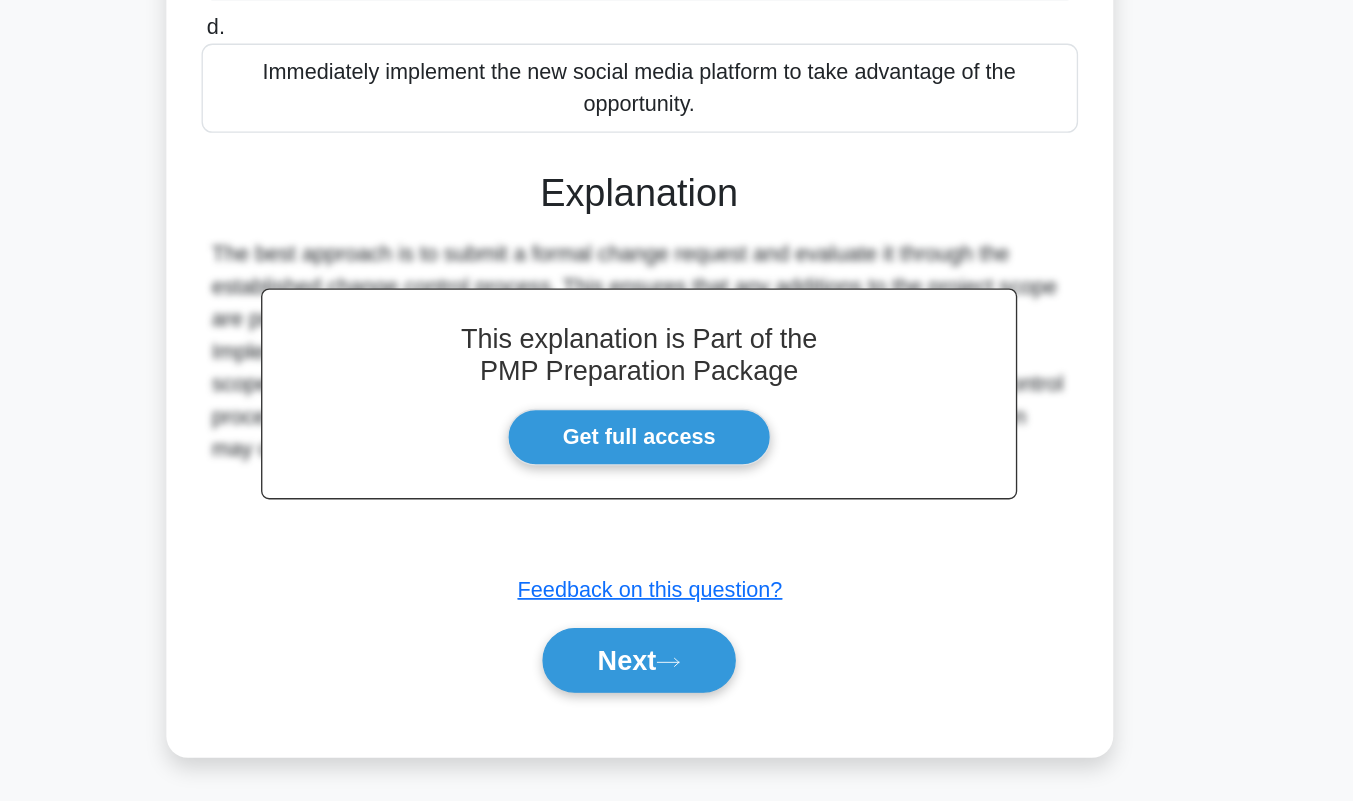 click on "Next" at bounding box center (676, 697) 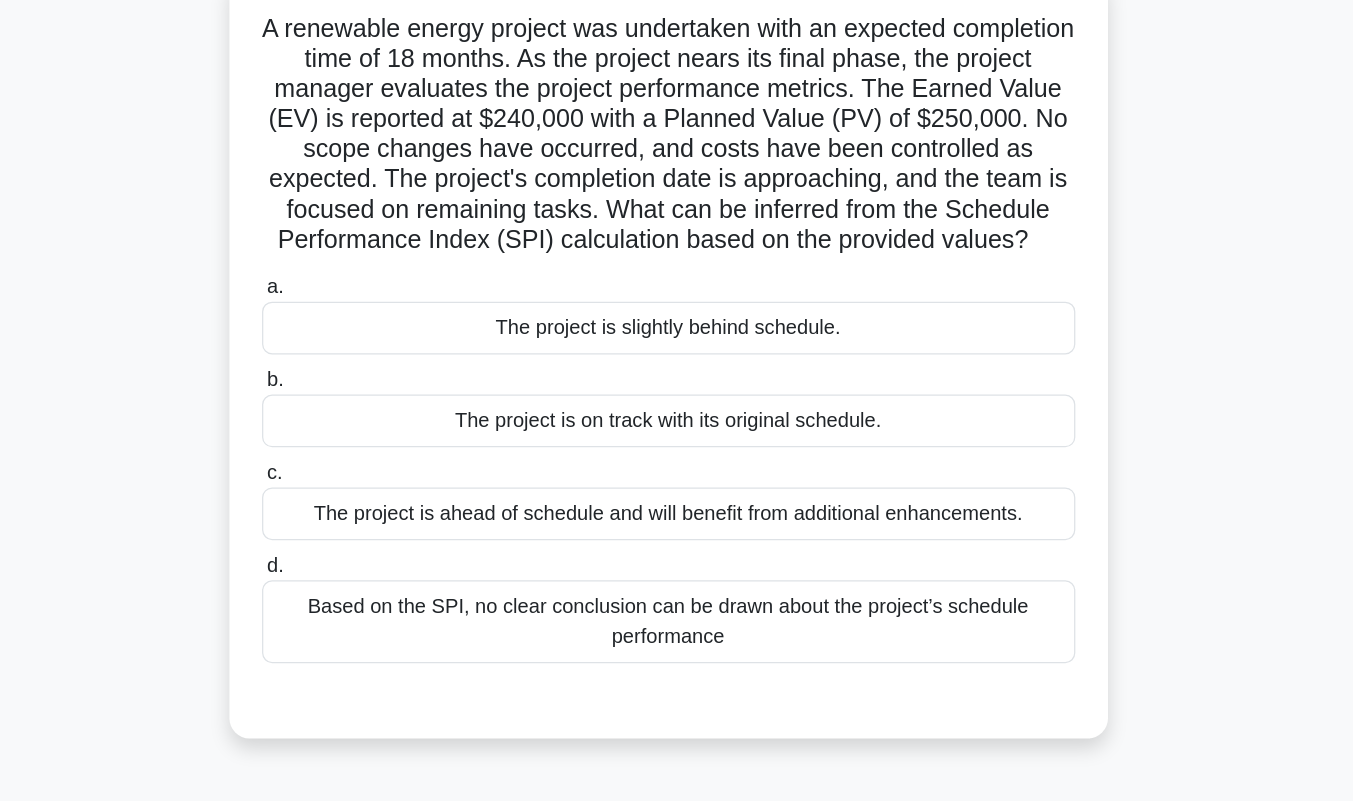 scroll, scrollTop: 133, scrollLeft: 0, axis: vertical 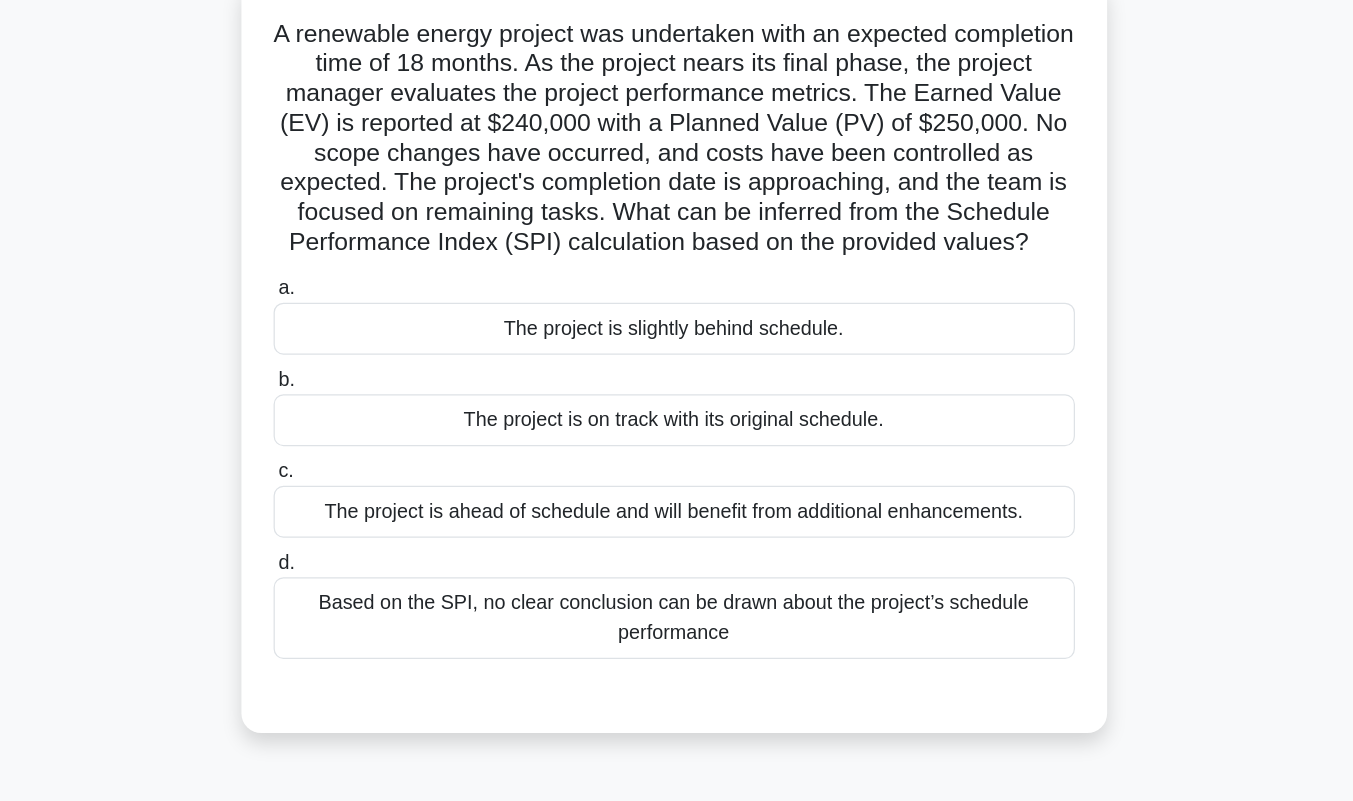 click on "The project is slightly behind schedule." at bounding box center [677, 267] 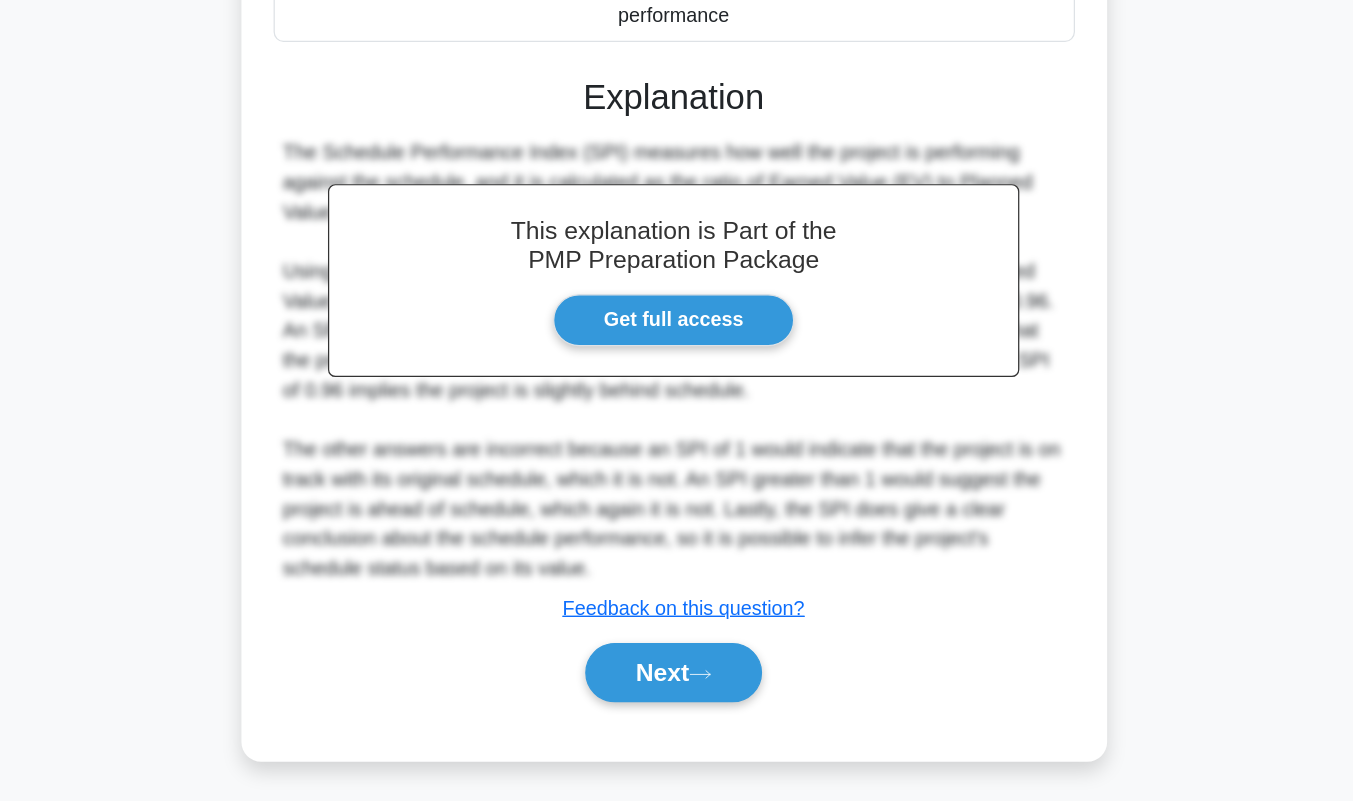 scroll, scrollTop: 505, scrollLeft: 0, axis: vertical 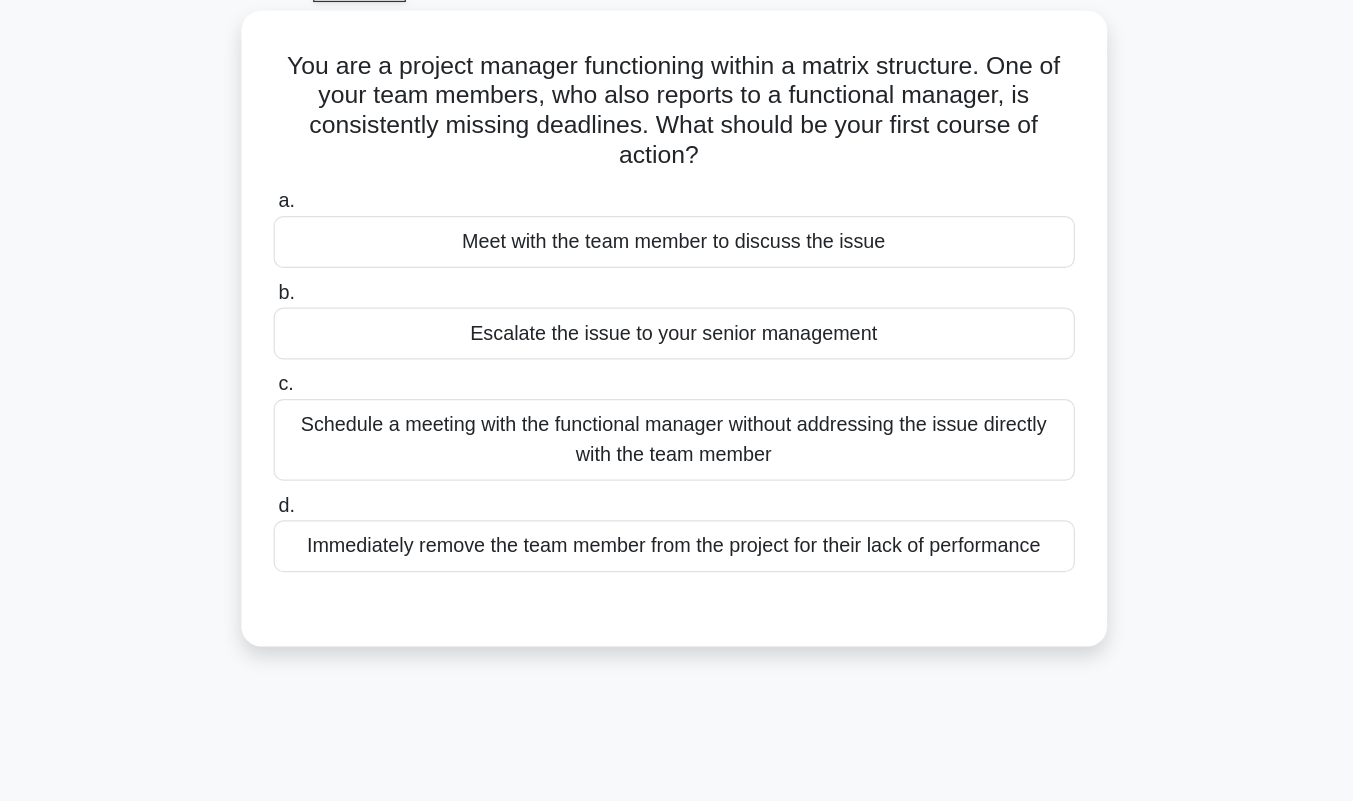 click on "Meet with the team member to discuss the issue" at bounding box center [677, 197] 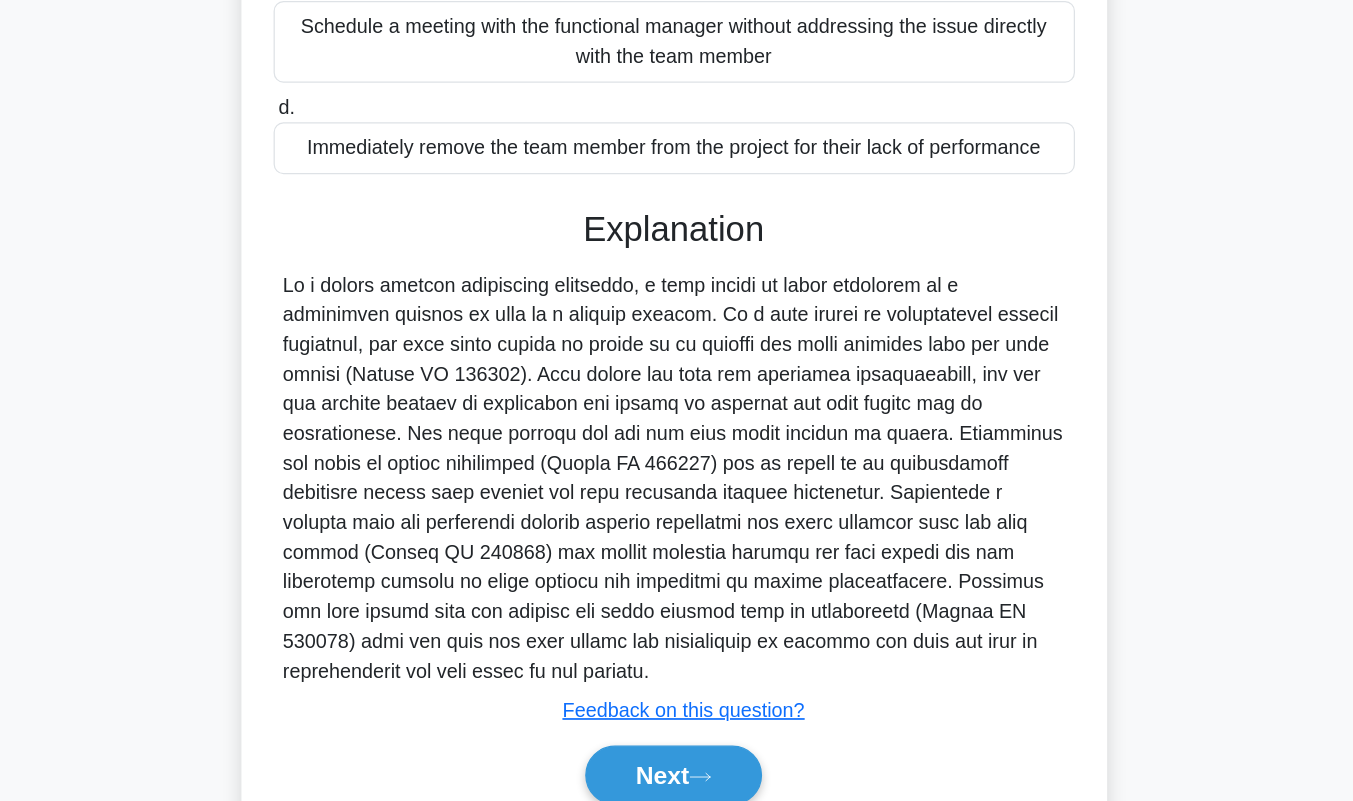 scroll, scrollTop: 282, scrollLeft: 0, axis: vertical 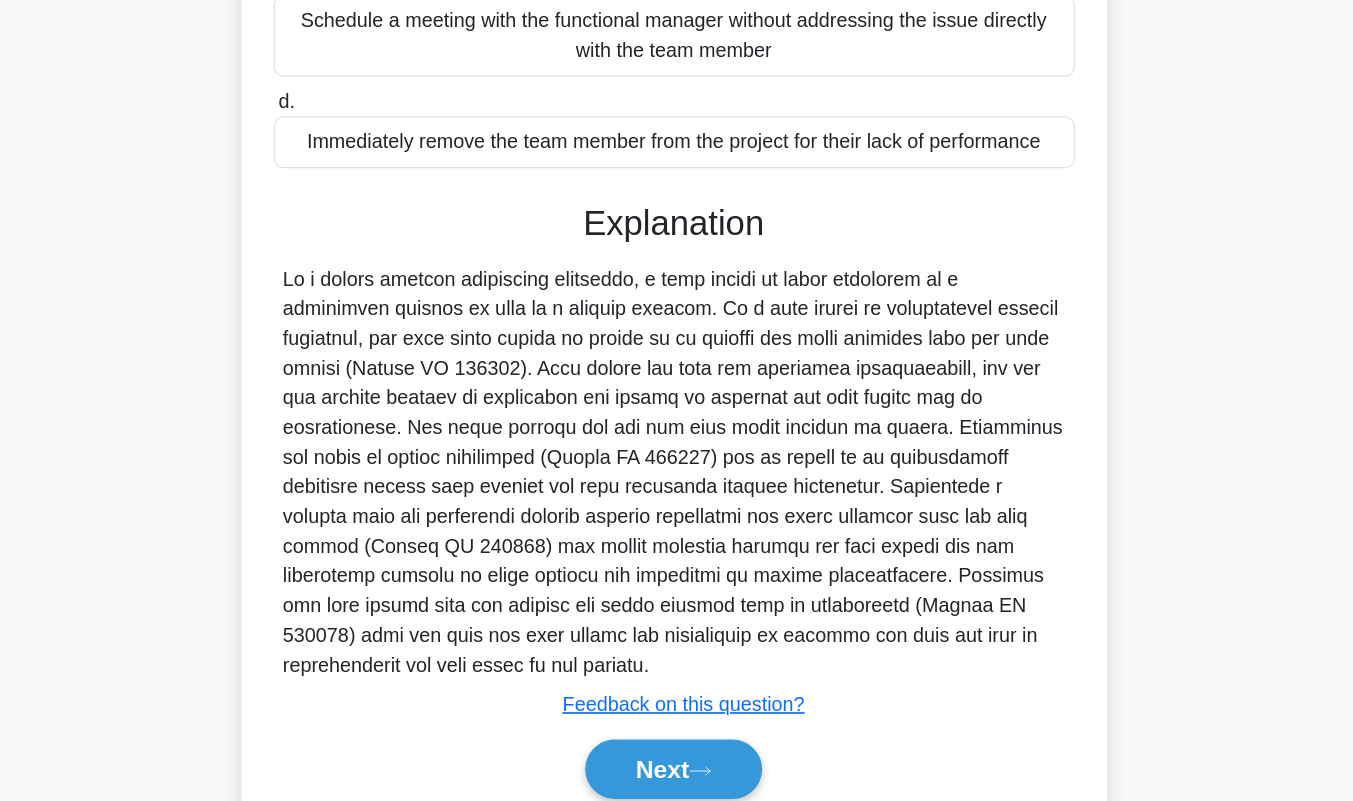 click on "Next" at bounding box center [676, 775] 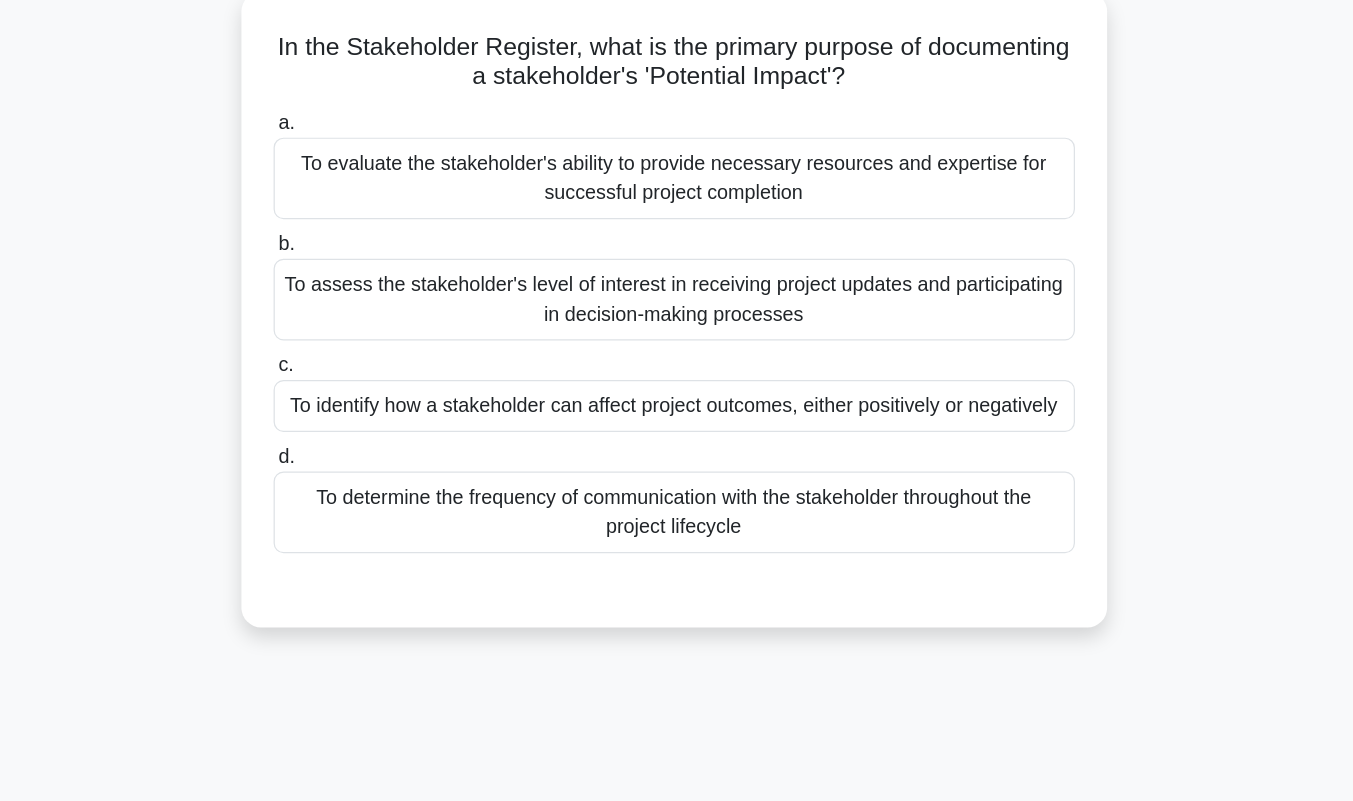 scroll, scrollTop: 116, scrollLeft: 0, axis: vertical 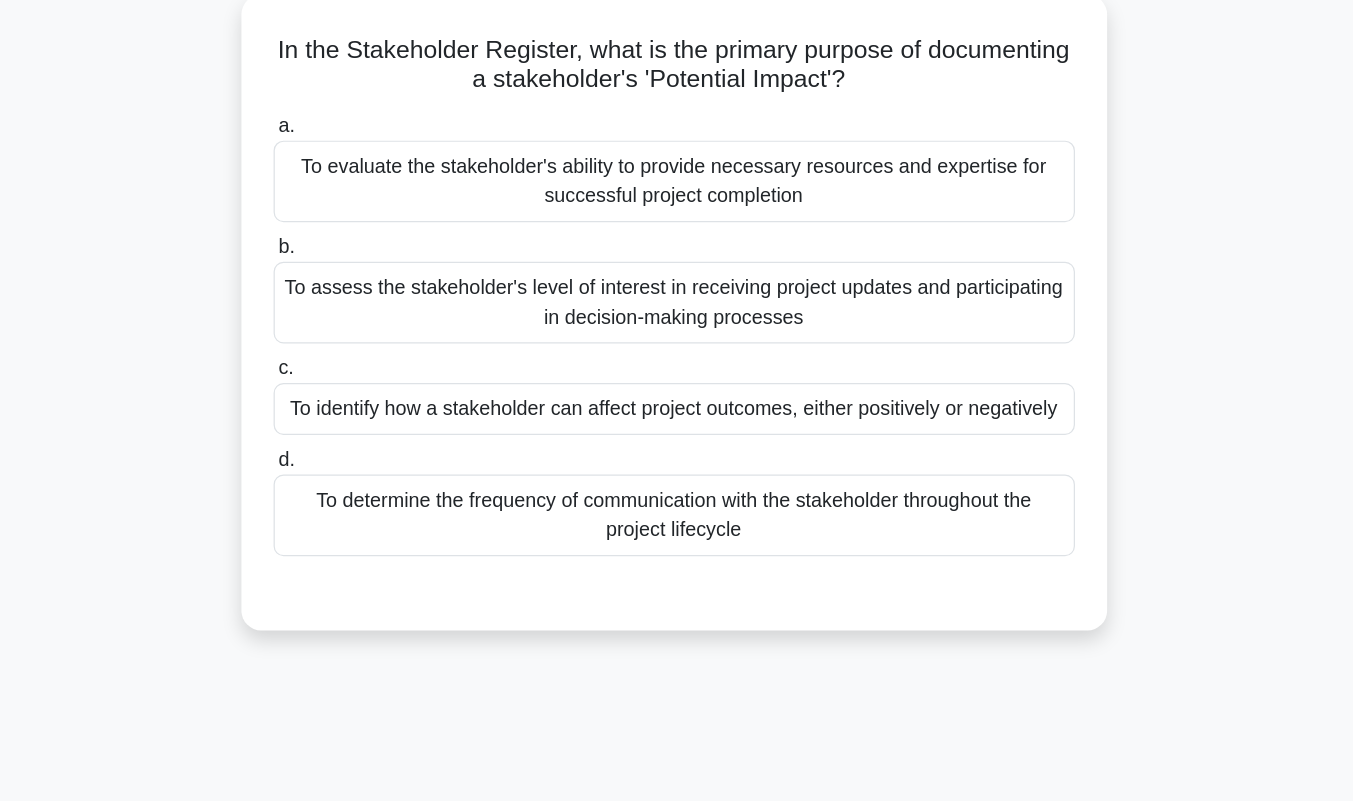 click on "To identify how a stakeholder can affect project outcomes, either positively or negatively" at bounding box center (677, 336) 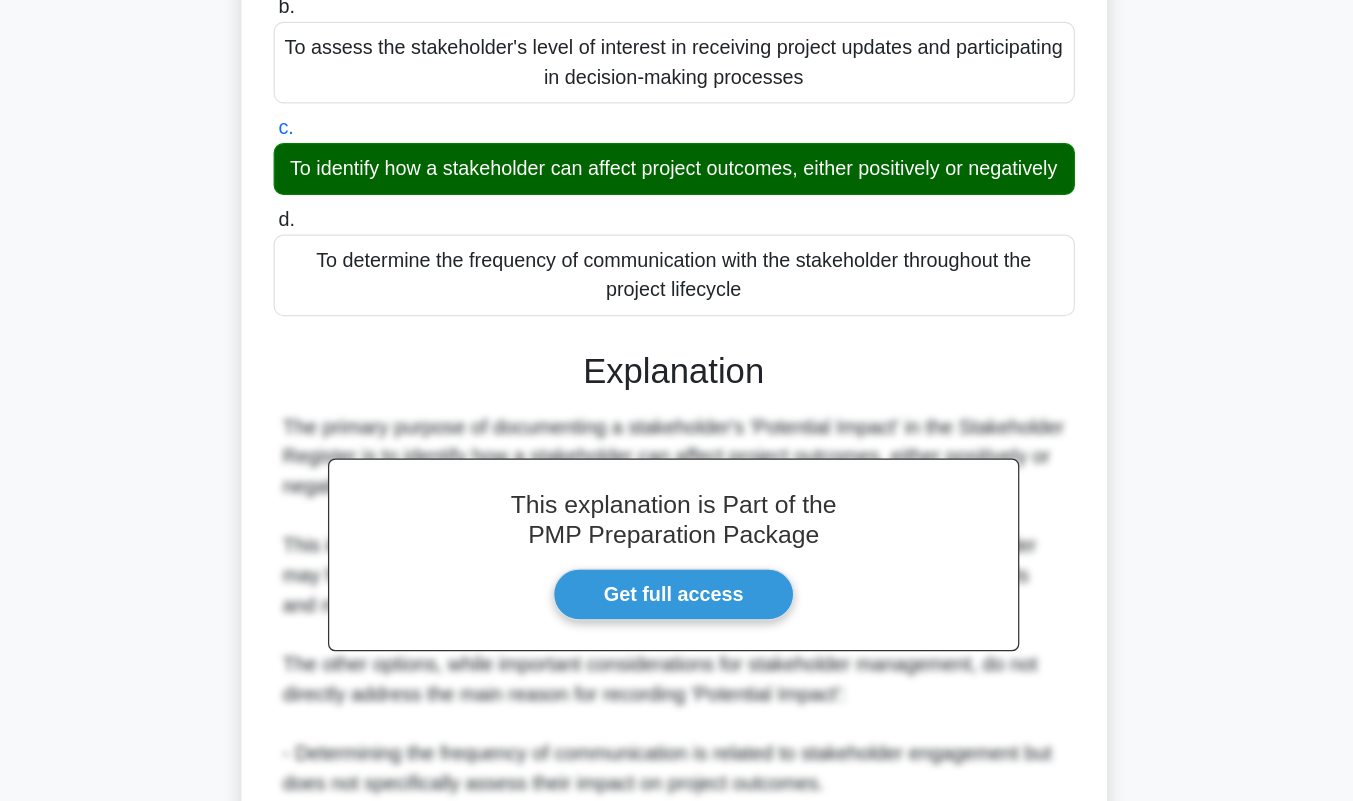 scroll, scrollTop: 553, scrollLeft: 0, axis: vertical 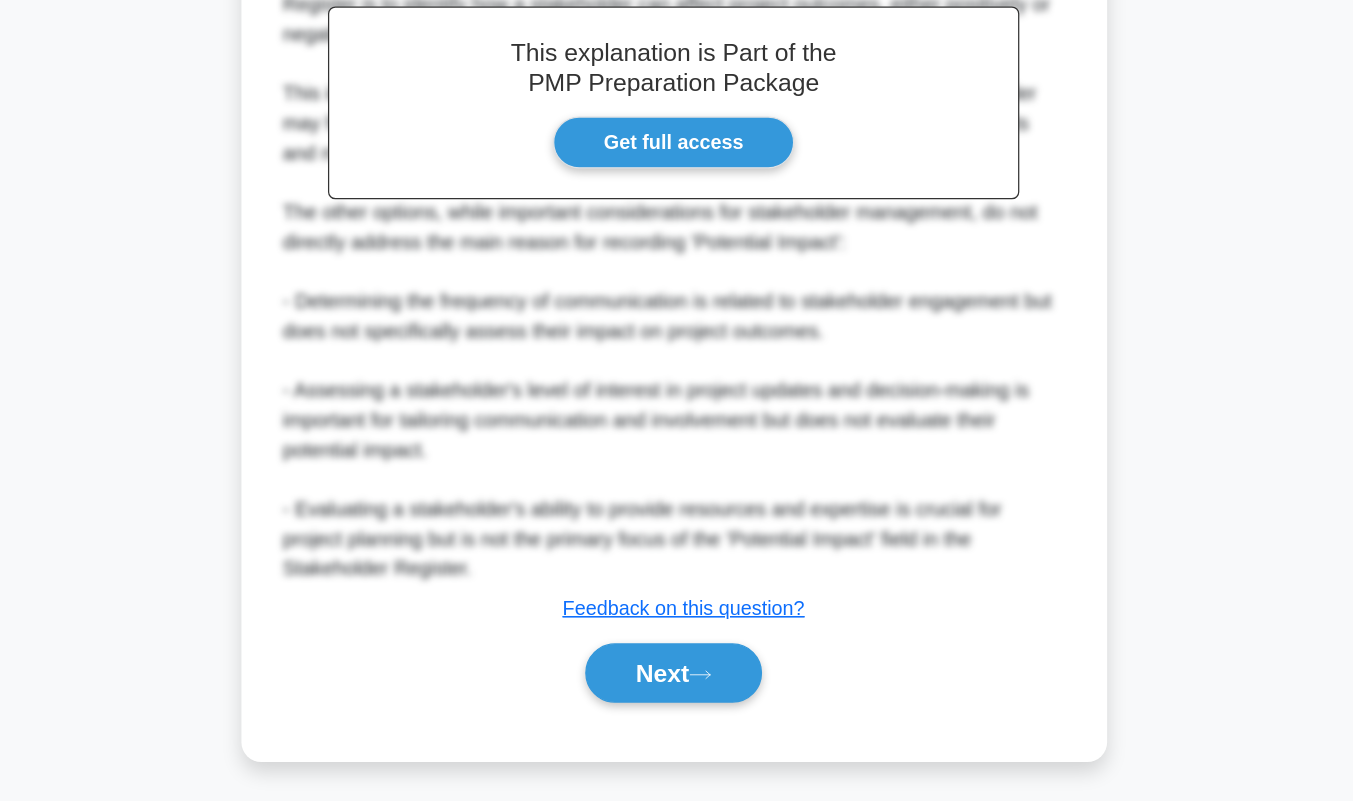 click 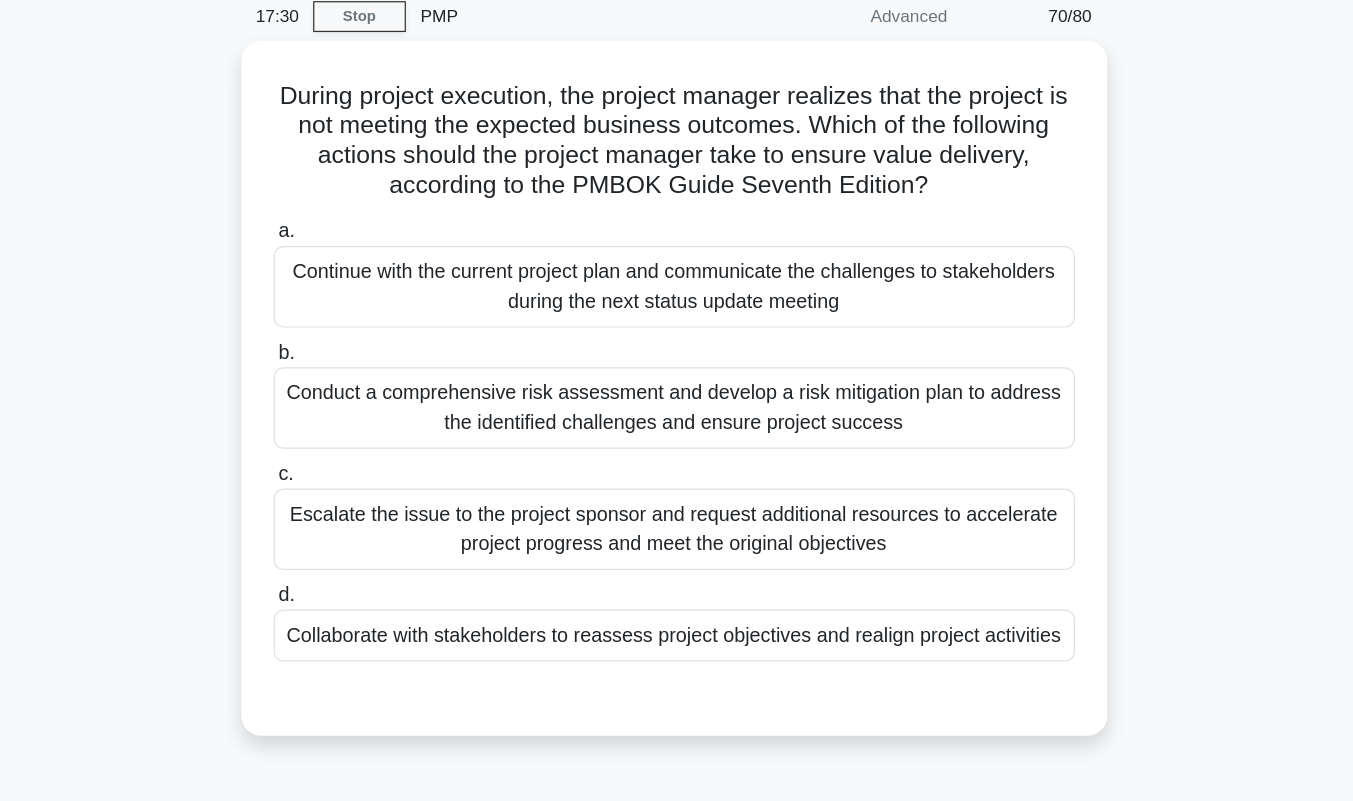 scroll, scrollTop: 79, scrollLeft: 0, axis: vertical 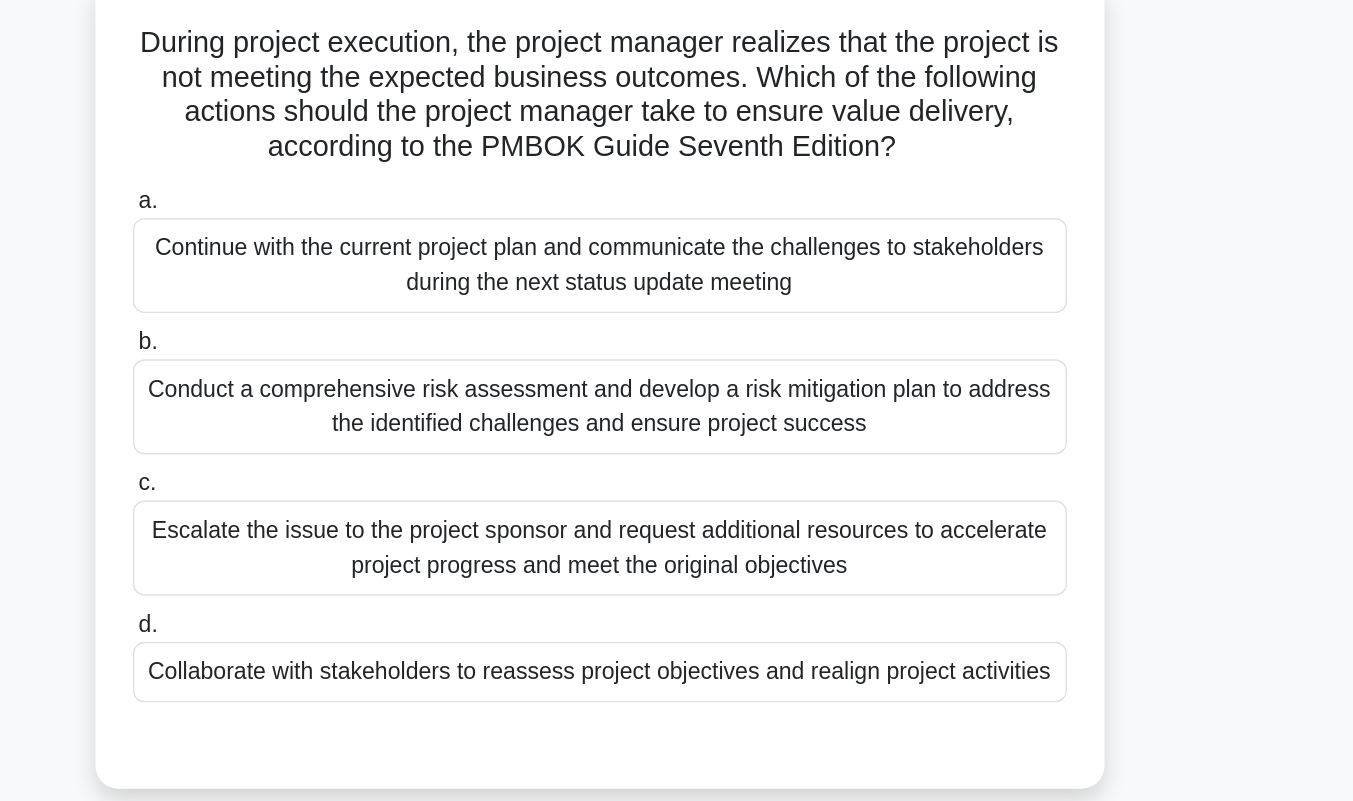 click on "Conduct a comprehensive risk assessment and develop a risk mitigation plan to address the identified challenges and ensure project success" at bounding box center [677, 335] 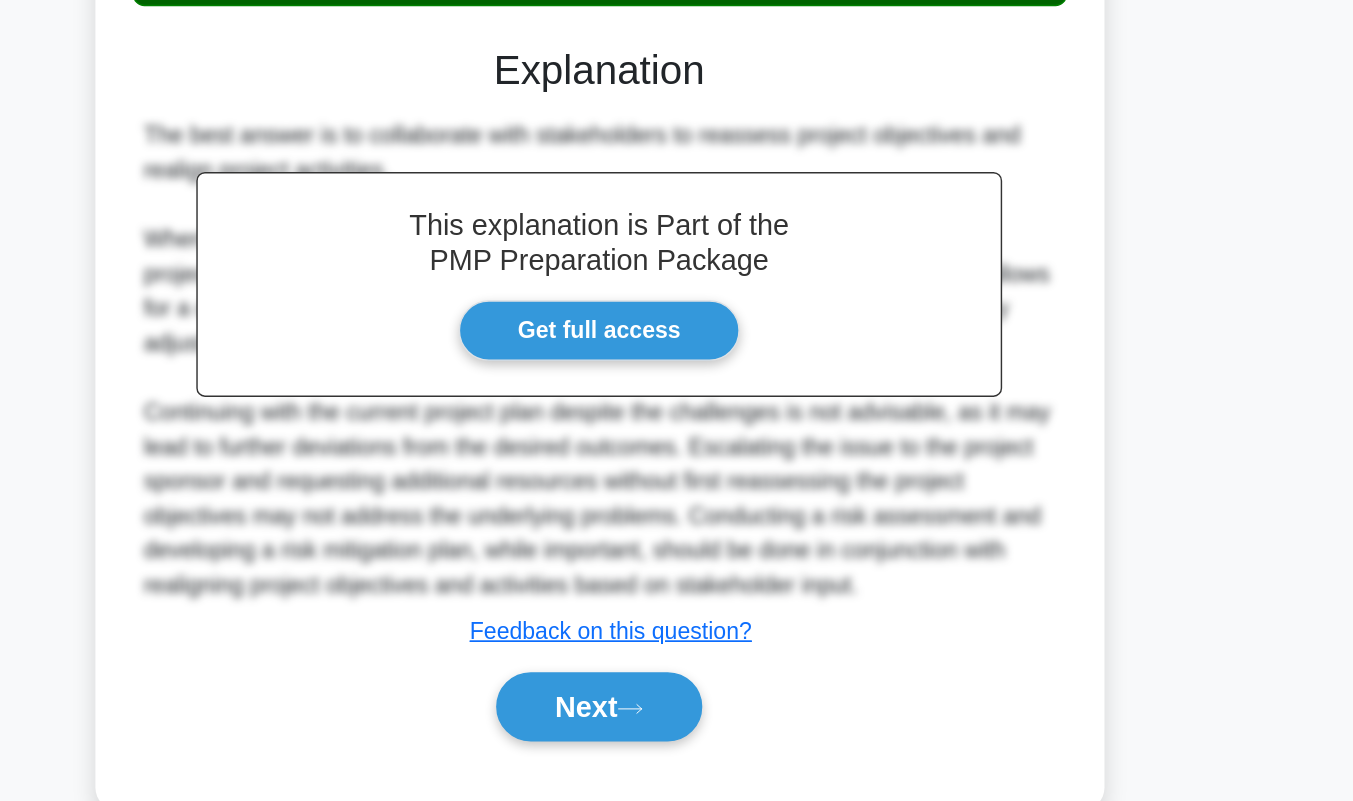 scroll, scrollTop: 435, scrollLeft: 0, axis: vertical 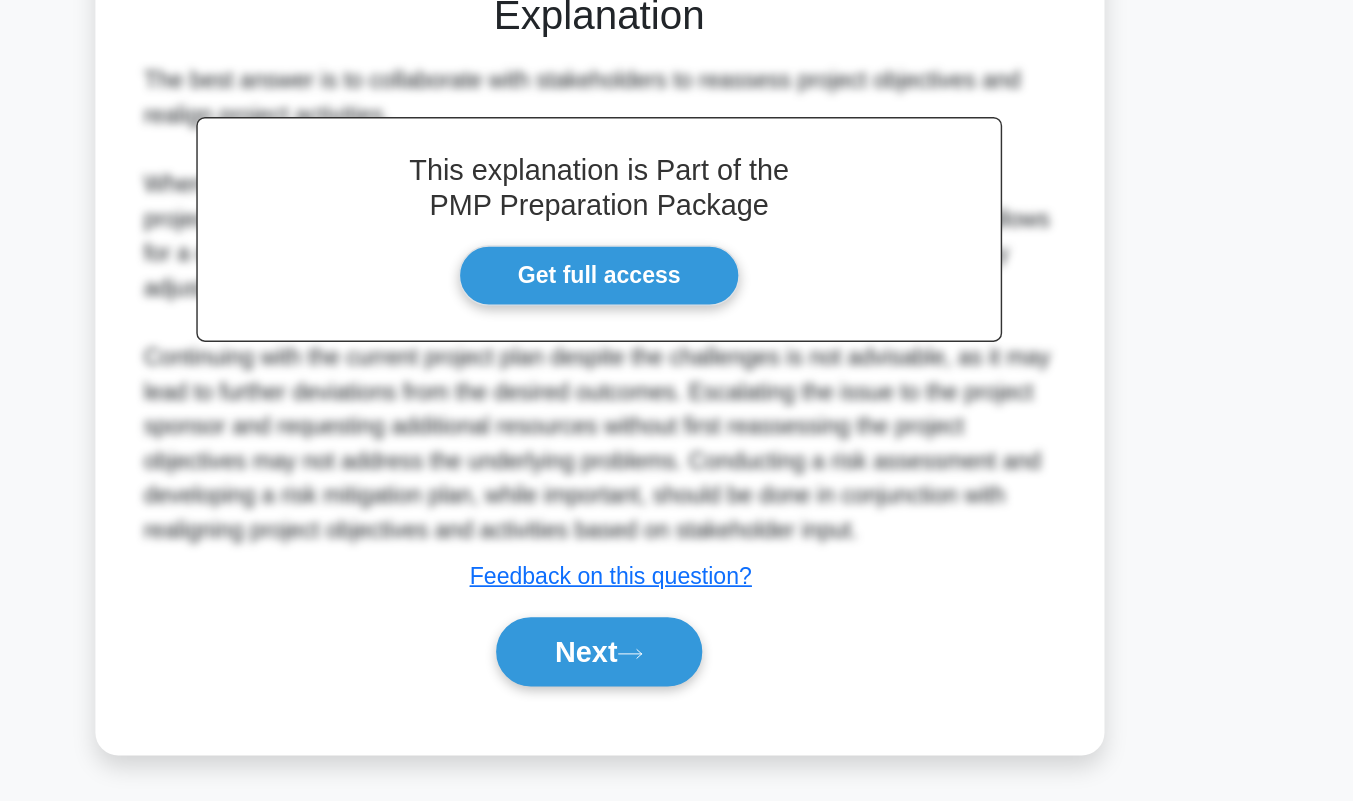 click on "Next" at bounding box center [676, 697] 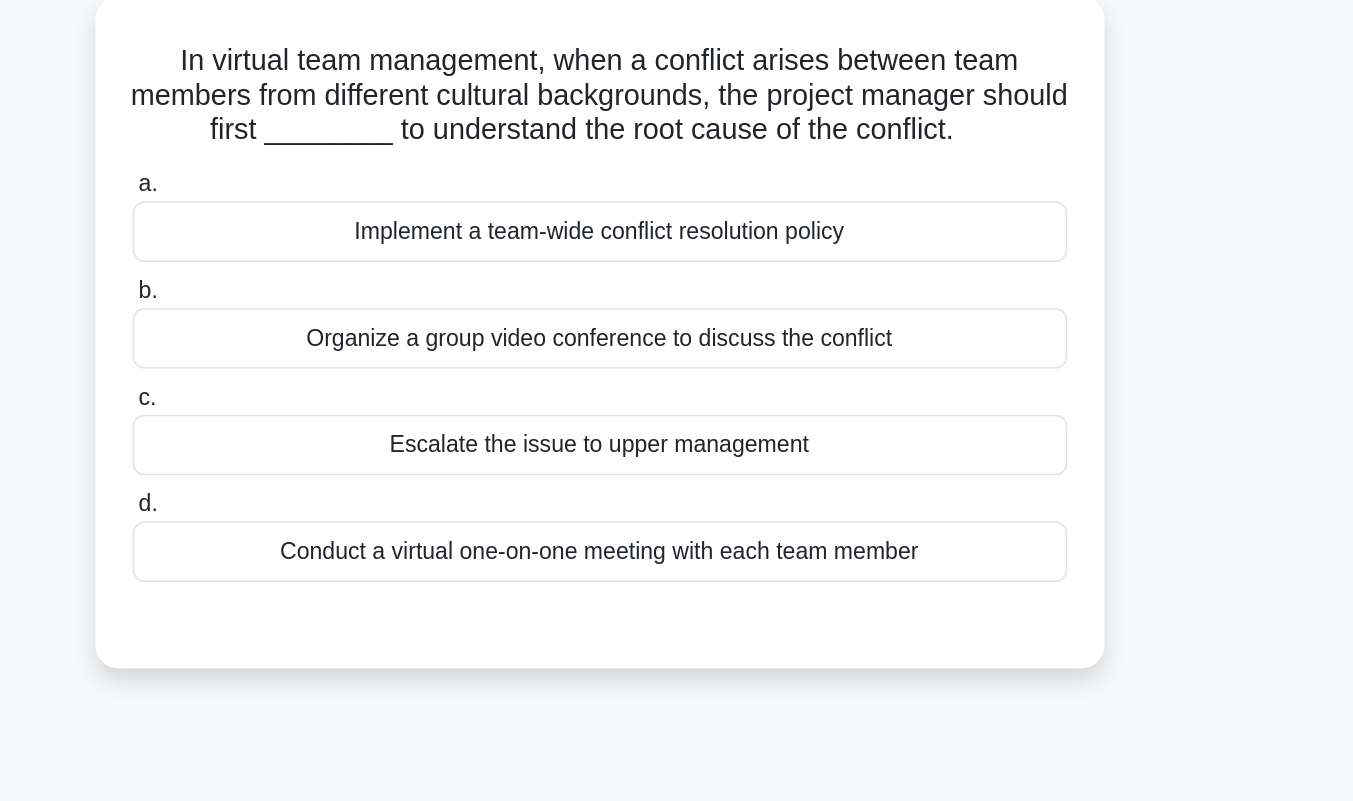 scroll, scrollTop: 78, scrollLeft: 0, axis: vertical 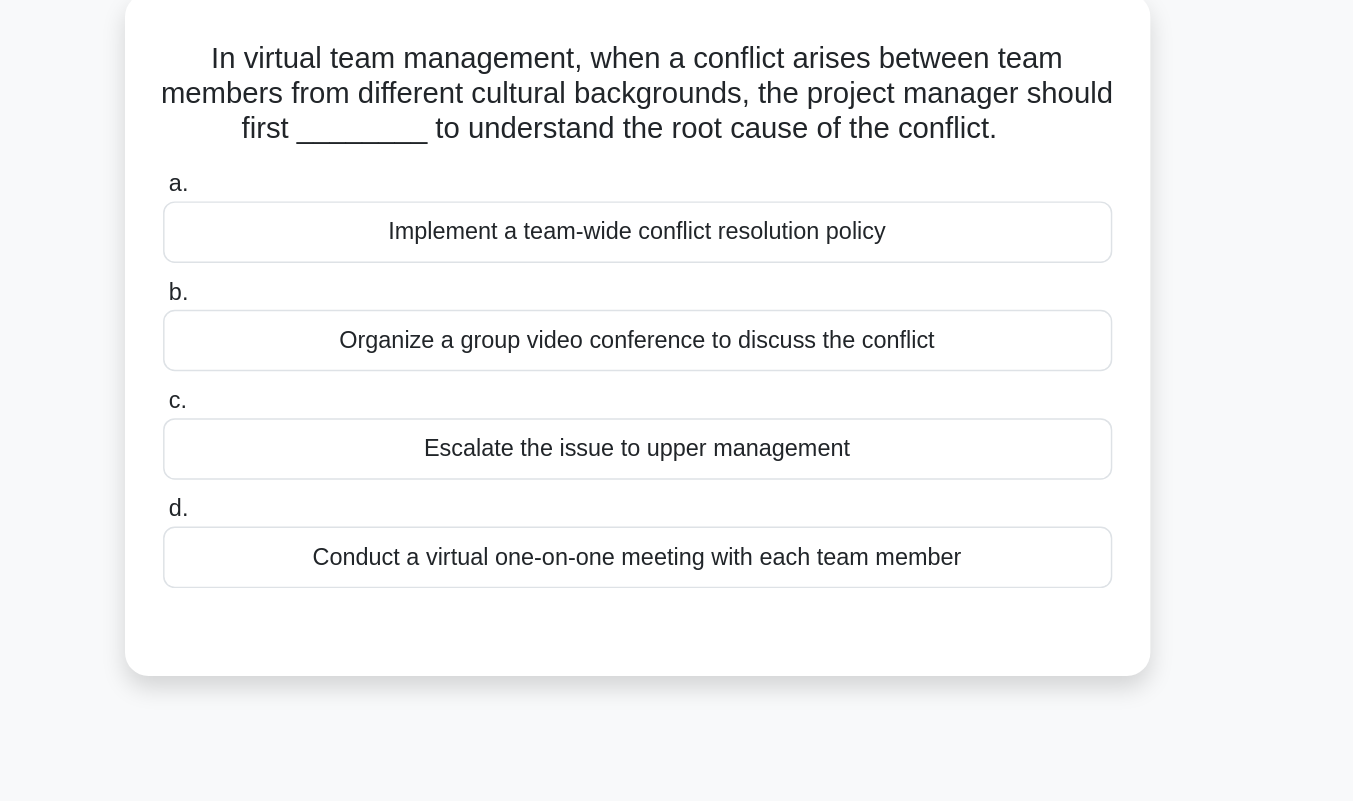 click on "Conduct a virtual one-on-one meeting with each team member" at bounding box center (677, 424) 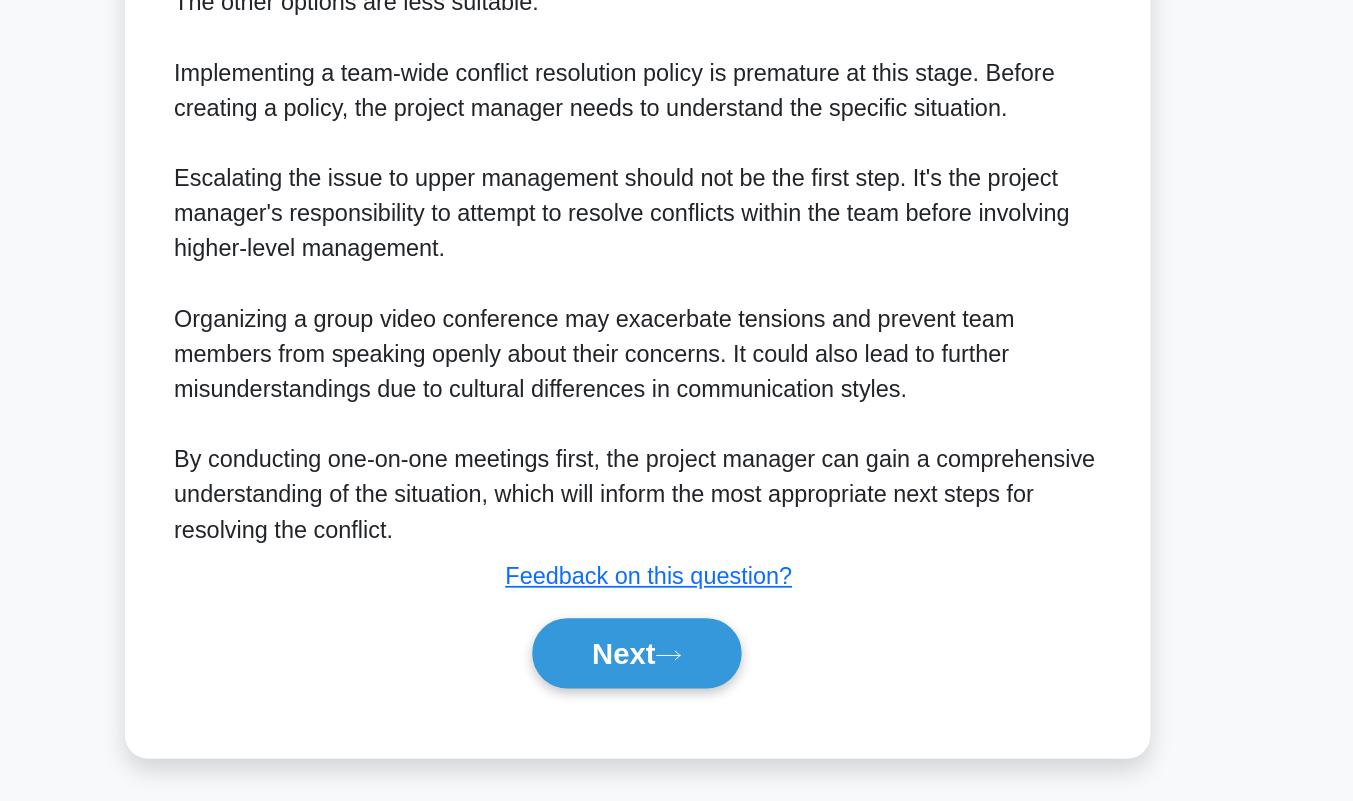 scroll, scrollTop: 673, scrollLeft: 0, axis: vertical 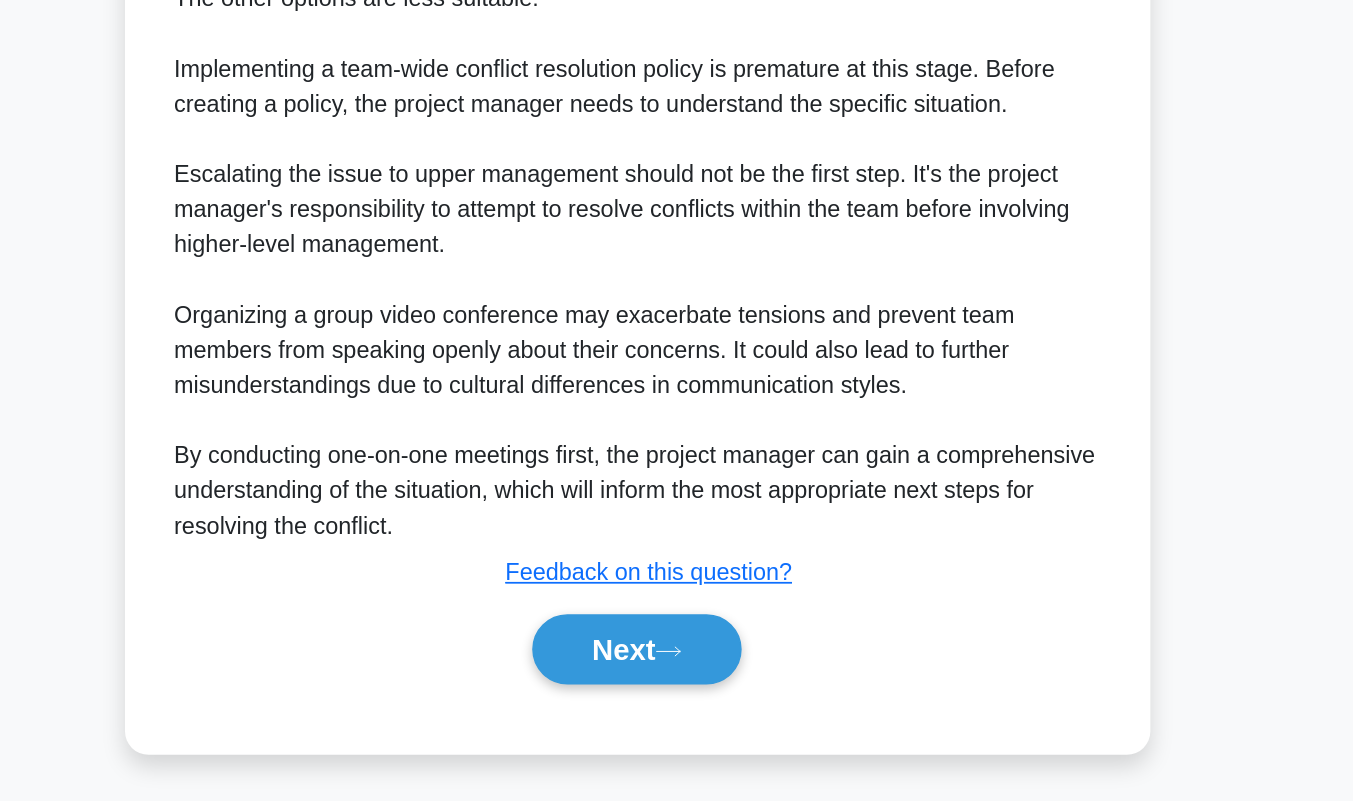 click on "Next" at bounding box center [676, 697] 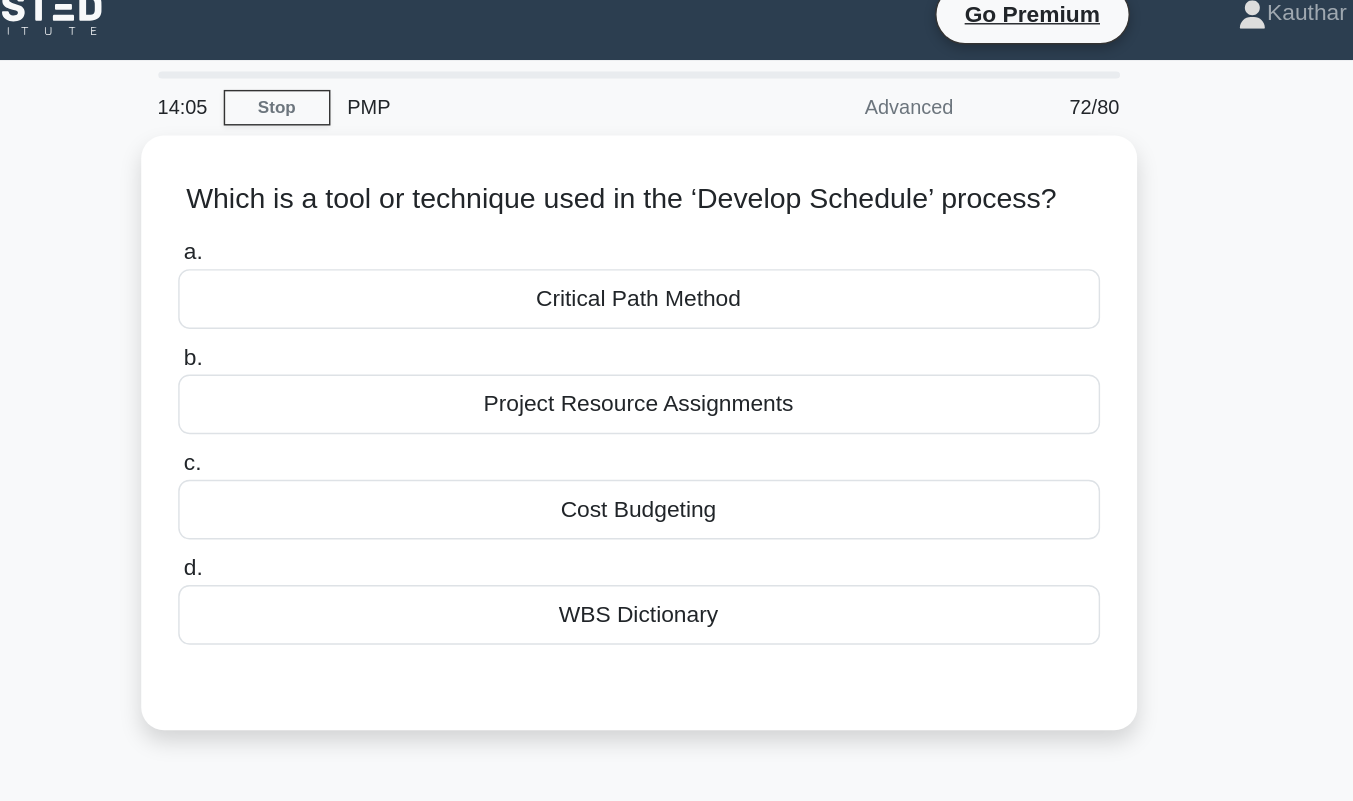 scroll, scrollTop: 21, scrollLeft: 0, axis: vertical 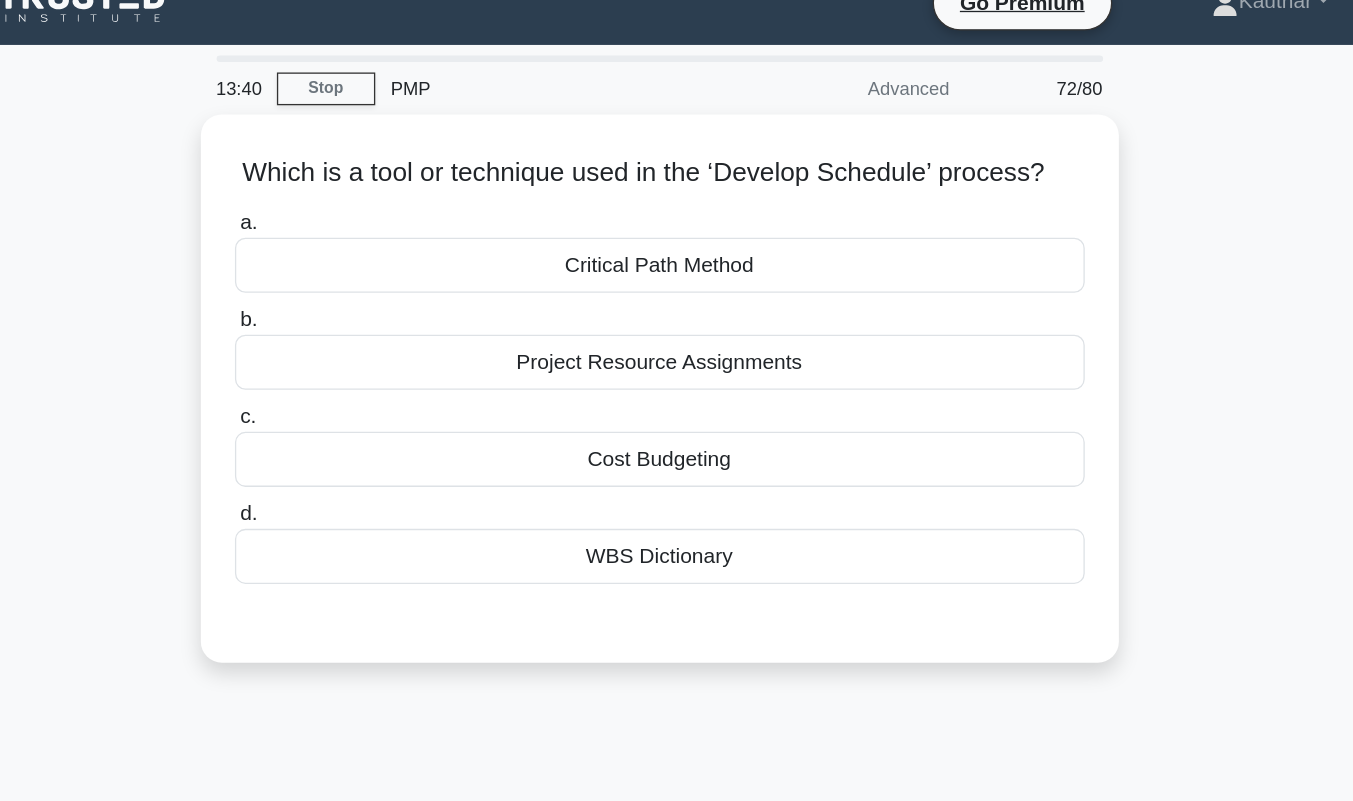 click on "Critical Path Method" at bounding box center [677, 211] 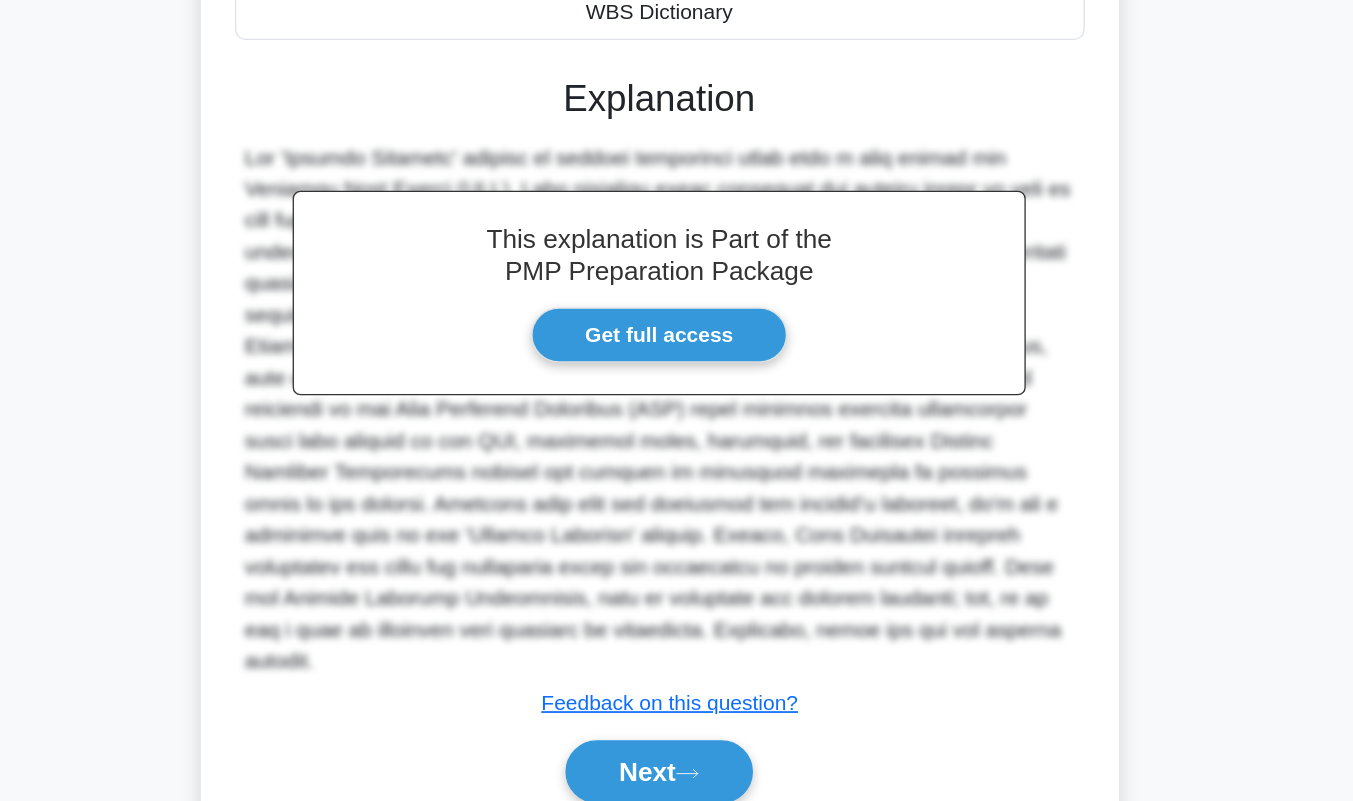 scroll, scrollTop: 313, scrollLeft: 0, axis: vertical 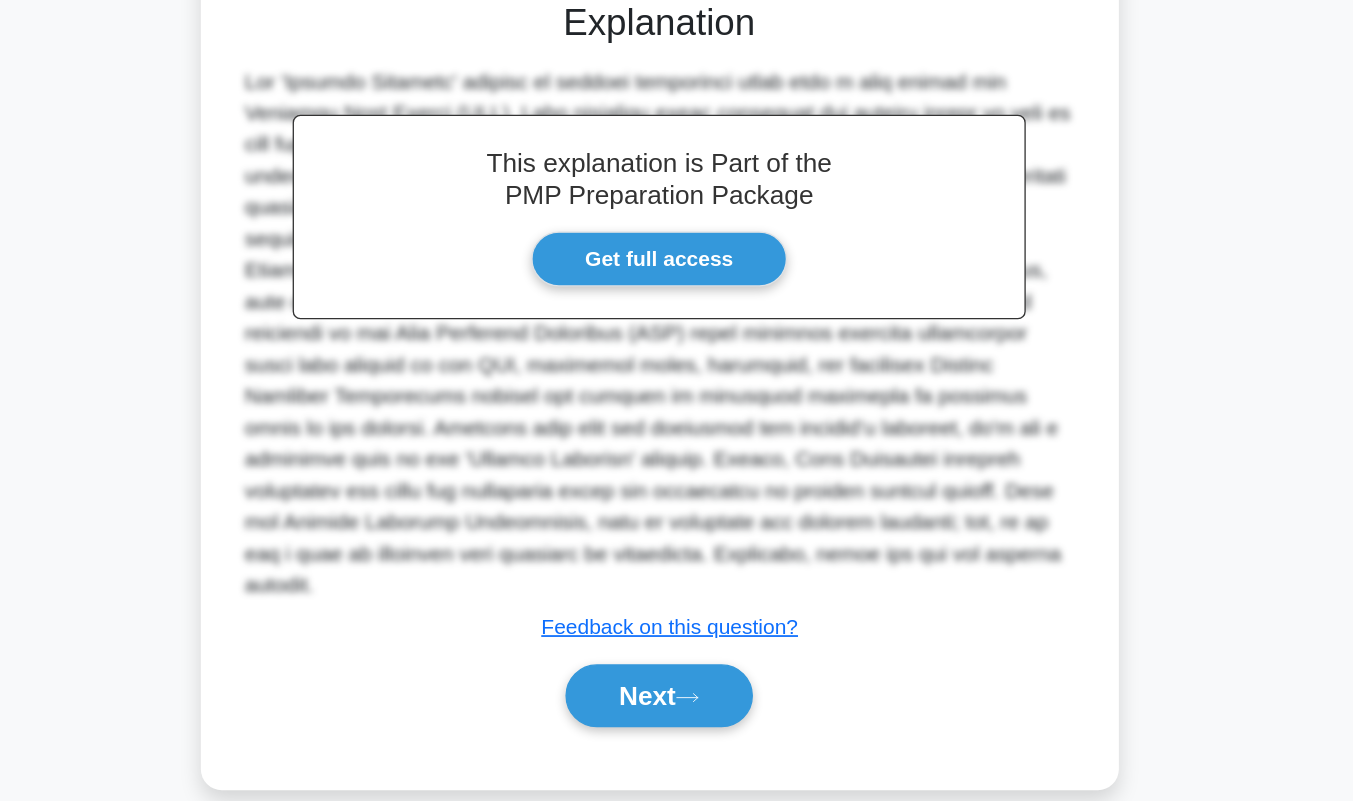 click on "Next" at bounding box center [676, 720] 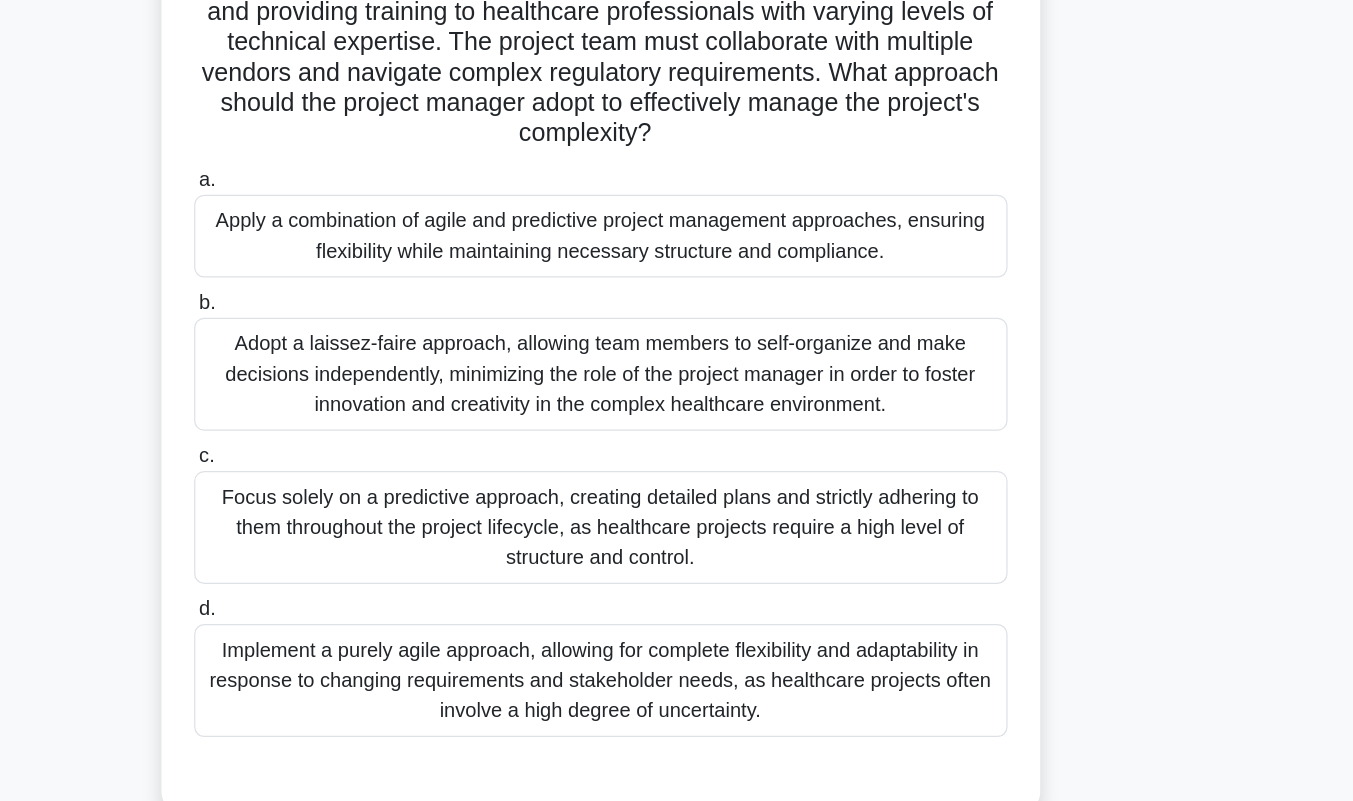scroll, scrollTop: 61, scrollLeft: 0, axis: vertical 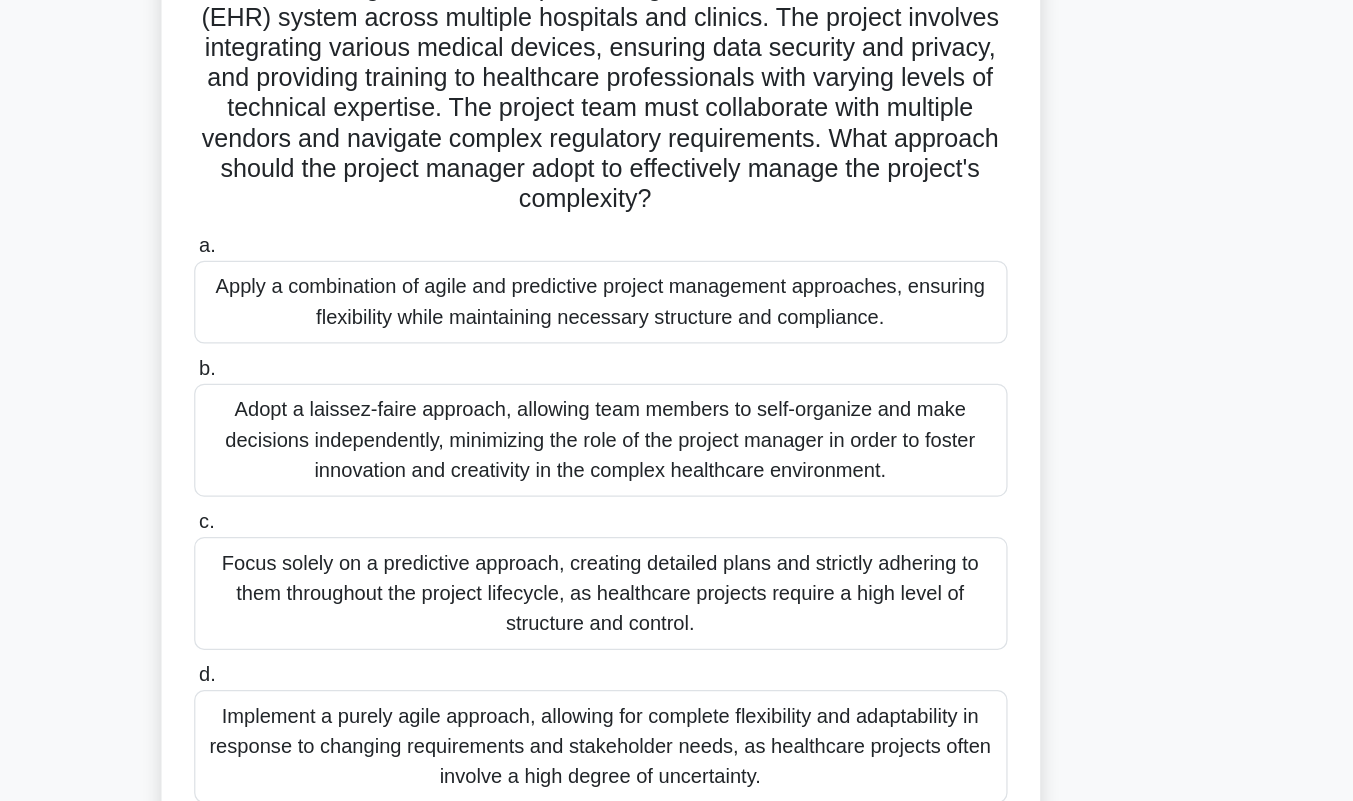 click on "Apply a combination of agile and predictive project management approaches, ensuring flexibility while maintaining necessary structure and compliance." at bounding box center (677, 351) 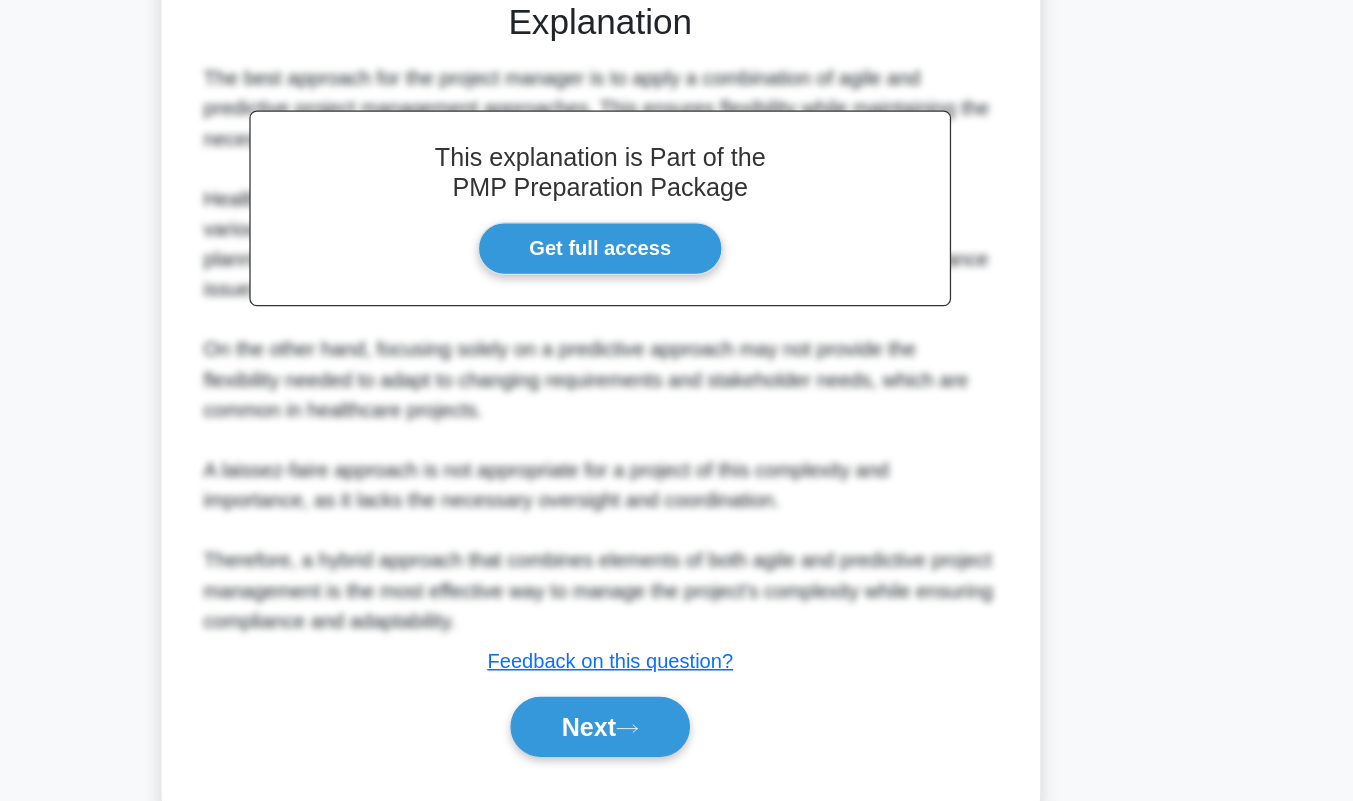 scroll, scrollTop: 676, scrollLeft: 0, axis: vertical 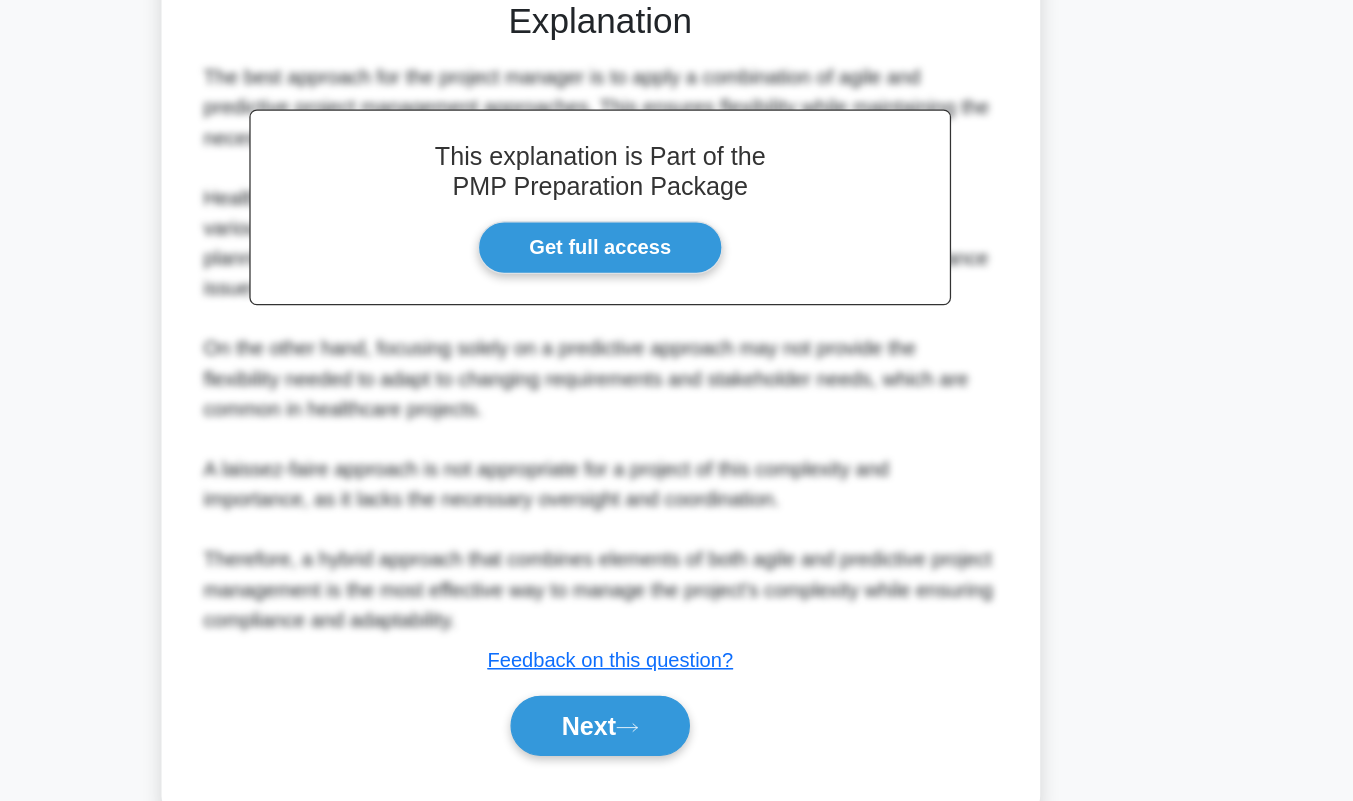 click on "Next" at bounding box center (676, 741) 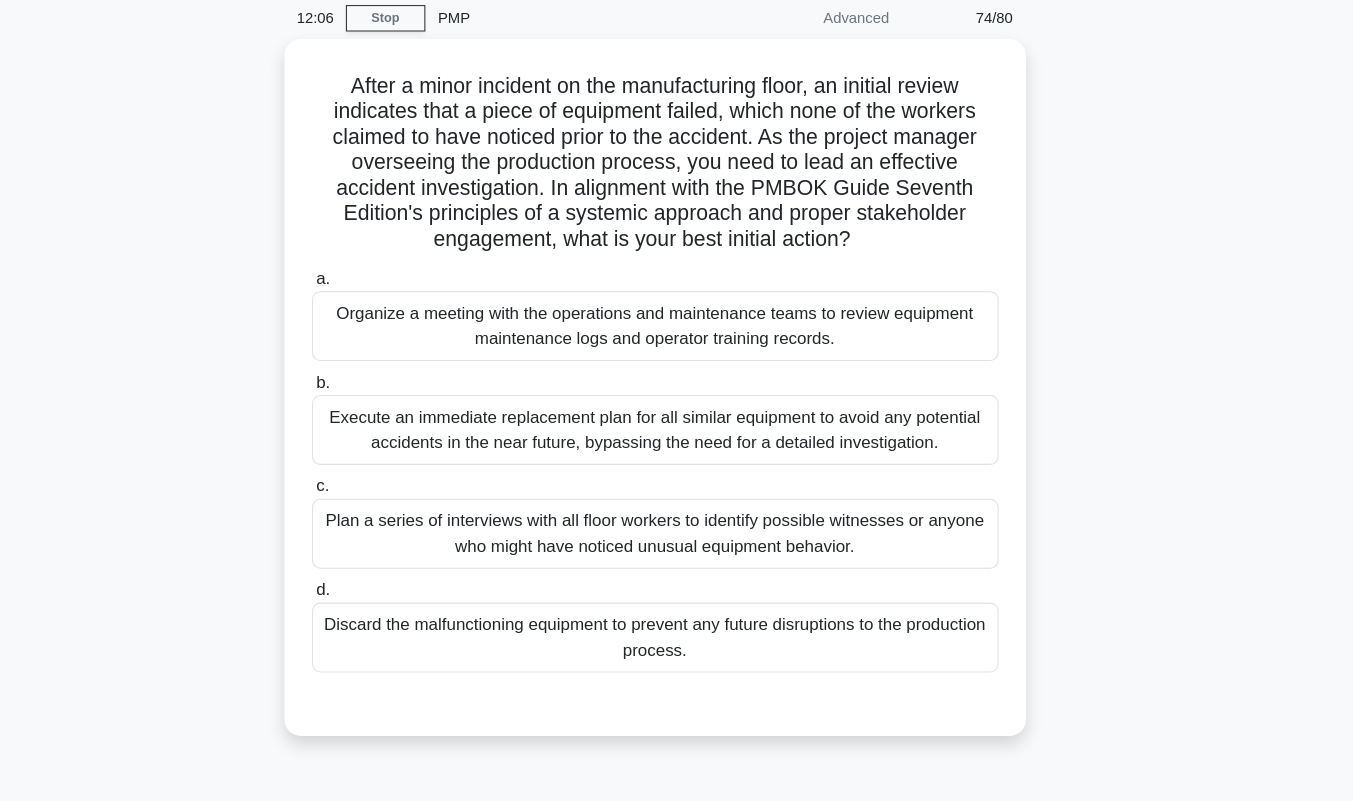 scroll, scrollTop: 80, scrollLeft: 0, axis: vertical 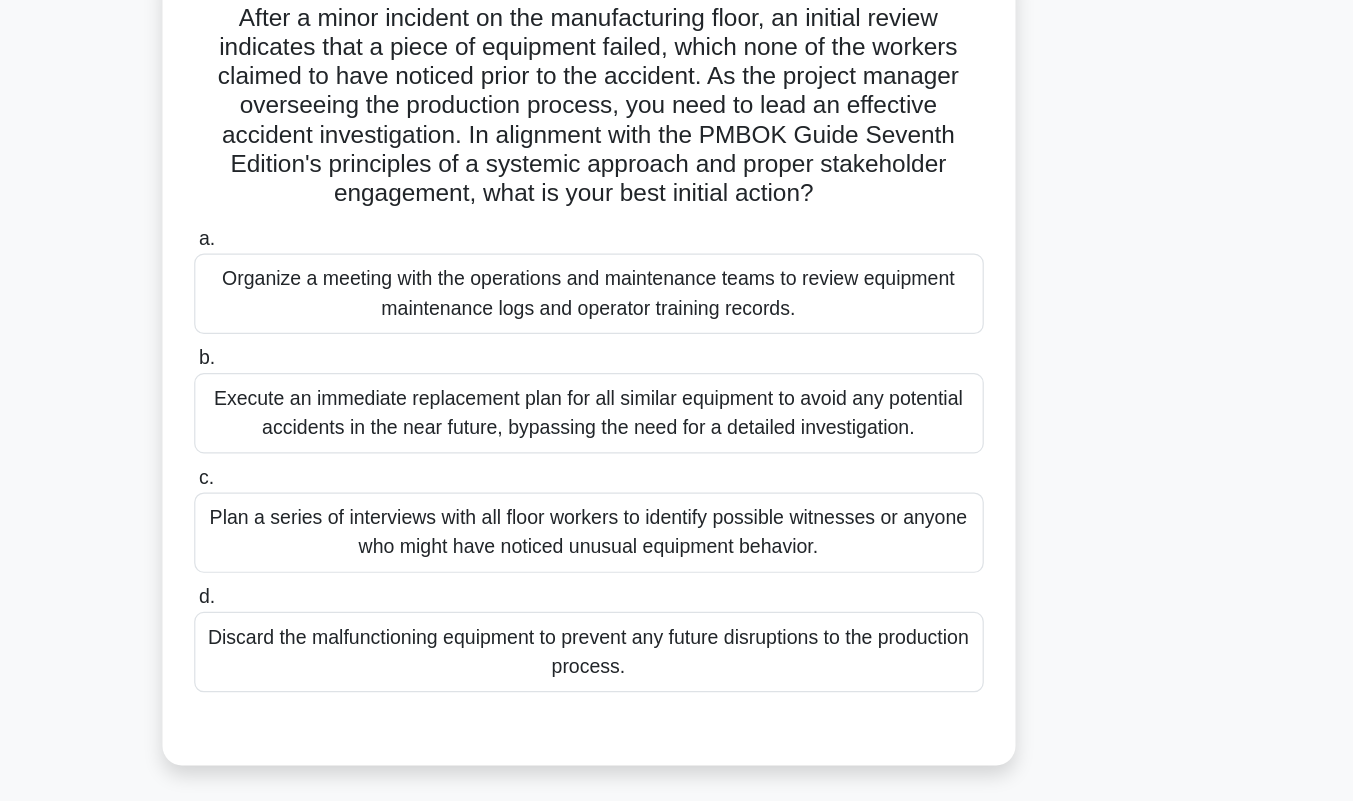 click on "Organize a meeting with the operations and maintenance teams to review equipment maintenance logs and operator training records." at bounding box center [677, 308] 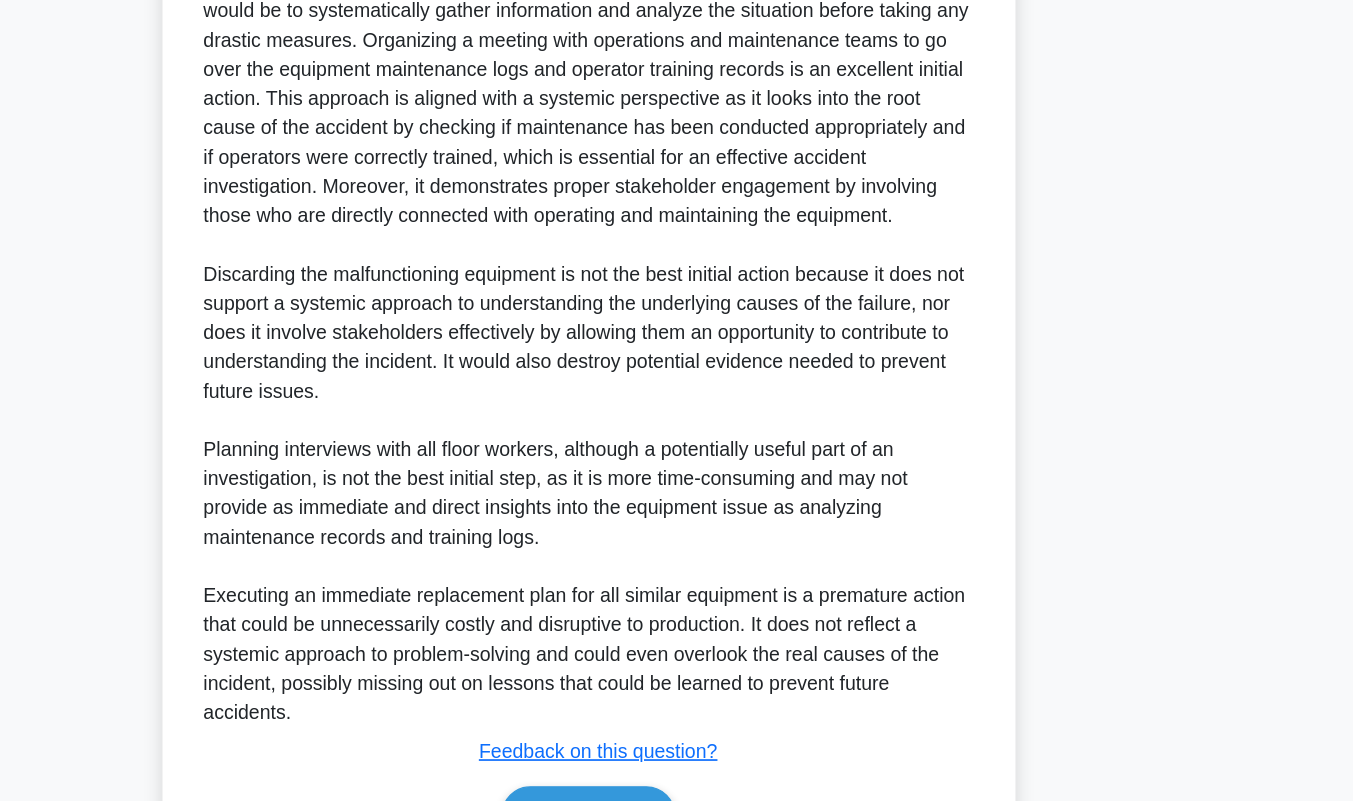 scroll, scrollTop: 793, scrollLeft: 0, axis: vertical 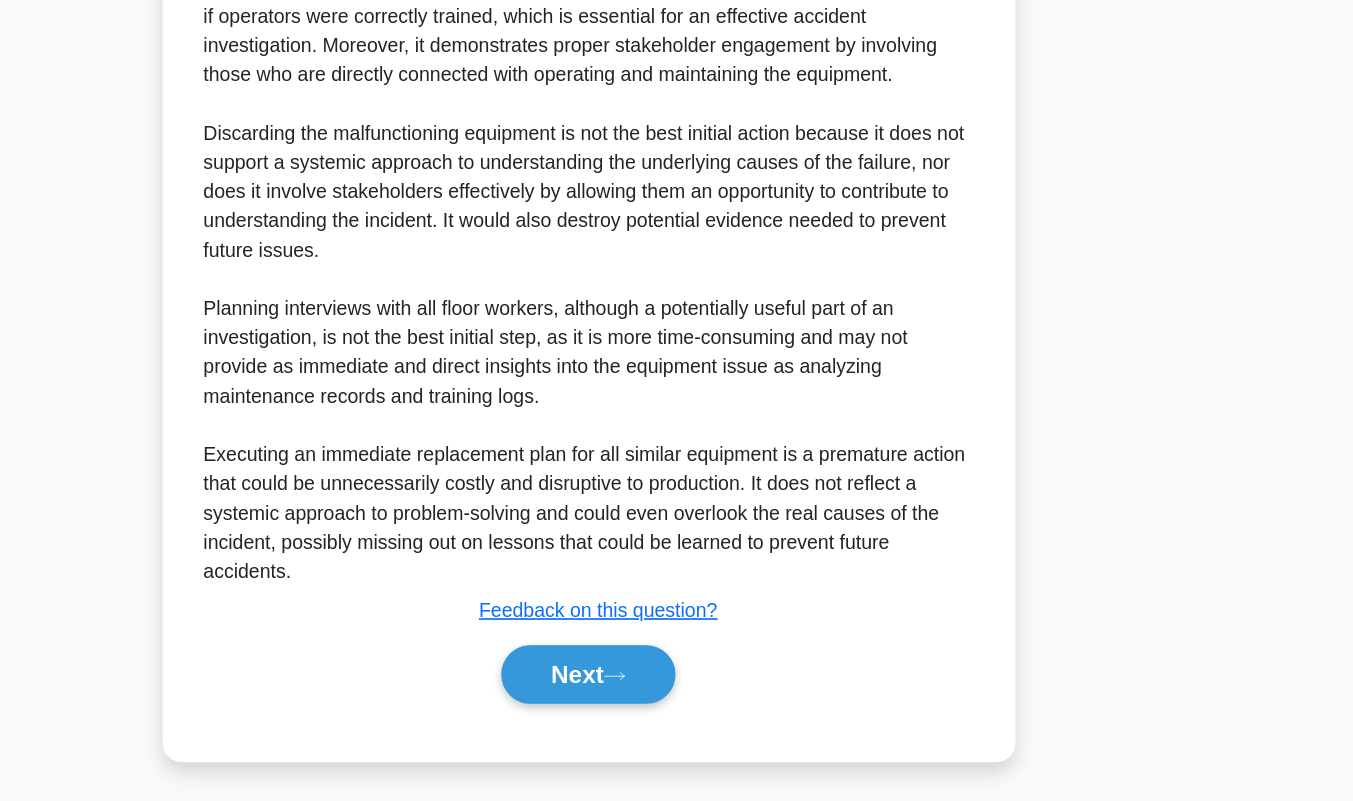 click 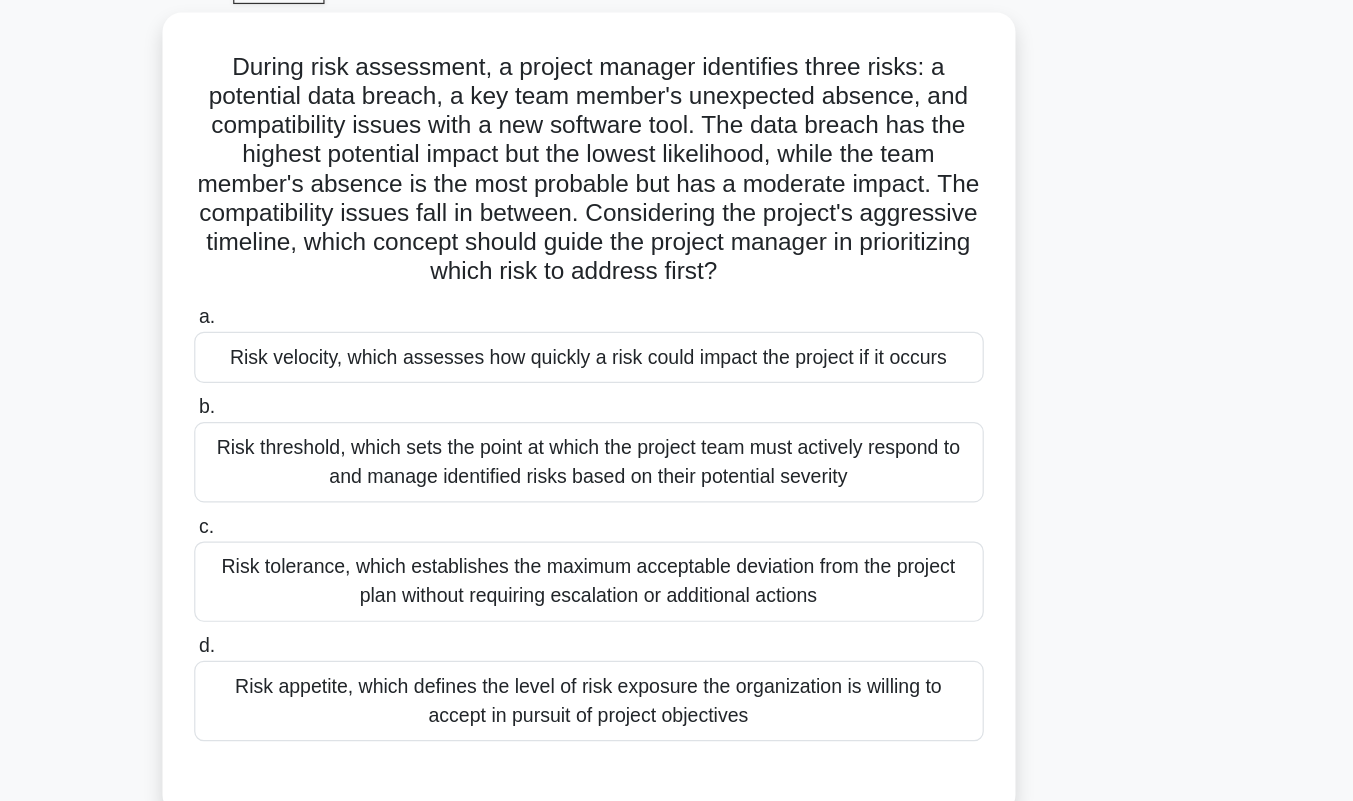 scroll, scrollTop: 40, scrollLeft: 0, axis: vertical 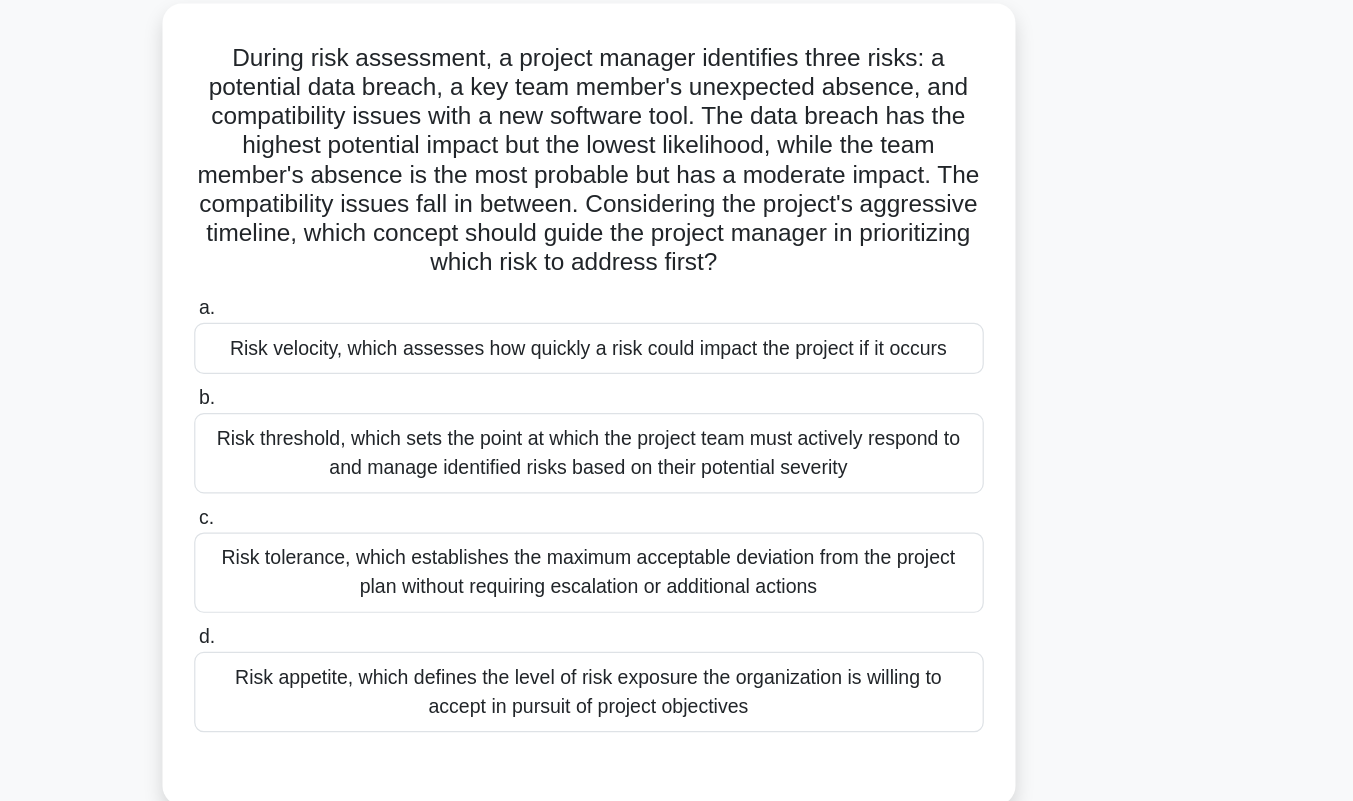 click on "Risk velocity, which assesses how quickly a risk could impact the project if it occurs" at bounding box center [677, 360] 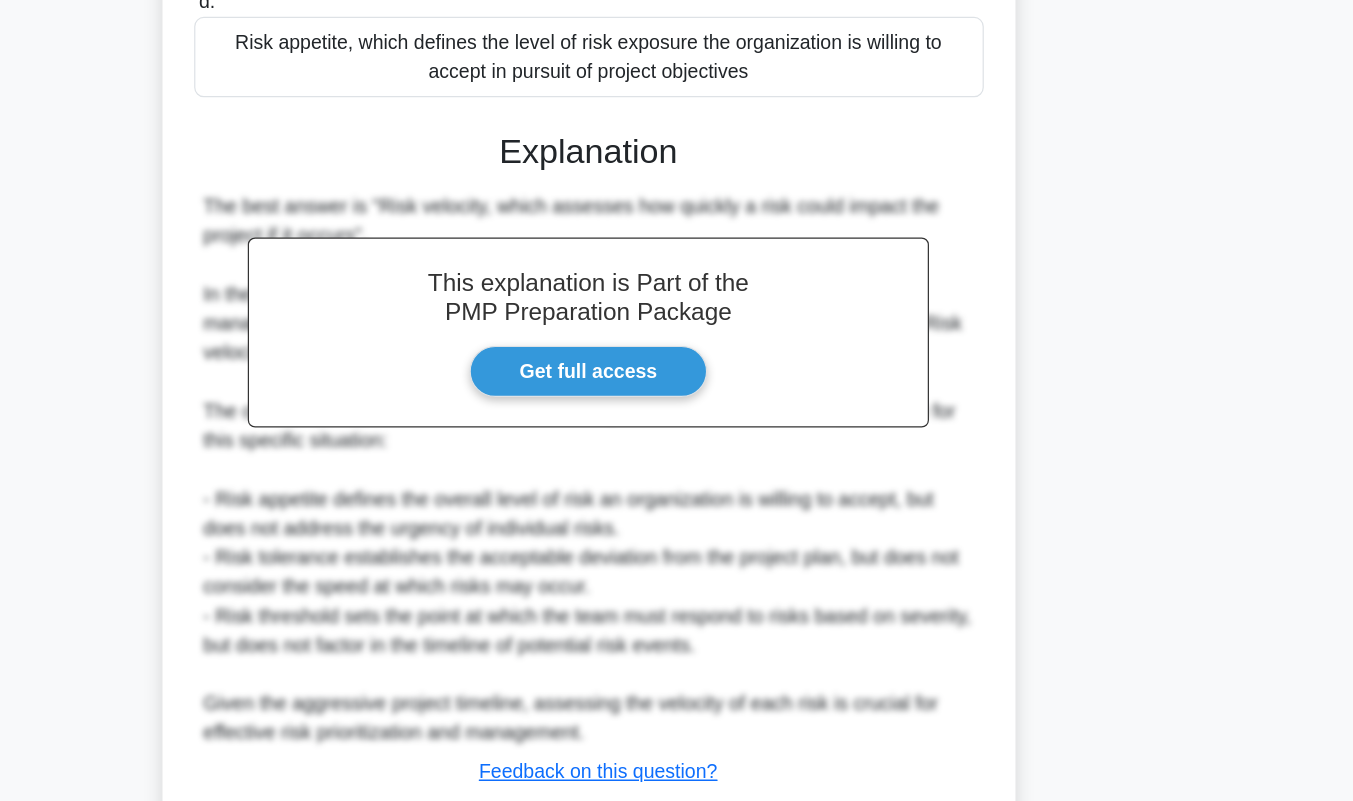 scroll, scrollTop: 625, scrollLeft: 0, axis: vertical 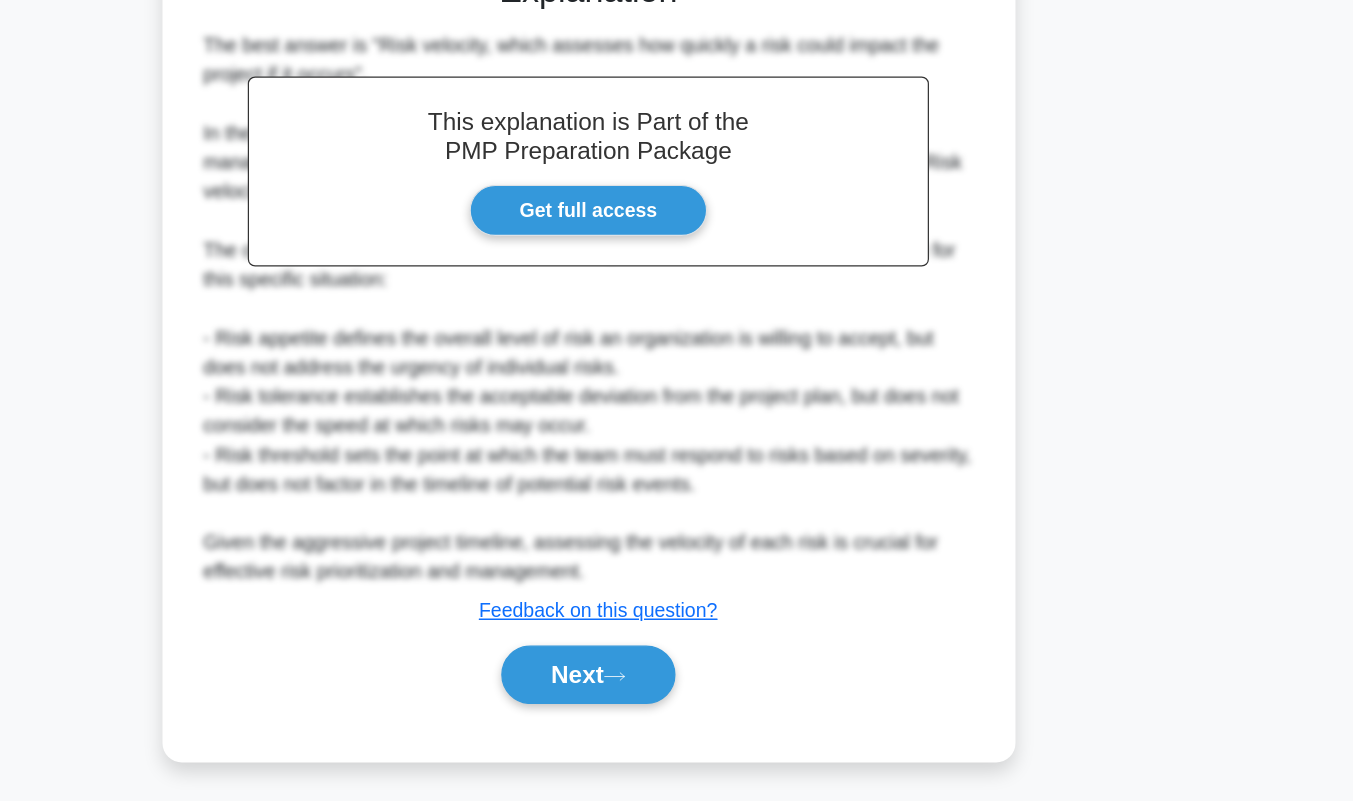 click 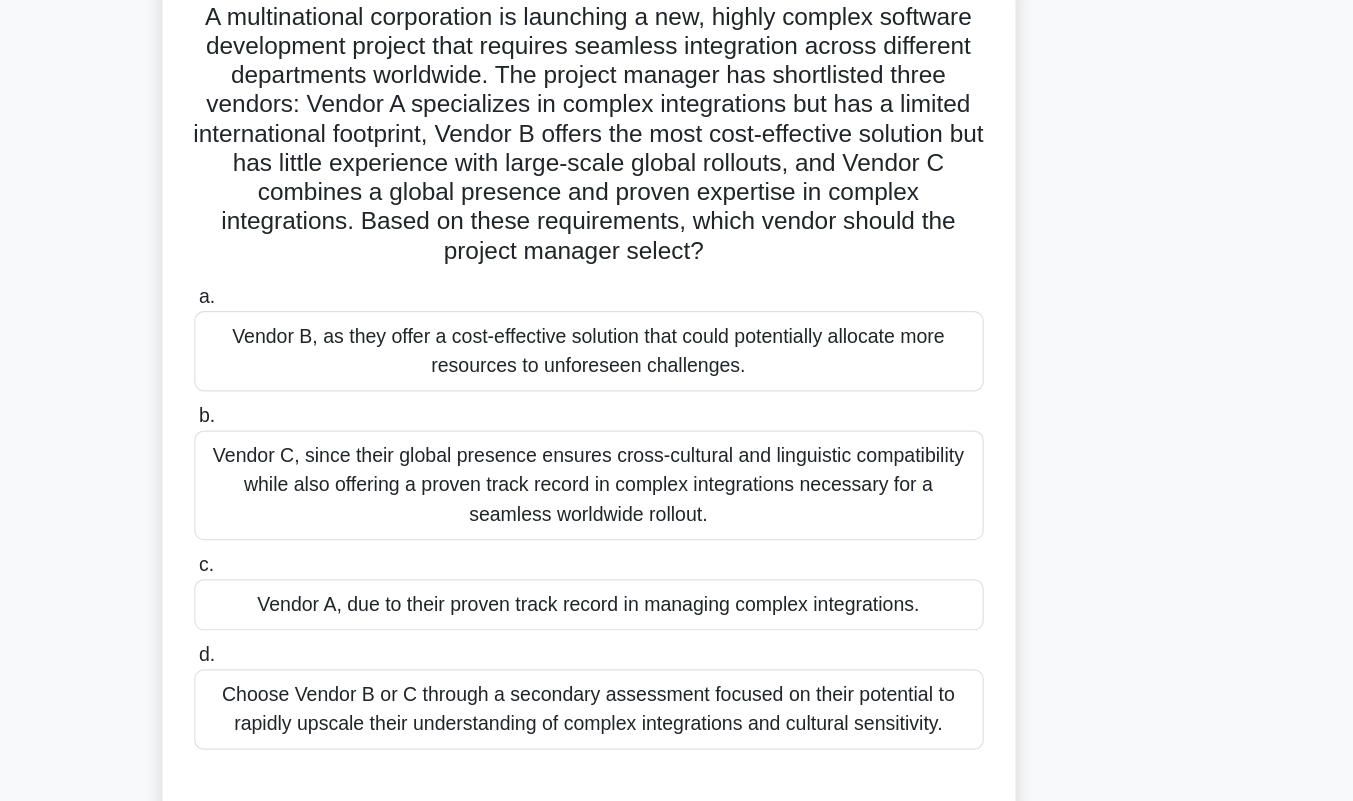 scroll, scrollTop: 129, scrollLeft: 0, axis: vertical 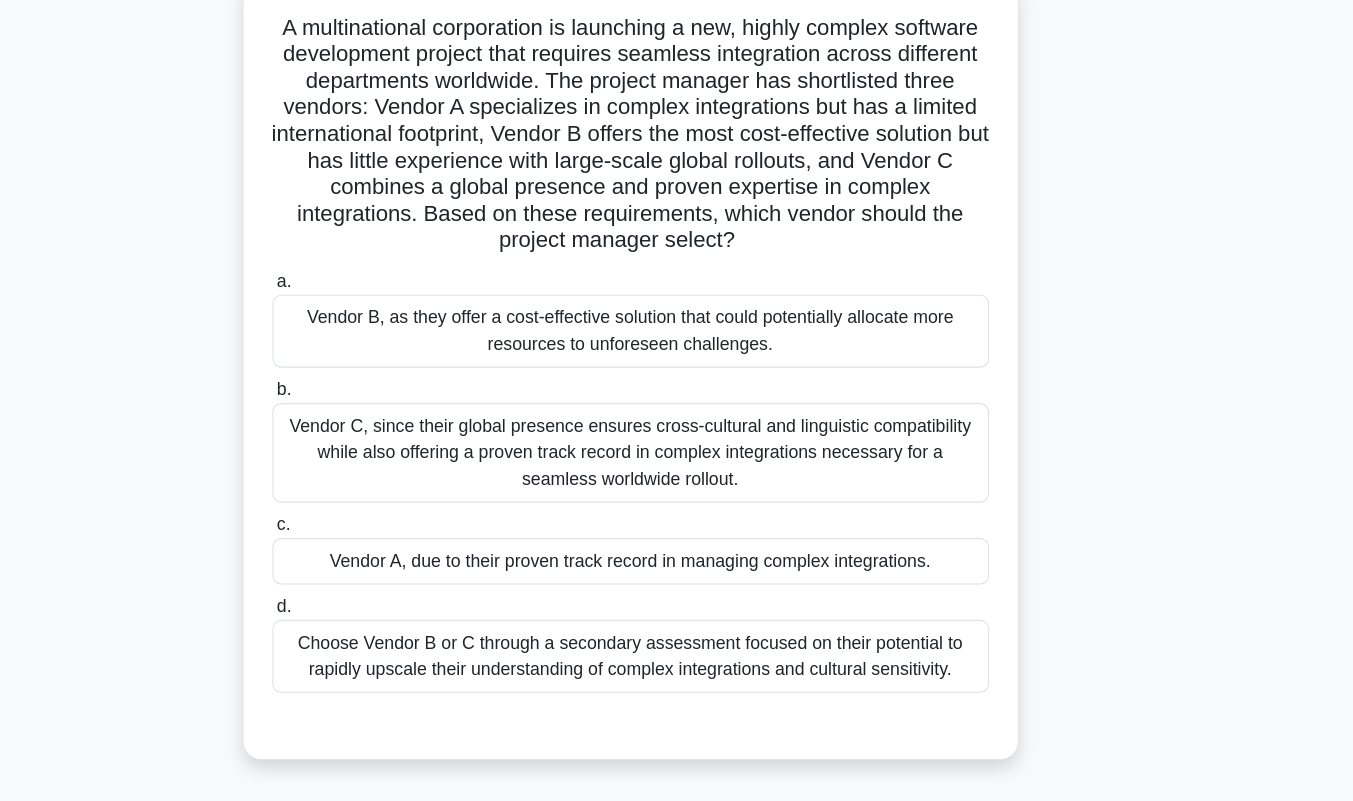 click on "Vendor C, since their global presence ensures cross-cultural and linguistic compatibility while also offering a proven track record in complex integrations necessary for a seamless worldwide rollout." at bounding box center (677, 417) 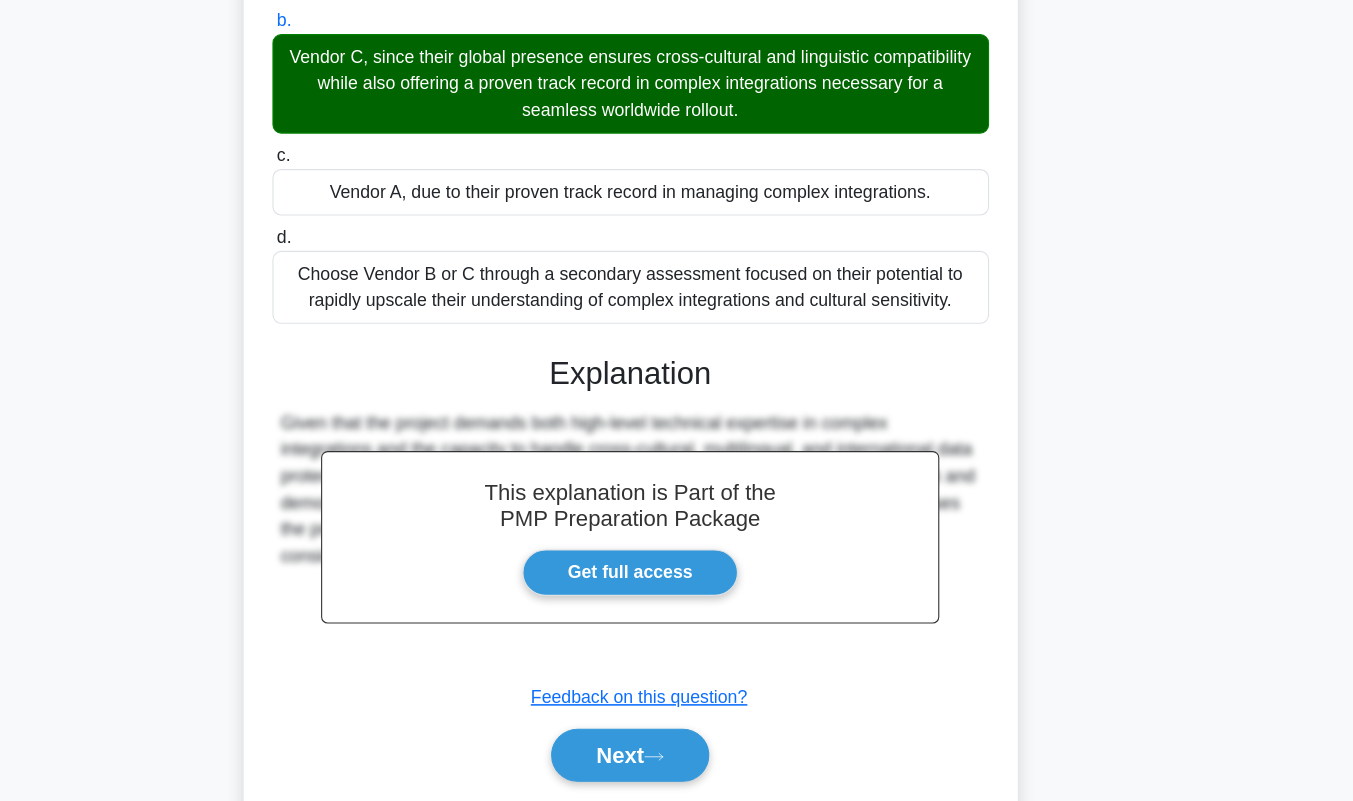 scroll, scrollTop: 399, scrollLeft: 0, axis: vertical 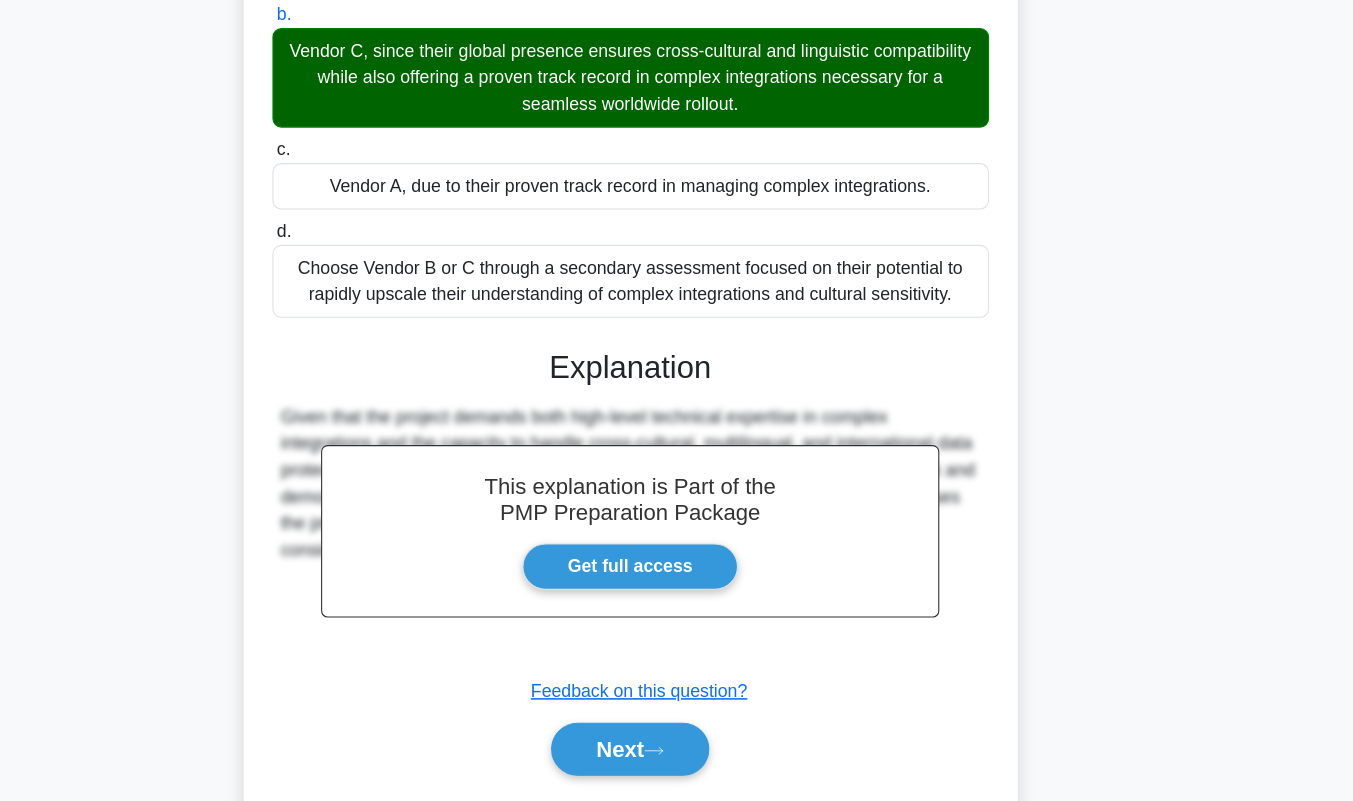 click on "Next" at bounding box center [676, 754] 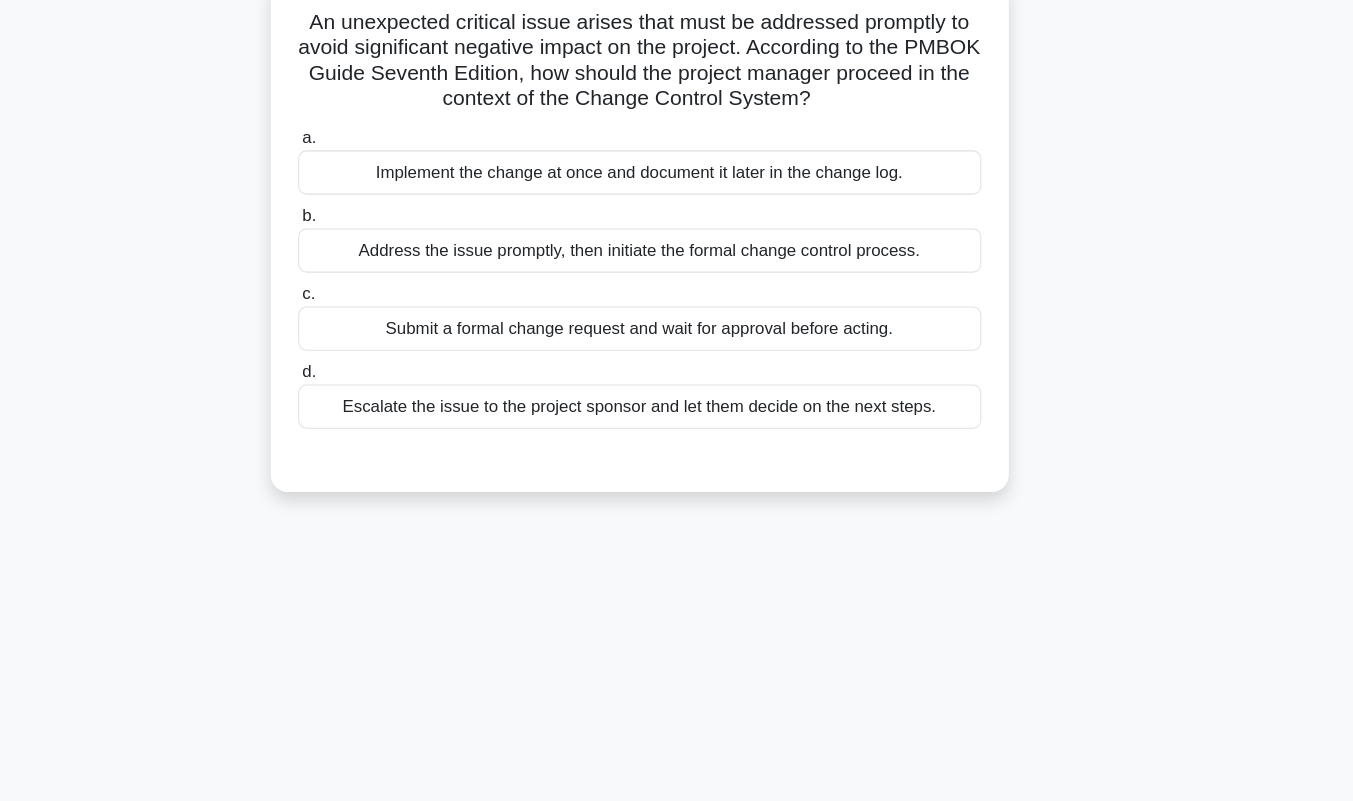 scroll, scrollTop: 98, scrollLeft: 0, axis: vertical 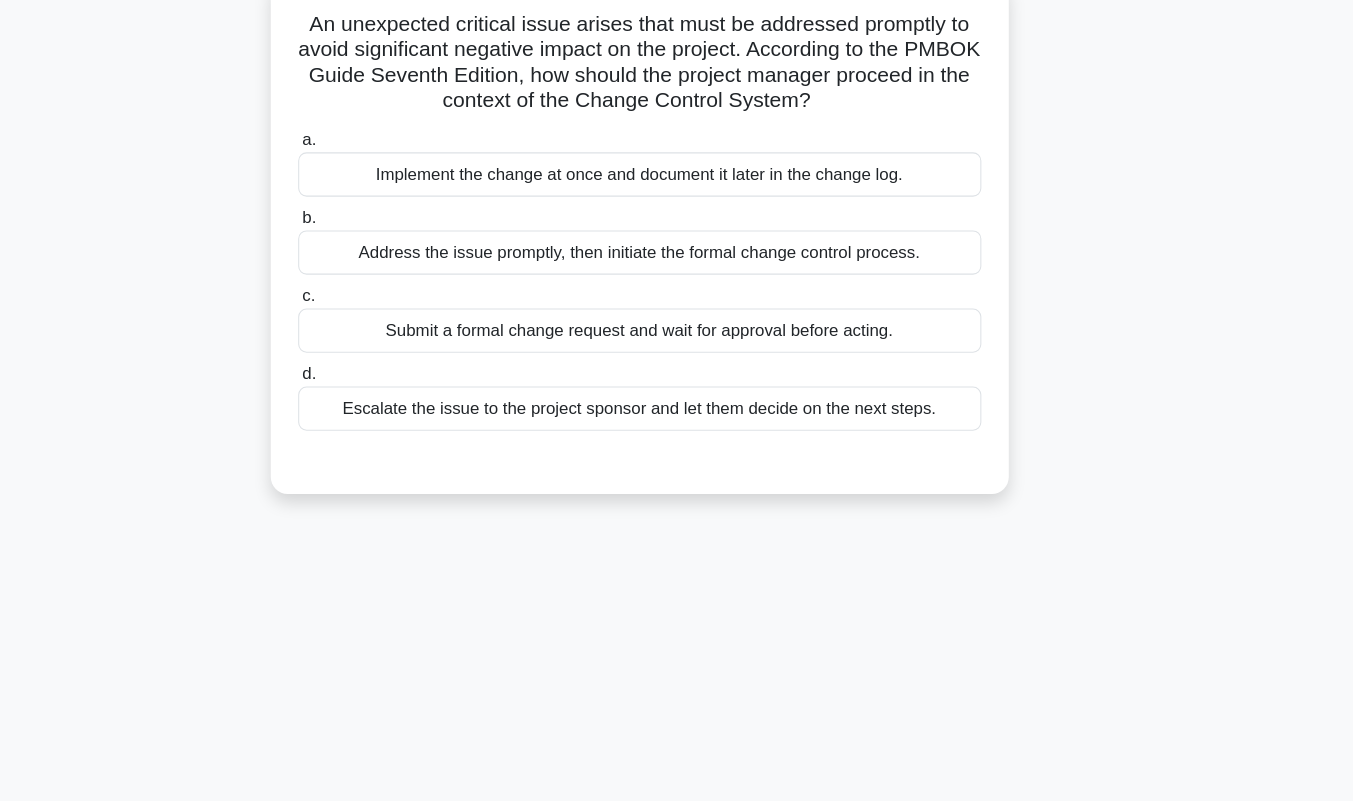 click on "Address the issue promptly, then initiate the formal change control process." at bounding box center [677, 280] 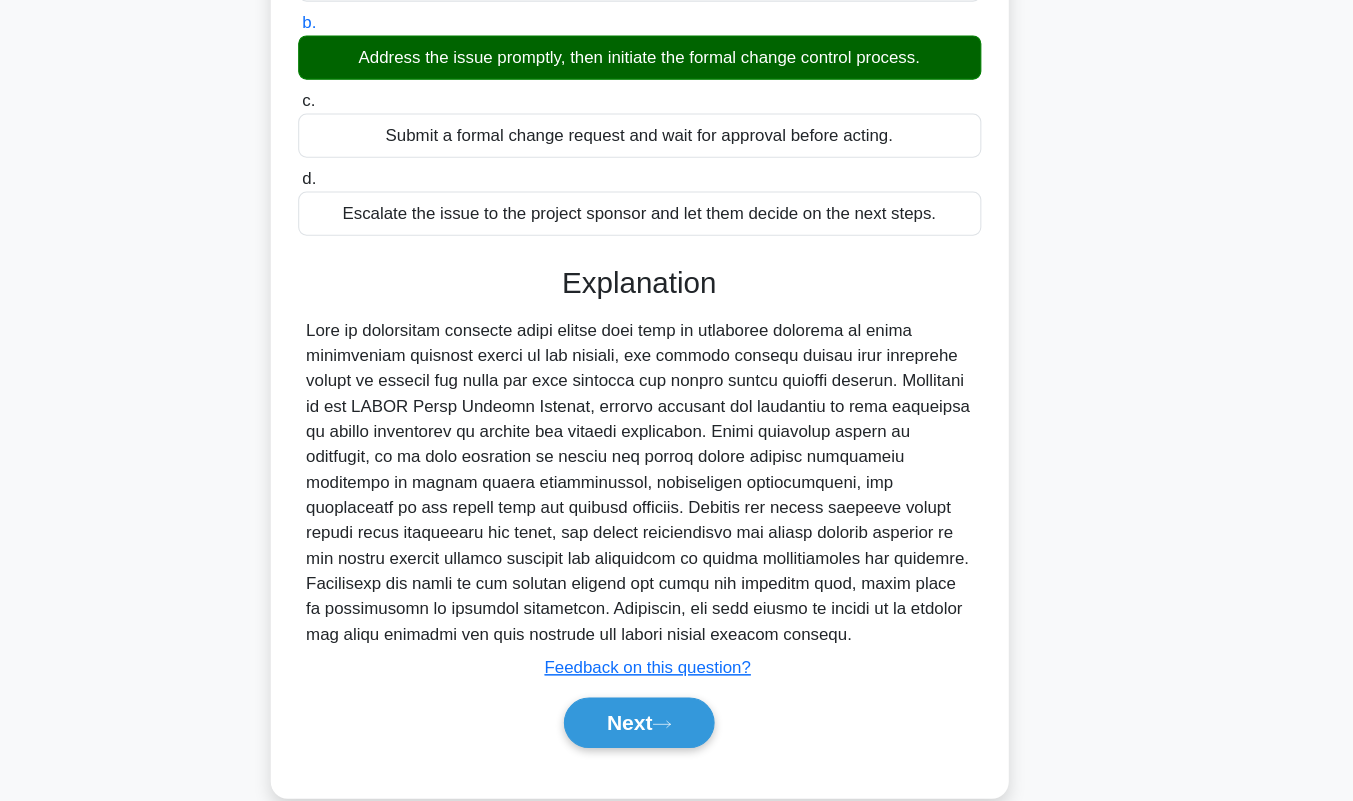 scroll, scrollTop: 313, scrollLeft: 0, axis: vertical 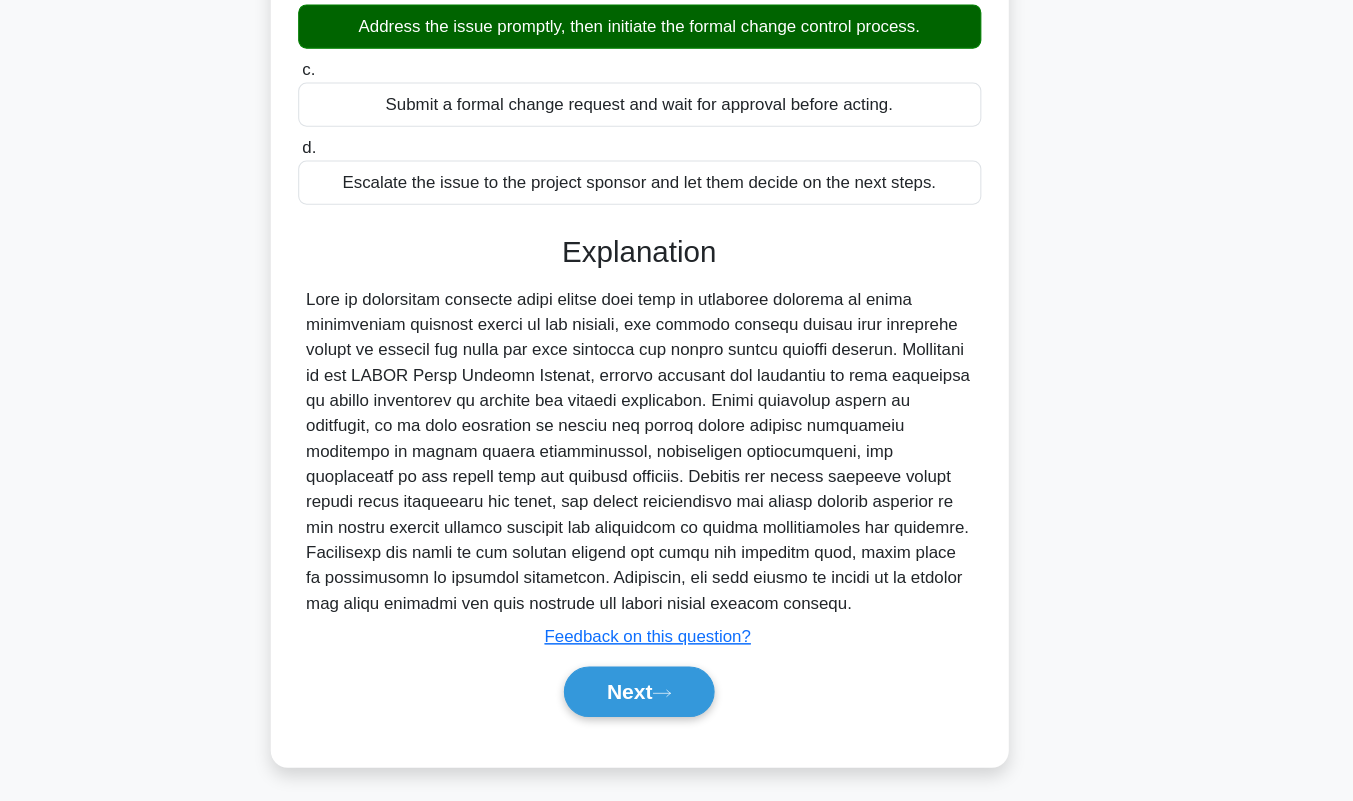 click 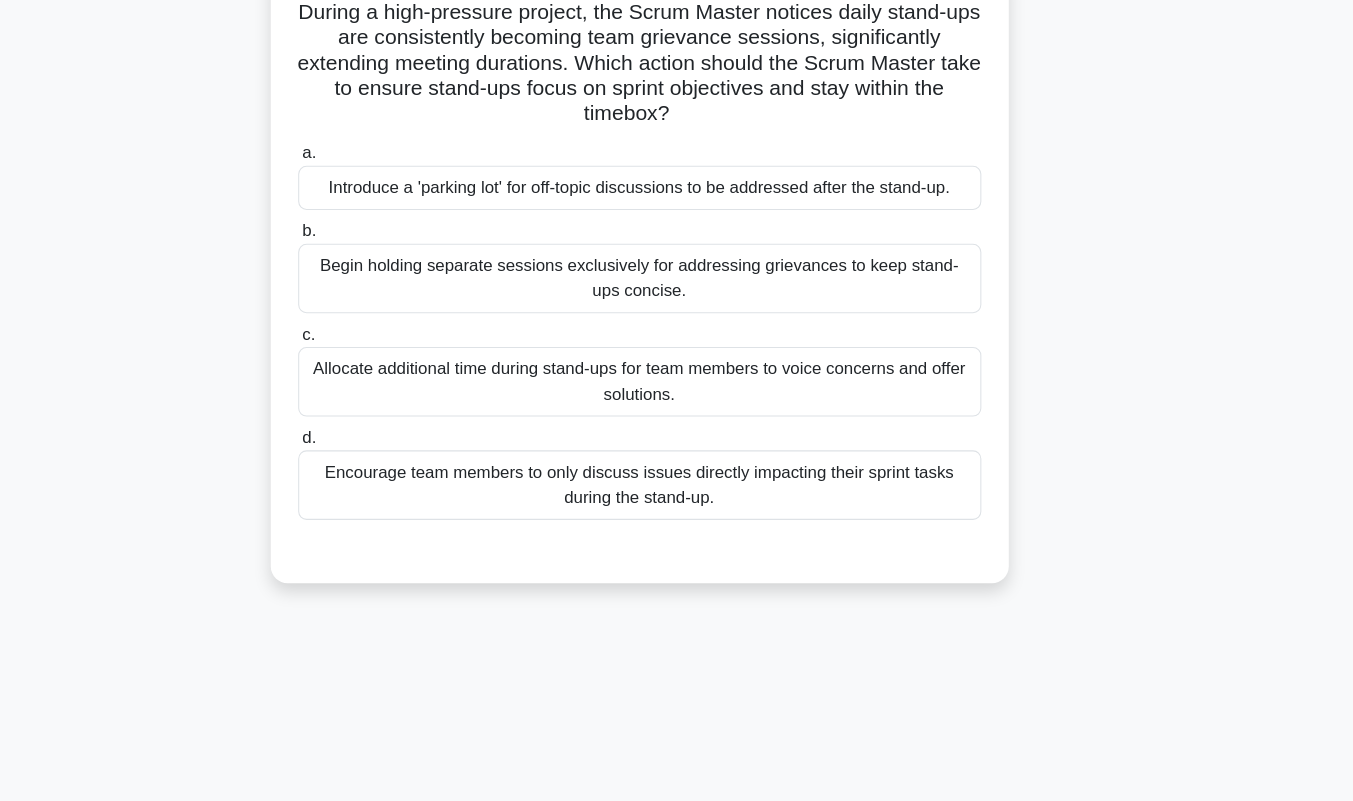 scroll, scrollTop: 124, scrollLeft: 0, axis: vertical 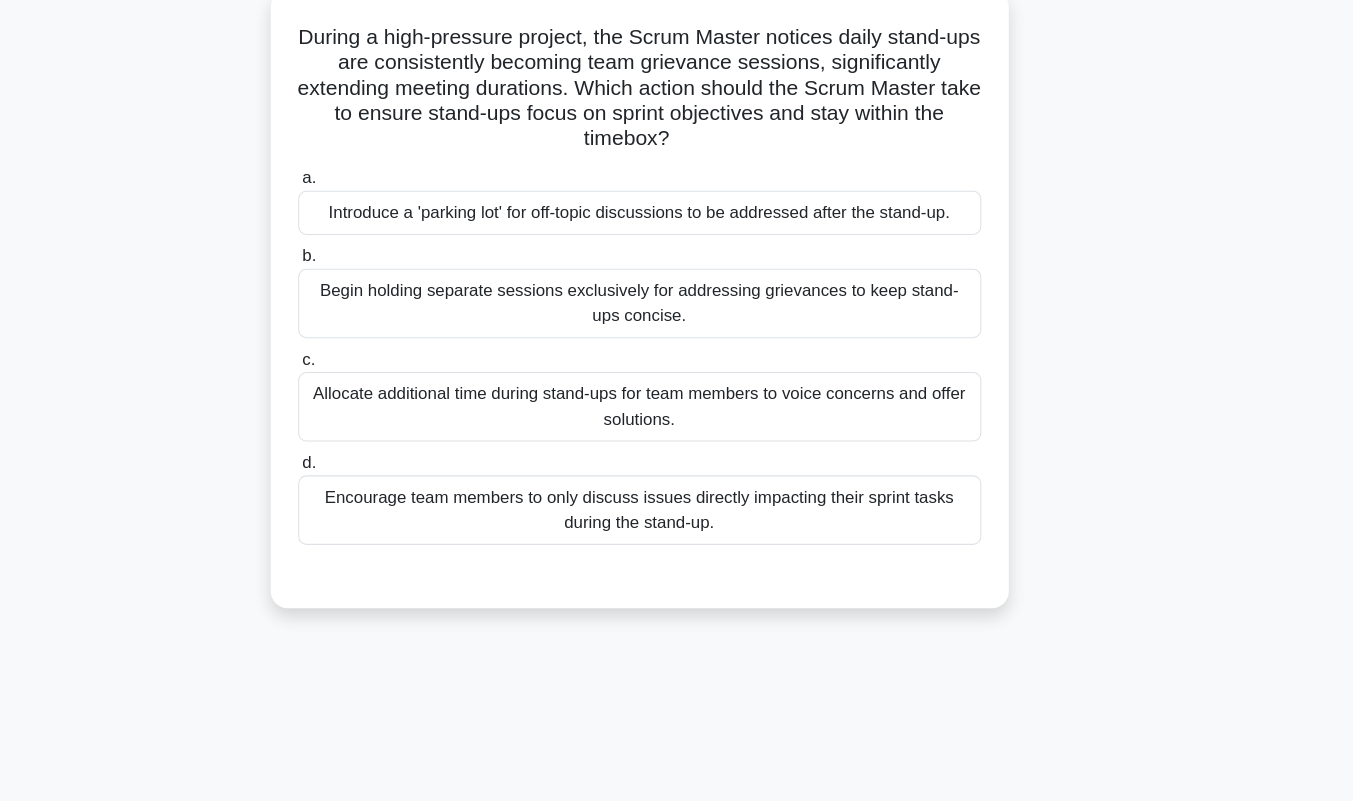 click on "Encourage team members to only discuss issues directly impacting their sprint tasks during the stand-up." at bounding box center (677, 486) 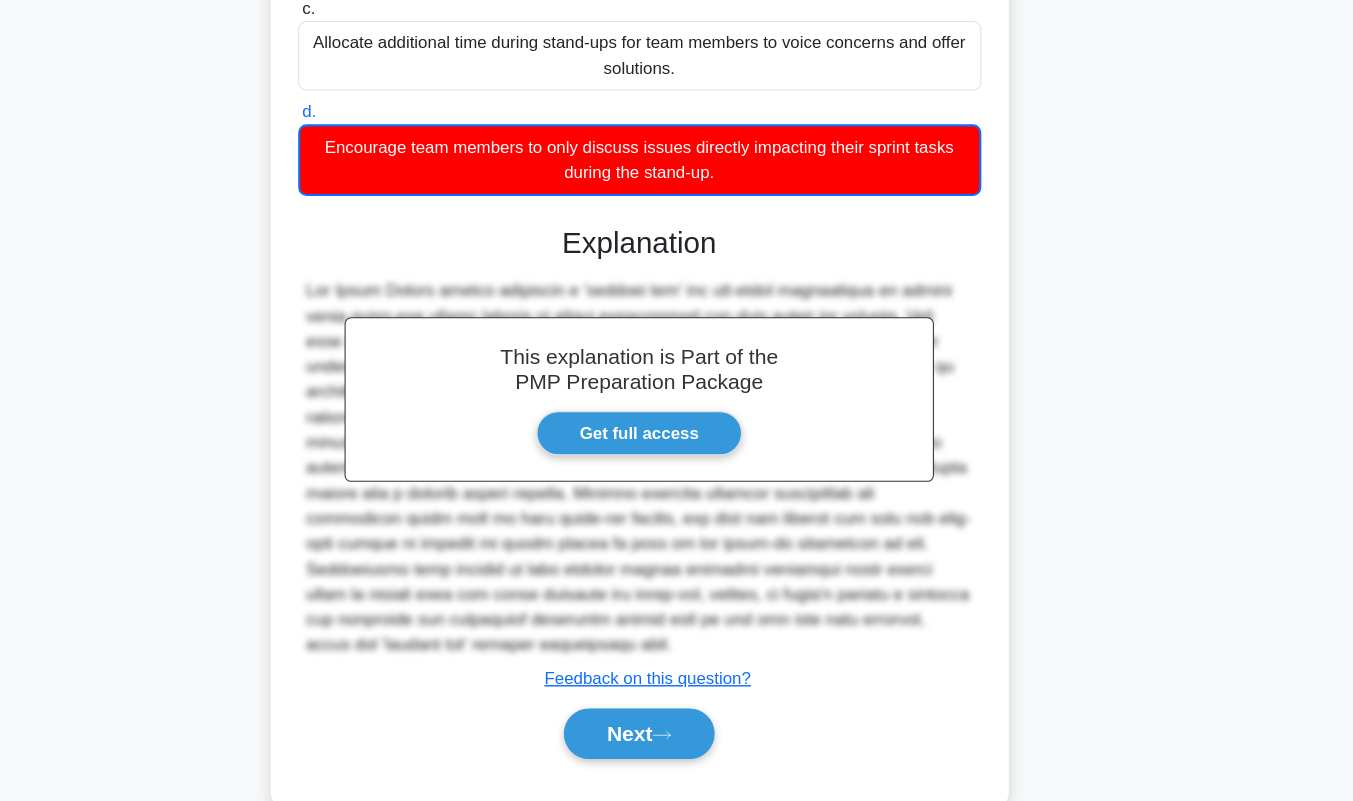 scroll, scrollTop: 435, scrollLeft: 0, axis: vertical 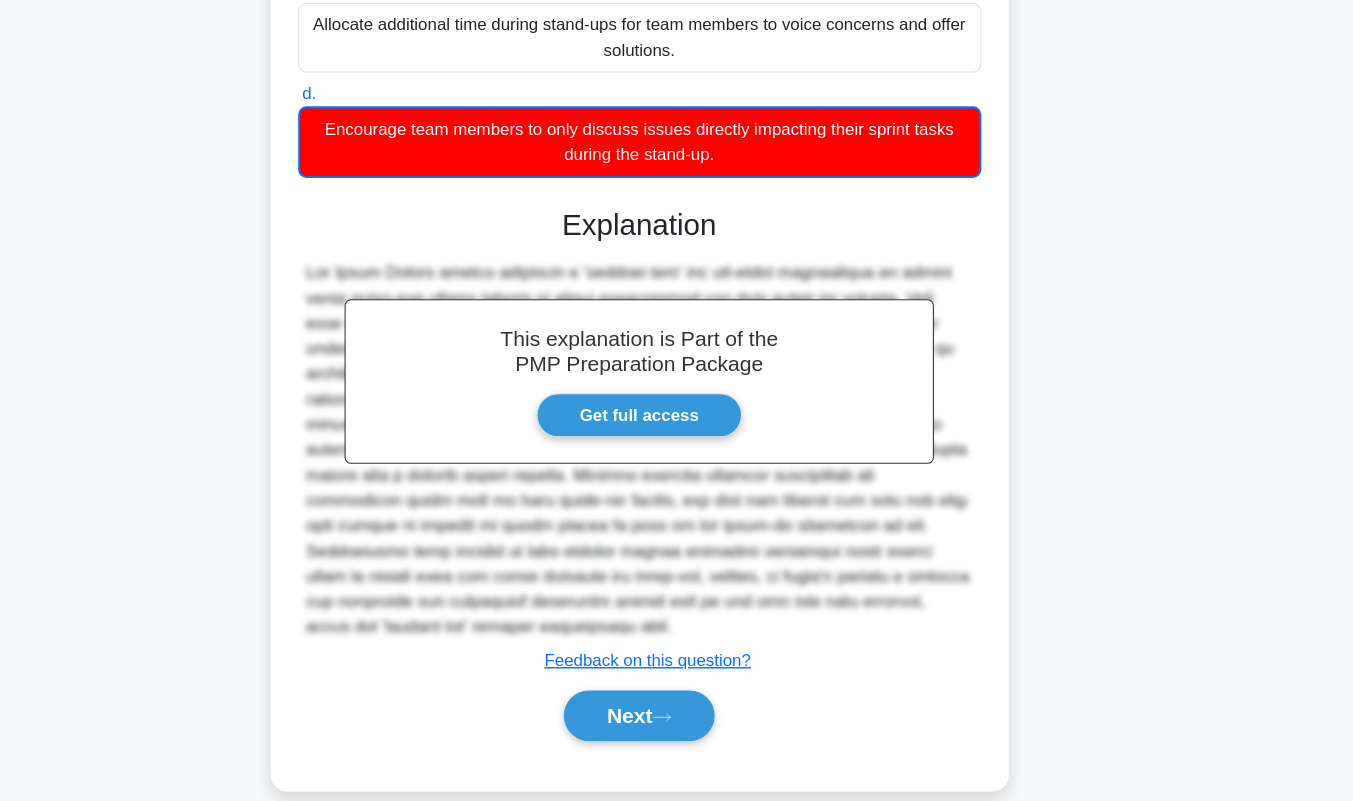 click 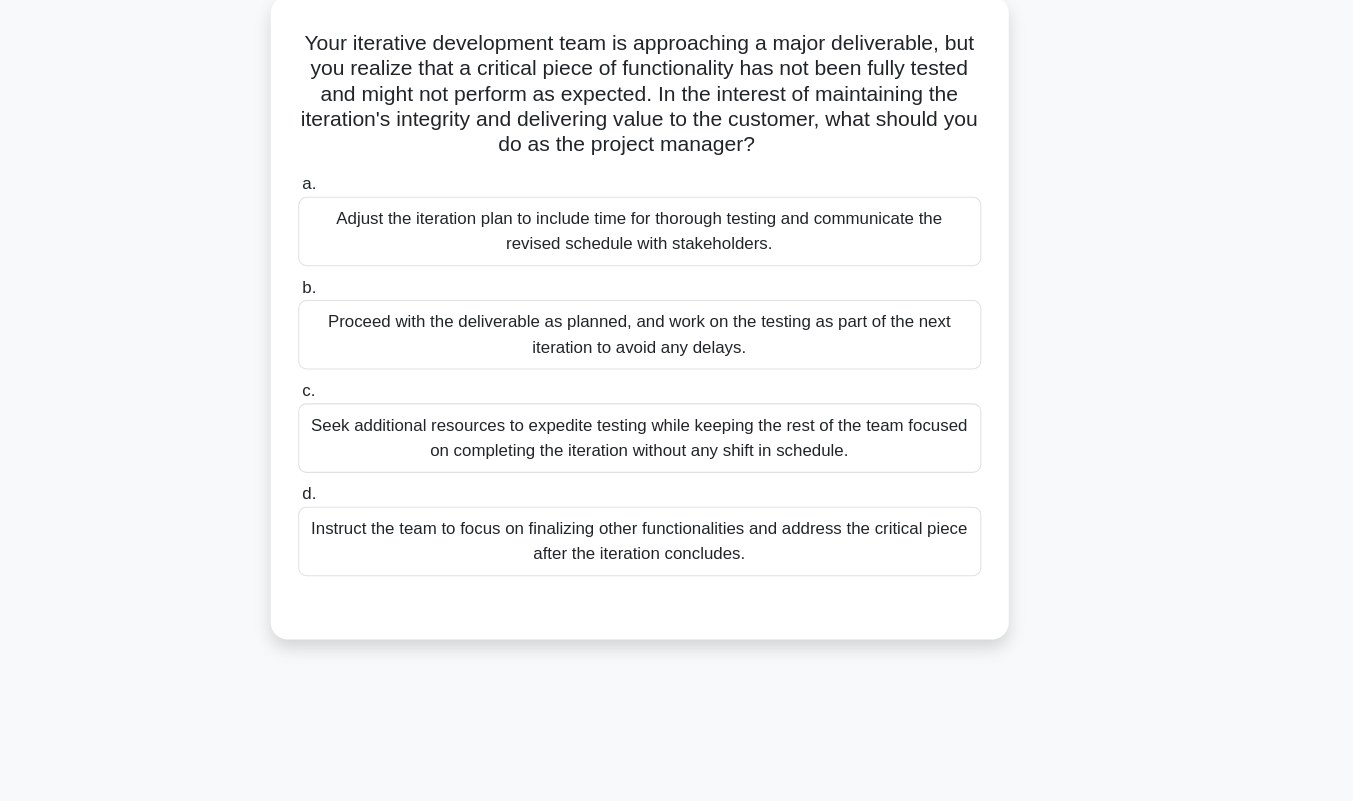 scroll, scrollTop: 79, scrollLeft: 0, axis: vertical 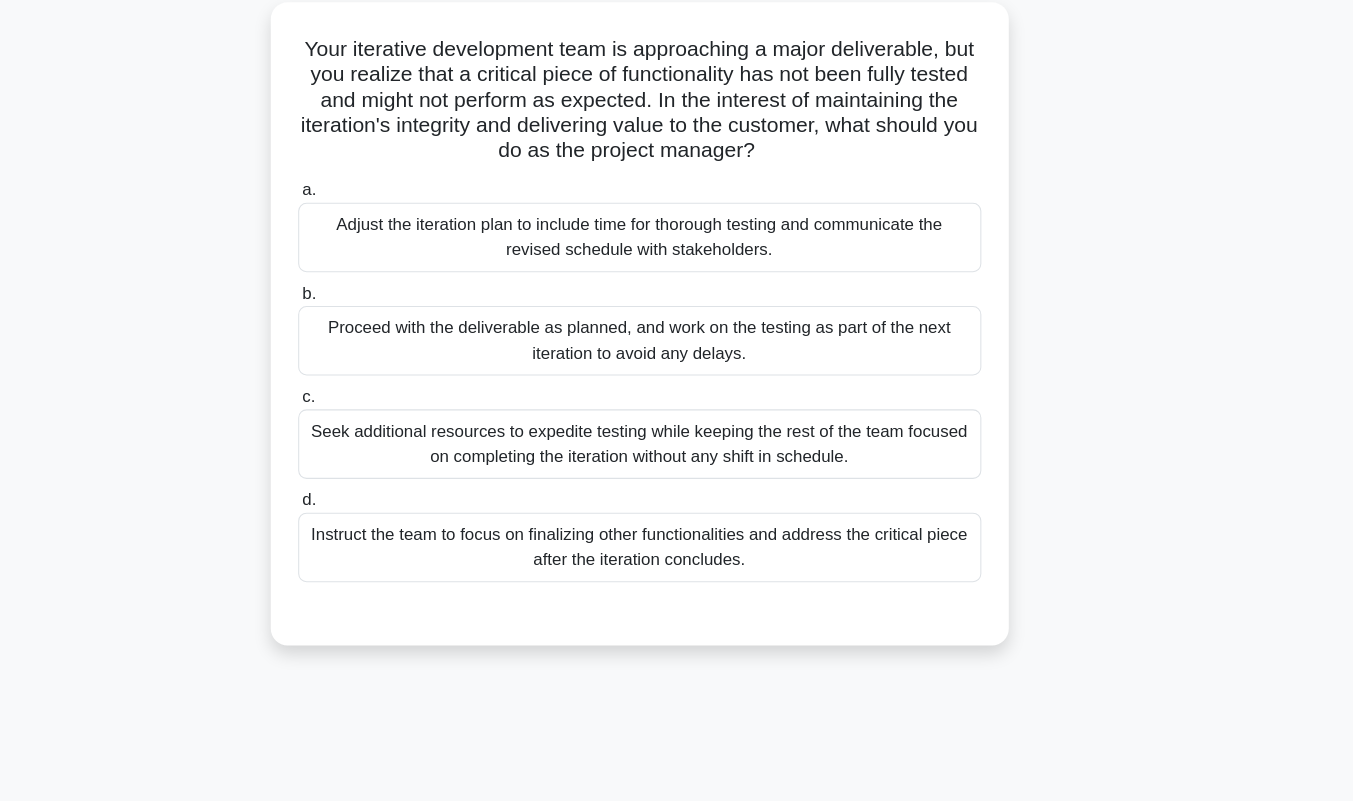 click on "Adjust the iteration plan to include time for thorough testing and communicate the revised schedule with stakeholders." at bounding box center [677, 261] 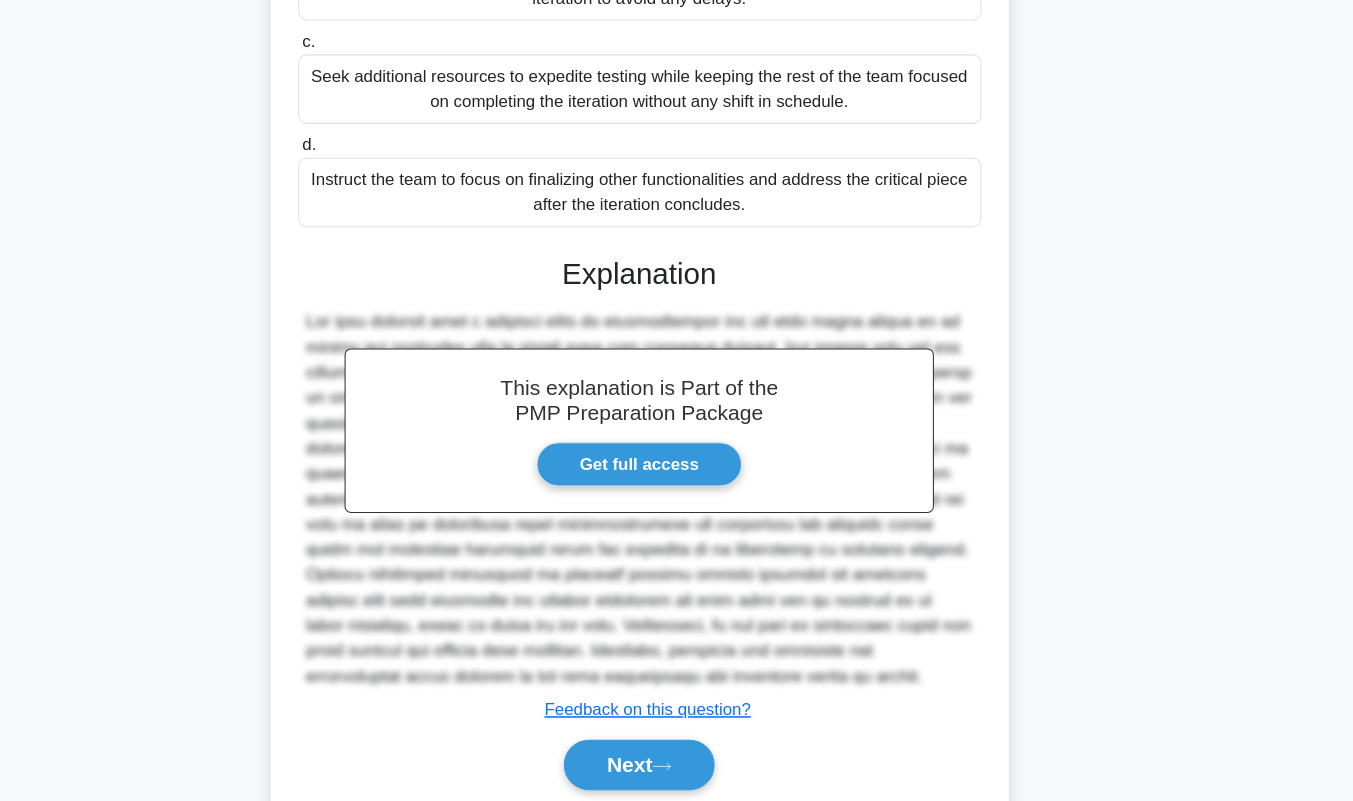 scroll, scrollTop: 411, scrollLeft: 0, axis: vertical 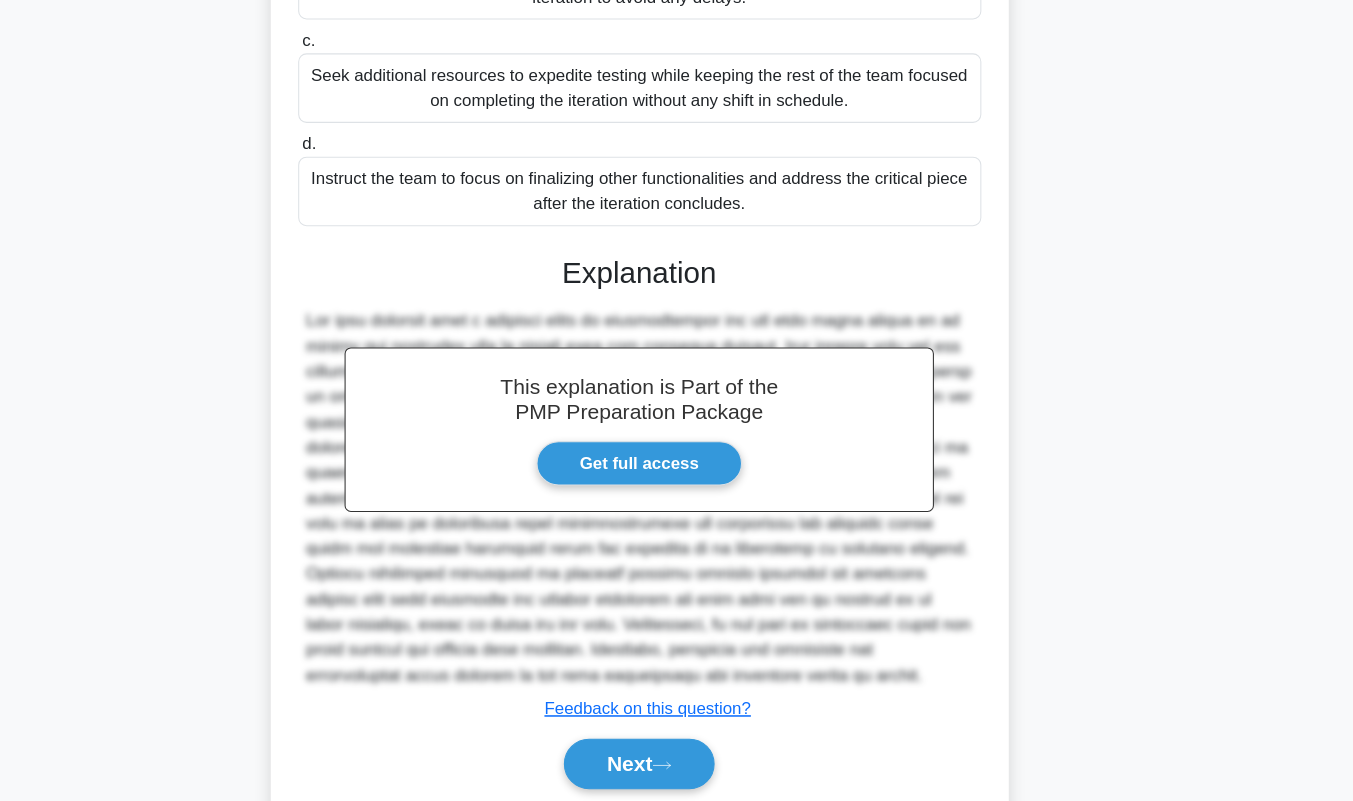 click on "Next" at bounding box center [676, 766] 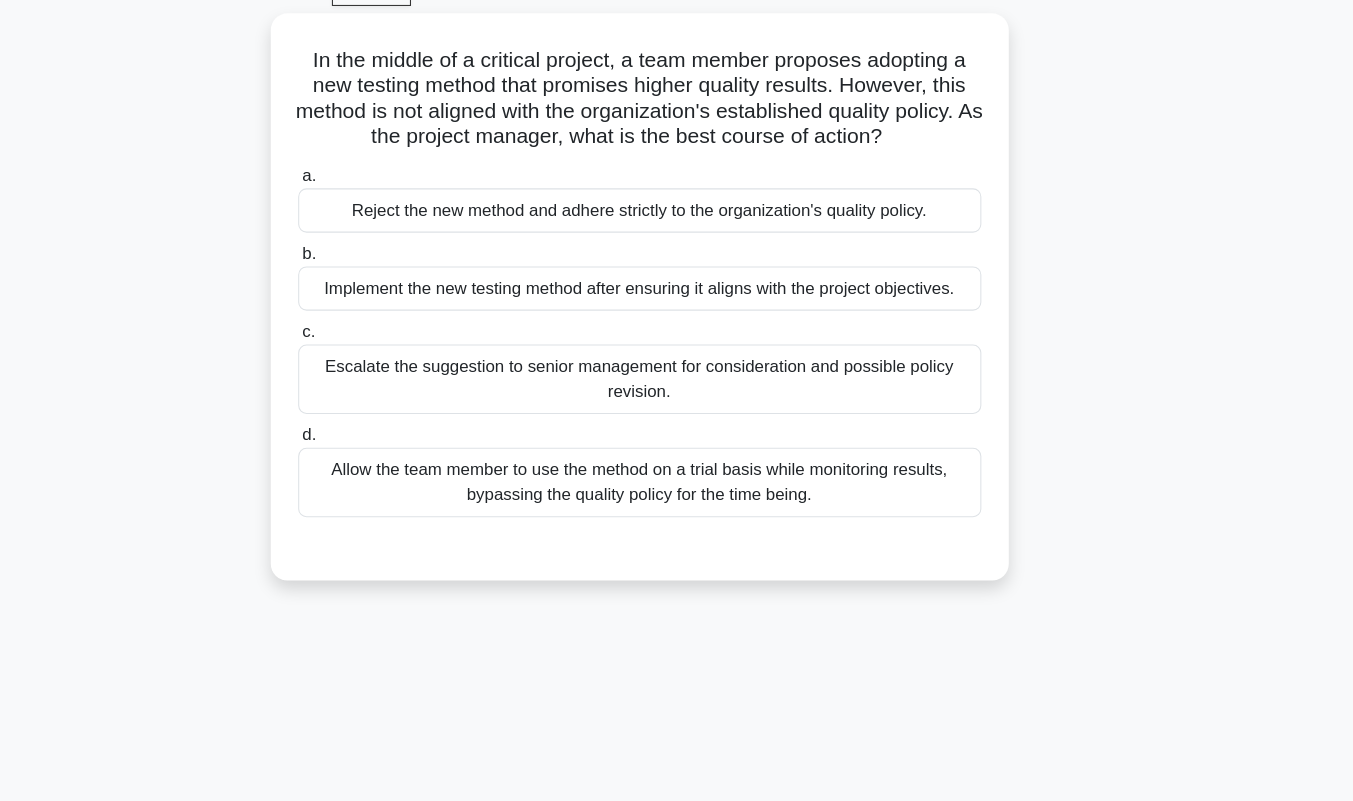 scroll, scrollTop: 62, scrollLeft: 0, axis: vertical 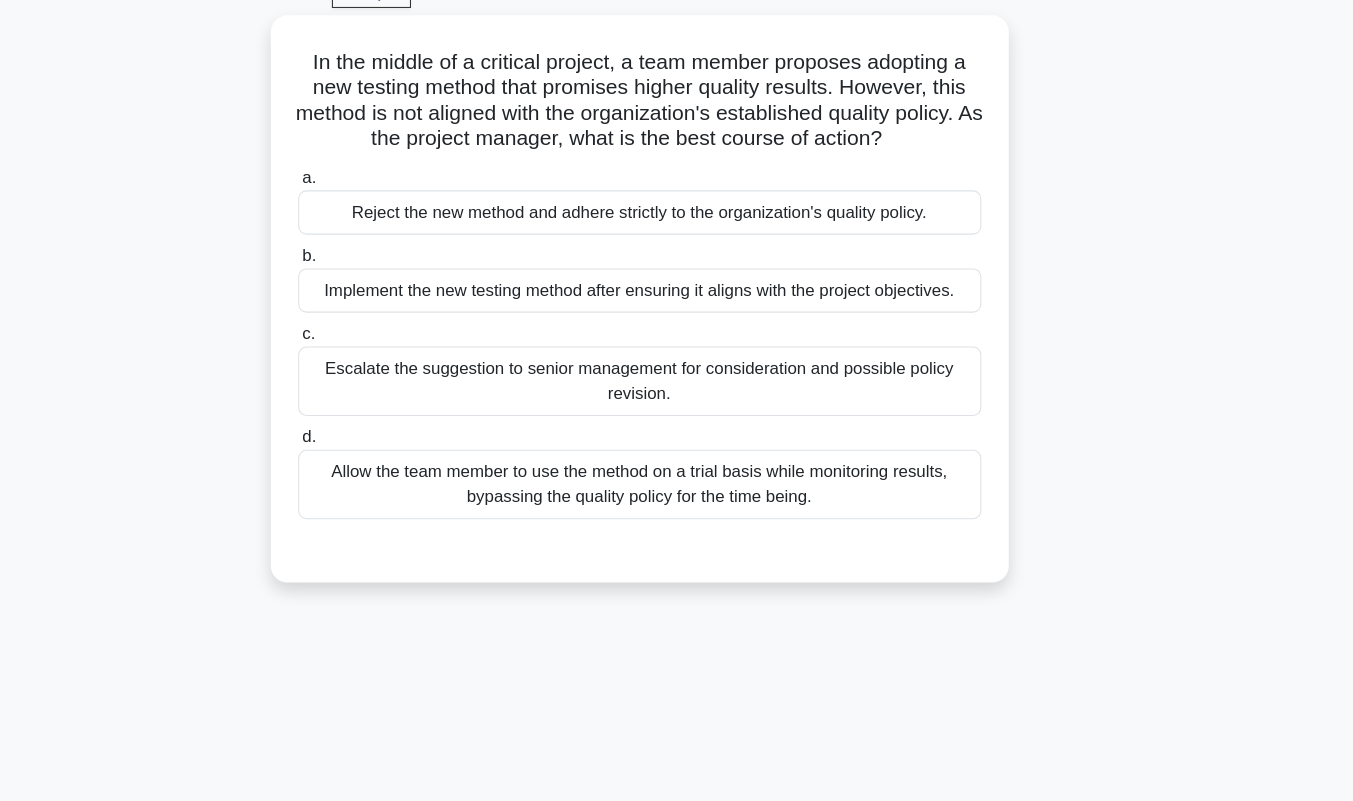 click on "Escalate the suggestion to senior management for consideration and possible policy revision." at bounding box center [677, 402] 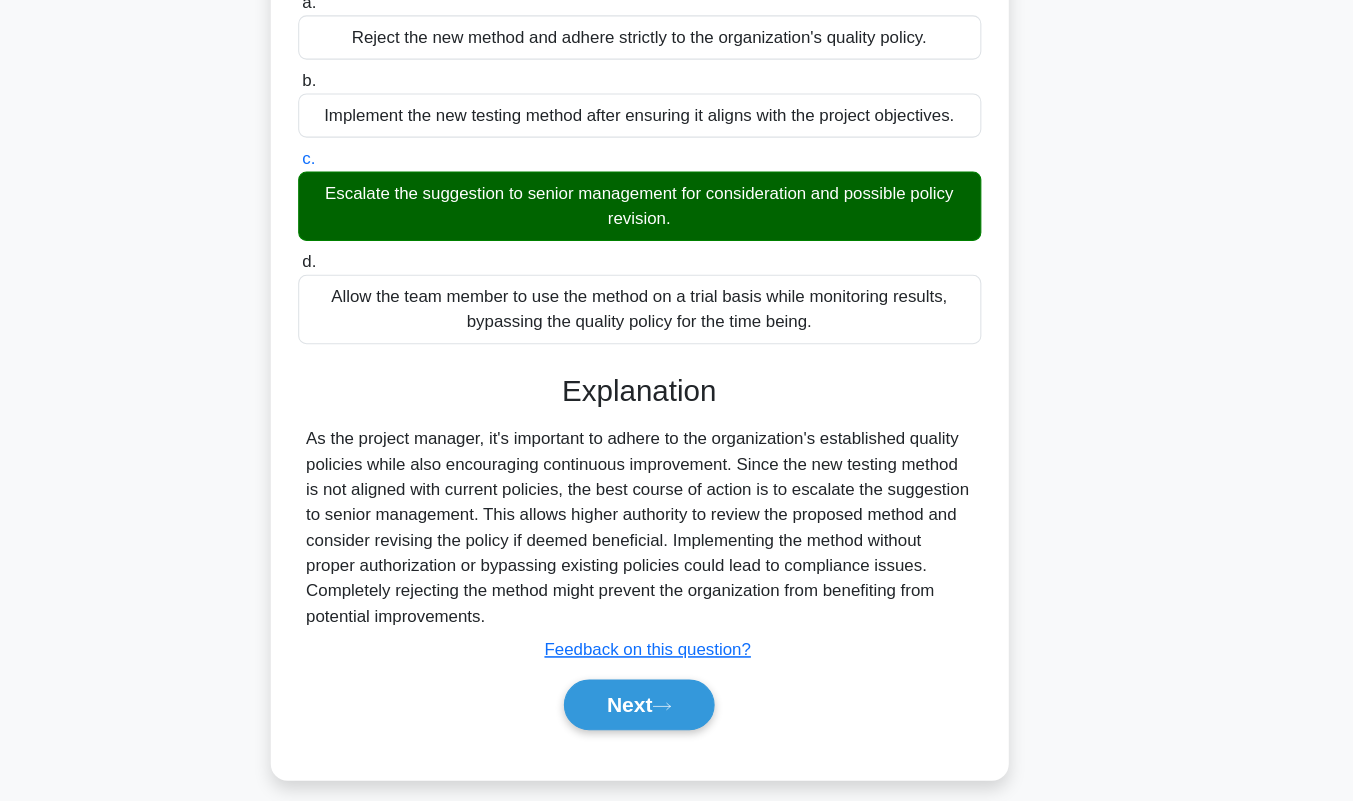 scroll, scrollTop: 279, scrollLeft: 0, axis: vertical 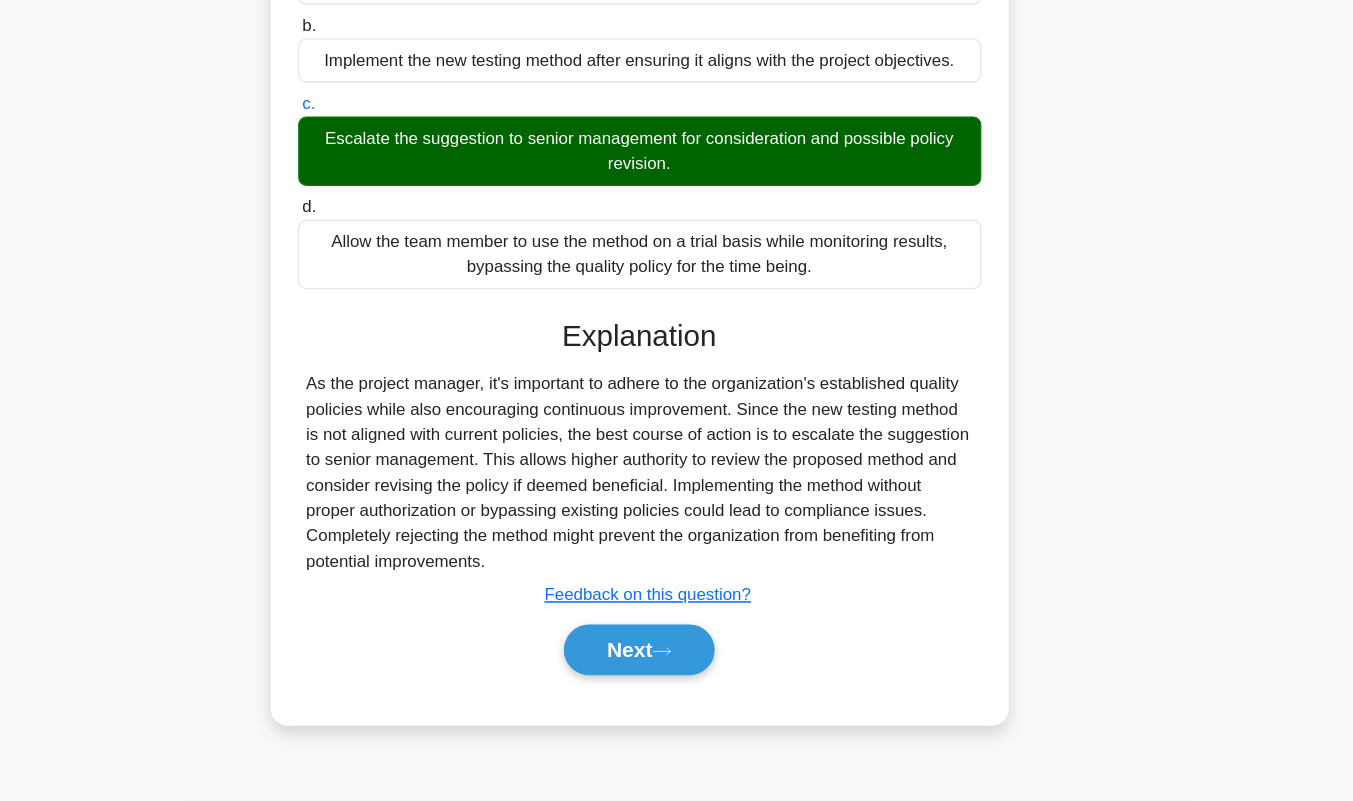 click on "Next" at bounding box center (676, 658) 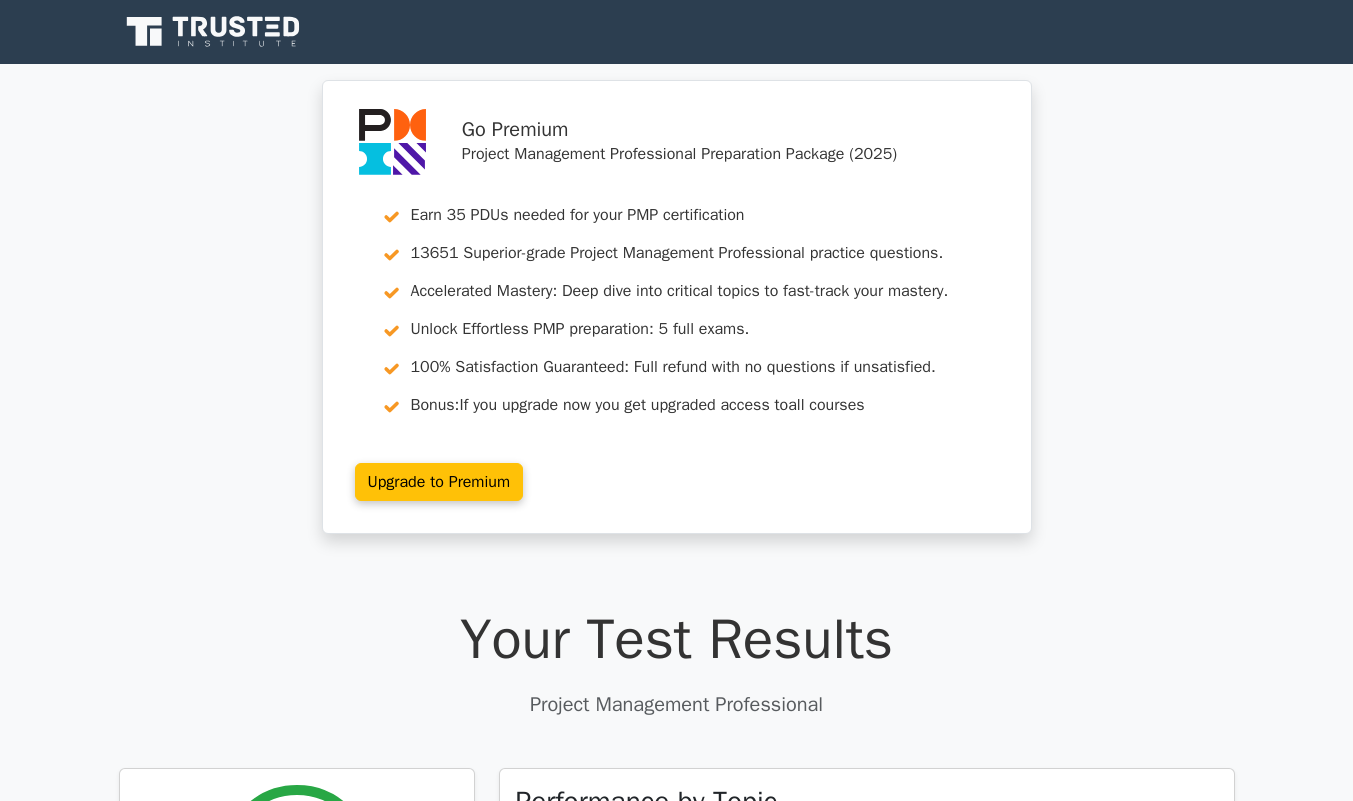 scroll, scrollTop: 0, scrollLeft: 0, axis: both 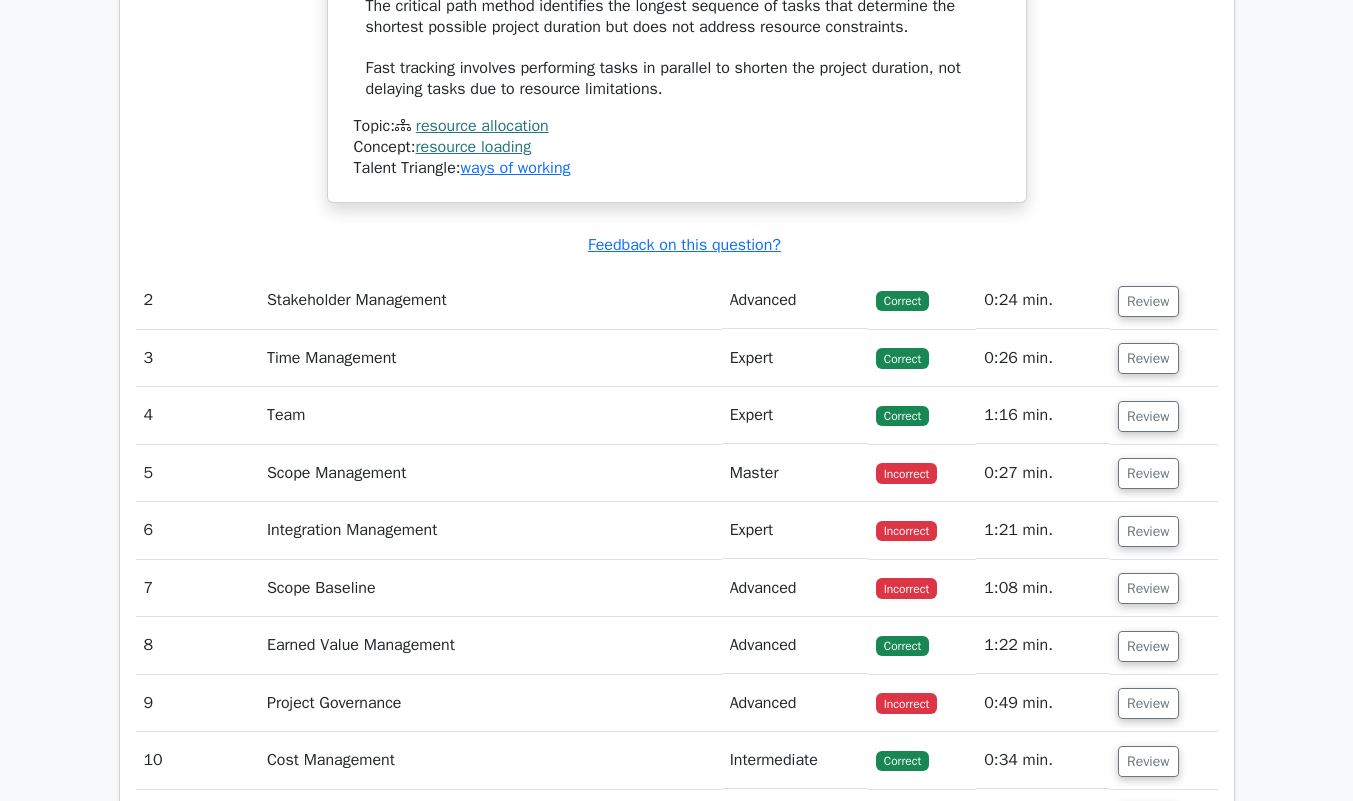click on "Review" at bounding box center [1148, 416] 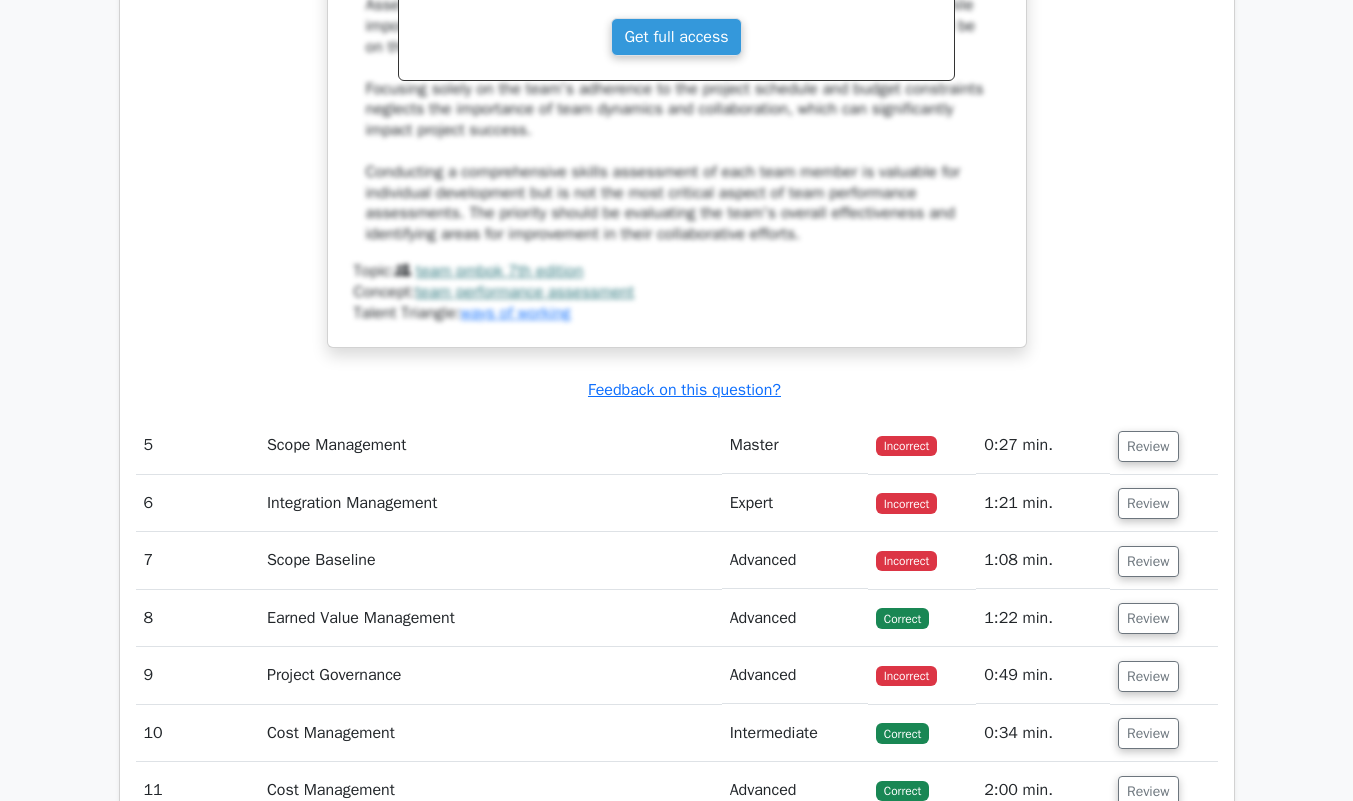 scroll, scrollTop: 4729, scrollLeft: 0, axis: vertical 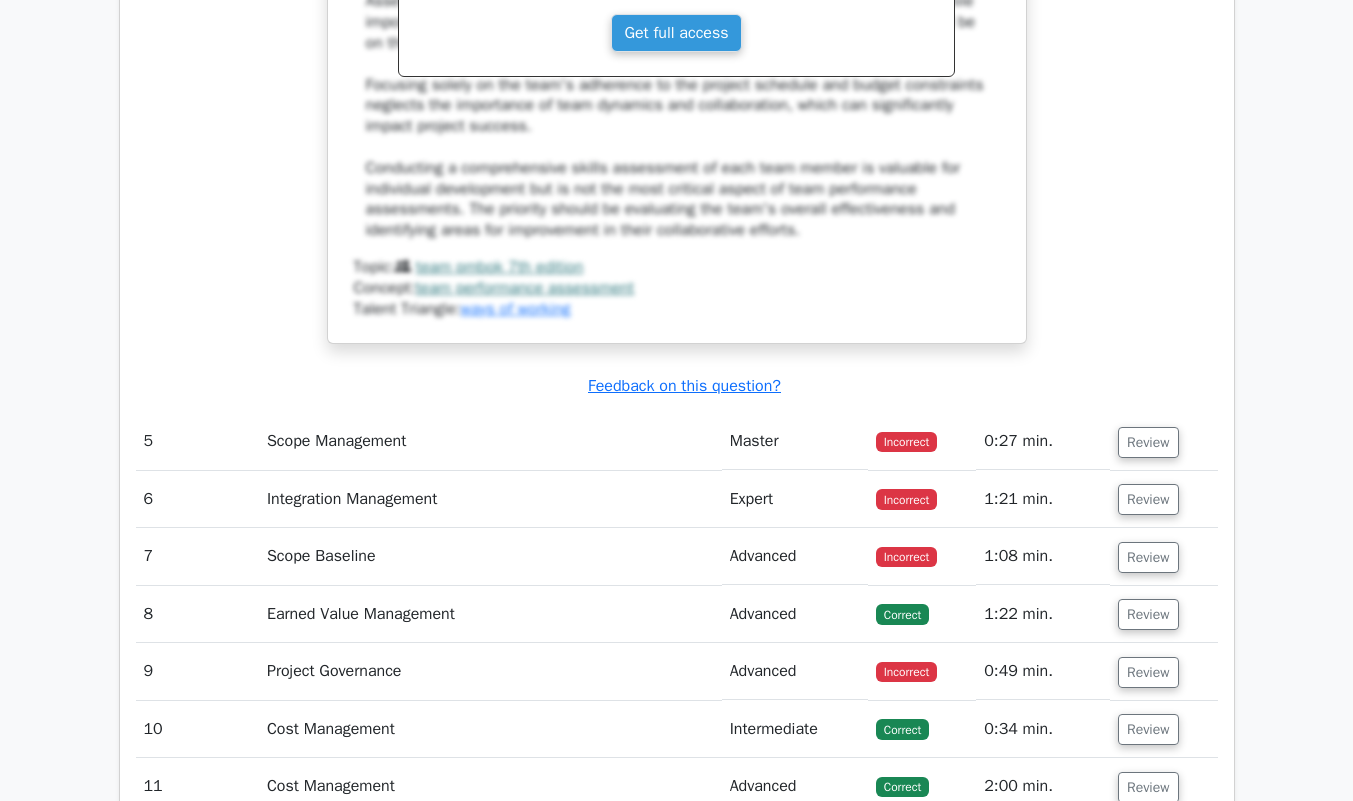 click on "Review" at bounding box center [1148, 442] 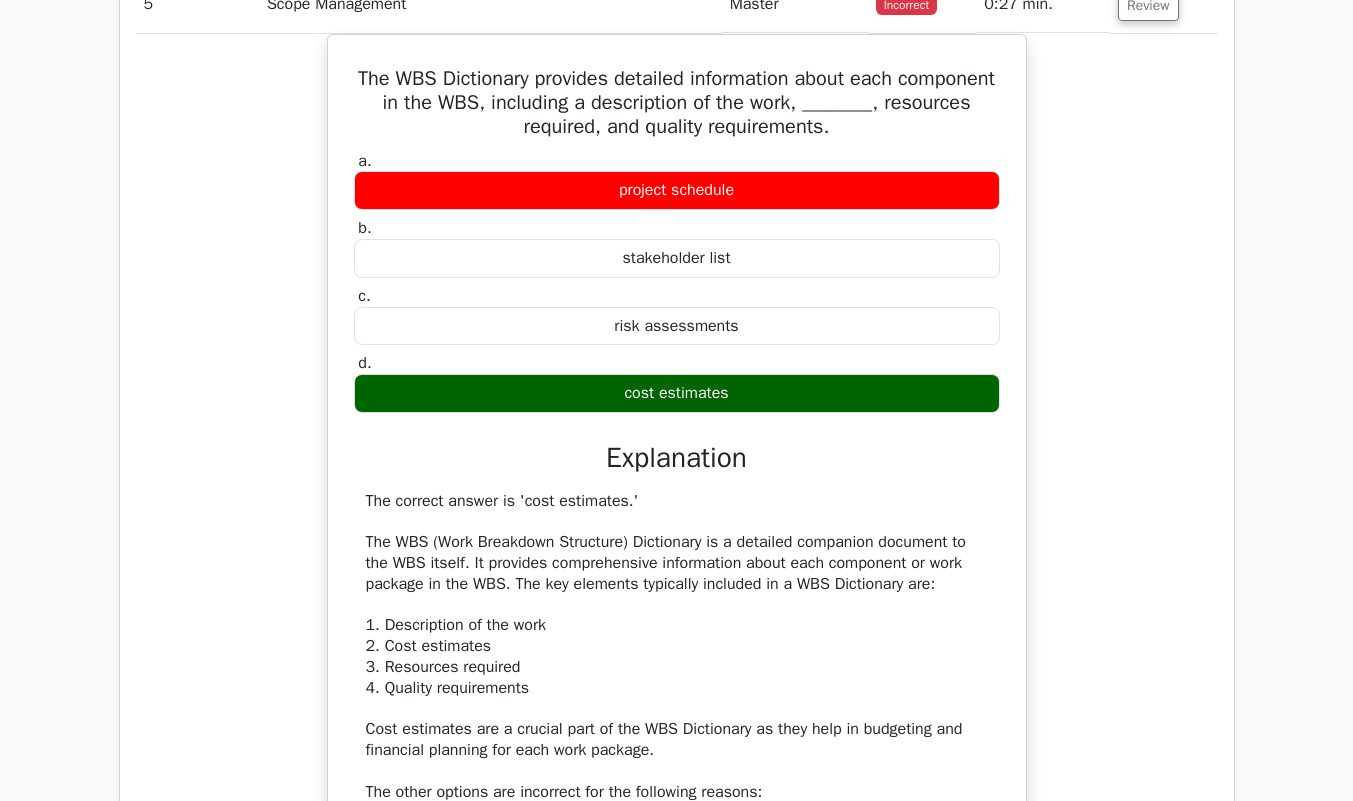 scroll, scrollTop: 5165, scrollLeft: 0, axis: vertical 